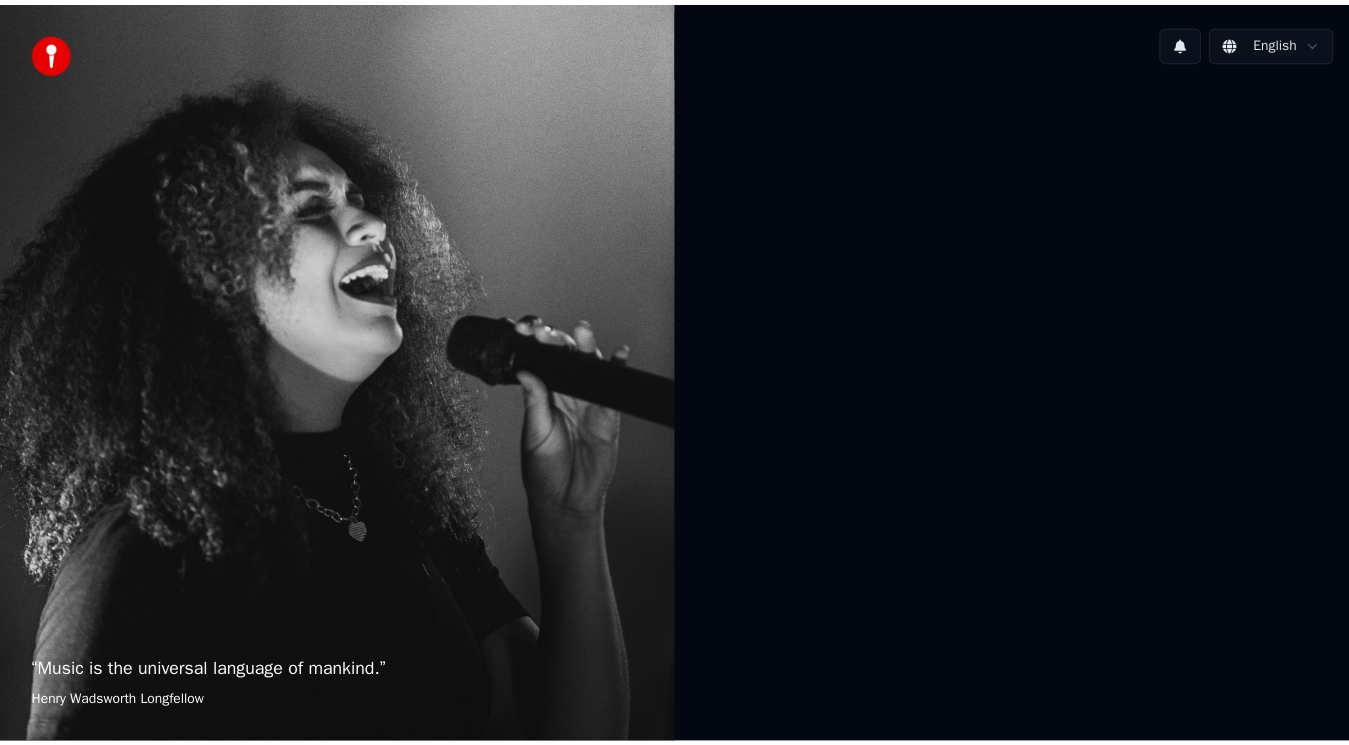 scroll, scrollTop: 0, scrollLeft: 0, axis: both 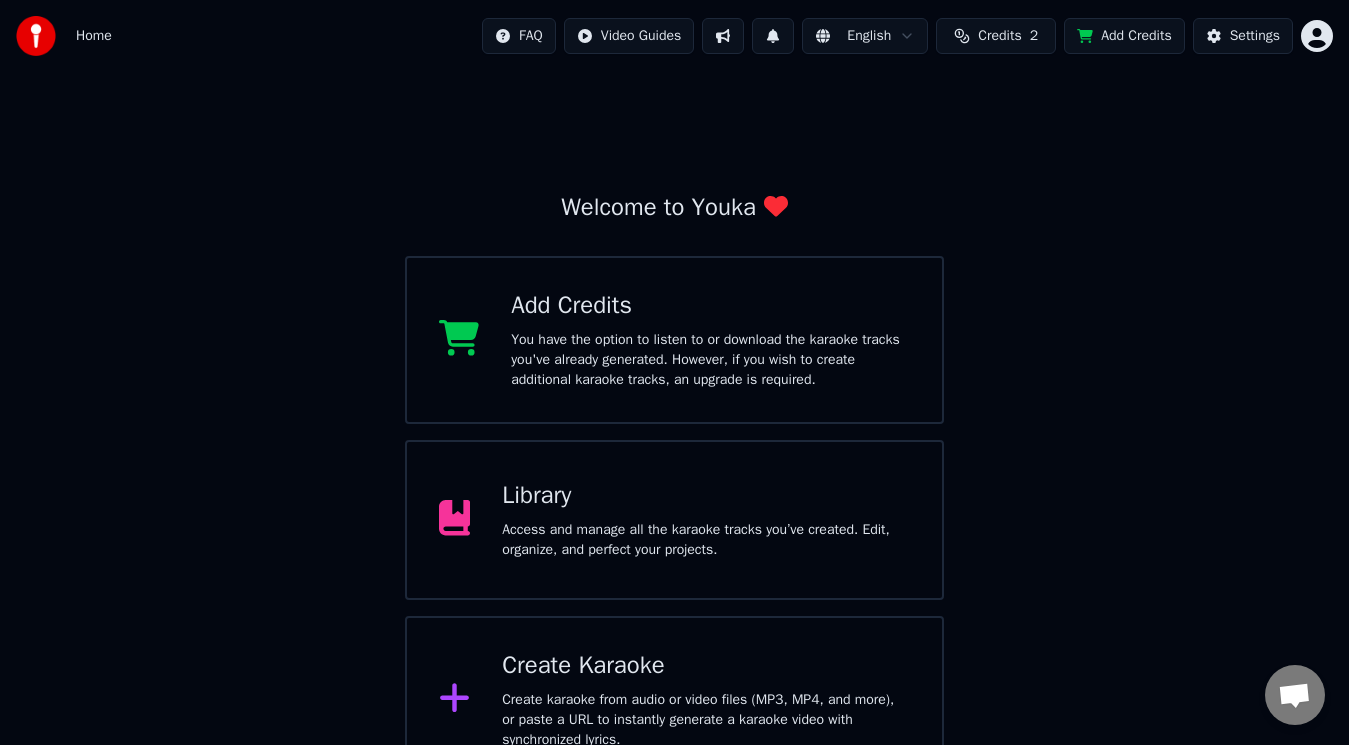 click on "Library" at bounding box center [706, 496] 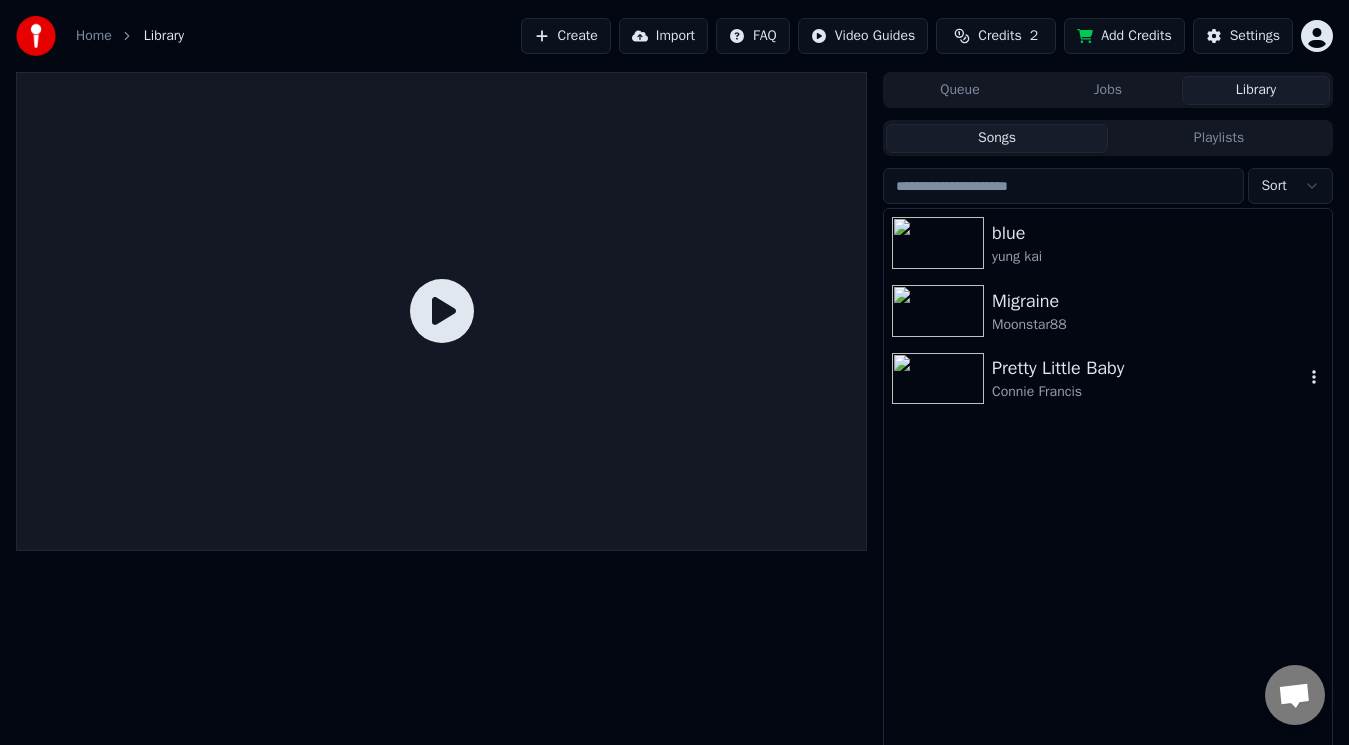 click at bounding box center [938, 379] 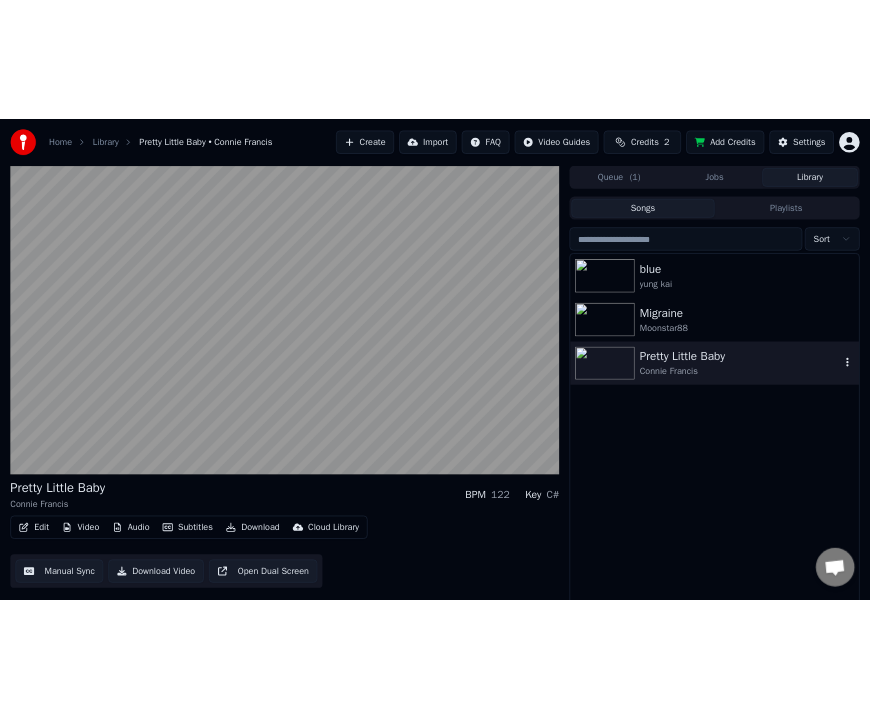 scroll, scrollTop: 22, scrollLeft: 0, axis: vertical 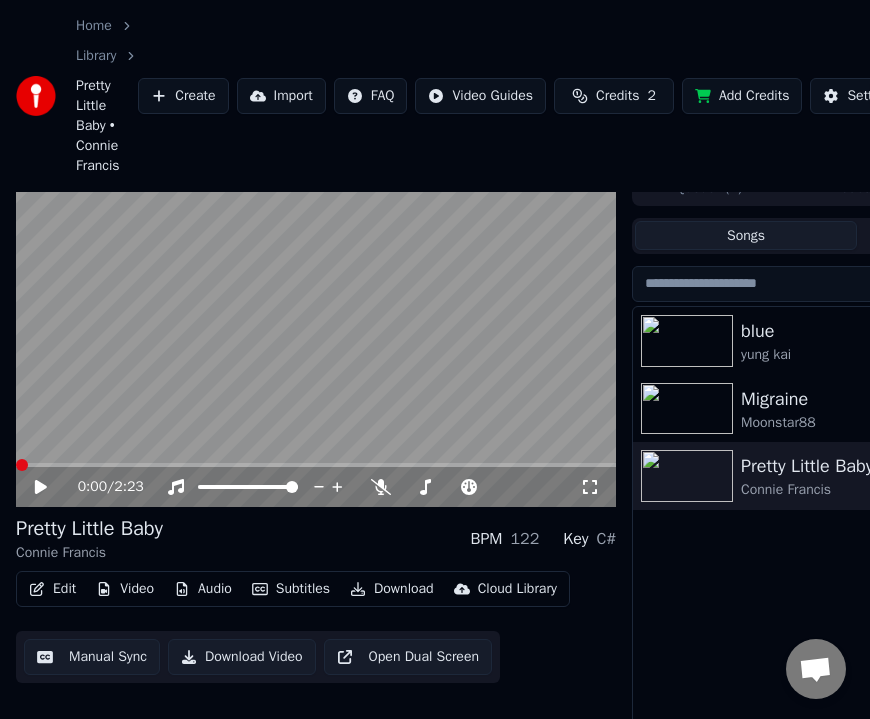click at bounding box center (316, 465) 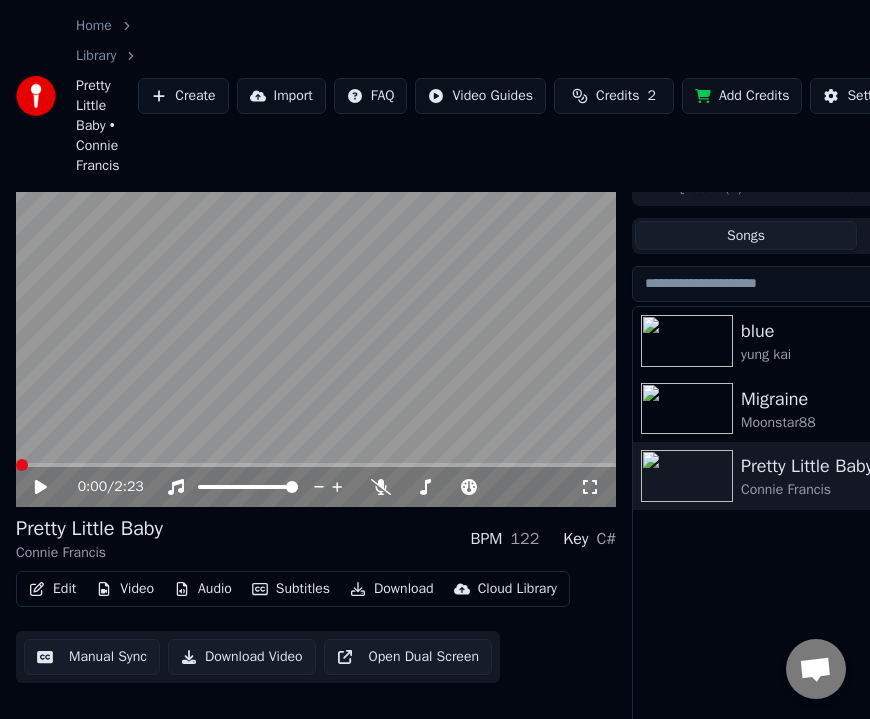 click 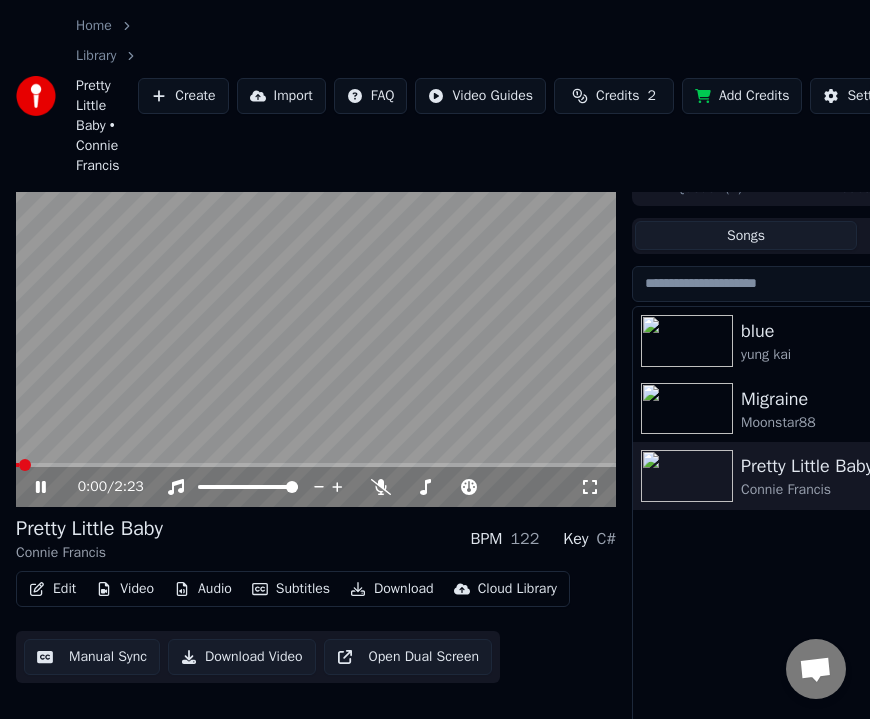 click 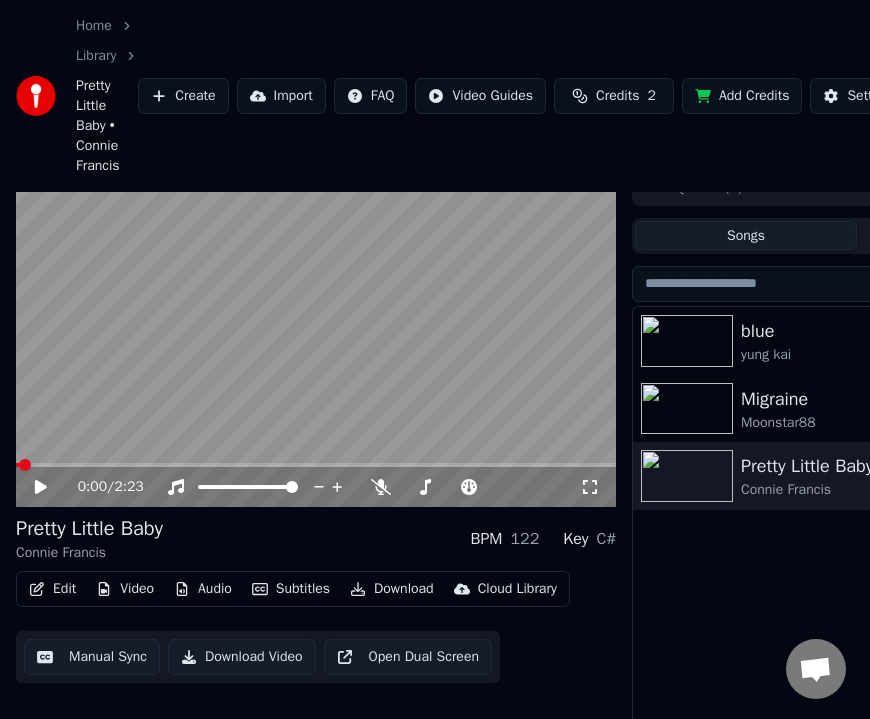click on "Edit" at bounding box center [52, 589] 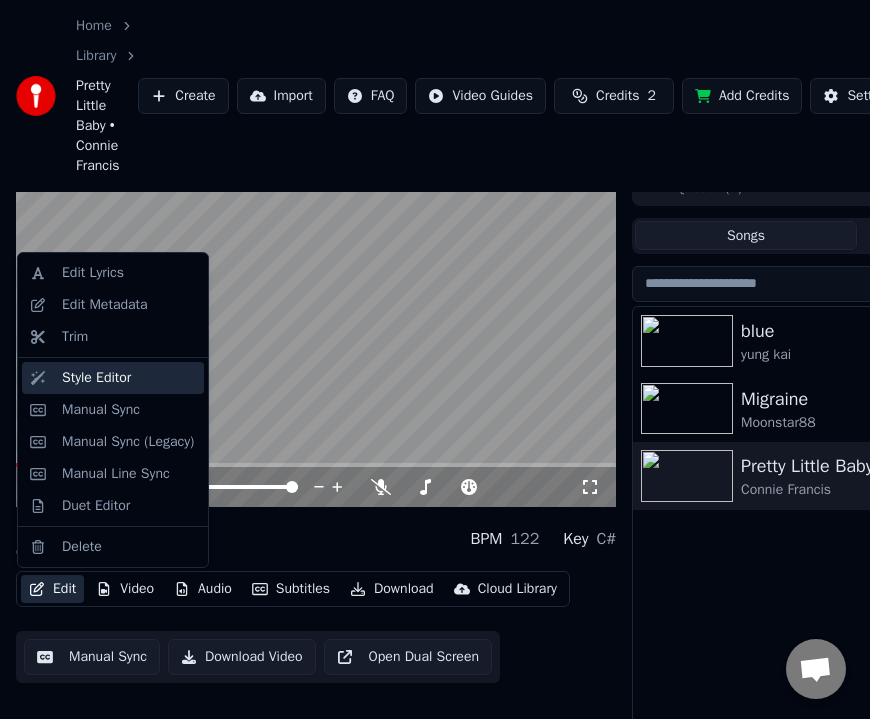 click on "Style Editor" at bounding box center [96, 378] 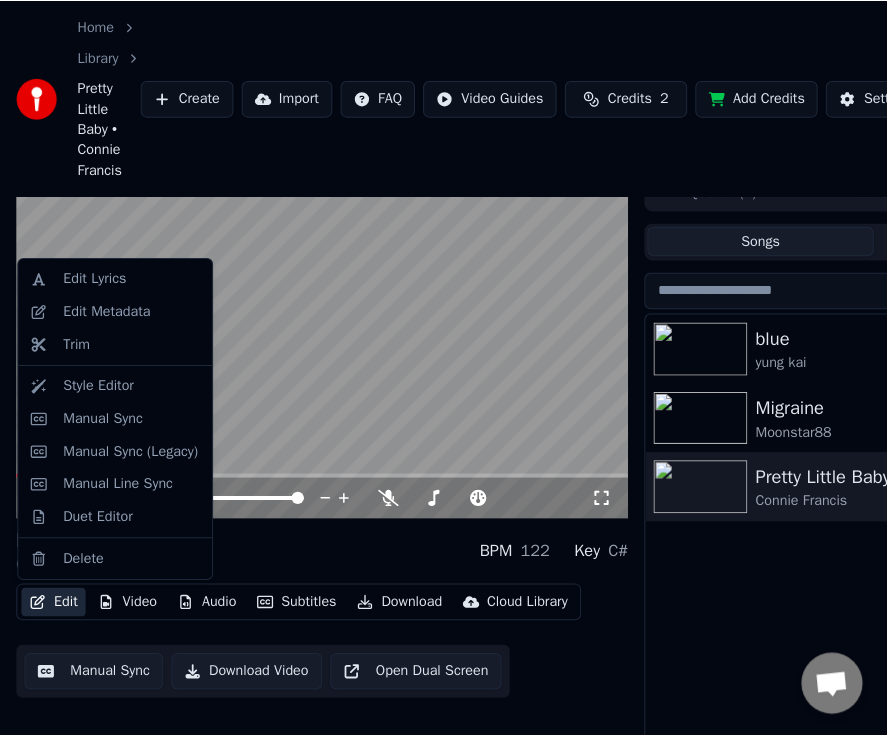 scroll, scrollTop: 0, scrollLeft: 0, axis: both 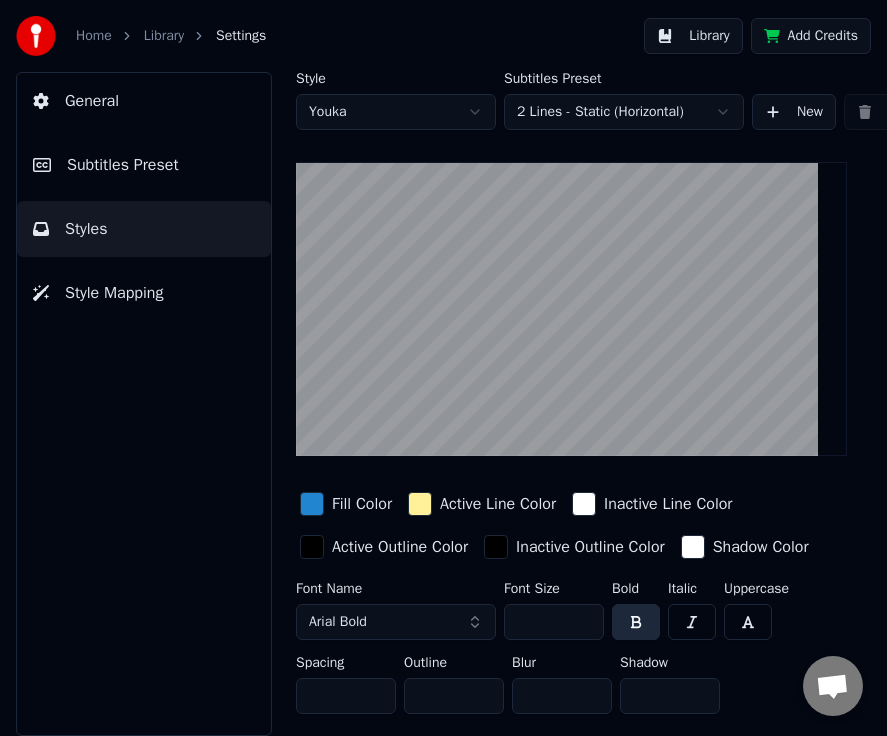 click on "Subtitles Preset" at bounding box center [144, 165] 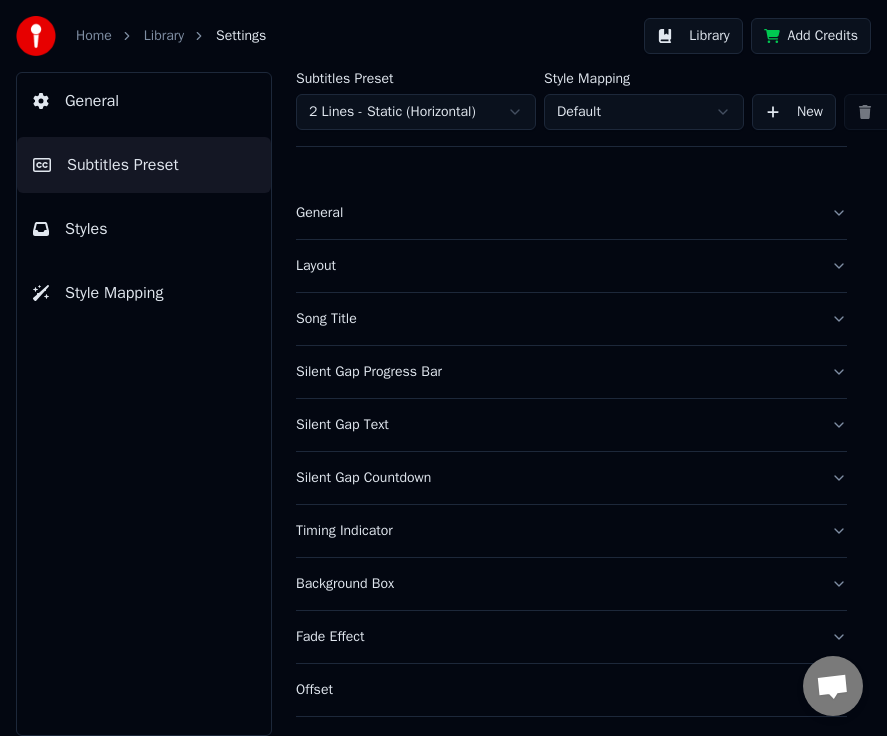 click on "Song Title" at bounding box center (555, 319) 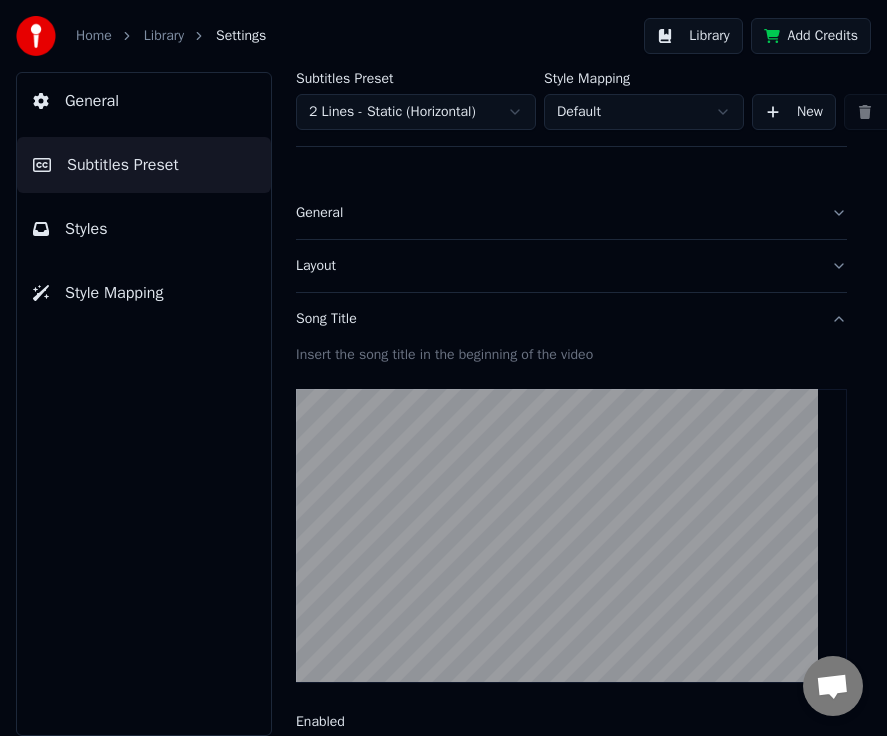 scroll, scrollTop: 400, scrollLeft: 0, axis: vertical 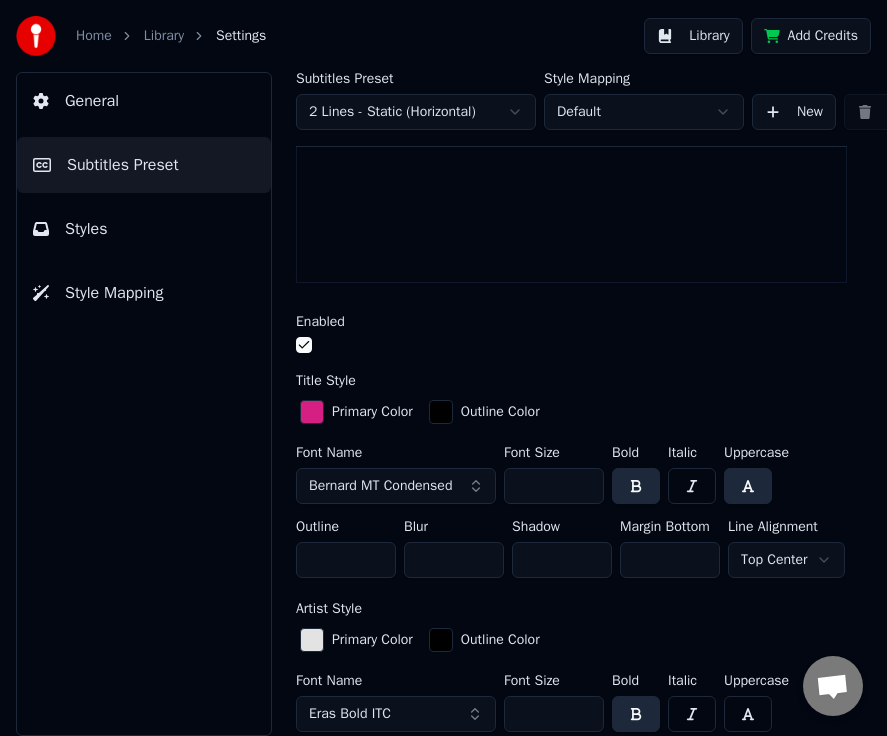 click on "***" at bounding box center [554, 486] 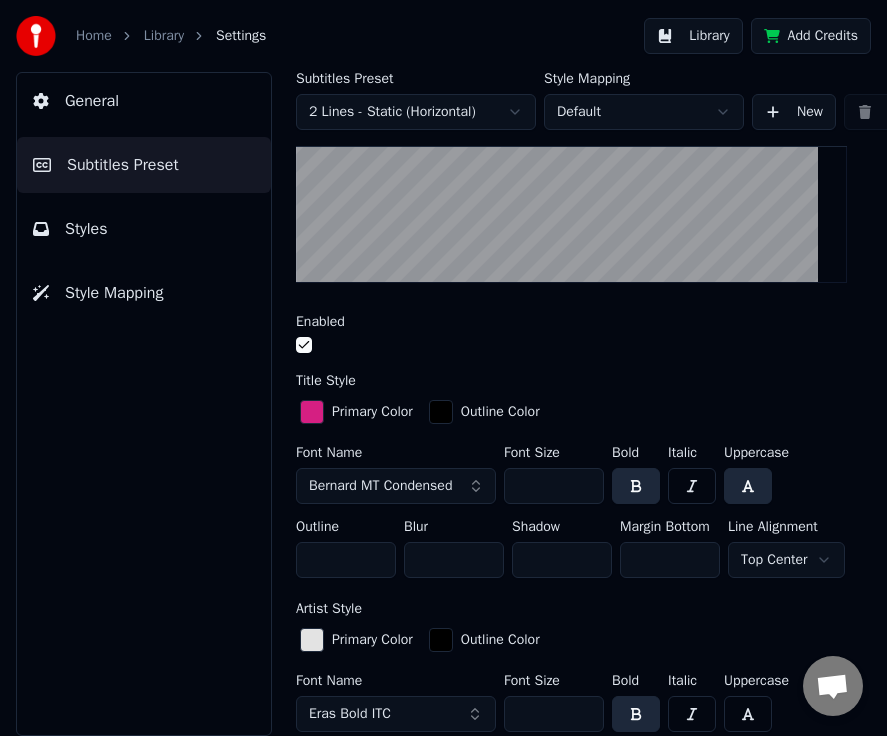 click on "***" at bounding box center [554, 486] 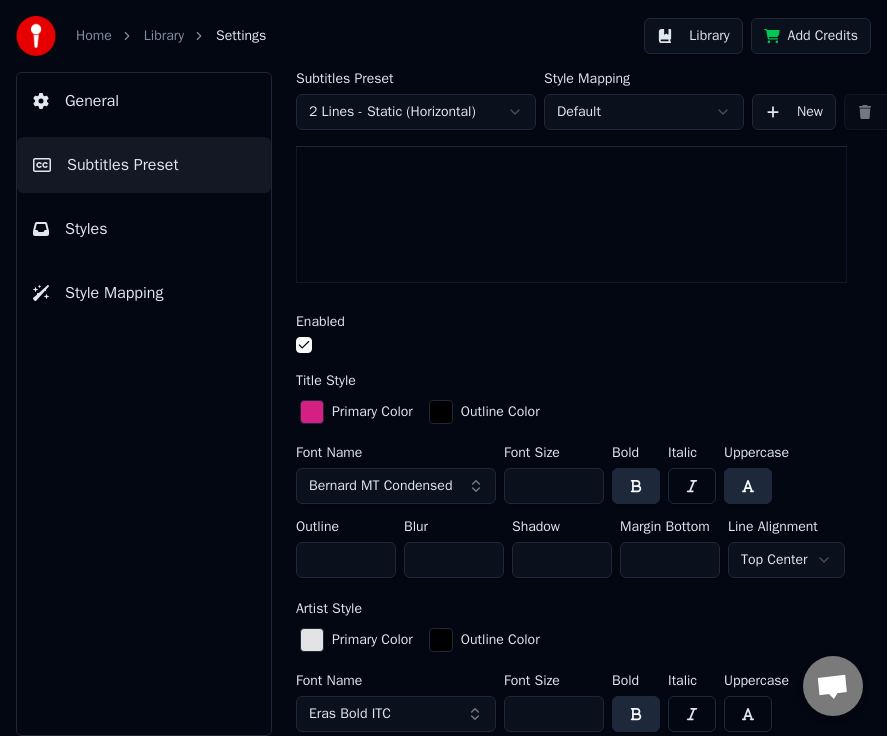 click on "***" at bounding box center [554, 486] 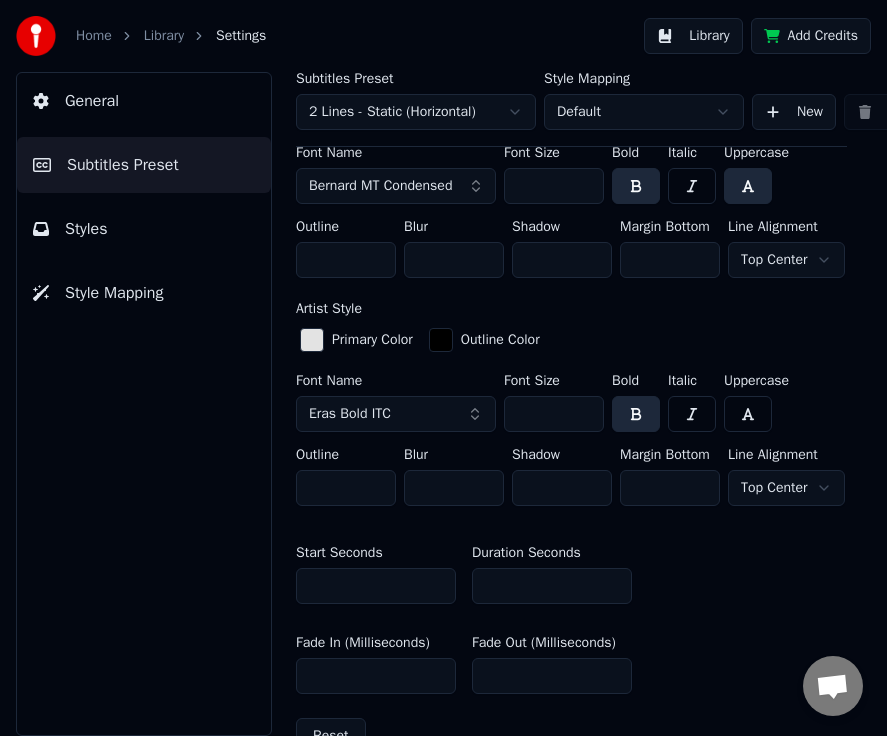 scroll, scrollTop: 500, scrollLeft: 0, axis: vertical 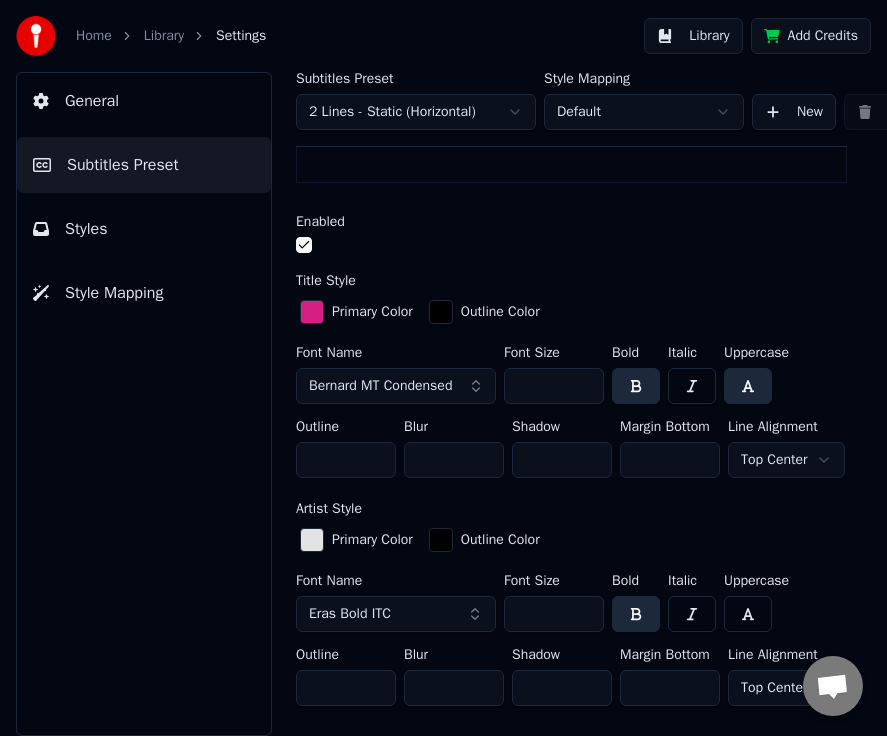 click on "***" at bounding box center [554, 386] 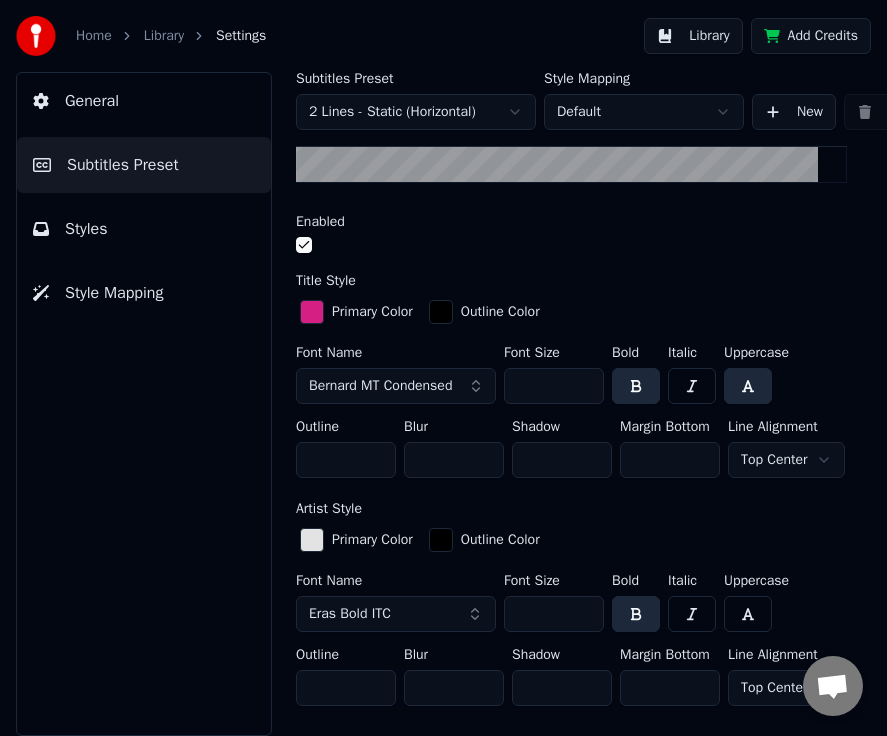 click on "***" at bounding box center (554, 386) 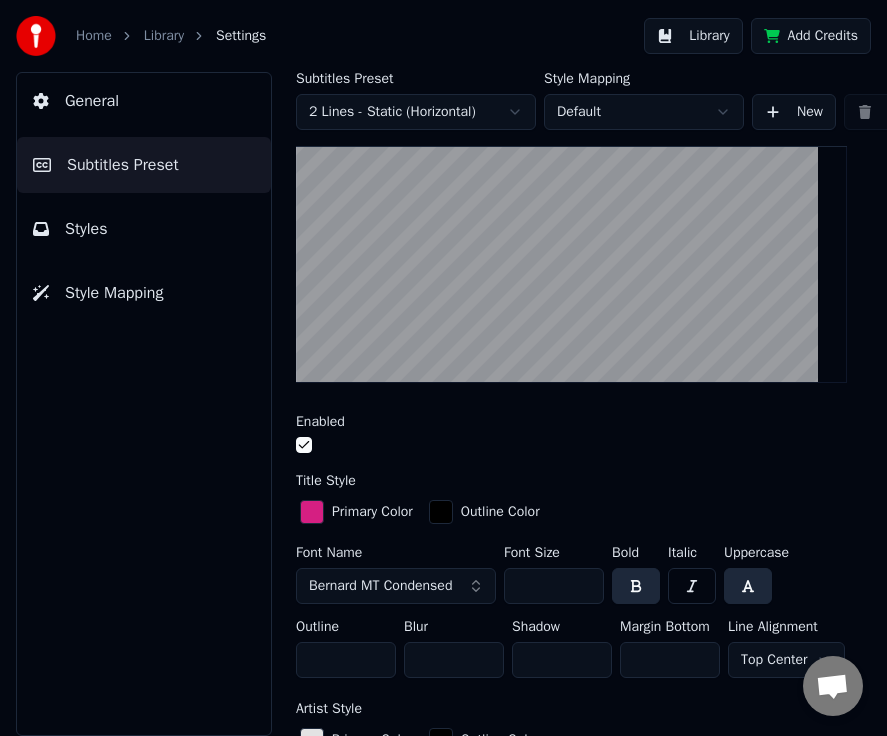 scroll, scrollTop: 400, scrollLeft: 0, axis: vertical 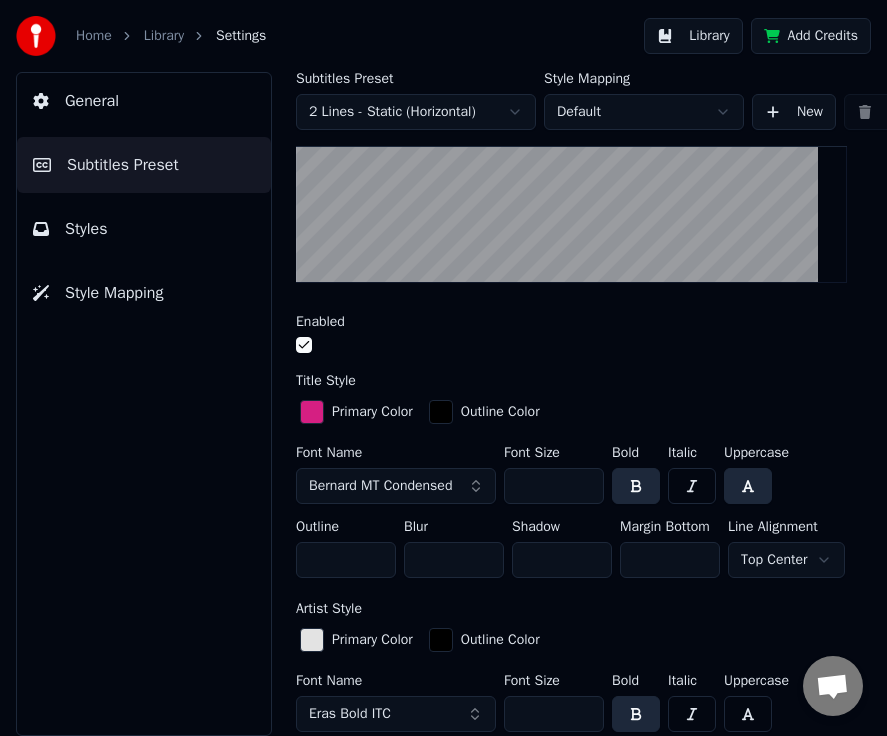 click on "Home Library Settings Library Add Credits General Subtitles Preset Styles Style Mapping Subtitles Preset 2 Lines - Static (Horizontal) Style Mapping Default New Delete Set as Default General Layout Song Title Insert the song title in the beginning of the video Enabled Title Style Primary Color Outline Color Font Name Bernard MT Condensed Font Size *** Bold Italic Uppercase Outline ** Blur * Shadow * Margin Bottom *** Line Alignment Top Center Artist Style Primary Color Outline Color Font Name Eras Bold ITC Font Size ** Bold Italic Uppercase Outline ** Blur * Shadow * Margin Bottom *** Line Alignment Top Center Start Seconds * Duration Seconds ** Fade In (Milliseconds) *** Fade Out (Milliseconds) *** Reset Silent Gap Progress Bar Silent Gap Text Silent Gap Countdown Timing Indicator Background Box Fade Effect Offset Max Characters Per Line Auto Line Break Advanced Settings" at bounding box center (443, 368) 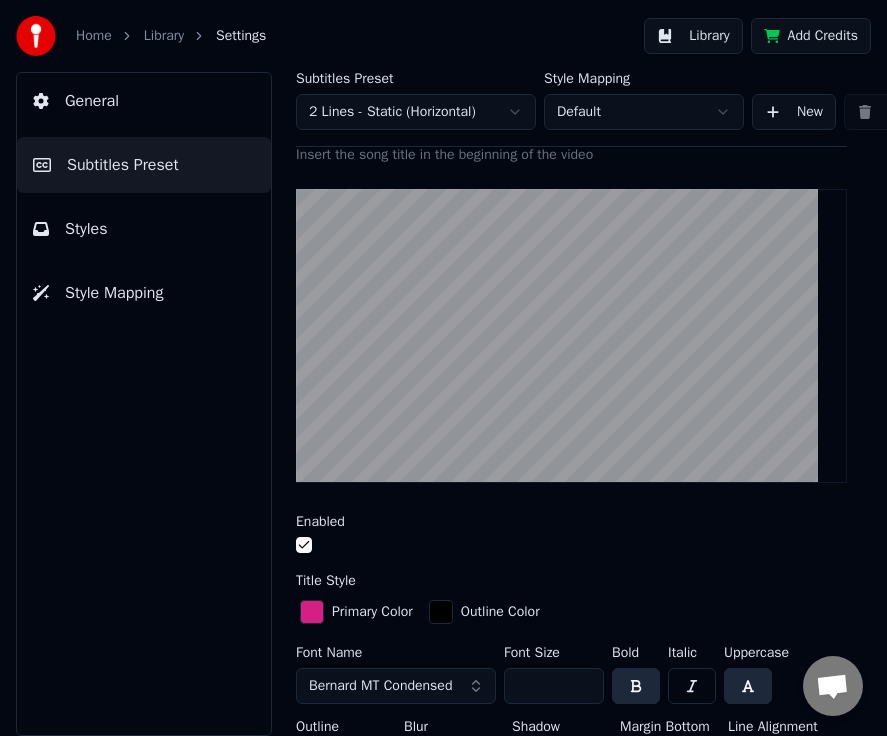 scroll, scrollTop: 400, scrollLeft: 0, axis: vertical 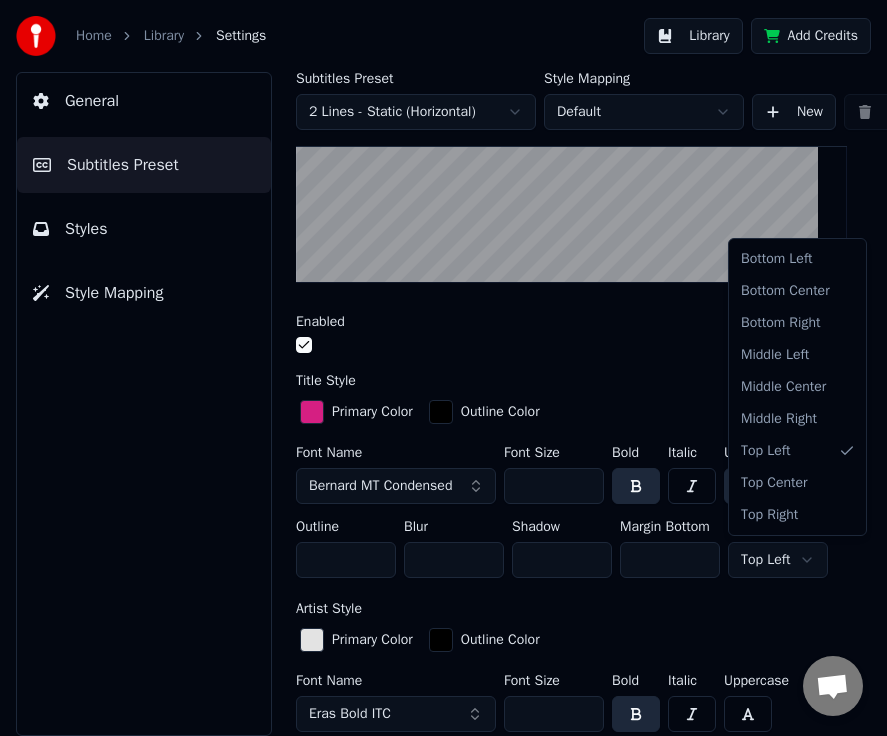 click on "Home Library Settings Library Add Credits General Subtitles Preset Styles Style Mapping Subtitles Preset 2 Lines - Static (Horizontal) Style Mapping Default New Delete Set as Default General Layout Song Title Insert the song title in the beginning of the video Enabled Title Style Primary Color Outline Color Font Name Bernard MT Condensed Font Size *** Bold Italic Uppercase Outline ** Blur * Shadow * Margin Bottom *** Line Alignment Top Left Artist Style Primary Color Outline Color Font Name Eras Bold ITC Font Size ** Bold Italic Uppercase Outline ** Blur * Shadow * Margin Bottom *** Line Alignment Top Center Start Seconds * Duration Seconds ** Fade In (Milliseconds) *** Fade Out (Milliseconds) *** Reset Silent Gap Progress Bar Silent Gap Text Silent Gap Countdown Timing Indicator Background Box Fade Effect Offset Max Characters Per Line Auto Line Break Advanced Settings Bottom Left Bottom Center Bottom Right Middle Left Middle Center Middle Right Top Left Top Center Top Right" at bounding box center [443, 368] 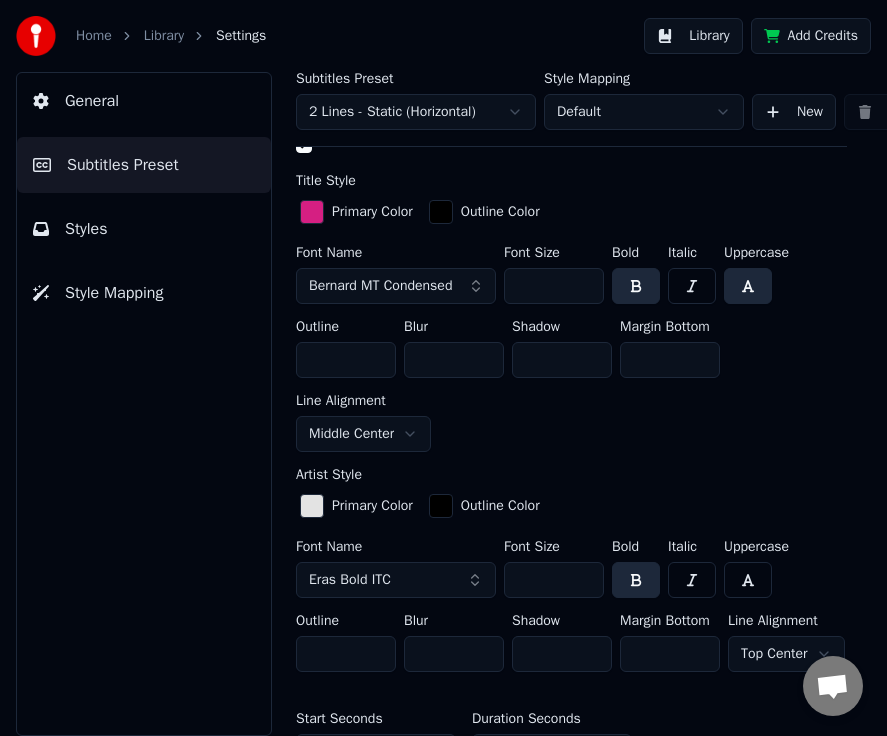 scroll, scrollTop: 700, scrollLeft: 0, axis: vertical 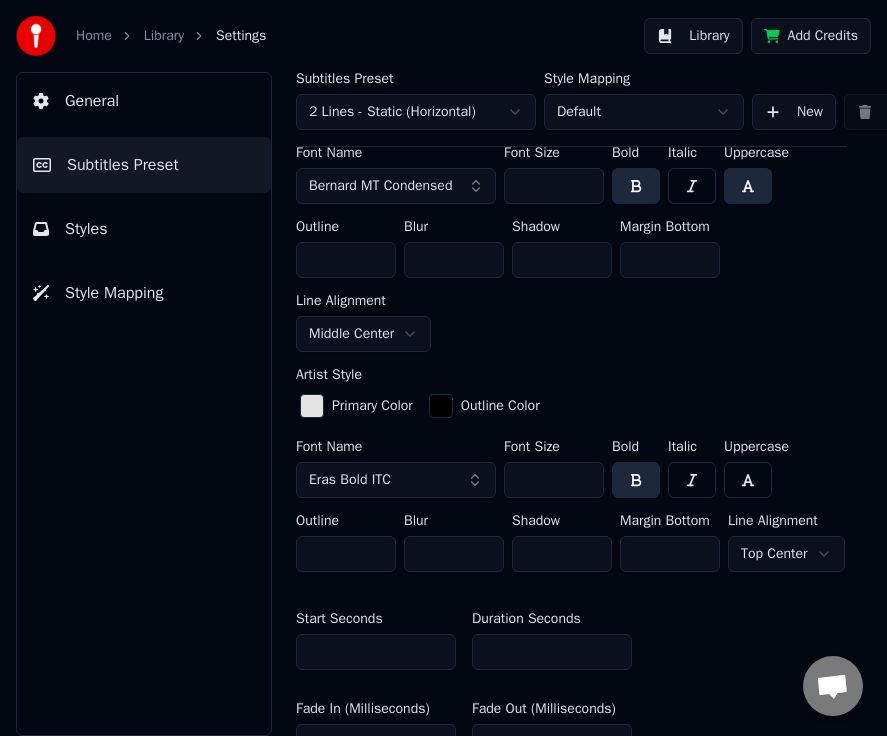click on "Home Library Settings Library Add Credits General Subtitles Preset Styles Style Mapping Subtitles Preset 2 Lines - Static (Horizontal) Style Mapping Default New Delete Set as Default General Layout Song Title Insert the song title in the beginning of the video Enabled Title Style Primary Color Outline Color Font Name Bernard MT Condensed Font Size *** Bold Italic Uppercase Outline ** Blur * Shadow * Margin Bottom *** Line Alignment Middle Center Artist Style Primary Color Outline Color Font Name Eras Bold ITC Font Size ** Bold Italic Uppercase Outline ** Blur * Shadow * Margin Bottom *** Line Alignment Top Center Start Seconds * Duration Seconds ** Fade In (Milliseconds) *** Fade Out (Milliseconds) *** Reset Silent Gap Progress Bar Silent Gap Text Silent Gap Countdown Timing Indicator Background Box Fade Effect Offset Max Characters Per Line Auto Line Break Advanced Settings" at bounding box center (443, 368) 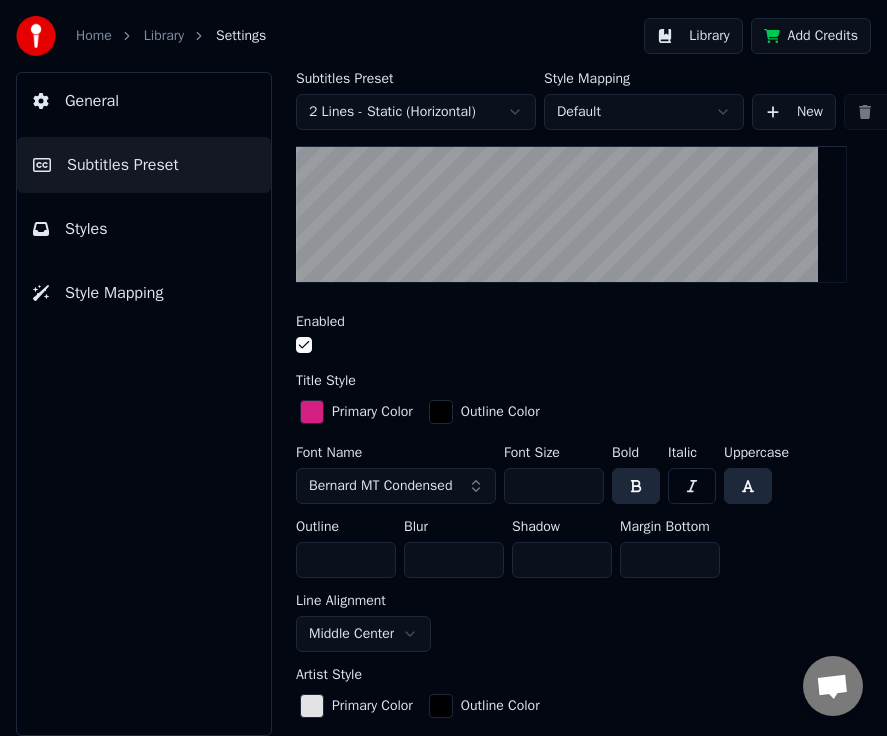 scroll, scrollTop: 500, scrollLeft: 0, axis: vertical 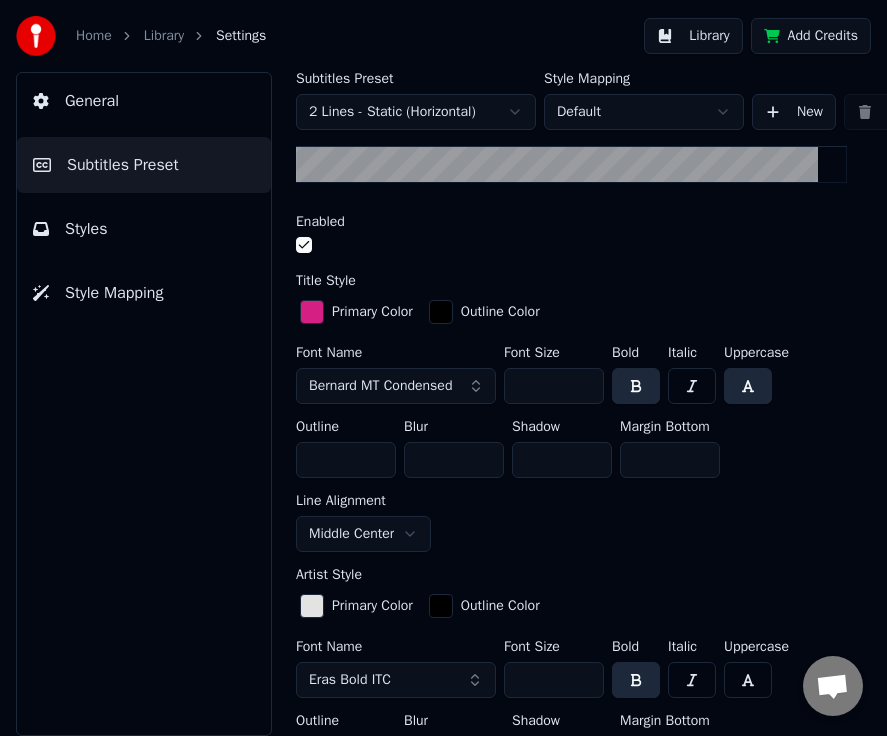 click on "Home Library Settings Library Add Credits General Subtitles Preset Styles Style Mapping Subtitles Preset 2 Lines - Static (Horizontal) Style Mapping Default New Delete Set as Default General Layout Song Title Insert the song title in the beginning of the video Enabled Title Style Primary Color Outline Color Font Name Bernard MT Condensed Font Size *** Bold Italic Uppercase Outline ** Blur * Shadow * Margin Bottom *** Line Alignment Middle Center Artist Style Primary Color Outline Color Font Name Eras Bold ITC Font Size ** Bold Italic Uppercase Outline ** Blur * Shadow * Margin Bottom *** Line Alignment Middle Center Start Seconds * Duration Seconds ** Fade In (Milliseconds) *** Fade Out (Milliseconds) *** Reset Silent Gap Progress Bar Silent Gap Text Silent Gap Countdown Timing Indicator Background Box Fade Effect Offset Max Characters Per Line Auto Line Break Advanced Settings" at bounding box center [443, 368] 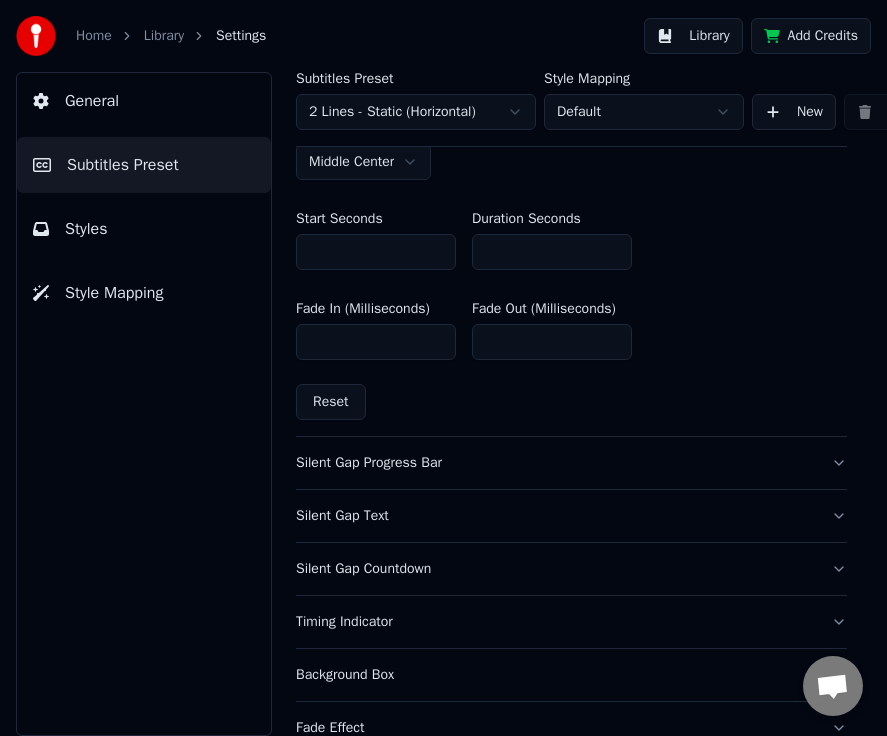 scroll, scrollTop: 900, scrollLeft: 0, axis: vertical 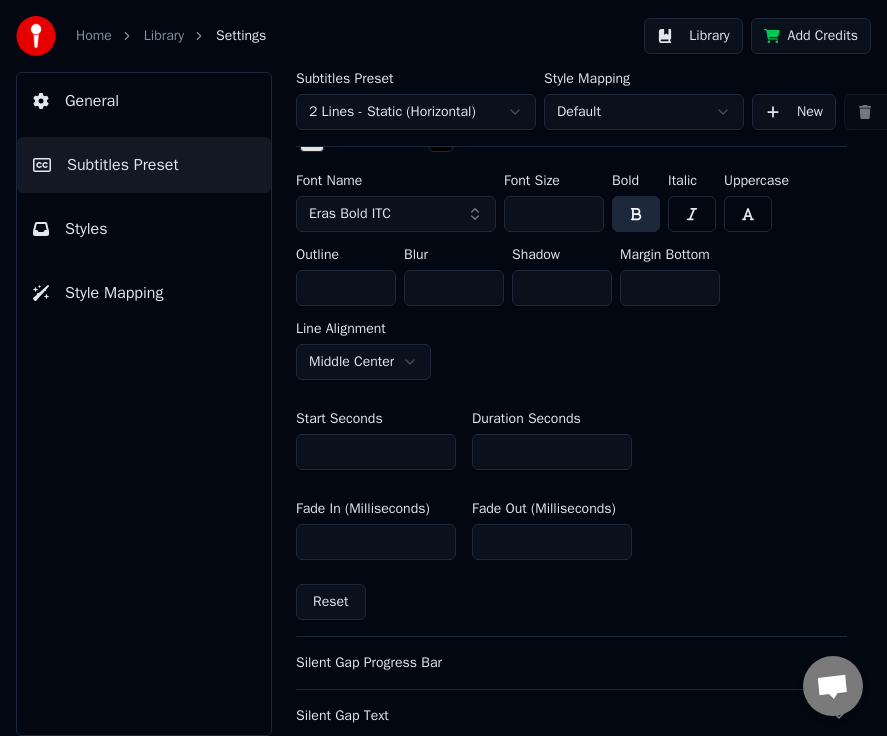 click on "Home Library Settings Library Add Credits General Subtitles Preset Styles Style Mapping Subtitles Preset 2 Lines - Static (Horizontal) Style Mapping Default New Delete Set as Default General Layout Song Title Insert the song title in the beginning of the video Enabled Title Style Primary Color Outline Color Font Name Bernard MT Condensed Font Size *** Bold Italic Uppercase Outline ** Blur * Shadow * Margin Bottom *** Line Alignment Top Center Artist Style Primary Color Outline Color Font Name Eras Bold ITC Font Size ** Bold Italic Uppercase Outline ** Blur * Shadow * Margin Bottom *** Line Alignment Middle Center Start Seconds * Duration Seconds ** Fade In (Milliseconds) *** Fade Out (Milliseconds) *** Reset Silent Gap Progress Bar Silent Gap Text Silent Gap Countdown Timing Indicator Background Box Fade Effect Offset Max Characters Per Line Auto Line Break Advanced Settings" at bounding box center [443, 368] 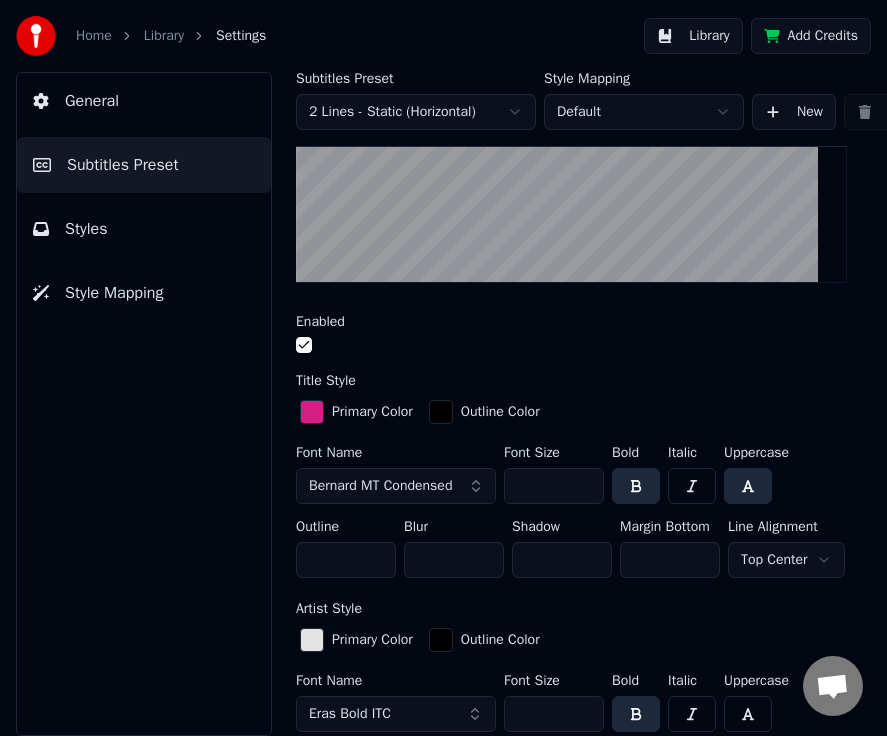 scroll, scrollTop: 200, scrollLeft: 0, axis: vertical 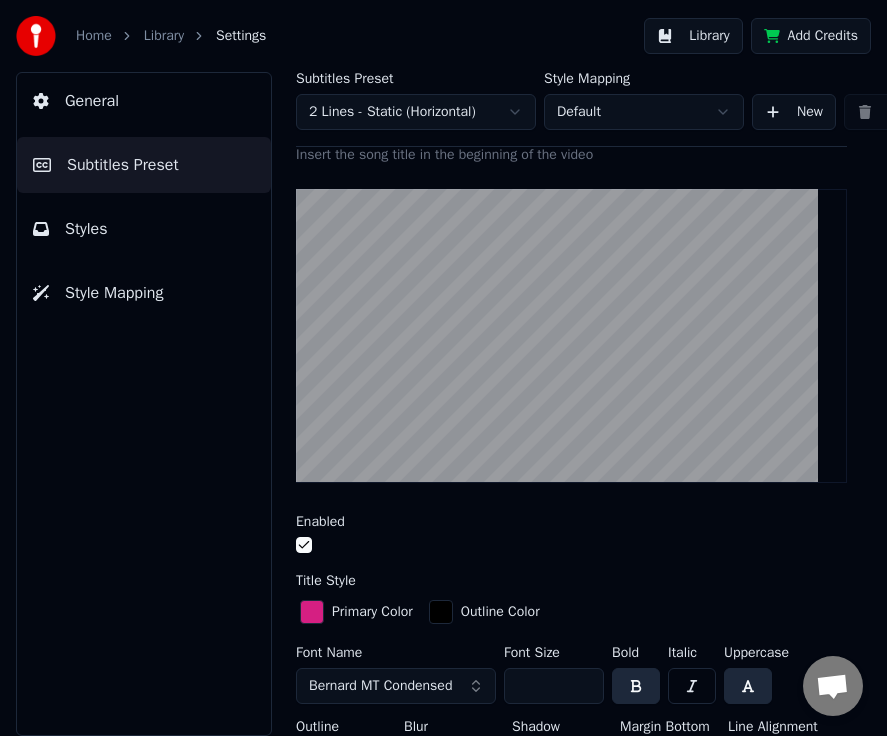 click on "***" at bounding box center (554, 686) 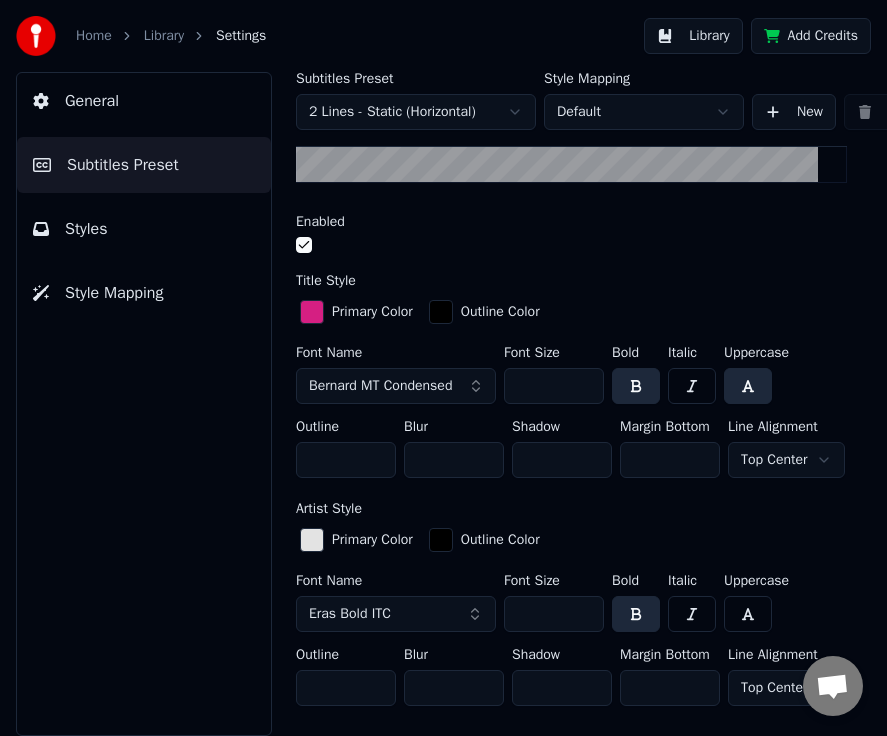 type on "***" 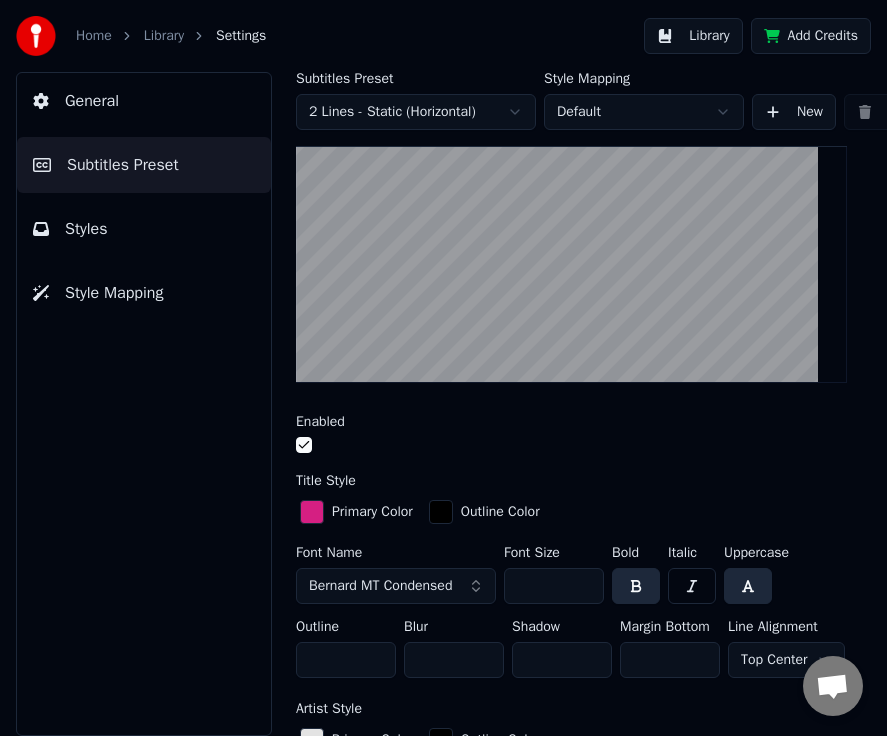 scroll, scrollTop: 500, scrollLeft: 0, axis: vertical 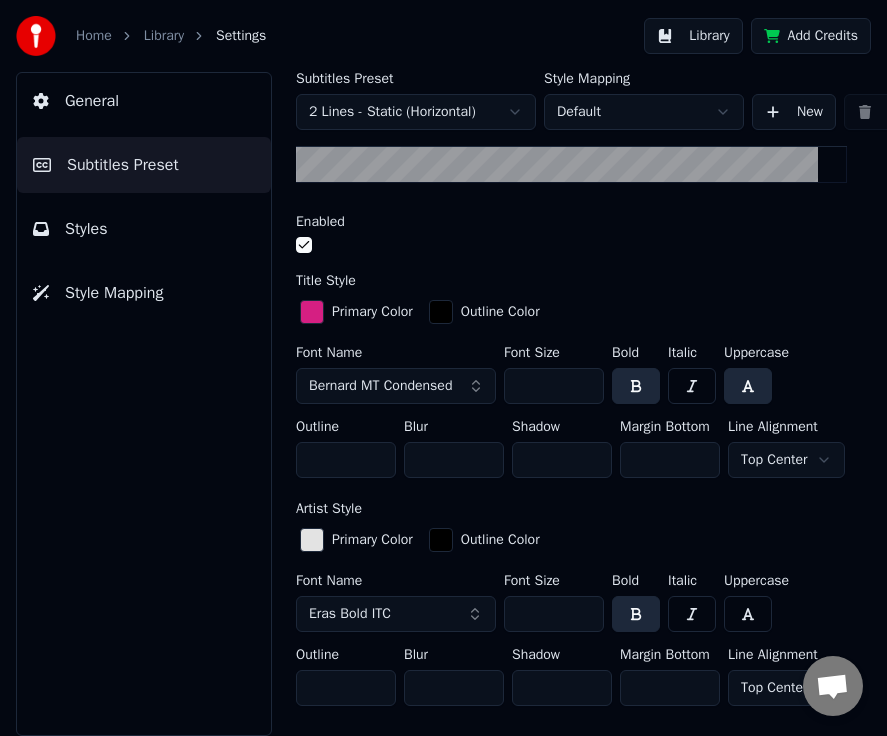 type on "***" 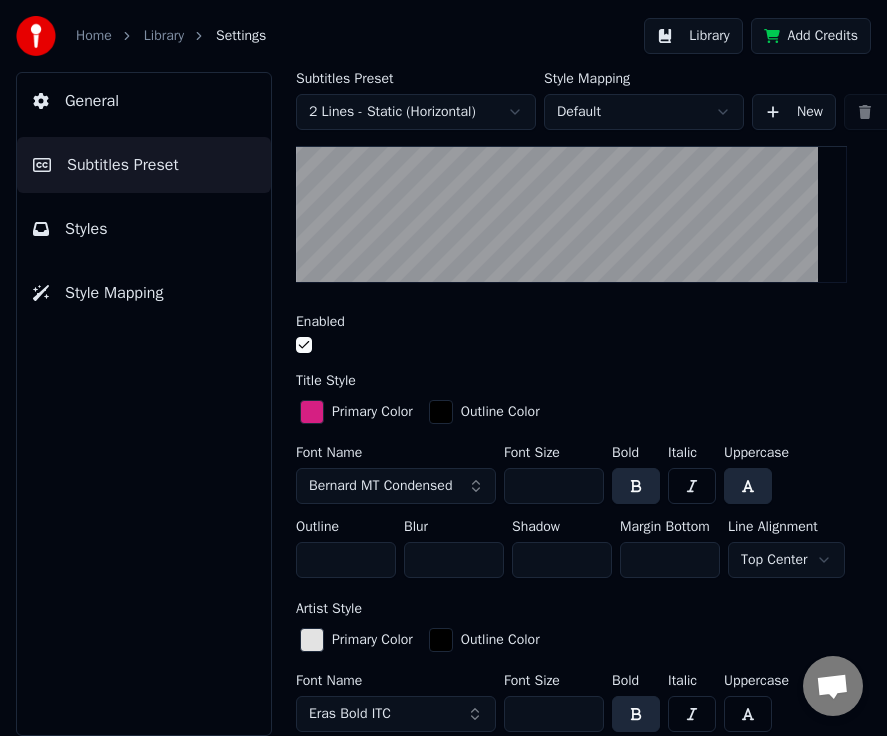 scroll, scrollTop: 200, scrollLeft: 0, axis: vertical 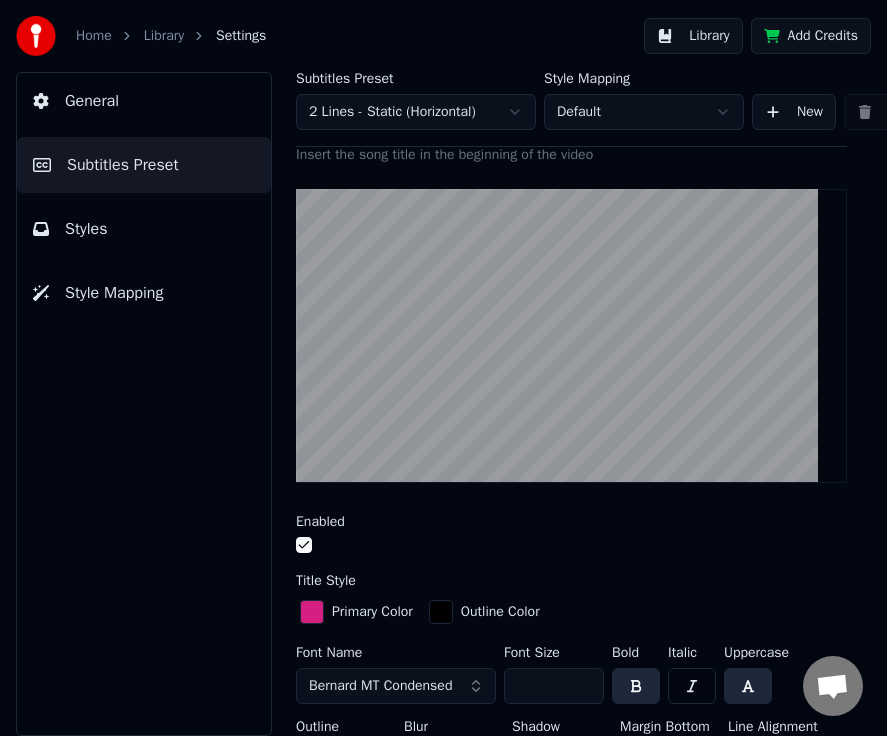 click at bounding box center [312, 612] 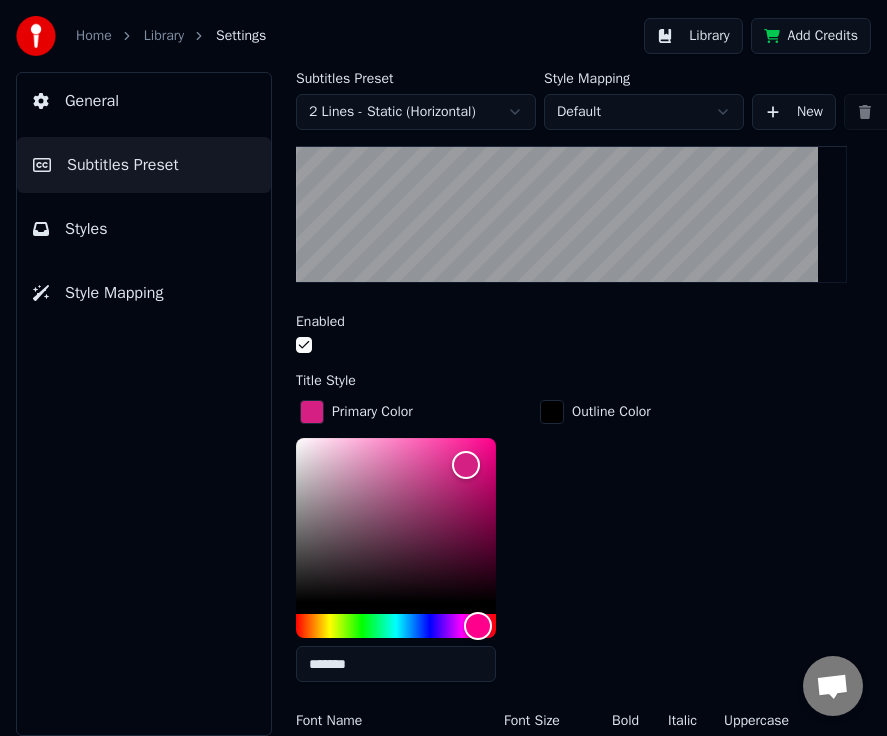 scroll, scrollTop: 500, scrollLeft: 0, axis: vertical 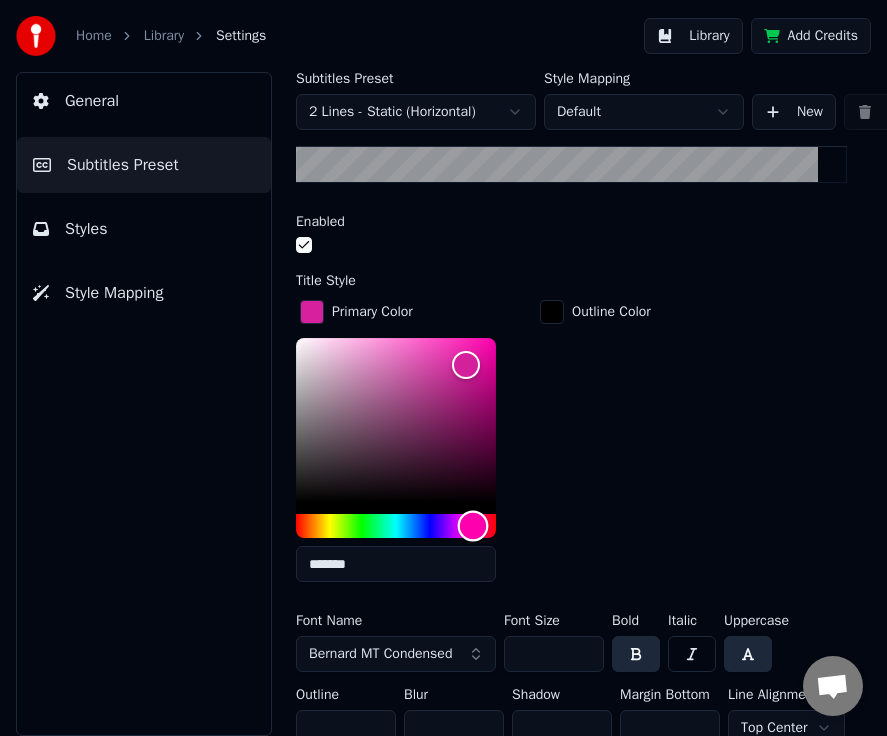 click at bounding box center (473, 526) 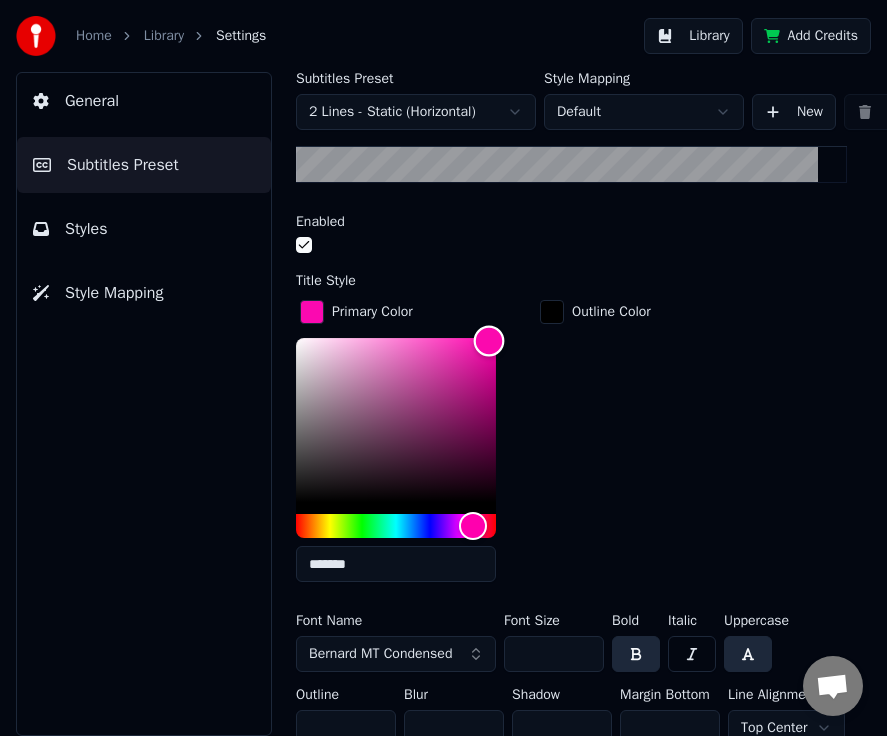 drag, startPoint x: 478, startPoint y: 366, endPoint x: 489, endPoint y: 339, distance: 29.15476 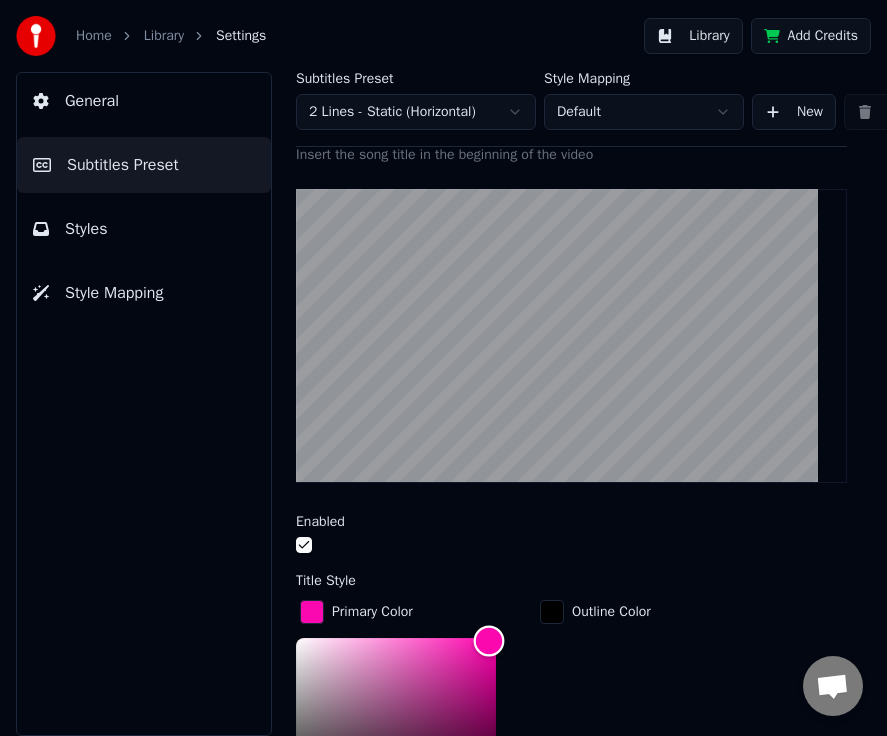 scroll, scrollTop: 400, scrollLeft: 0, axis: vertical 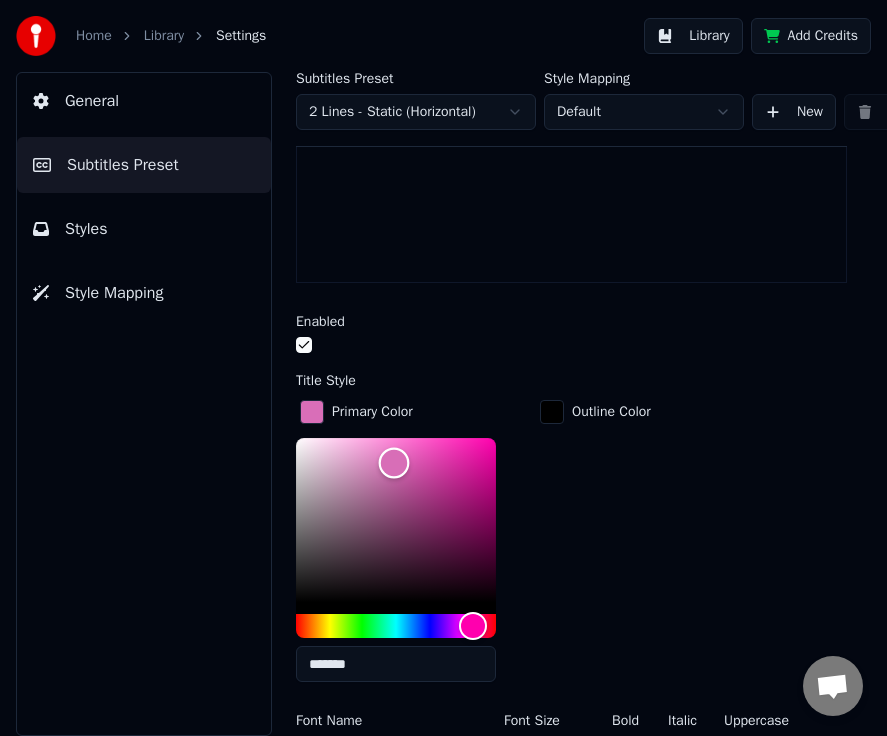 drag, startPoint x: 497, startPoint y: 439, endPoint x: 393, endPoint y: 460, distance: 106.09901 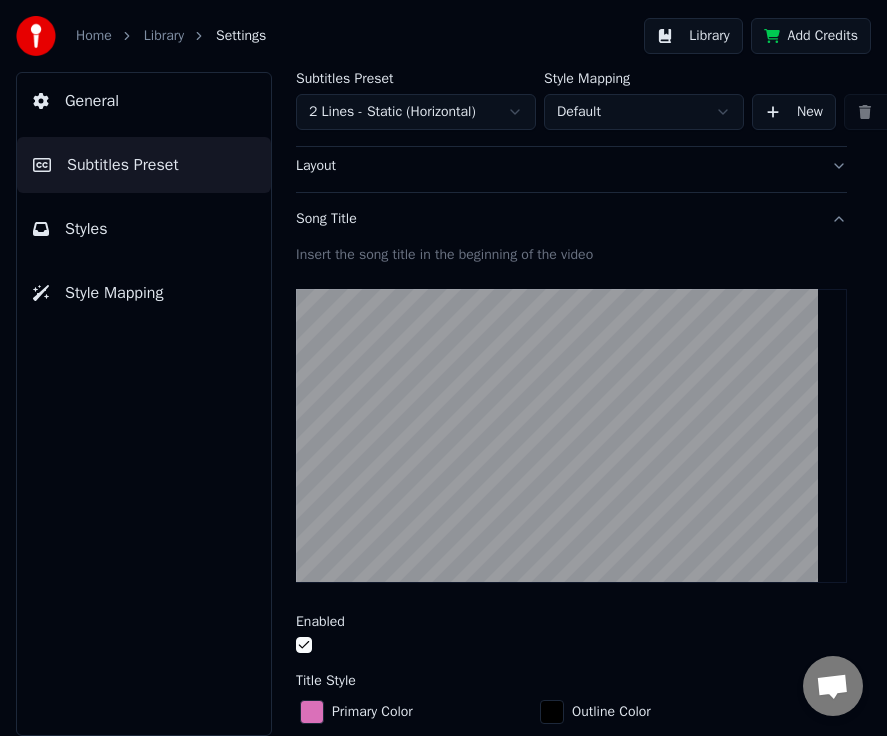 scroll, scrollTop: 200, scrollLeft: 0, axis: vertical 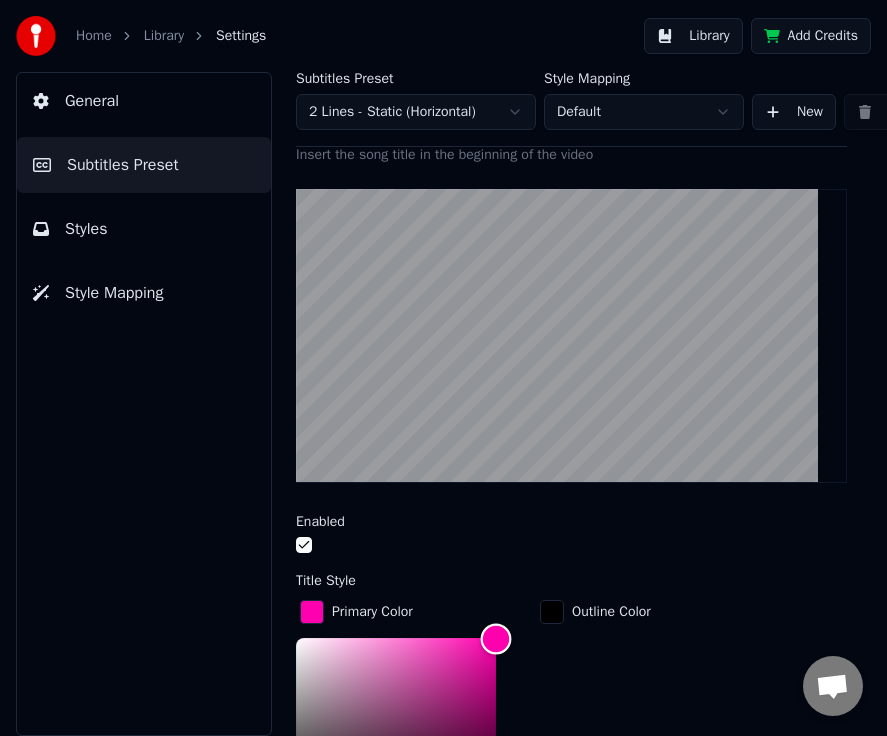 type on "*******" 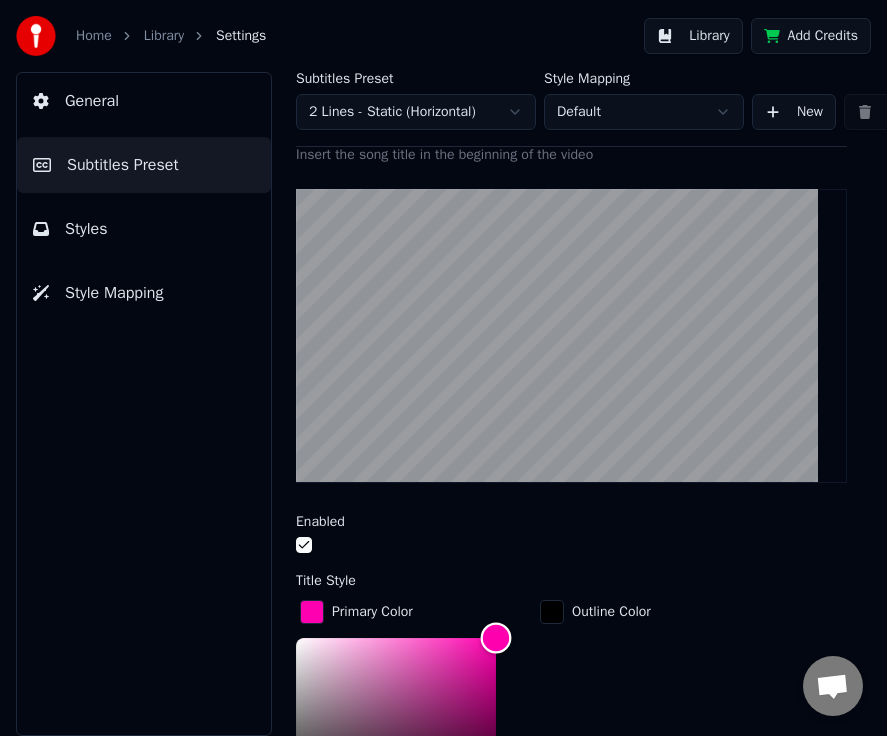 drag, startPoint x: 398, startPoint y: 657, endPoint x: 504, endPoint y: 636, distance: 108.060165 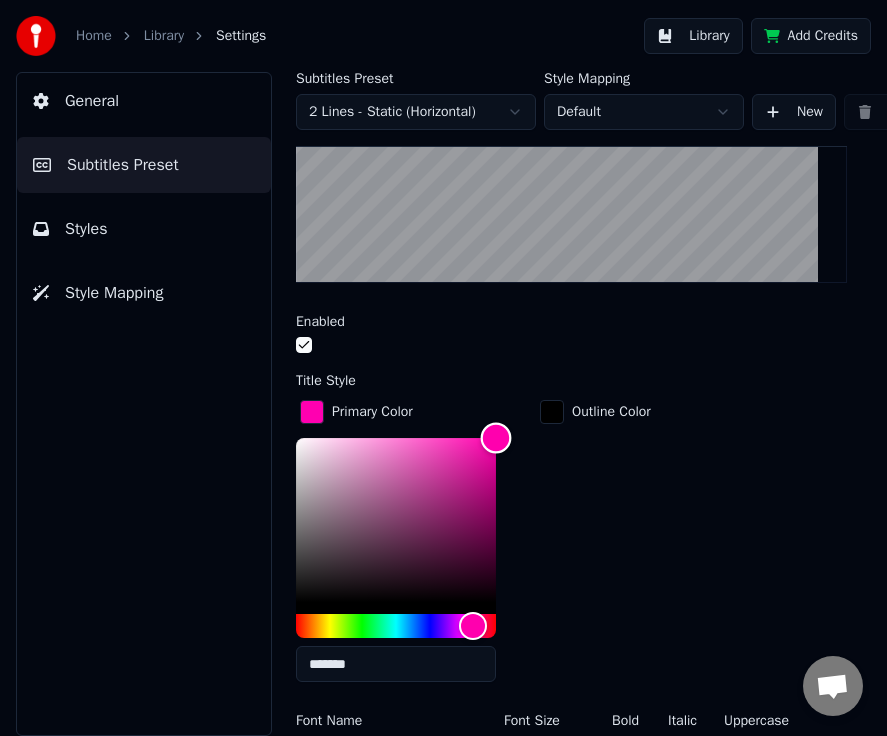 scroll, scrollTop: 600, scrollLeft: 0, axis: vertical 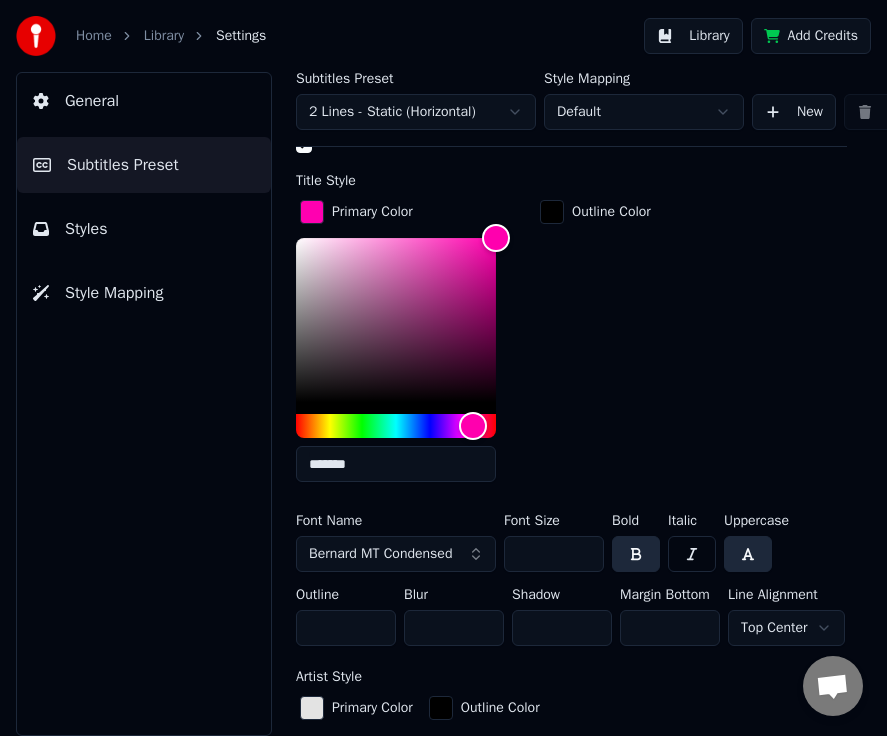 type on "***" 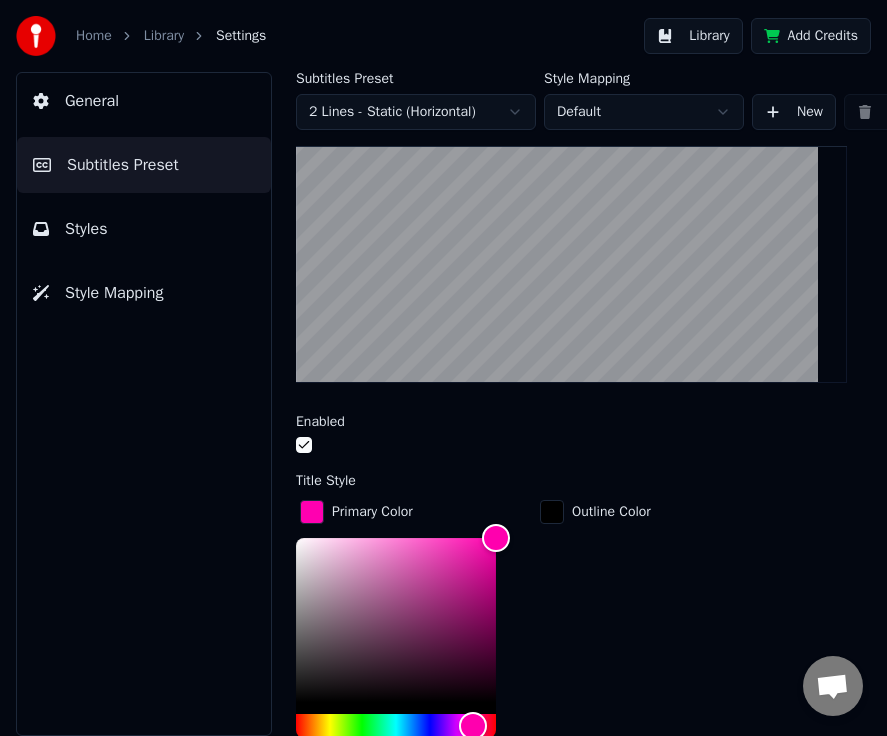 scroll, scrollTop: 500, scrollLeft: 0, axis: vertical 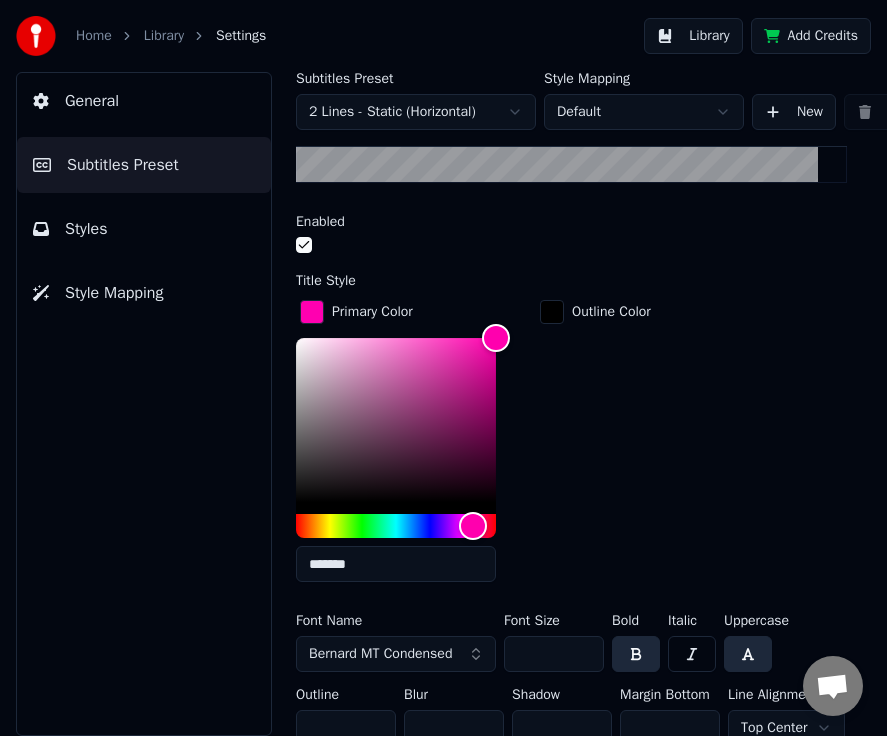 click at bounding box center (748, 654) 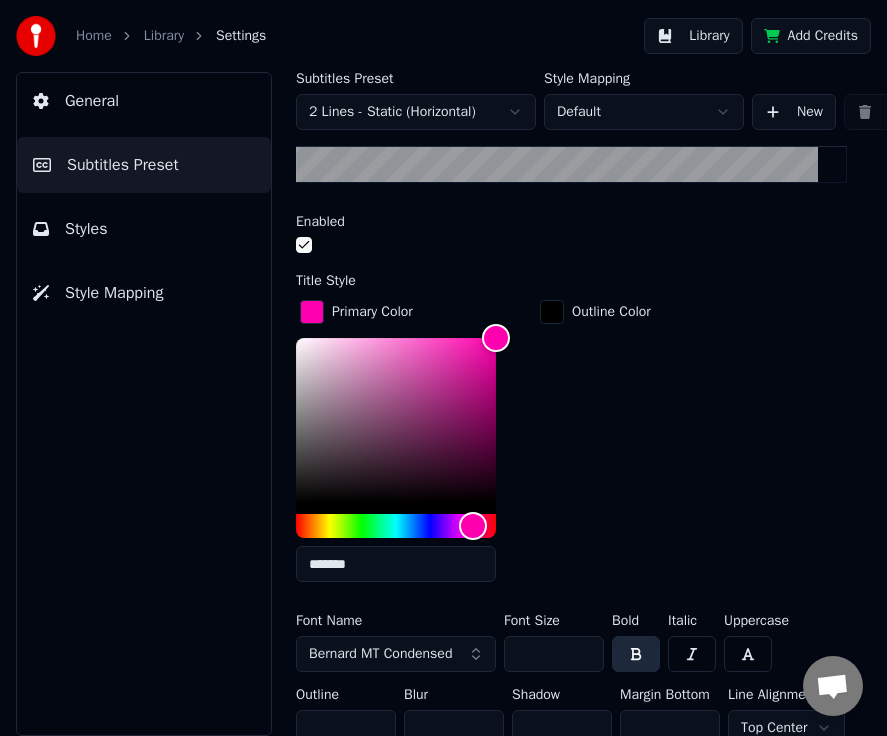 scroll, scrollTop: 600, scrollLeft: 0, axis: vertical 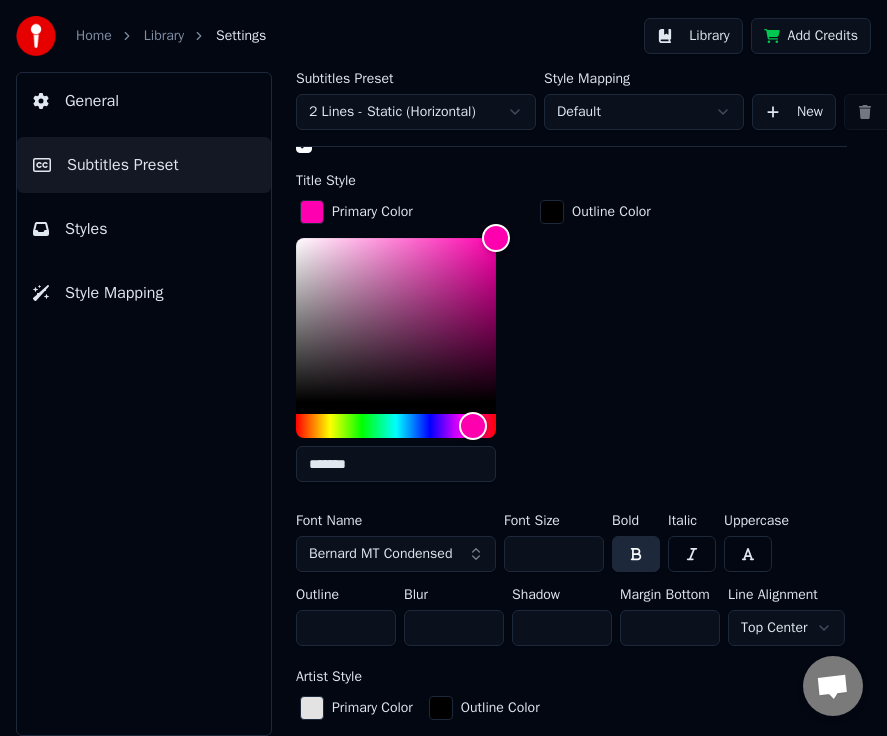 click at bounding box center [748, 554] 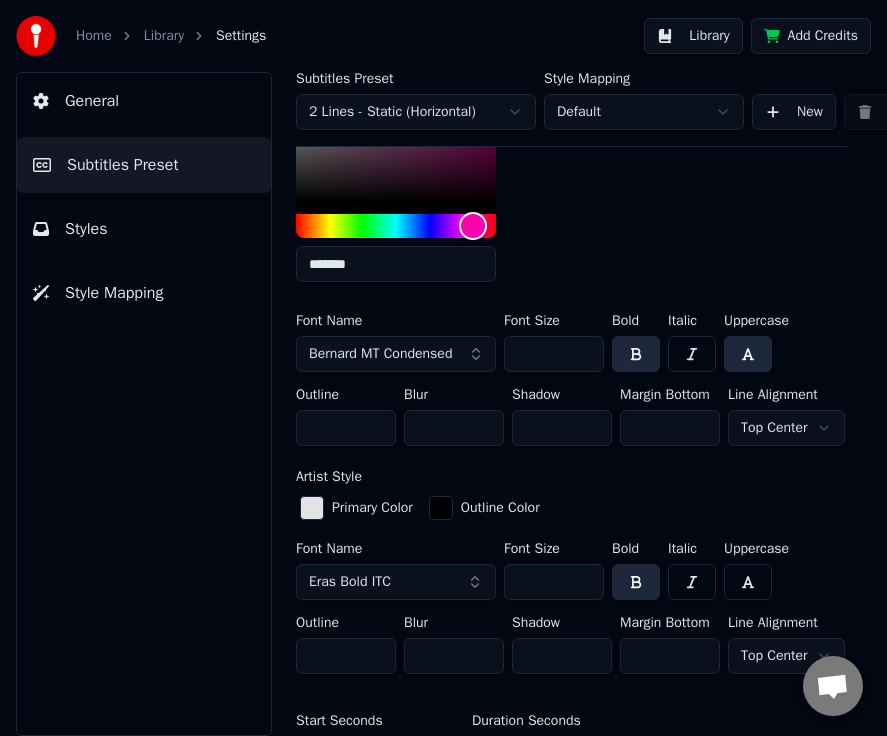 scroll, scrollTop: 900, scrollLeft: 0, axis: vertical 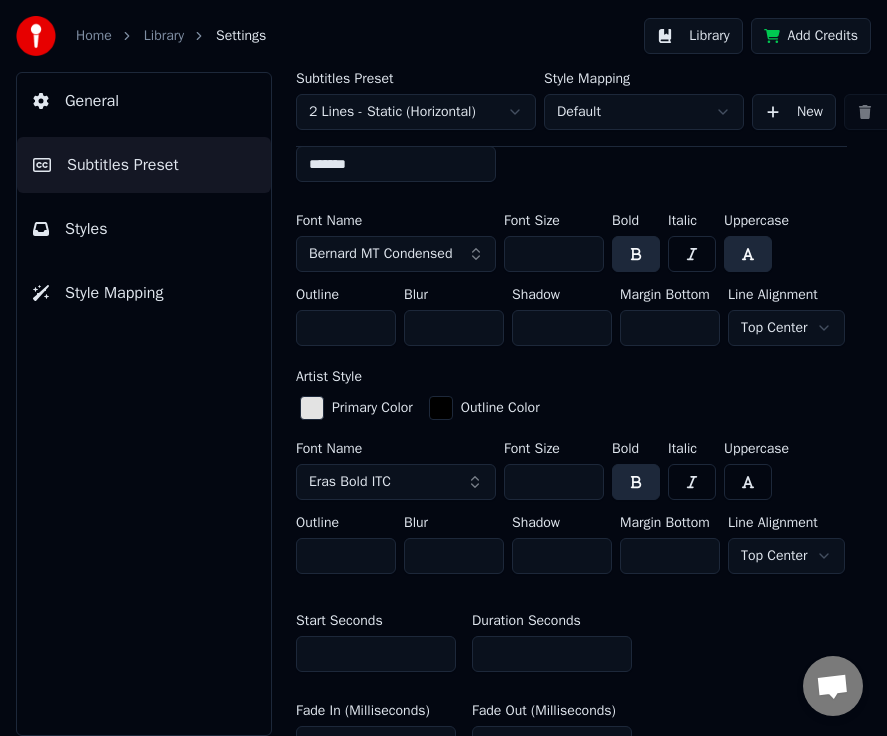 click on "Eras Bold ITC" at bounding box center [396, 482] 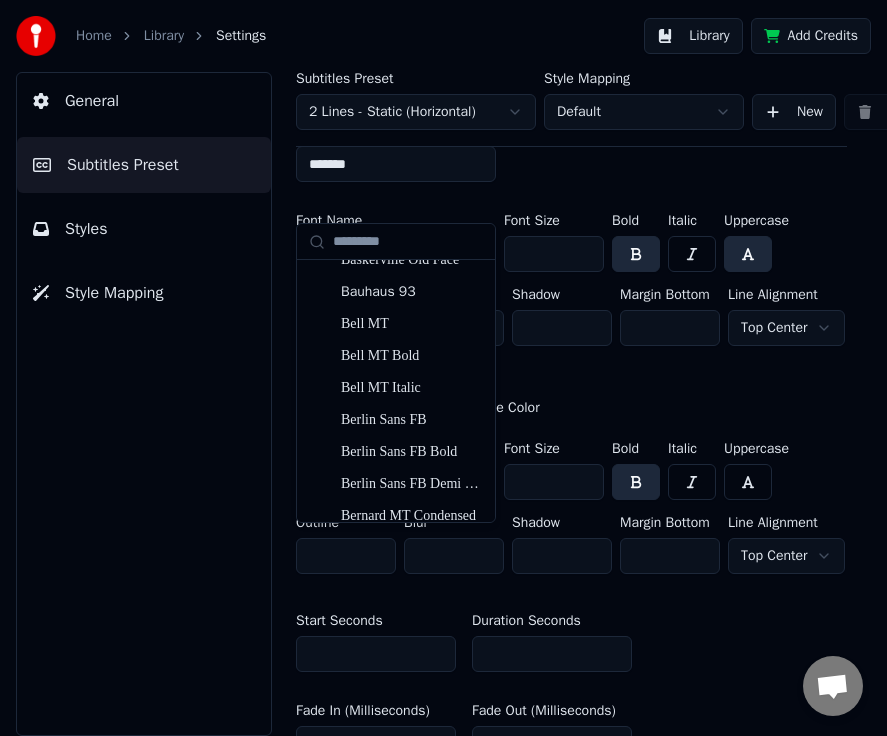 scroll, scrollTop: 600, scrollLeft: 0, axis: vertical 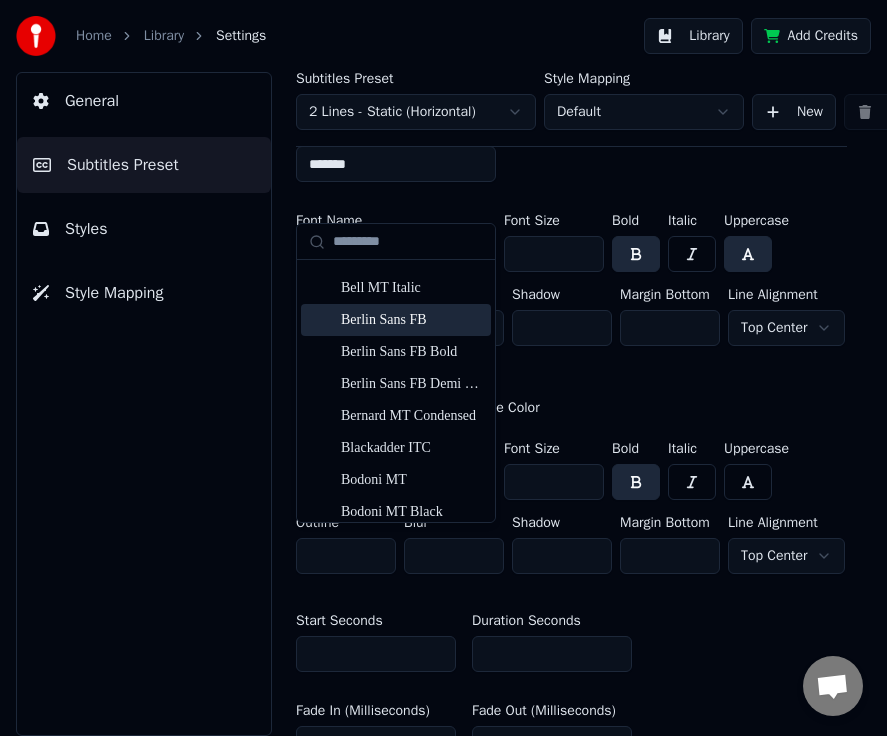 click on "Berlin Sans FB" at bounding box center [412, 320] 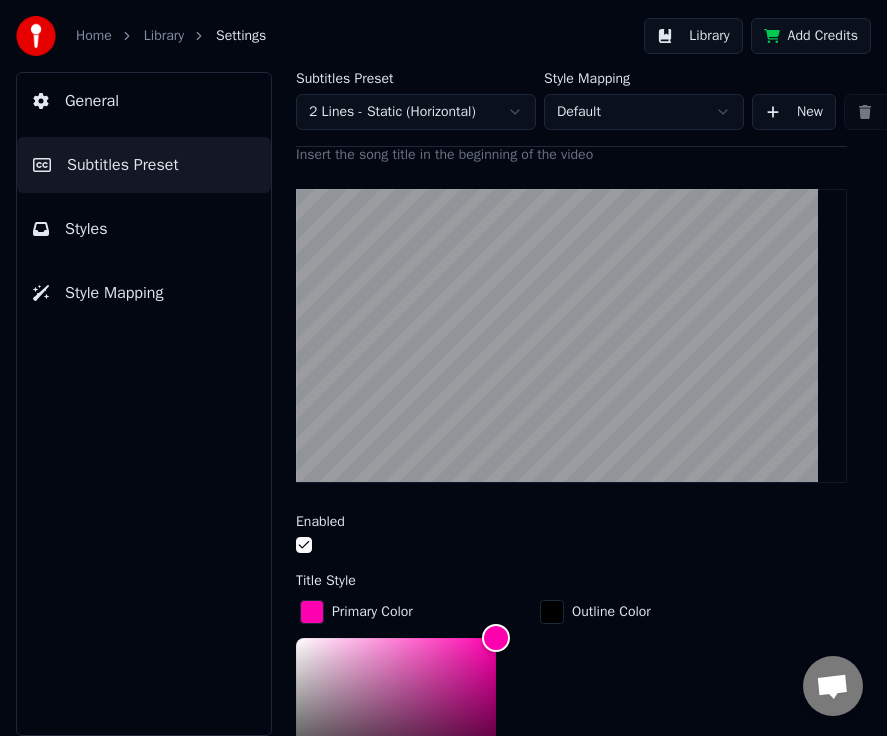scroll, scrollTop: 300, scrollLeft: 0, axis: vertical 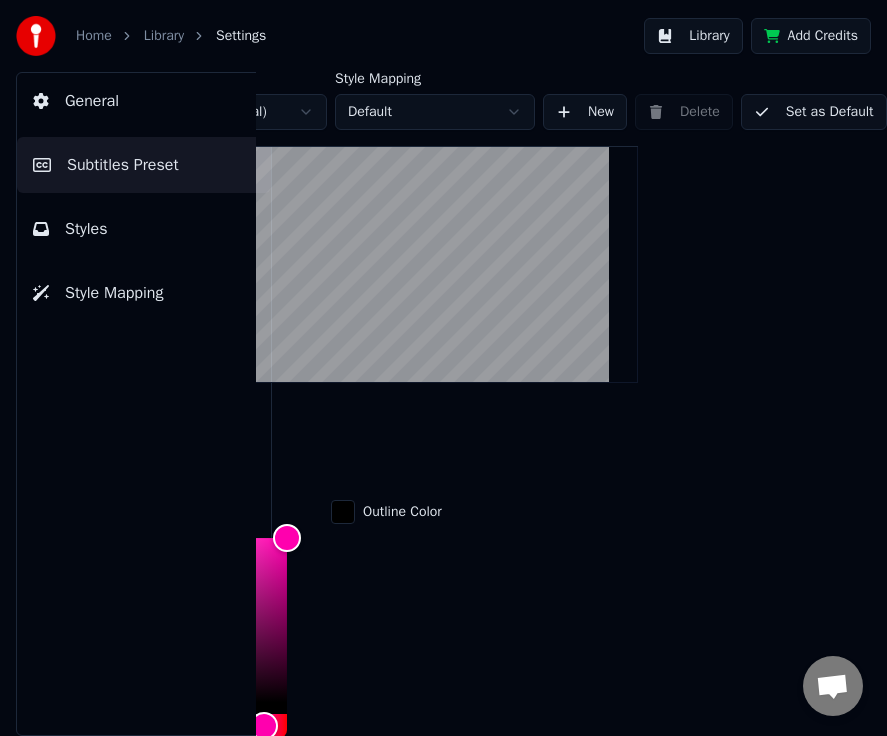 click on "Set as Default" at bounding box center [814, 112] 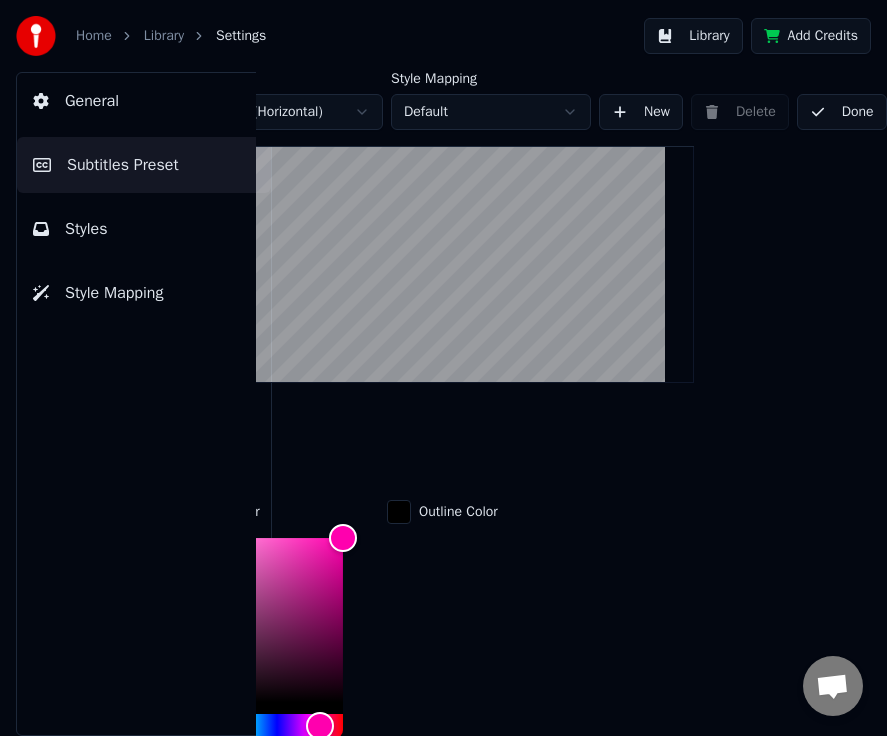 click on "Done" at bounding box center (842, 112) 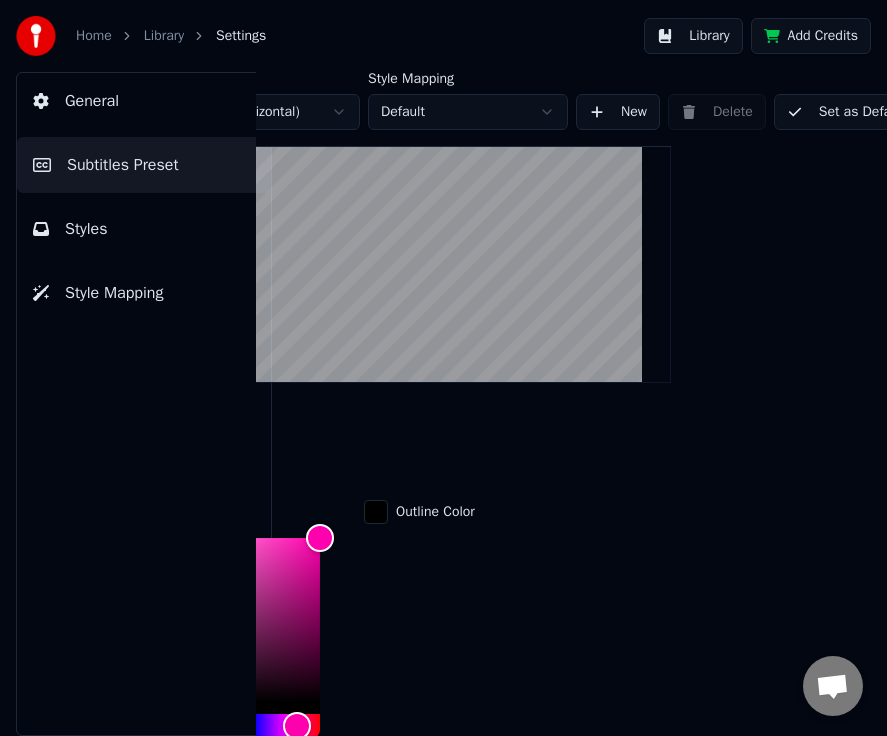 click on "Set as Default" at bounding box center (847, 112) 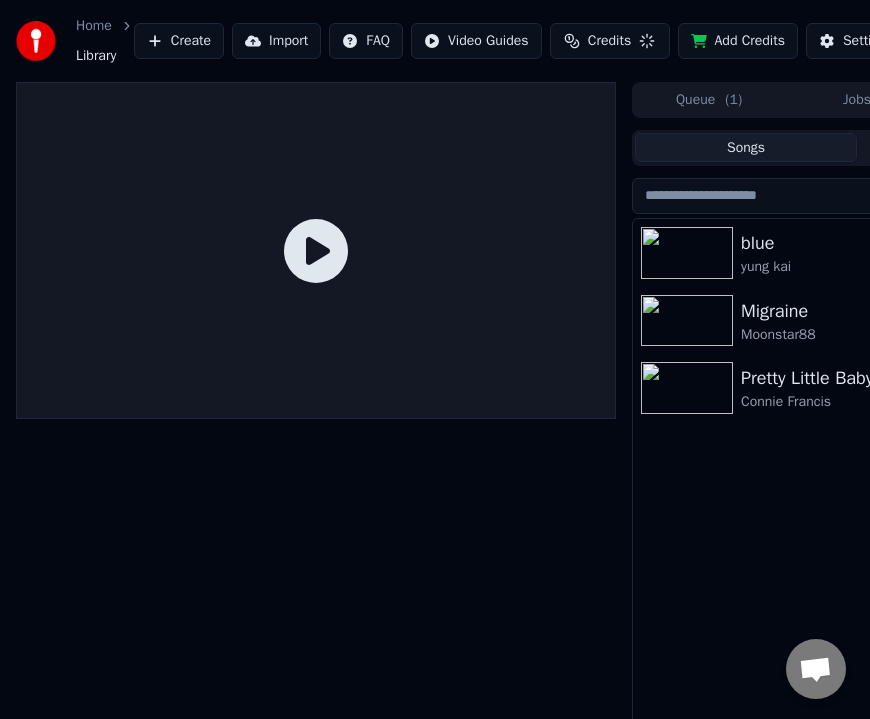 click at bounding box center (687, 388) 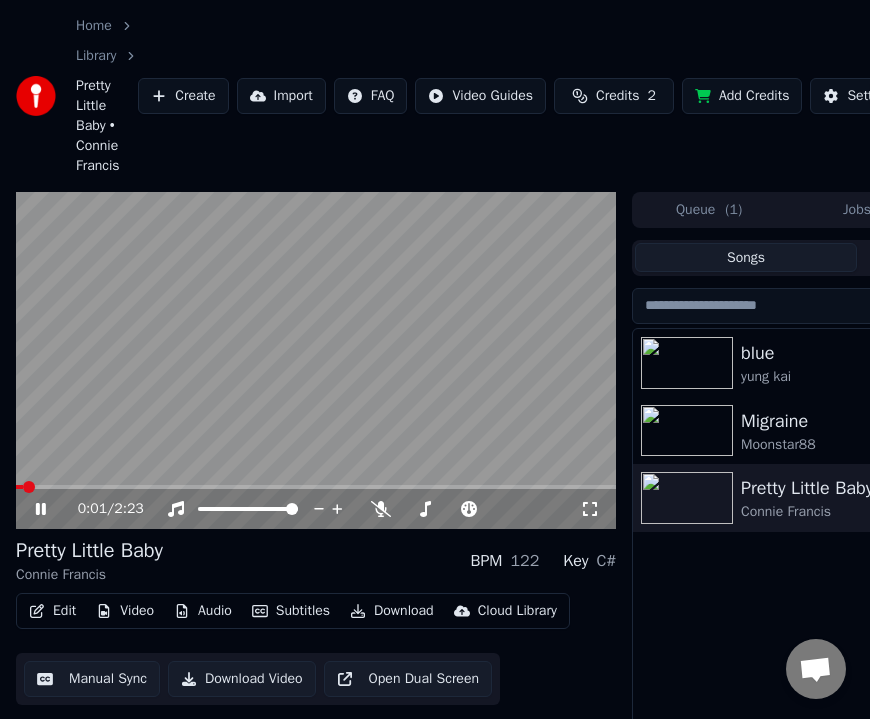 click 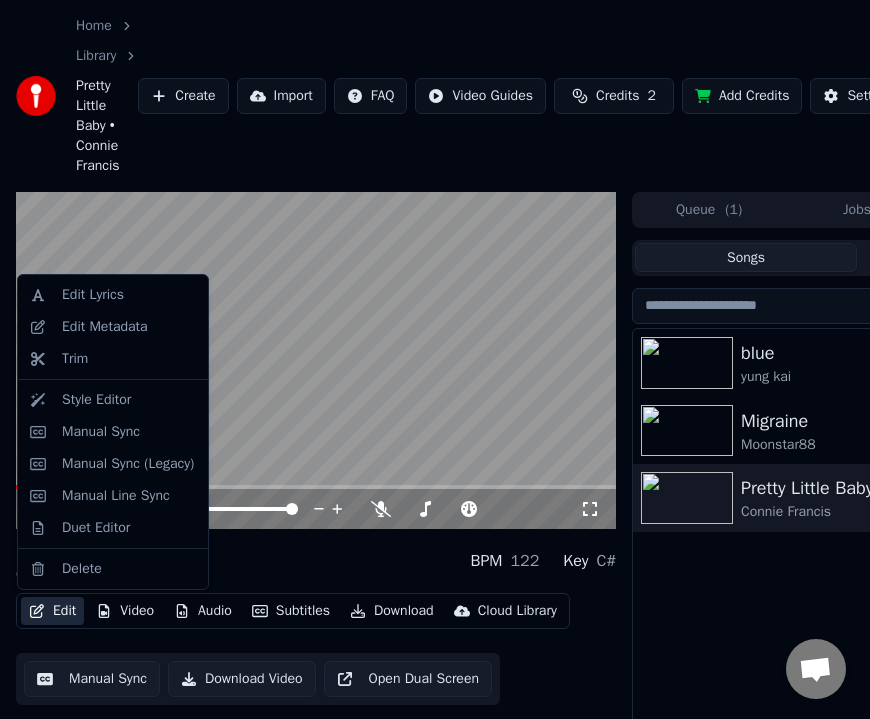 click on "Edit" at bounding box center (52, 611) 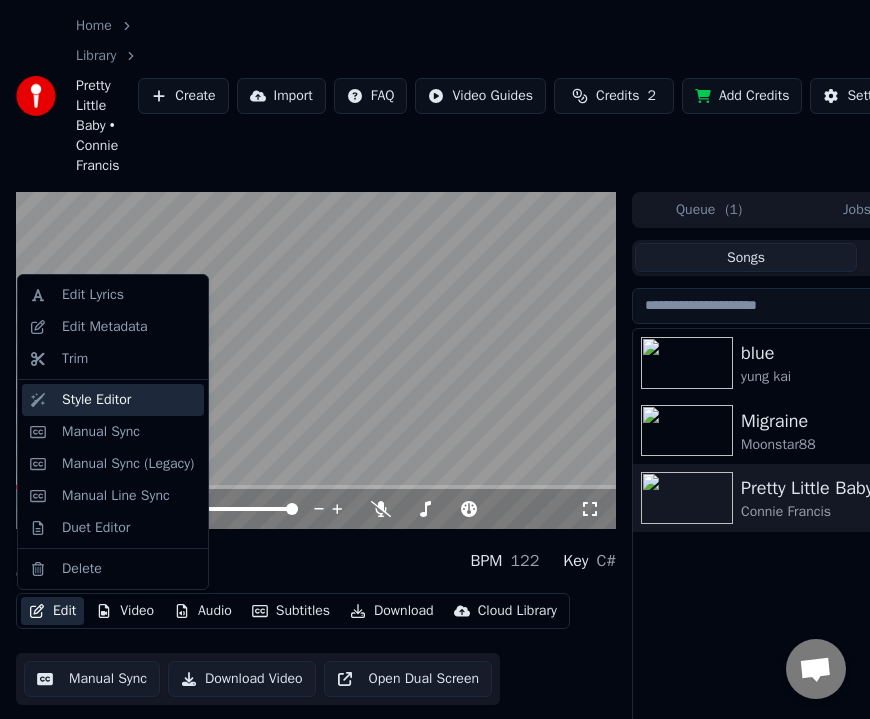 click on "Style Editor" at bounding box center [96, 400] 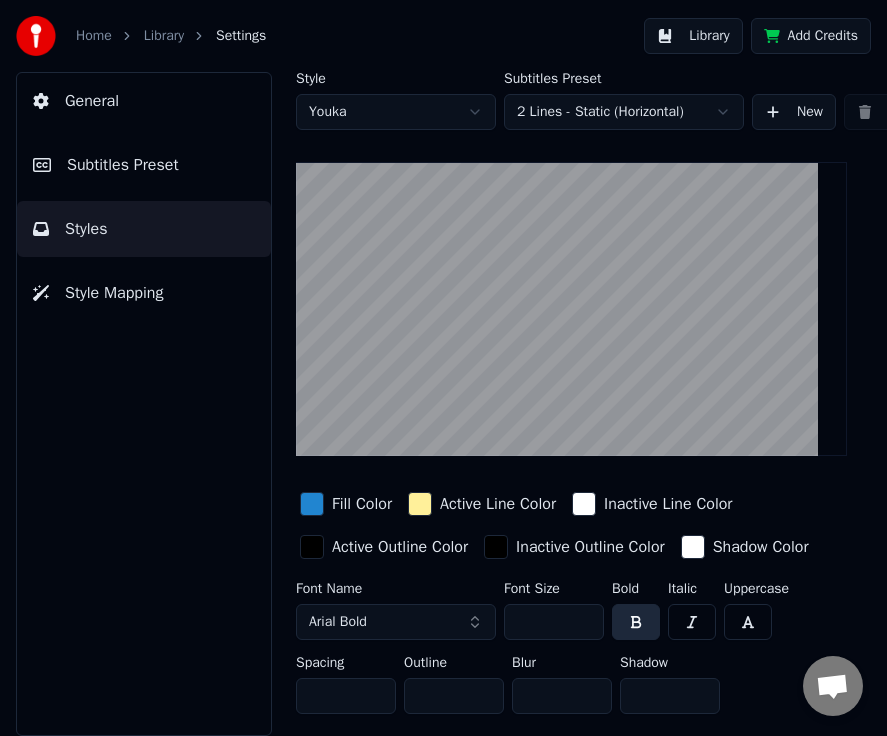 click on "Subtitles Preset" at bounding box center (123, 165) 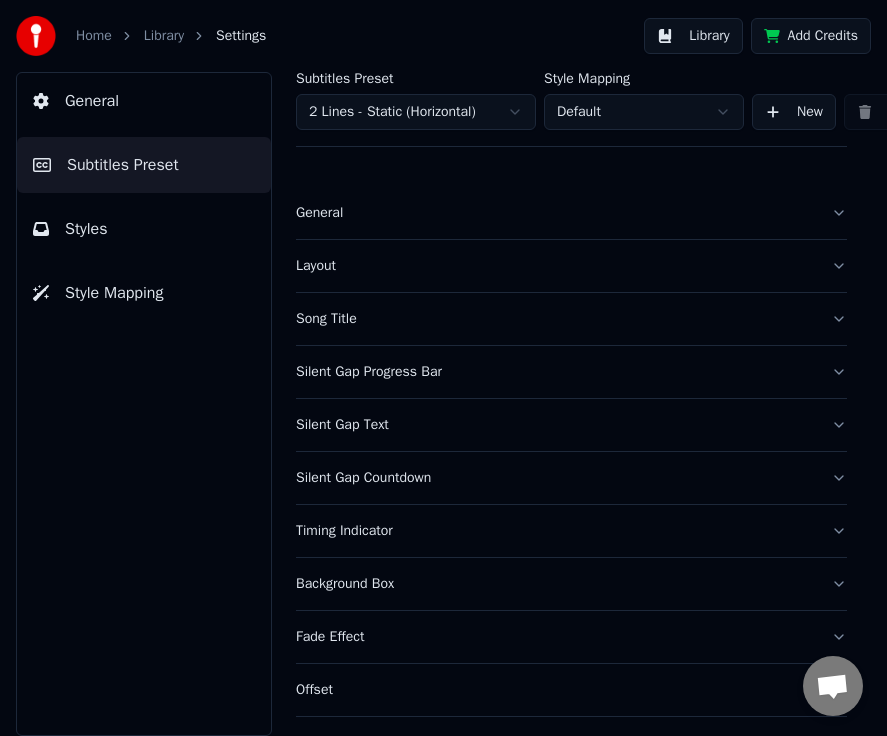 click on "Song Title" at bounding box center (555, 319) 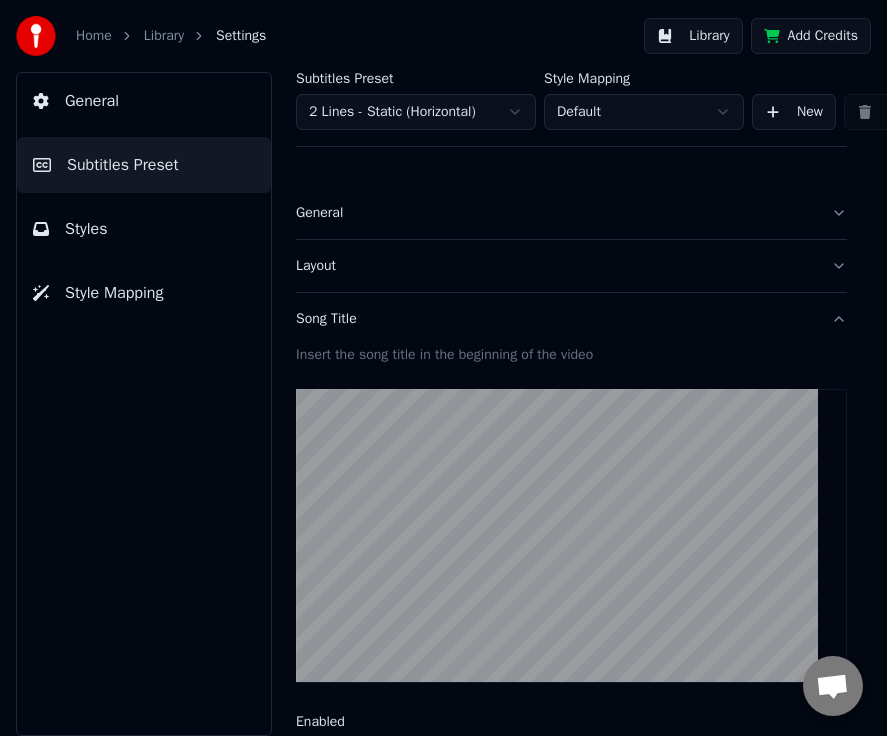 scroll, scrollTop: 300, scrollLeft: 0, axis: vertical 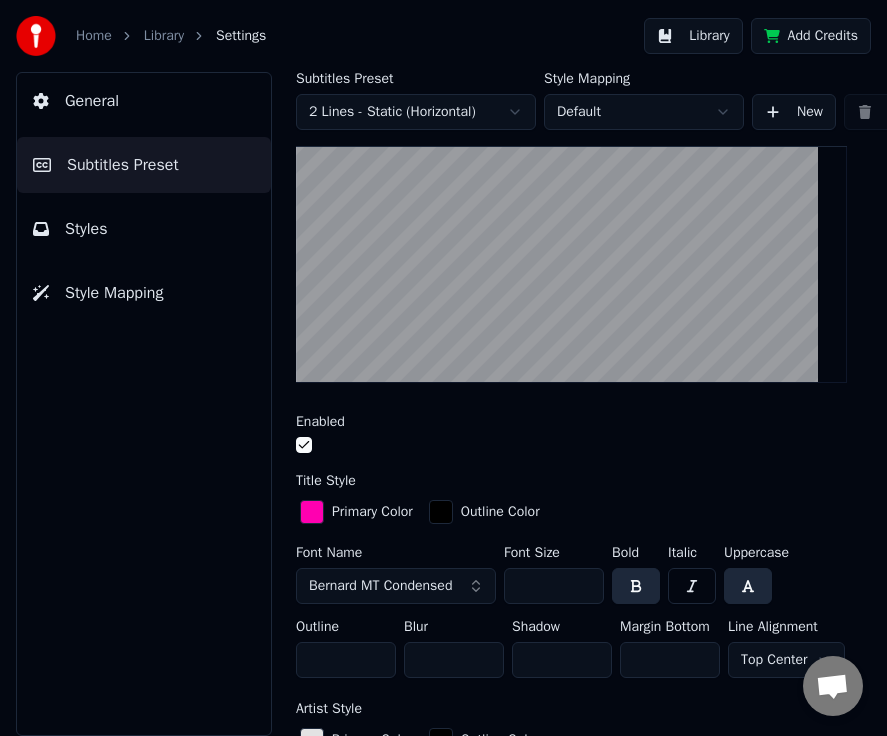 drag, startPoint x: 553, startPoint y: 587, endPoint x: 502, endPoint y: 582, distance: 51.24451 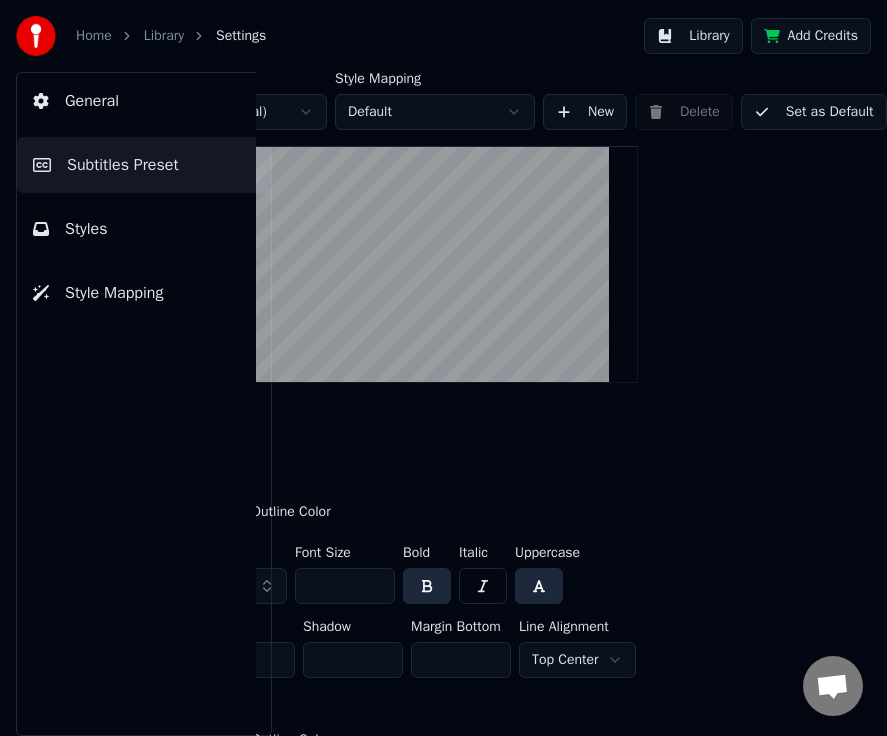 scroll, scrollTop: 0, scrollLeft: 229, axis: horizontal 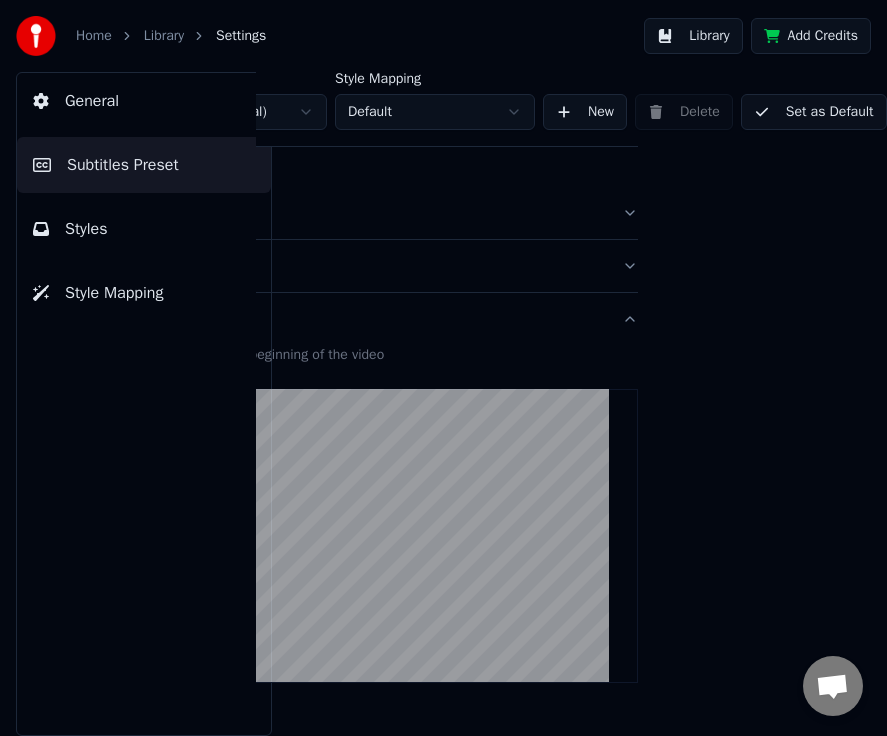 type on "***" 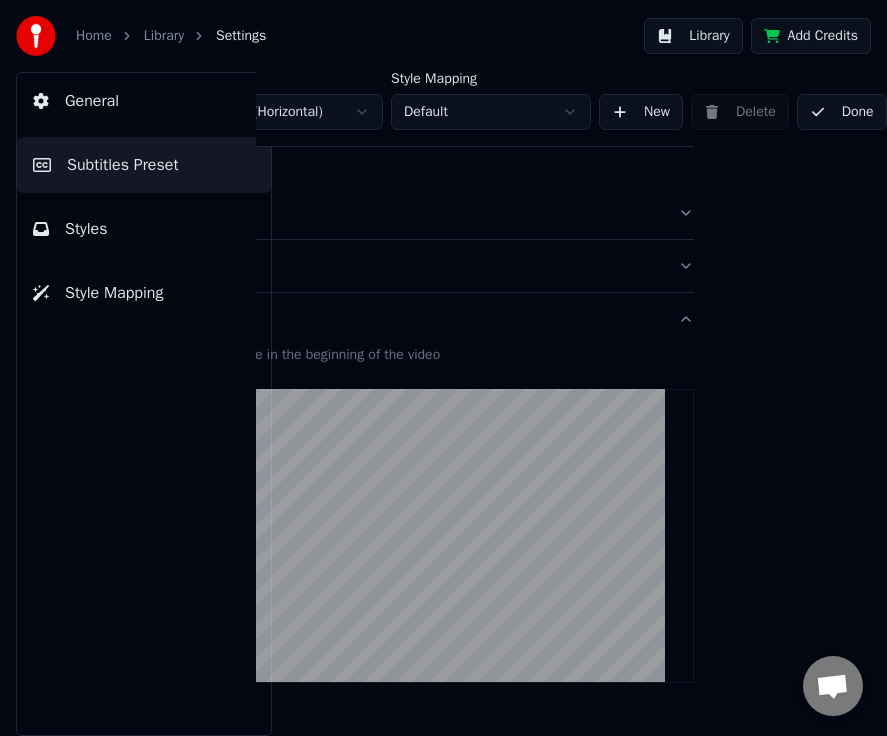 scroll, scrollTop: 0, scrollLeft: 176, axis: horizontal 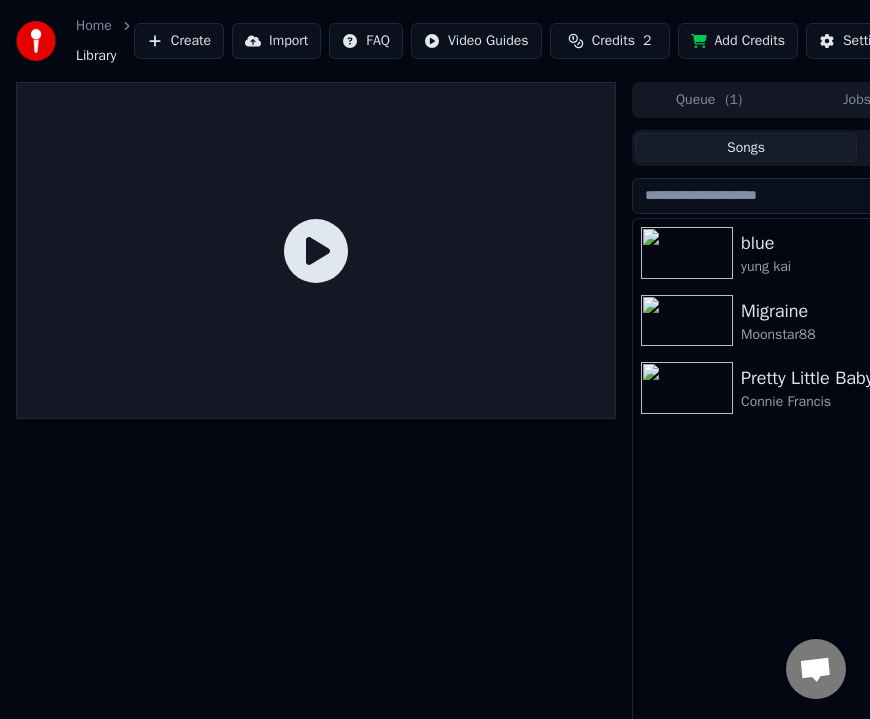 click at bounding box center [691, 388] 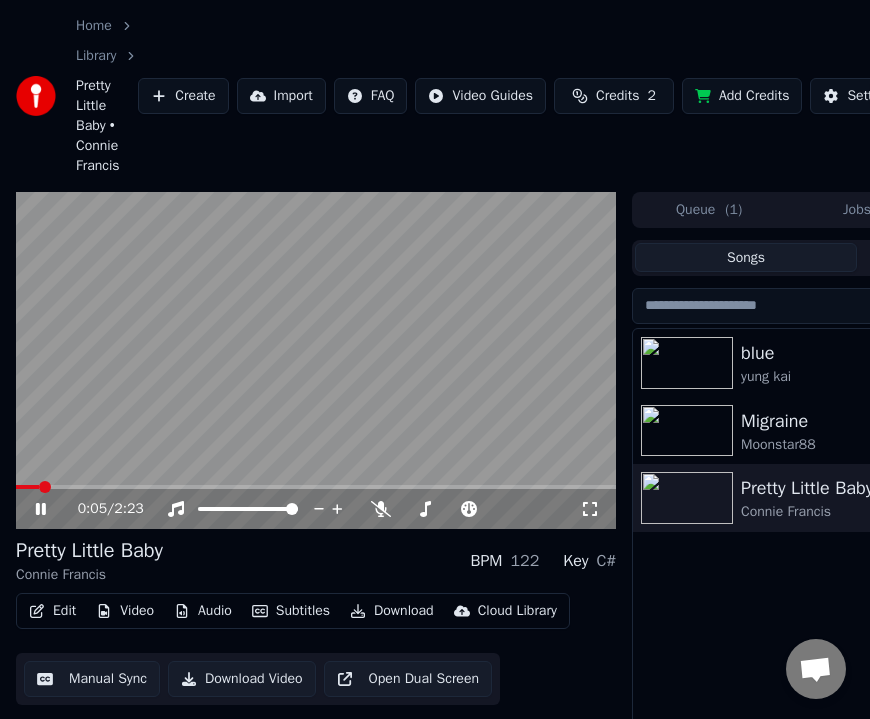 click 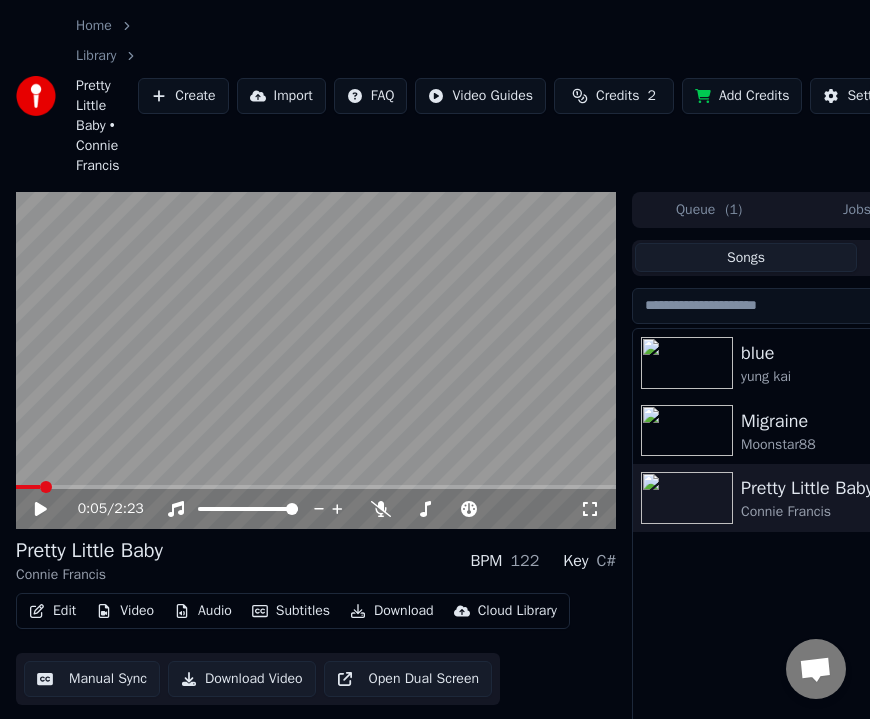 click 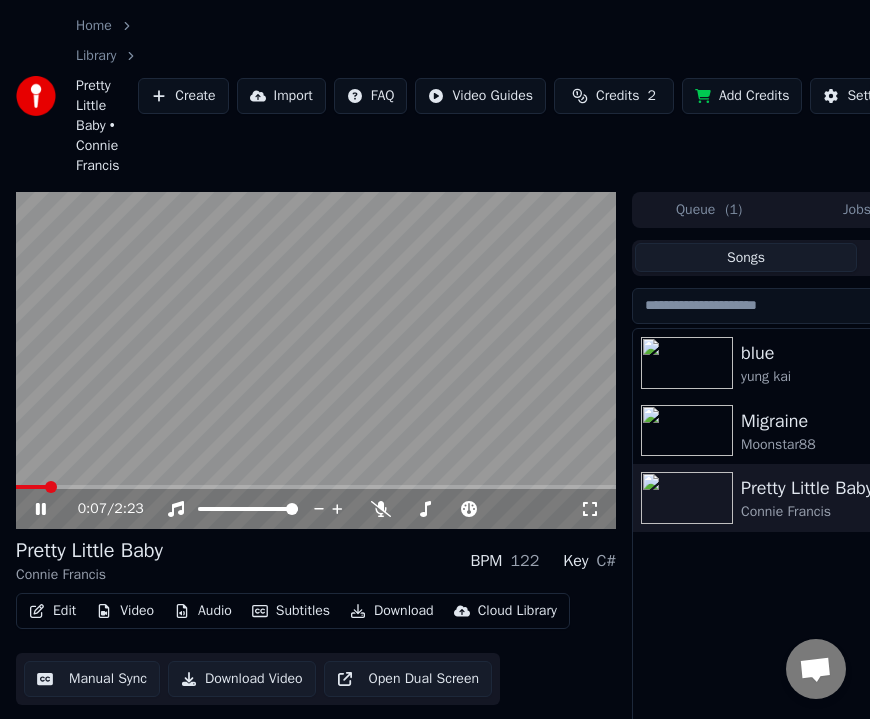 click 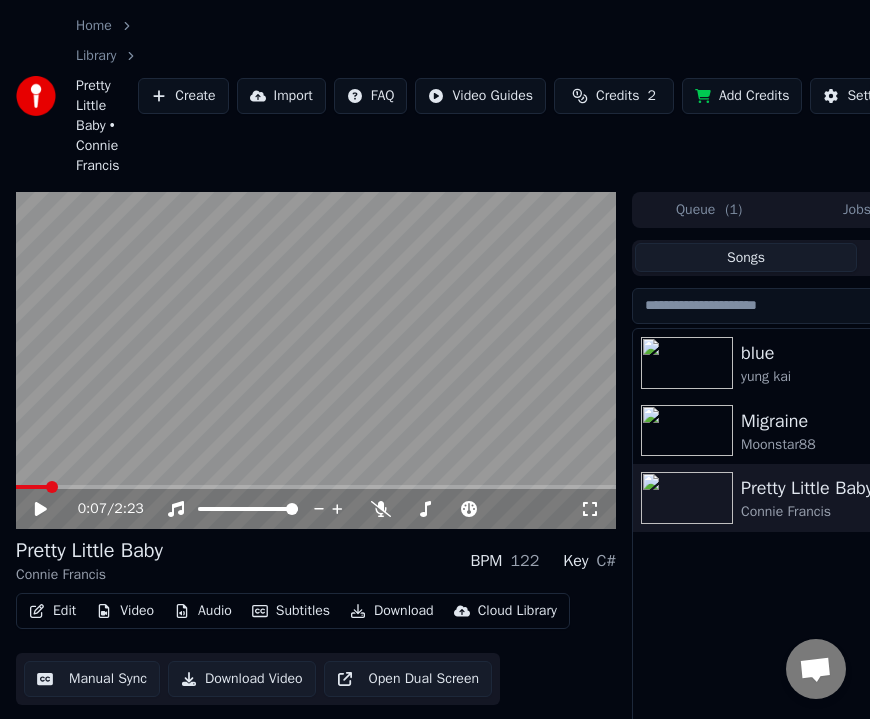 click on "Edit" at bounding box center [52, 611] 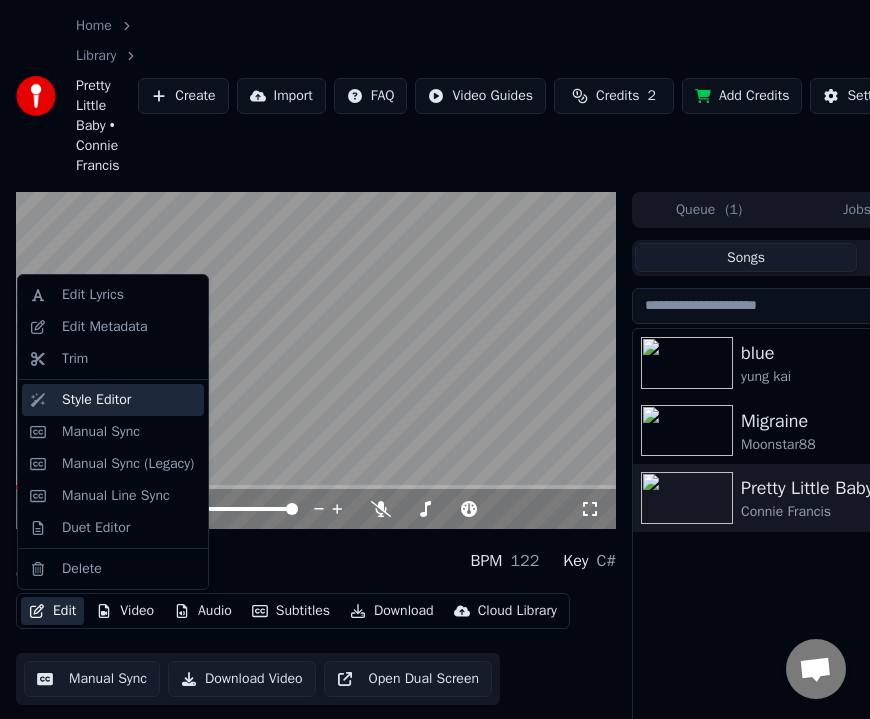 click on "Style Editor" at bounding box center [96, 400] 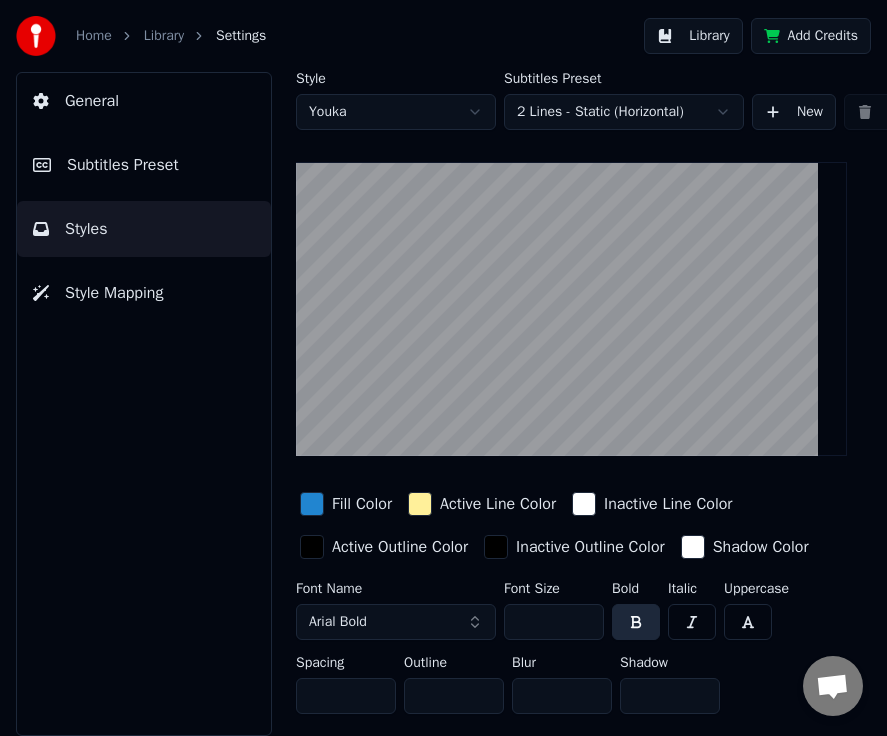 click on "Subtitles Preset" at bounding box center [123, 165] 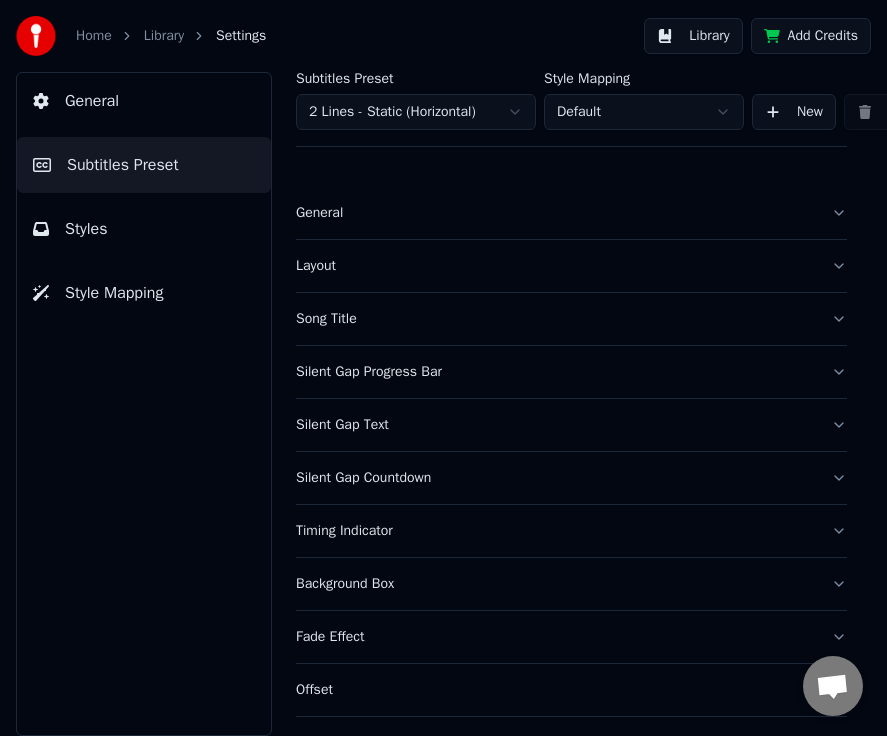 click on "Song Title" at bounding box center (555, 319) 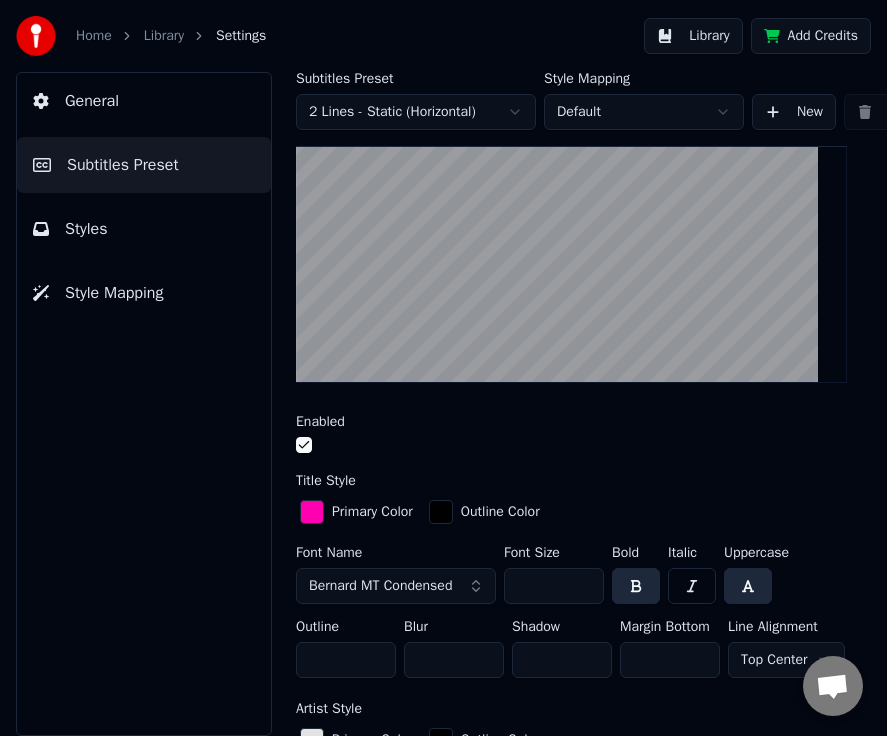 scroll, scrollTop: 400, scrollLeft: 0, axis: vertical 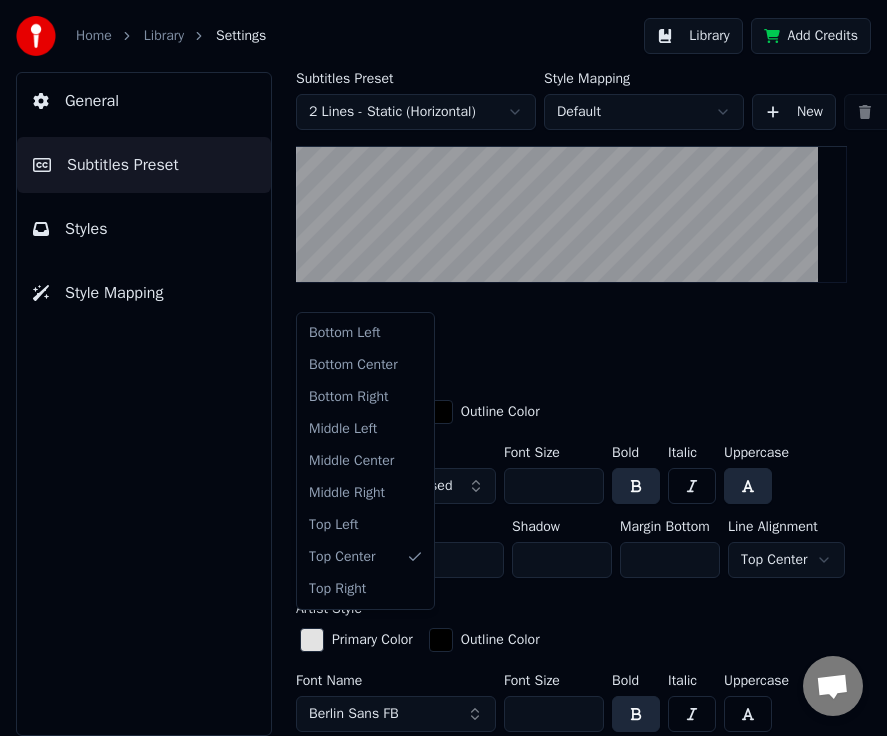 click on "Home Library Settings Library Add Credits General Subtitles Preset Styles Style Mapping Subtitles Preset 2 Lines - Static (Horizontal) Style Mapping Default New Delete Set as Default General Layout Song Title Insert the song title in the beginning of the video Enabled Title Style Primary Color Outline Color Font Name Bernard MT Condensed Font Size *** Bold Italic Uppercase Outline ** Blur * Shadow * Margin Bottom *** Line Alignment Top Center Artist Style Primary Color Outline Color Font Name Berlin Sans FB Font Size *** Bold Italic Uppercase Outline ** Blur * Shadow * Margin Bottom *** Line Alignment Top Center Start Seconds * Duration Seconds ** Fade In (Milliseconds) *** Fade Out (Milliseconds) *** Reset Silent Gap Progress Bar Silent Gap Text Silent Gap Countdown Timing Indicator Background Box Fade Effect Offset Max Characters Per Line Auto Line Break Advanced Settings Bottom Left Bottom Center Bottom Right Middle Left Middle Center Middle Right Top Left Top Center Top Right" at bounding box center (443, 368) 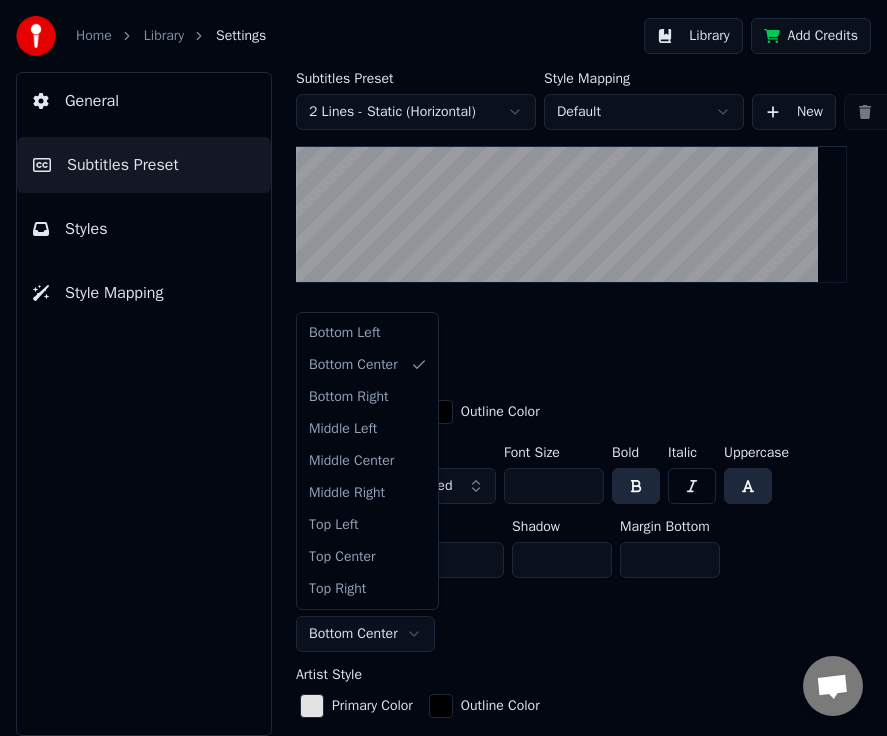 click on "Home Library Settings Library Add Credits General Subtitles Preset Styles Style Mapping Subtitles Preset 2 Lines - Static (Horizontal) Style Mapping Default New Delete Set as Default General Layout Song Title Insert the song title in the beginning of the video Enabled Title Style Primary Color Outline Color Font Name Bernard MT Condensed Font Size *** Bold Italic Uppercase Outline ** Blur * Shadow * Margin Bottom *** Line Alignment Bottom Center Artist Style Primary Color Outline Color Font Name Berlin Sans FB Font Size *** Bold Italic Uppercase Outline ** Blur * Shadow * Margin Bottom *** Line Alignment Top Center Start Seconds * Duration Seconds ** Fade In (Milliseconds) *** Fade Out (Milliseconds) *** Reset Silent Gap Progress Bar Silent Gap Text Silent Gap Countdown Timing Indicator Background Box Fade Effect Offset Max Characters Per Line Auto Line Break Advanced Settings Bottom Left Bottom Center Bottom Right Middle Left Middle Center Middle Right Top Left Top Center Top Right" at bounding box center (443, 368) 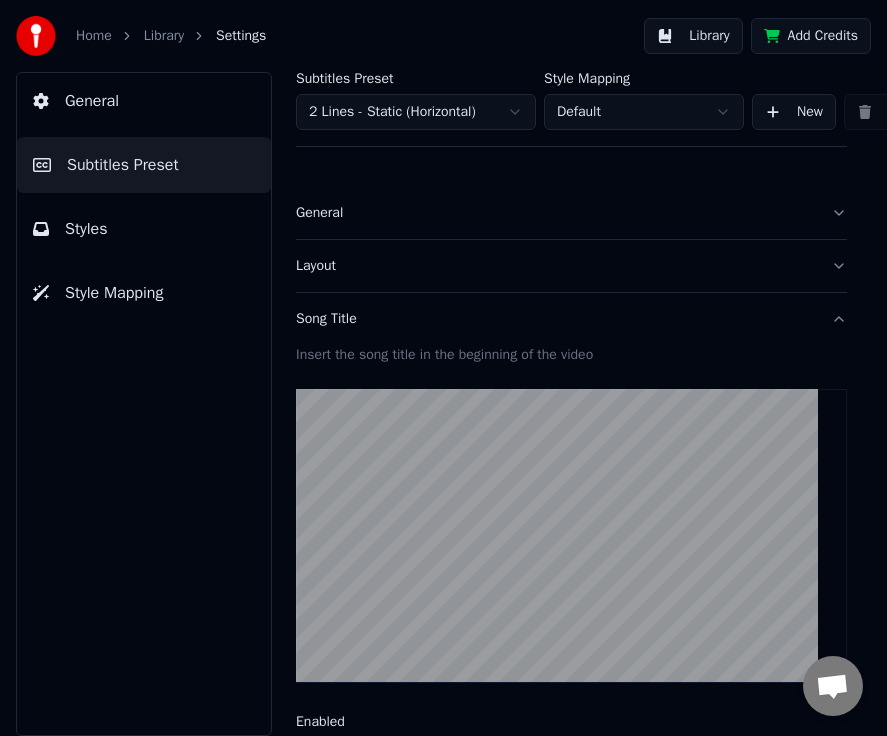 scroll, scrollTop: 0, scrollLeft: 229, axis: horizontal 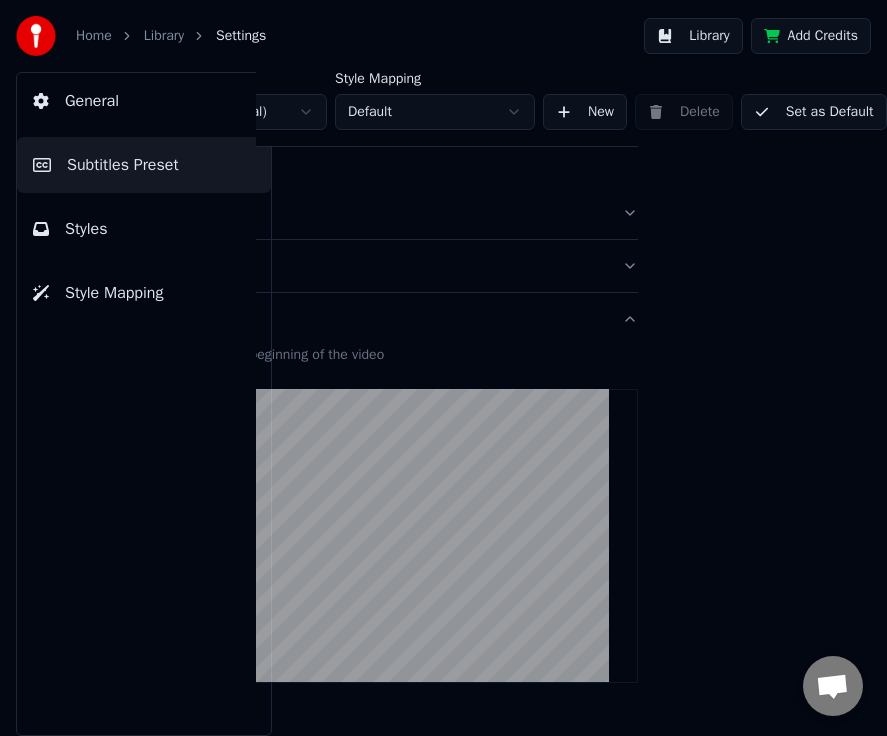click on "Set as Default" at bounding box center [814, 112] 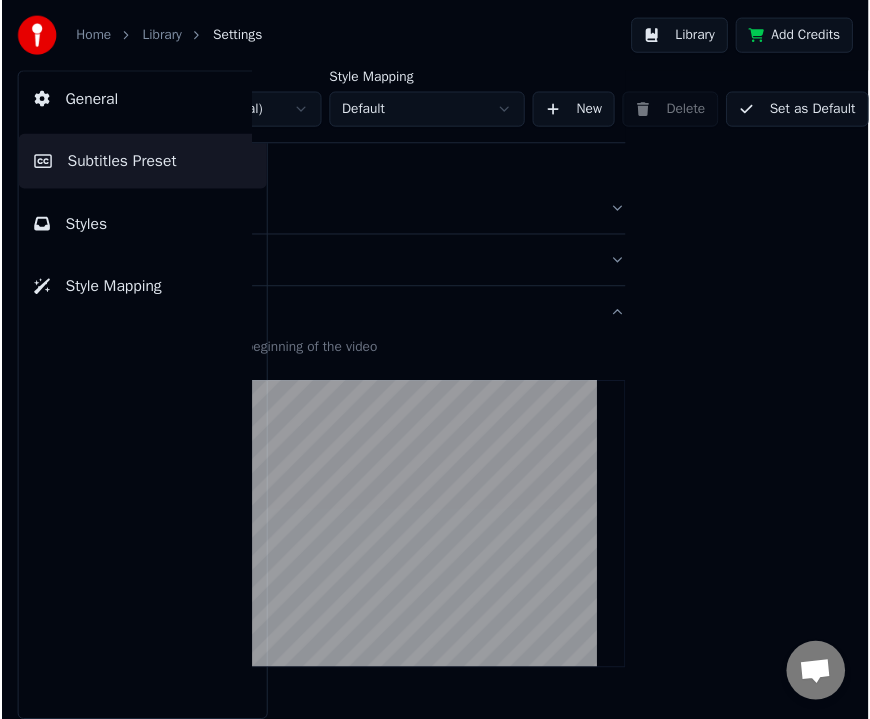 scroll, scrollTop: 0, scrollLeft: 176, axis: horizontal 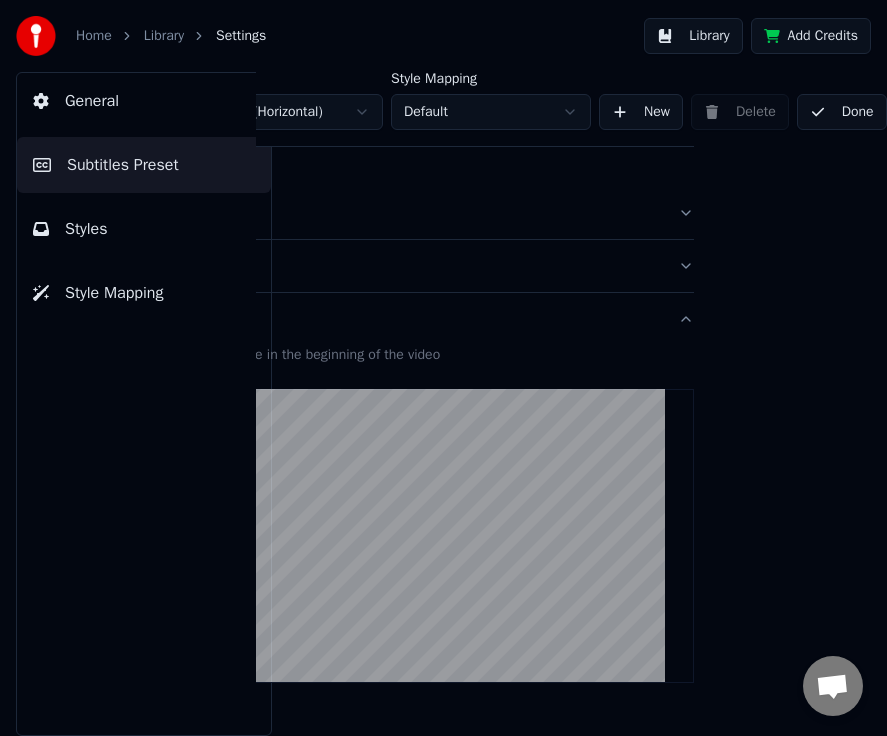 click on "Library" at bounding box center [164, 36] 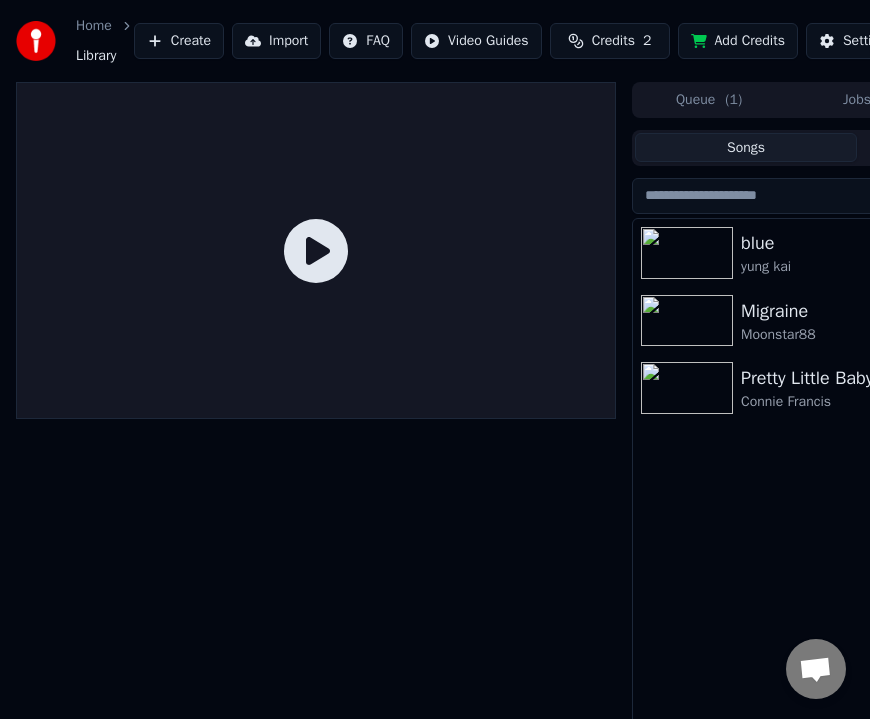 click at bounding box center (687, 388) 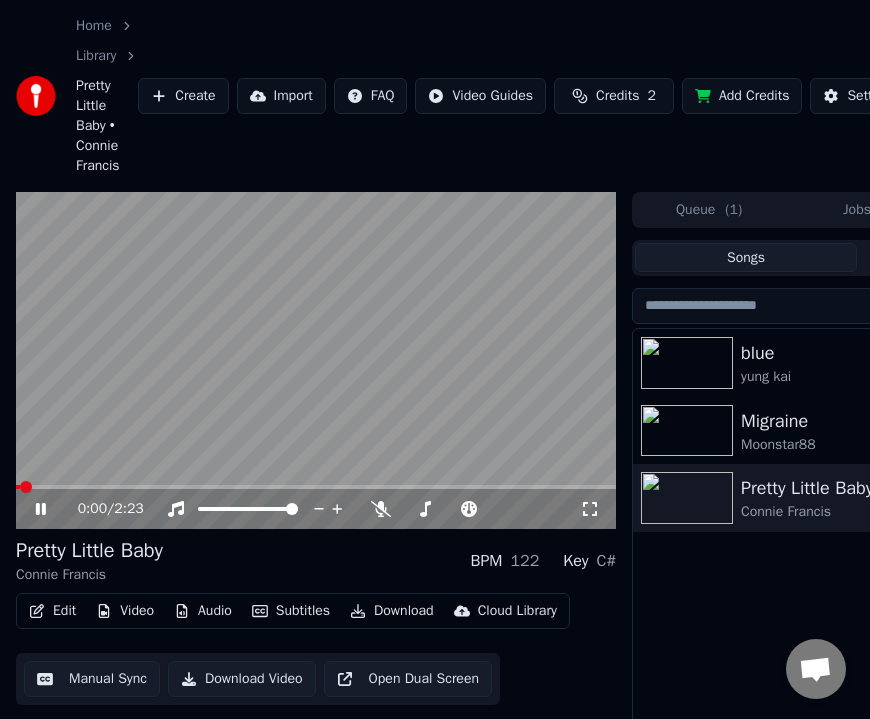 click 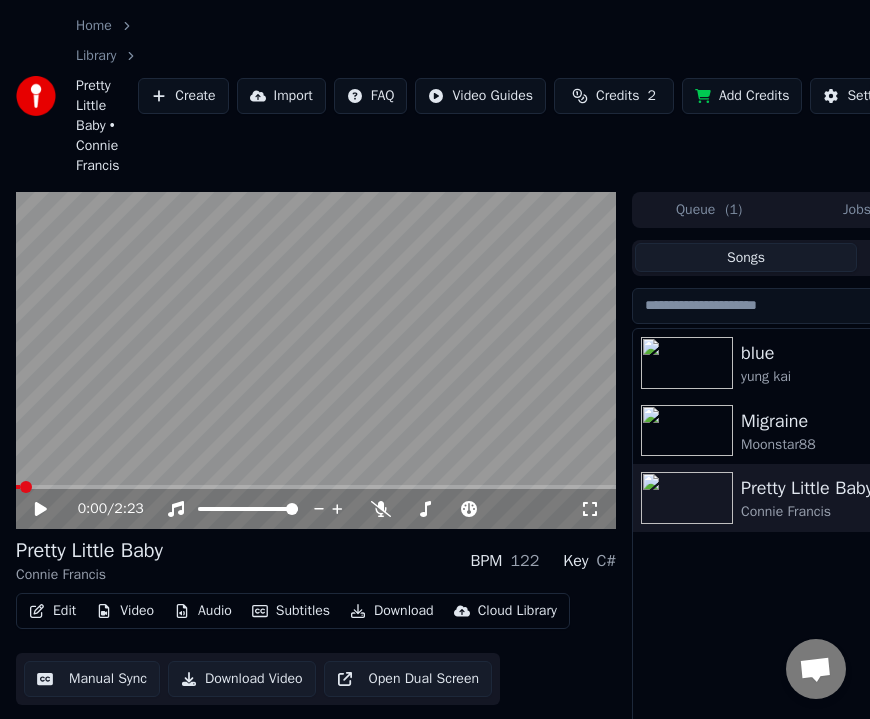 click at bounding box center [687, 363] 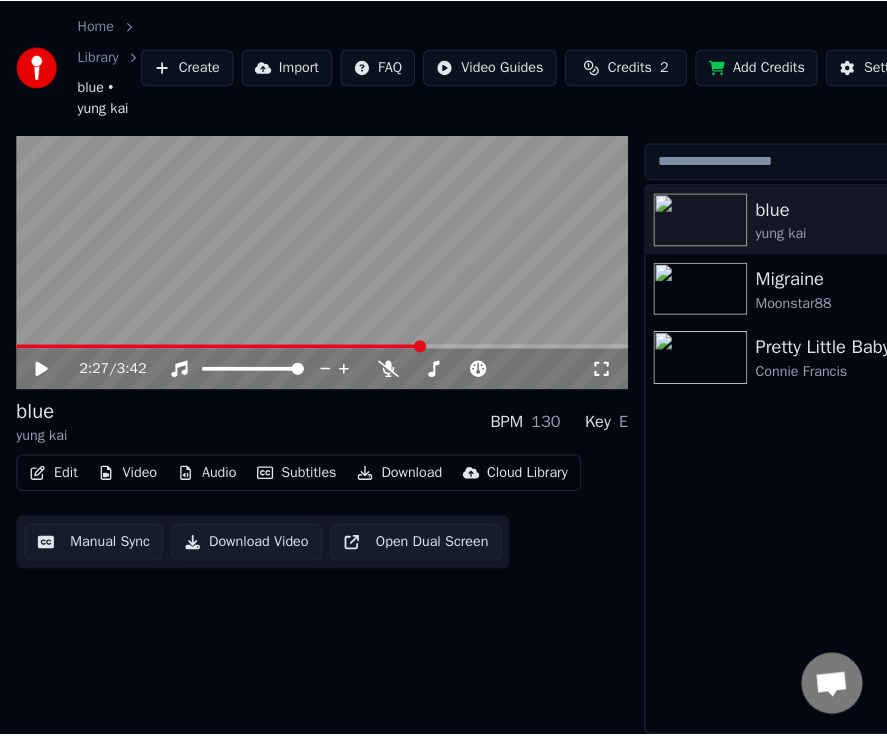 scroll, scrollTop: 0, scrollLeft: 0, axis: both 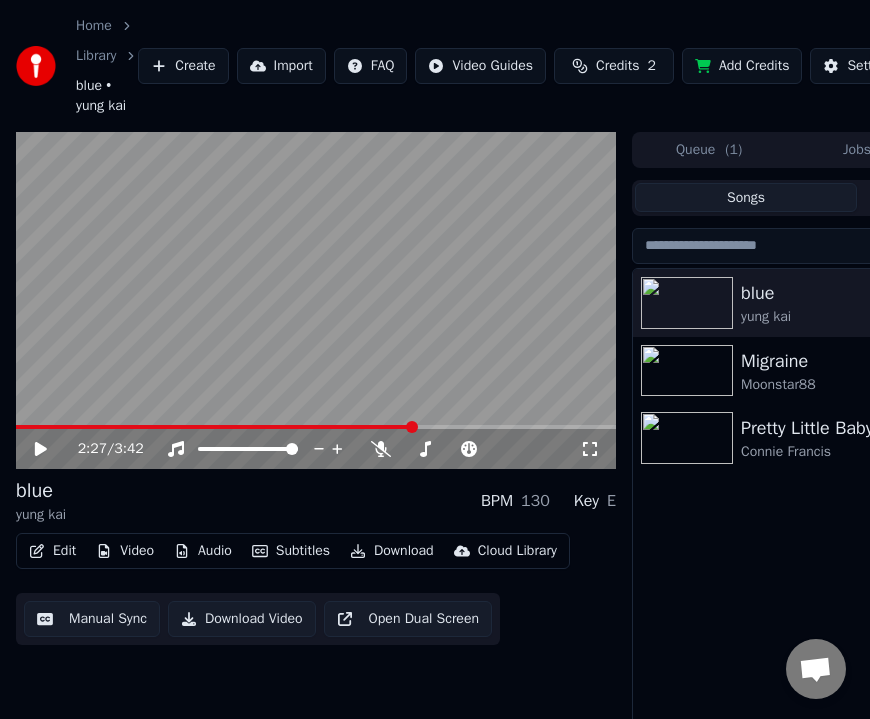 click at bounding box center [316, 301] 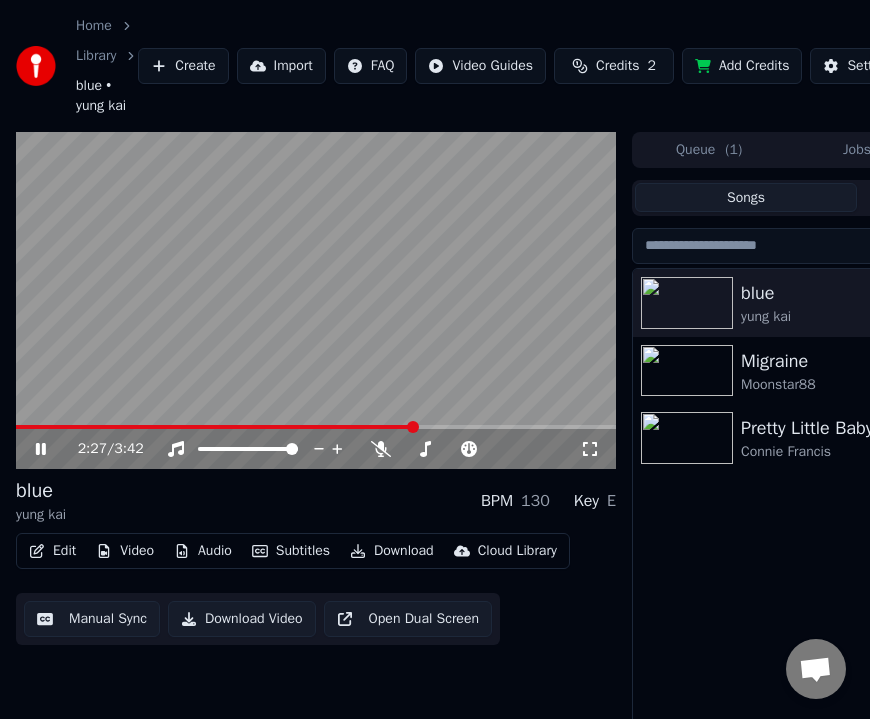 click at bounding box center (215, 427) 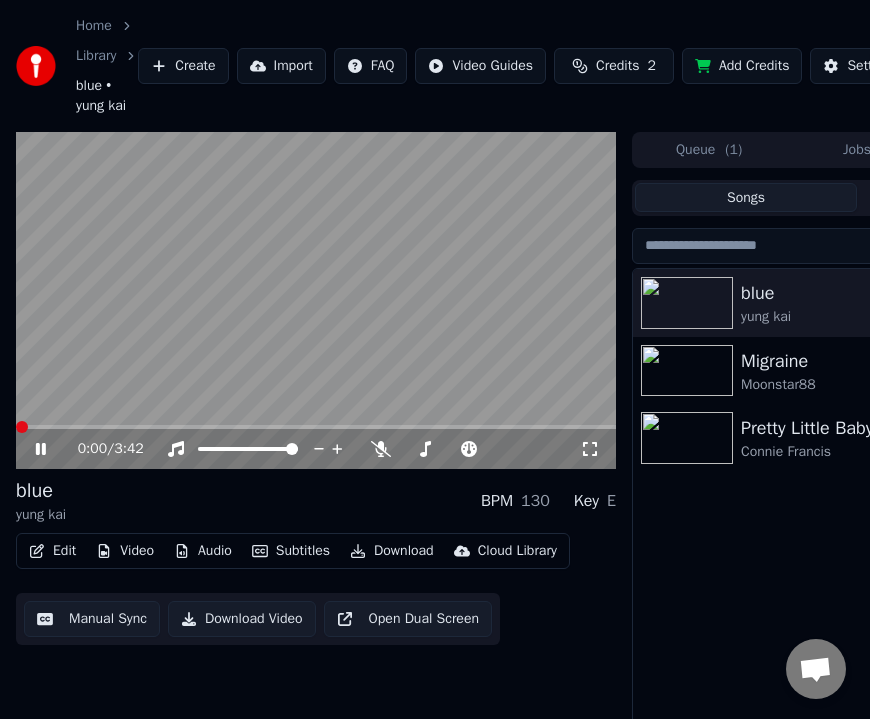 click at bounding box center (16, 427) 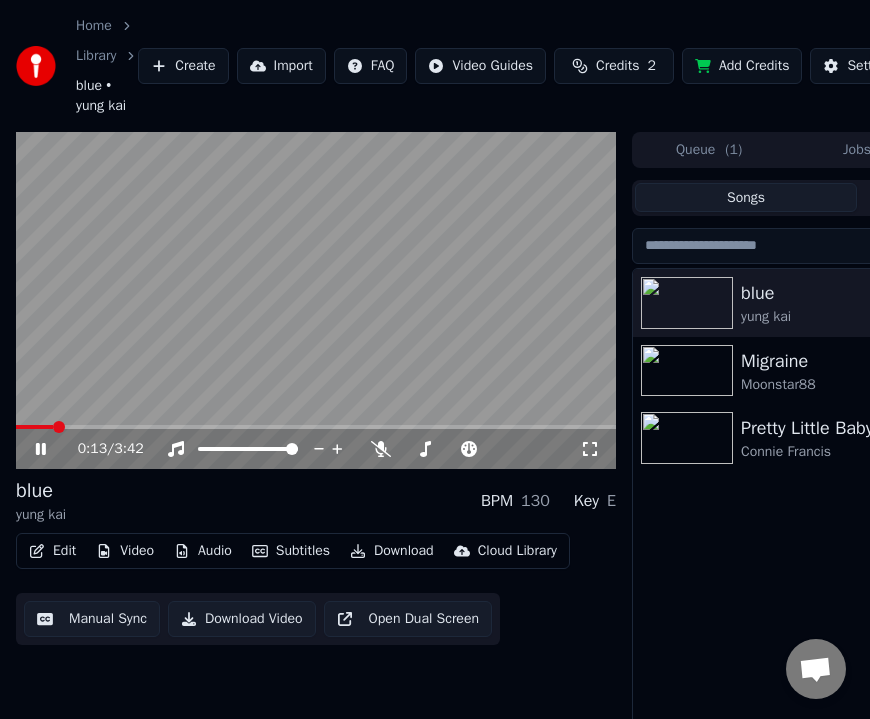 click at bounding box center (316, 301) 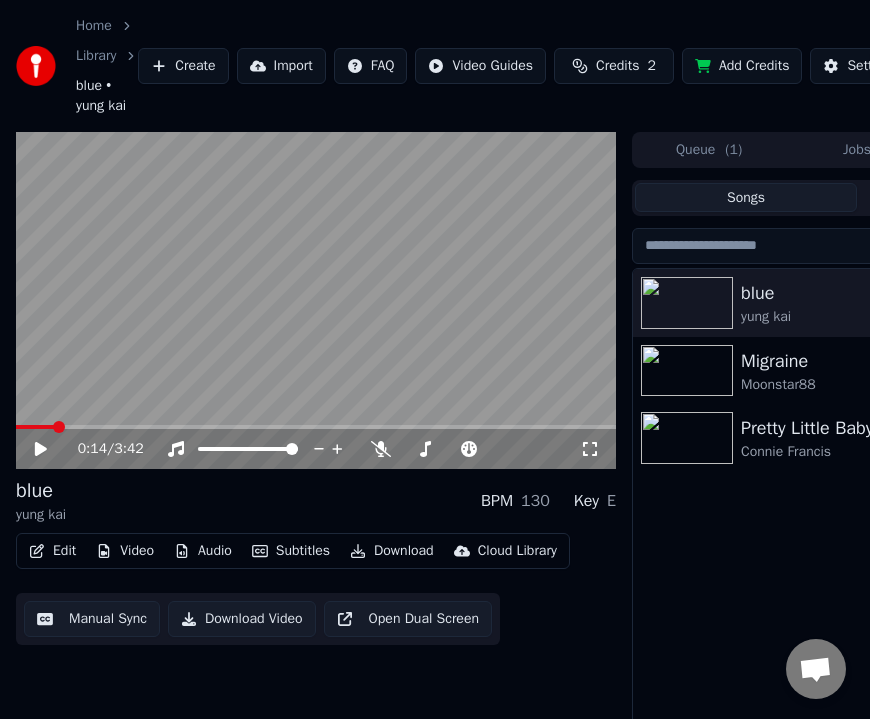 click on "Edit" at bounding box center [52, 551] 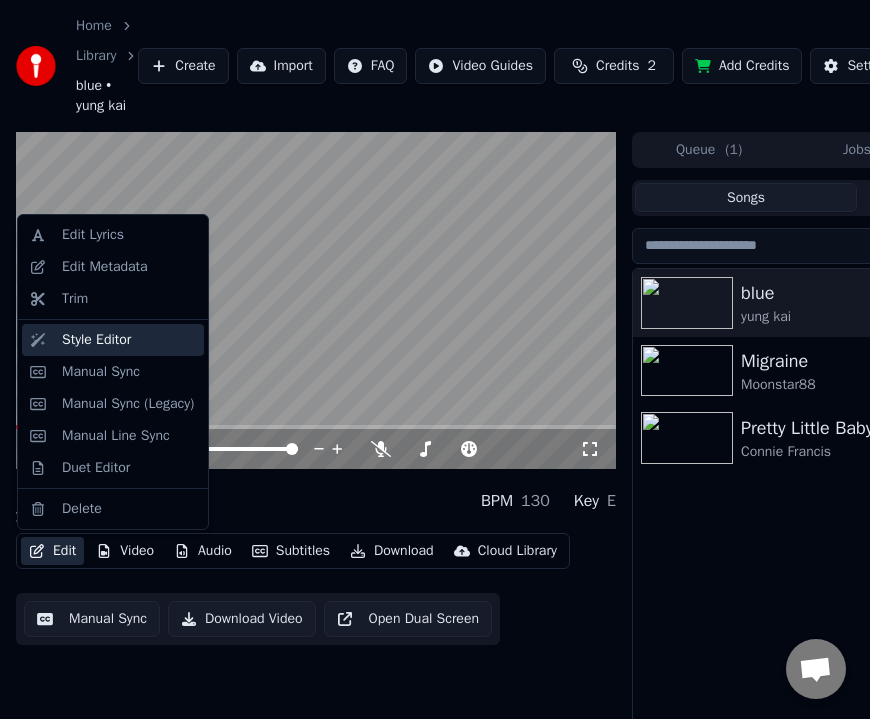 click on "Style Editor" at bounding box center (113, 340) 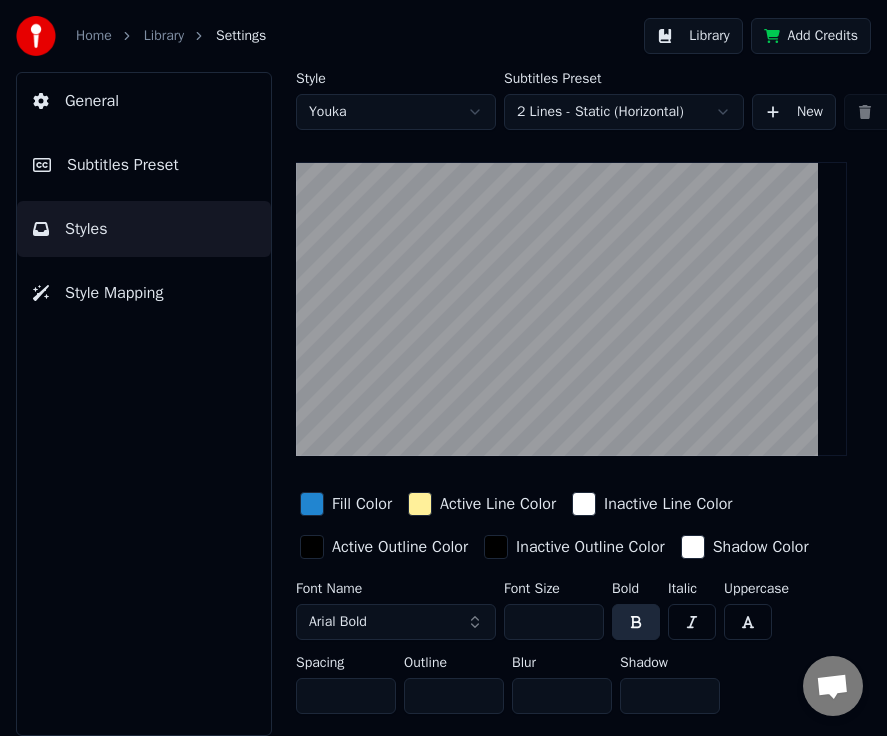 click on "General" at bounding box center (144, 101) 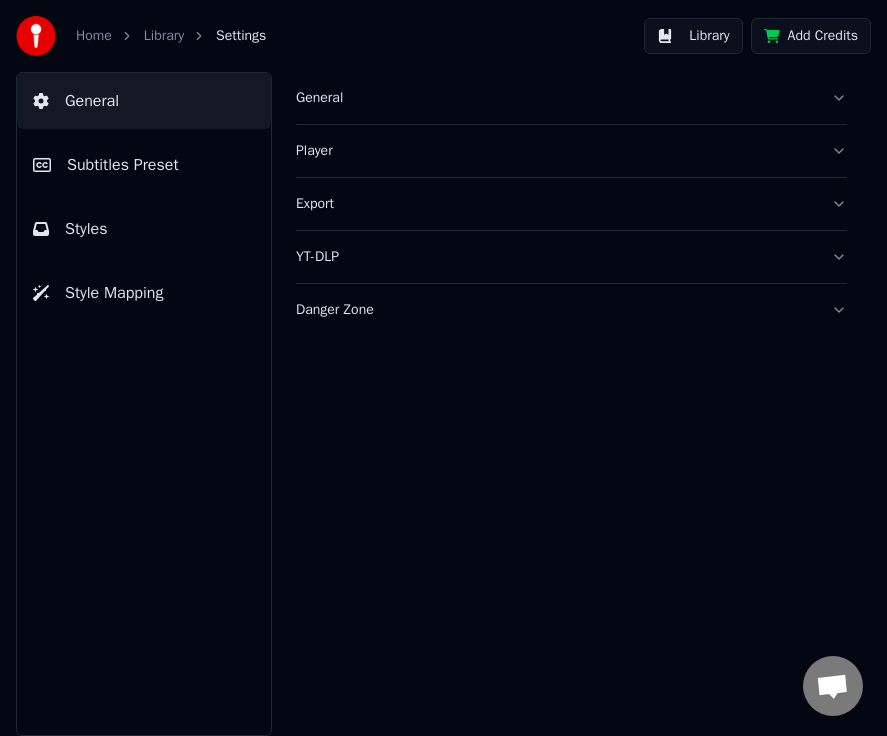 click on "General" at bounding box center [555, 98] 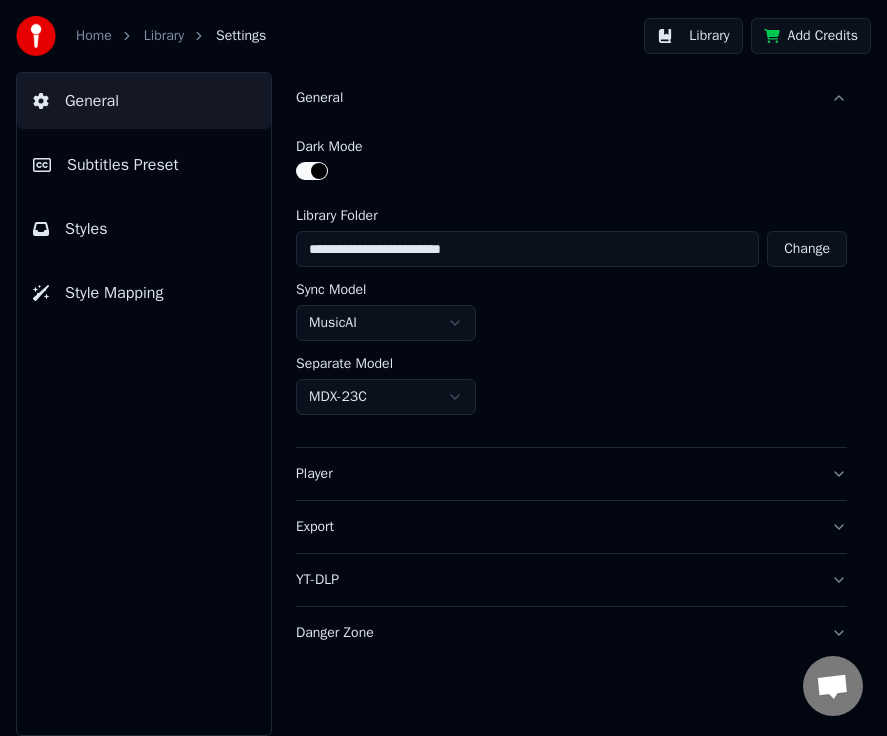 click on "General" at bounding box center (555, 98) 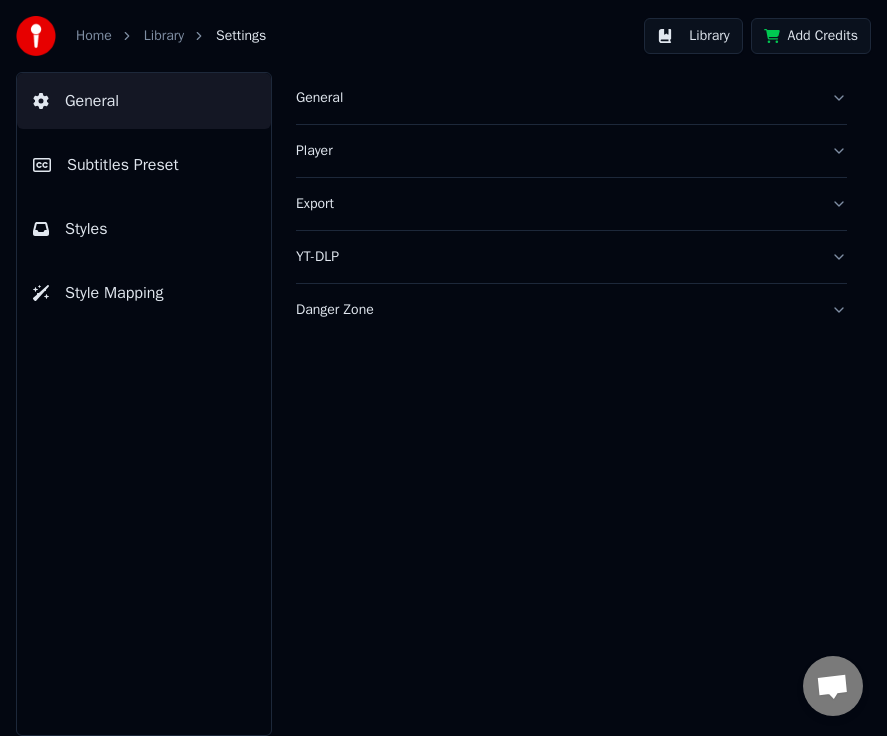 click on "Player" at bounding box center (555, 151) 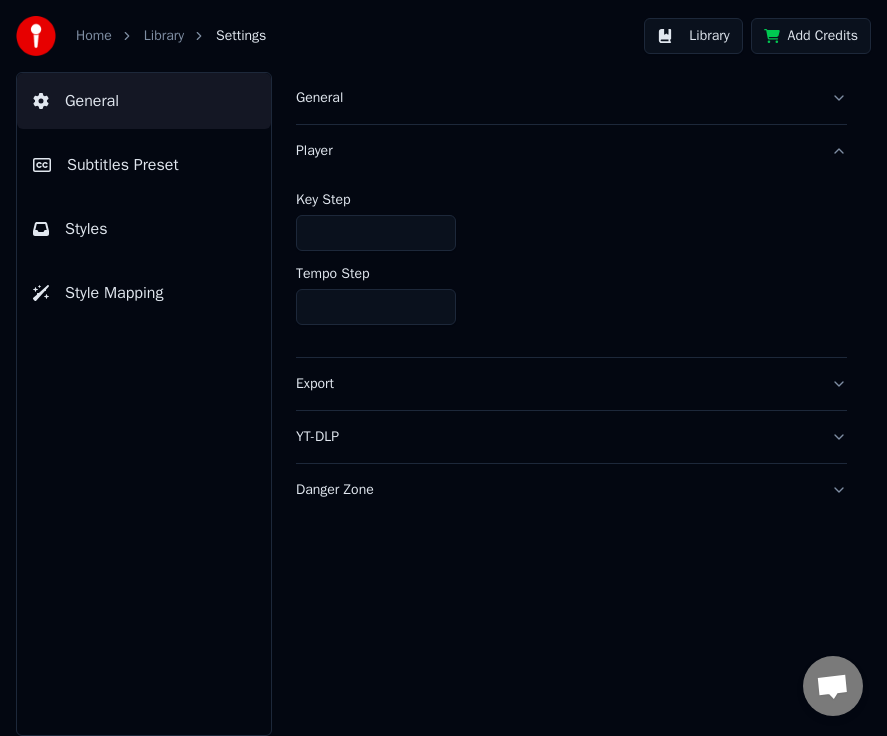 click on "Player" at bounding box center [555, 151] 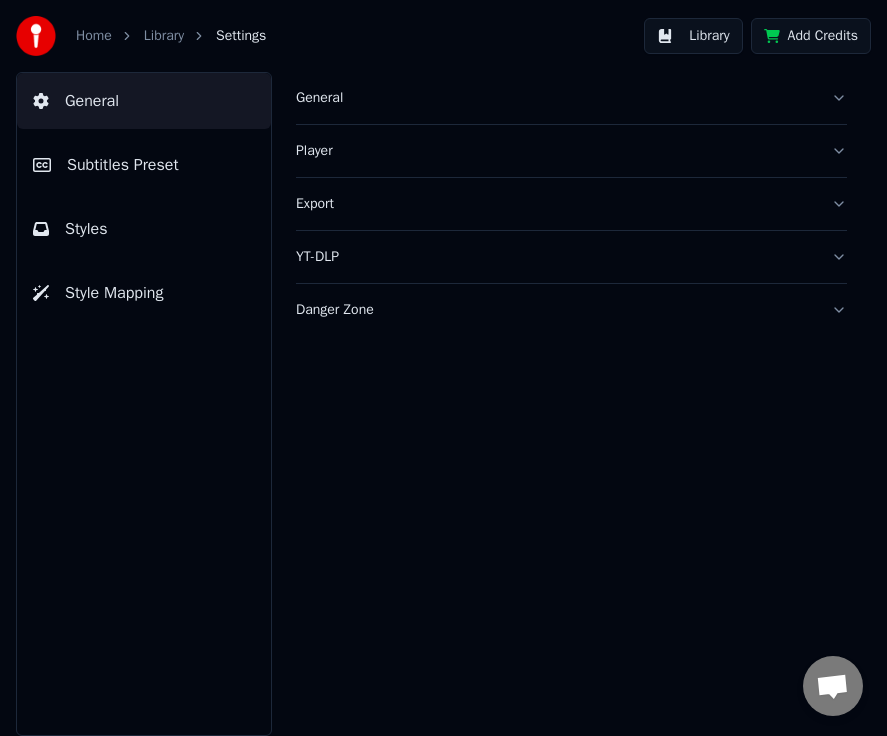click on "Export" at bounding box center (571, 204) 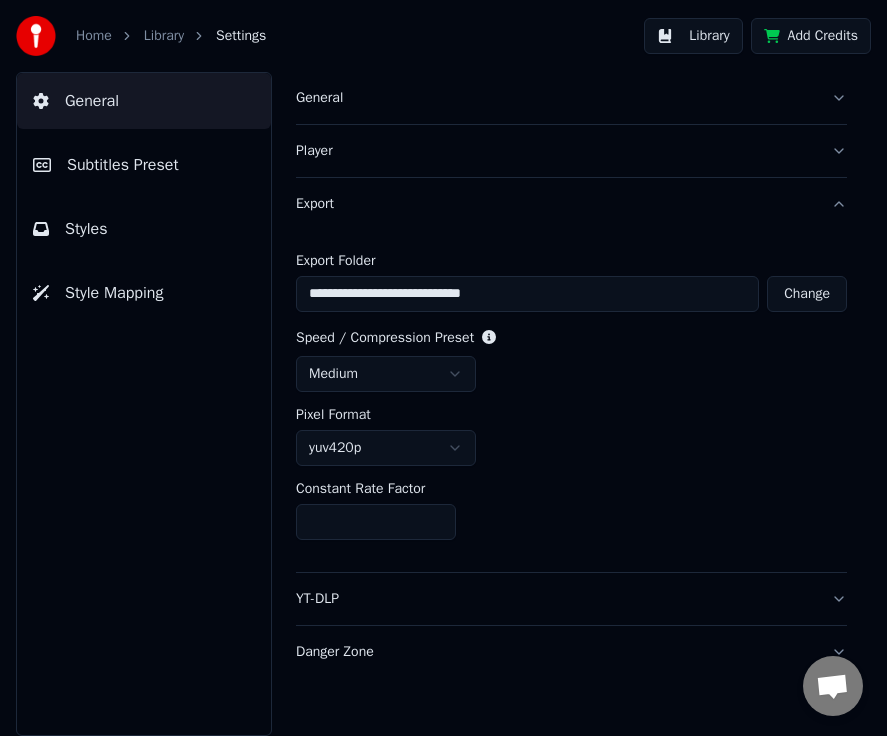 click on "Export" at bounding box center (571, 204) 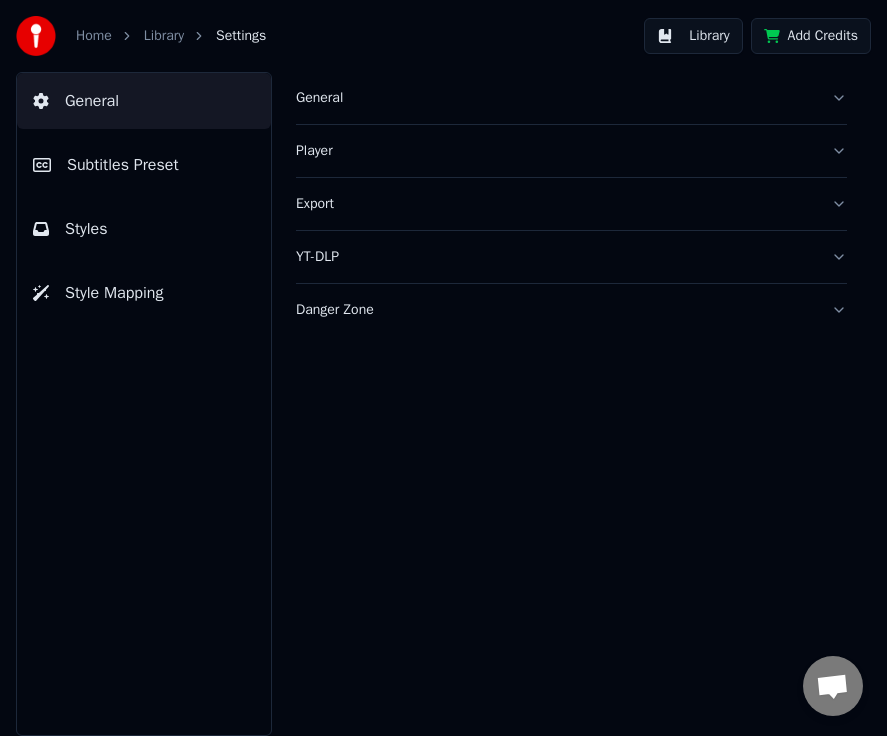 click on "YT-DLP" at bounding box center (571, 257) 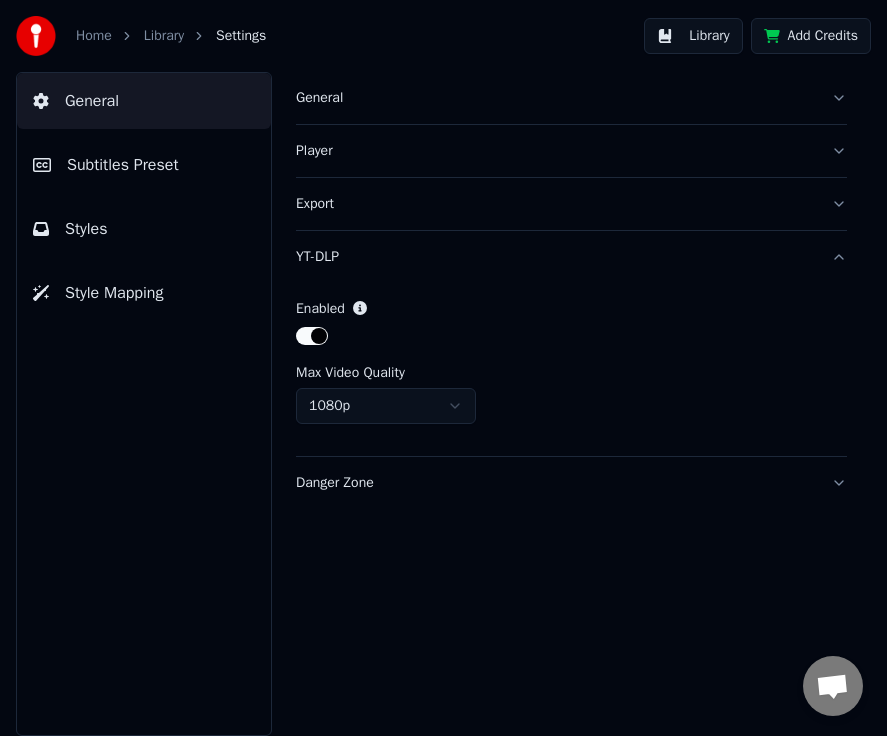 click on "Home Library Settings Library Add Credits General Subtitles Preset Styles Style Mapping General Player Export YT-DLP Enabled Max Video Quality 1080p Danger Zone" at bounding box center (443, 368) 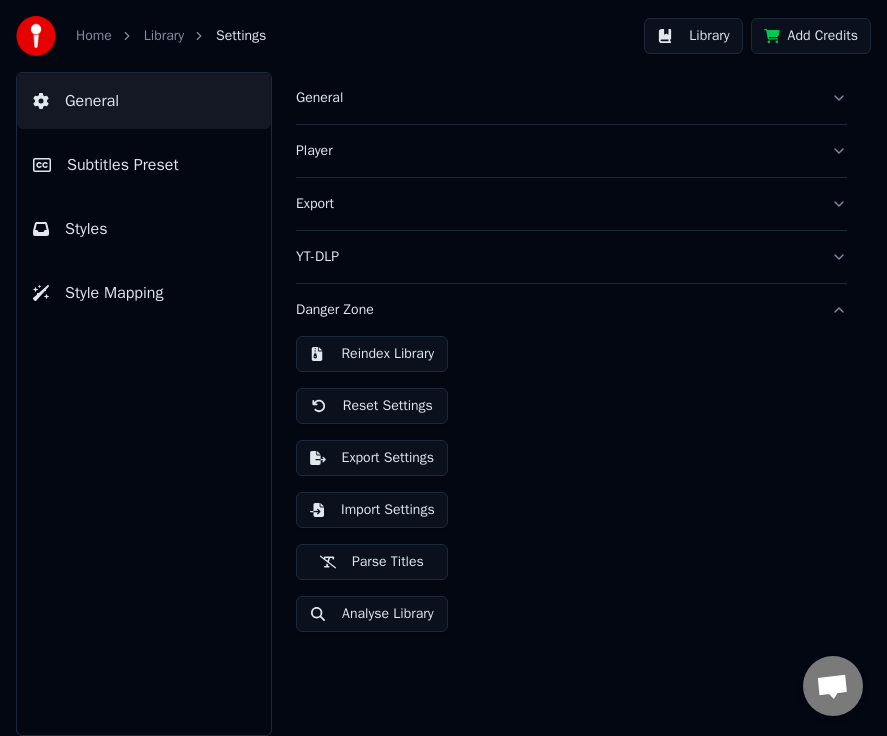 click on "Reindex Library Reset Settings Export Settings Import Settings Parse Titles Analyse Library" at bounding box center [571, 492] 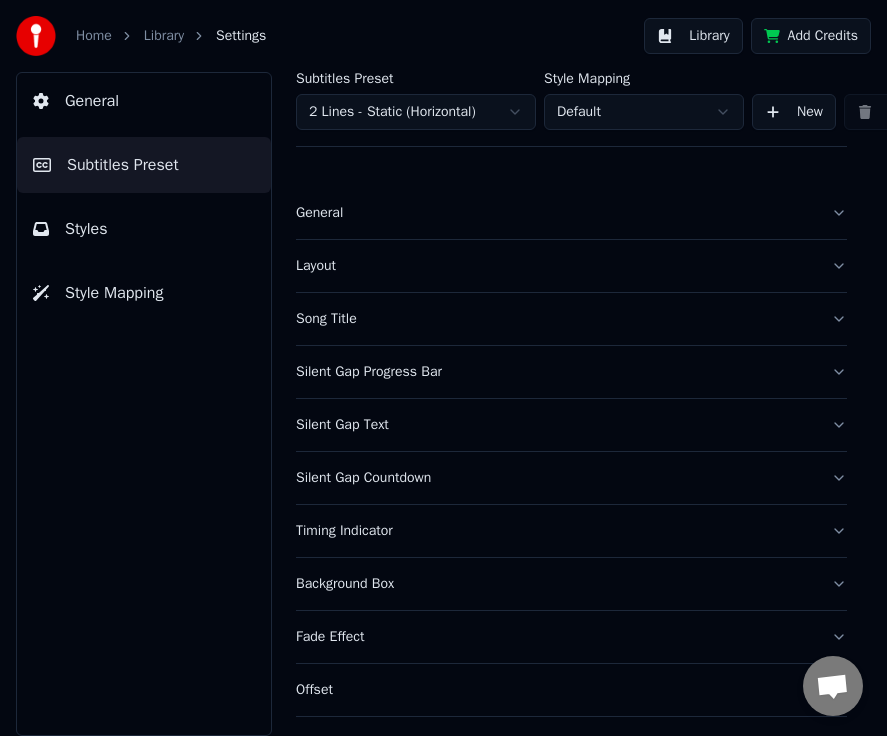 click on "Home Library Settings Library Add Credits General Subtitles Preset Styles Style Mapping Subtitles Preset 2 Lines - Static (Horizontal) Style Mapping Default New Delete Set as Default General Layout Song Title Silent Gap Progress Bar Silent Gap Text Silent Gap Countdown Timing Indicator Background Box Fade Effect Offset Max Characters Per Line Auto Line Break Advanced Settings" at bounding box center (443, 368) 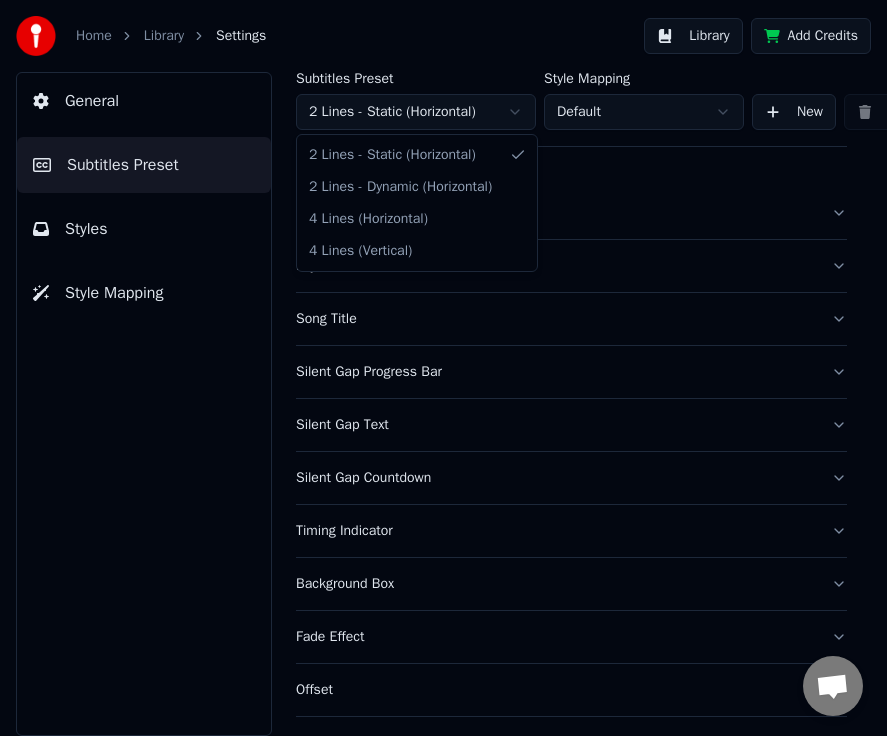 click on "Home Library Settings Library Add Credits General Subtitles Preset Styles Style Mapping Subtitles Preset 2 Lines - Static (Horizontal) Style Mapping Default New Delete Set as Default General Layout Song Title Silent Gap Progress Bar Silent Gap Text Silent Gap Countdown Timing Indicator Background Box Fade Effect Offset Max Characters Per Line Auto Line Break Advanced Settings 2 Lines - Static (Horizontal) 2 Lines - Dynamic (Horizontal) 4 Lines (Horizontal) 4 Lines (Vertical)" at bounding box center (443, 368) 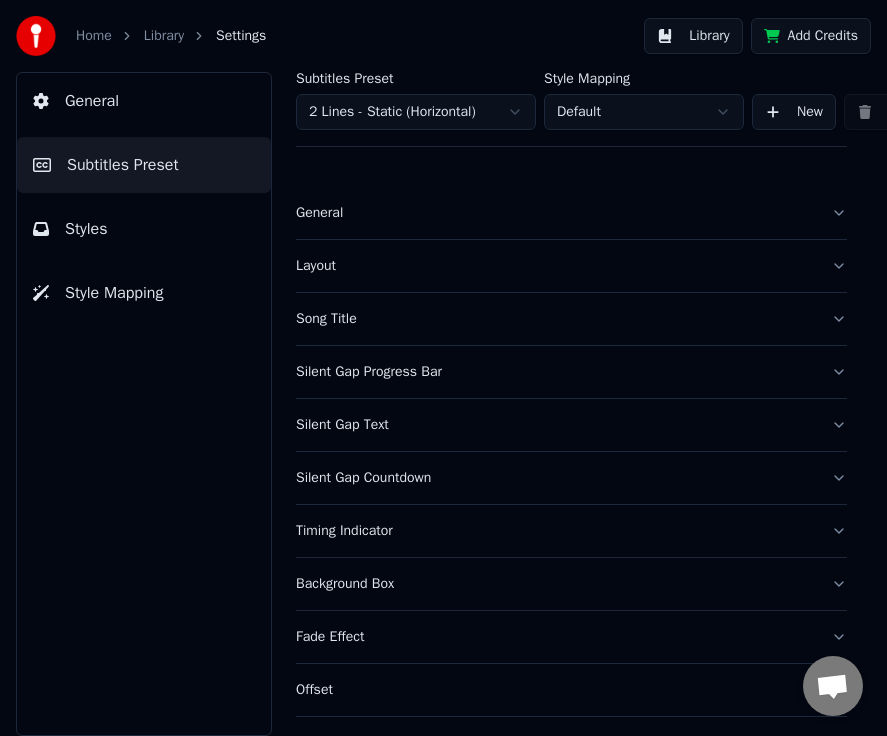 click on "General" at bounding box center [571, 213] 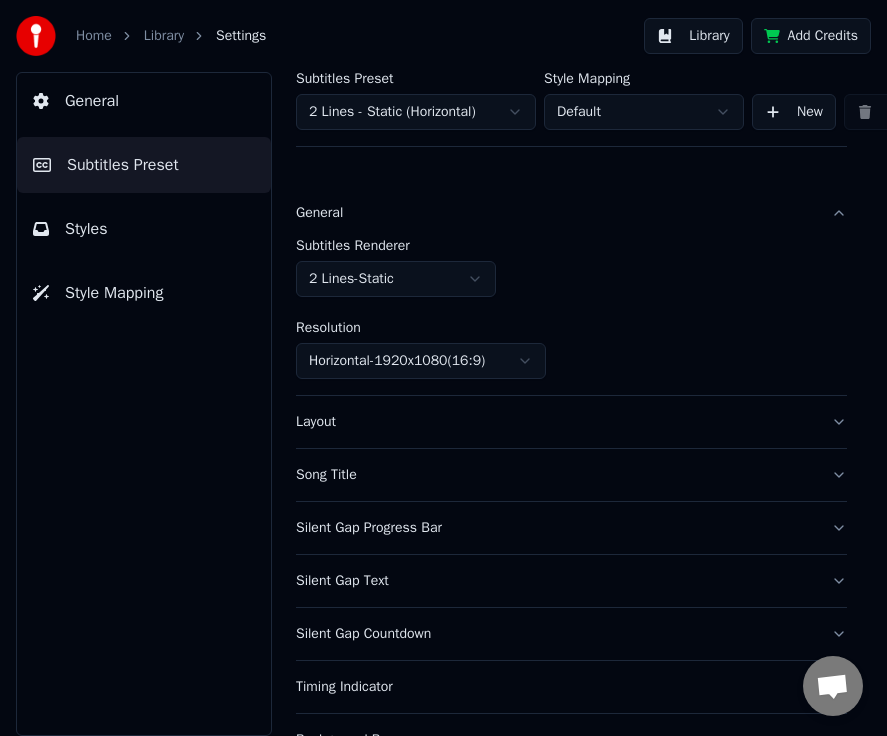 click on "General" at bounding box center (571, 213) 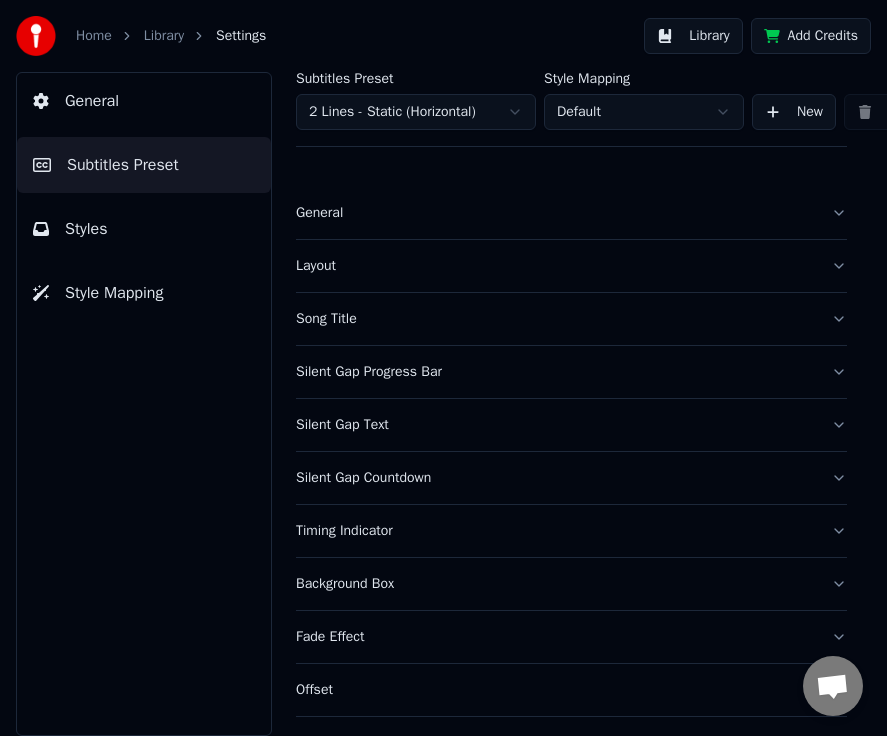 click on "Layout" at bounding box center [555, 266] 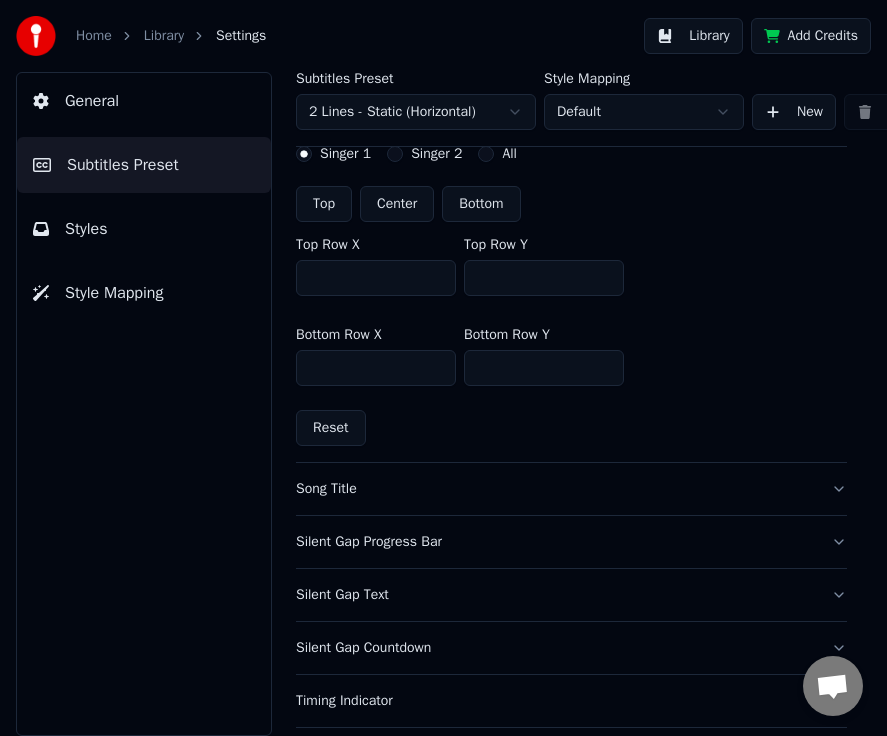 scroll, scrollTop: 0, scrollLeft: 0, axis: both 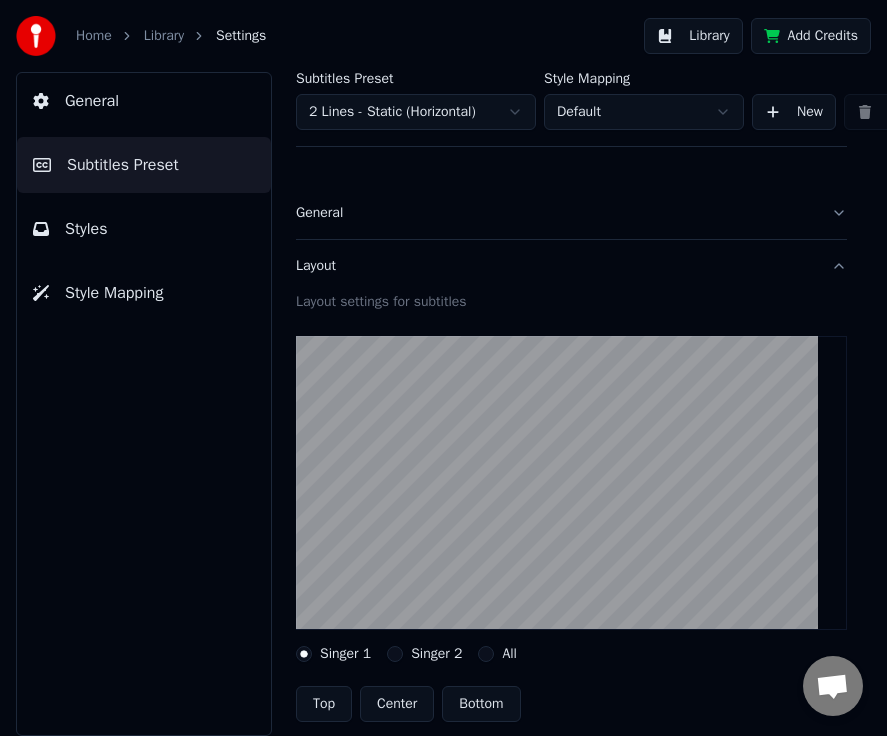 click on "Layout" at bounding box center [571, 266] 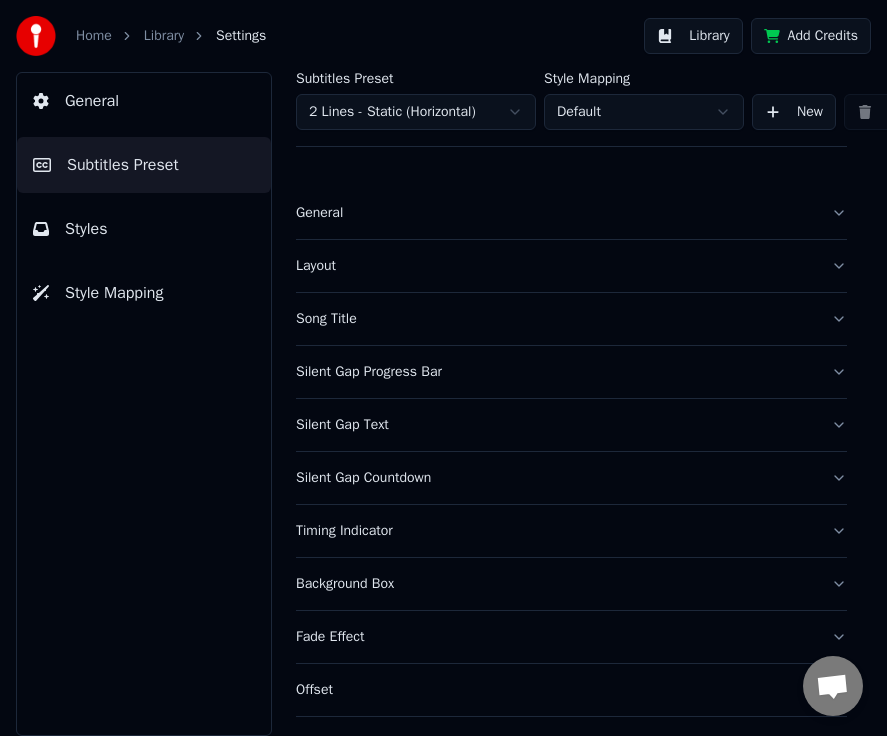 click on "Song Title" at bounding box center [571, 319] 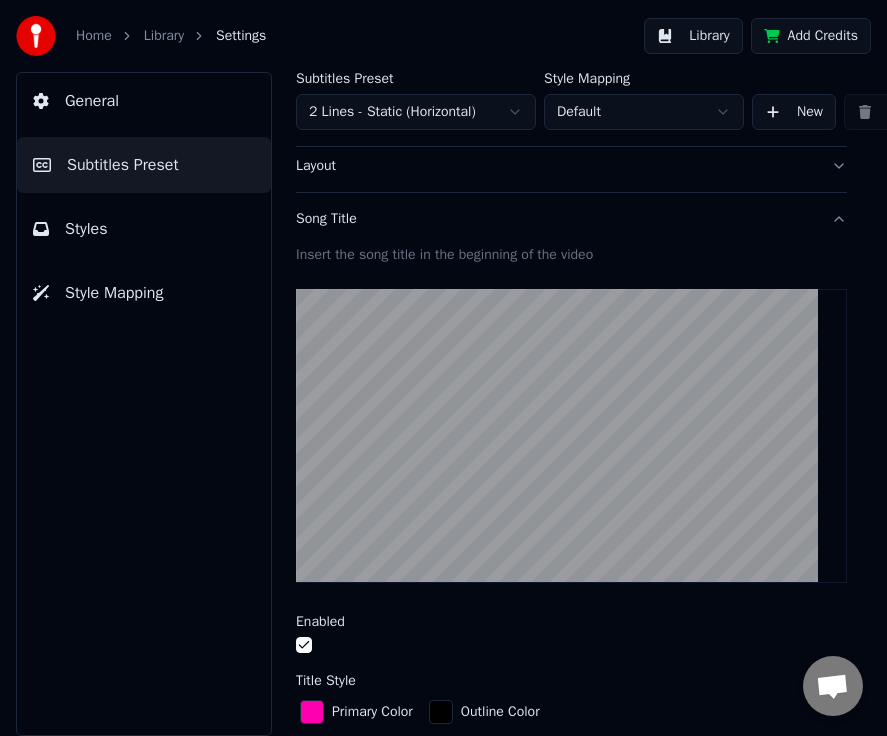 scroll, scrollTop: 300, scrollLeft: 0, axis: vertical 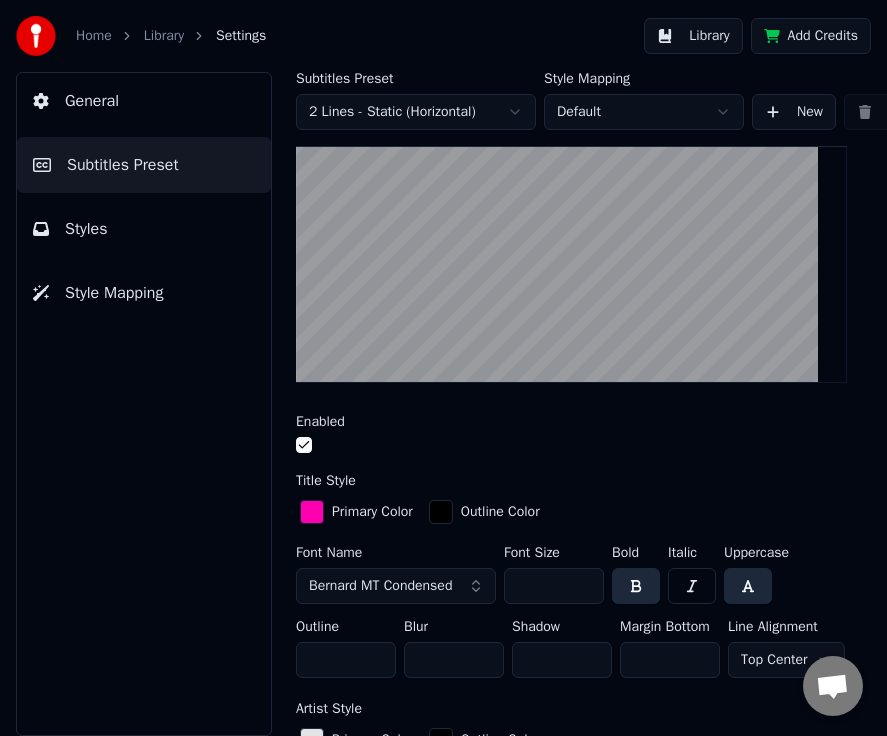 click at bounding box center [441, 512] 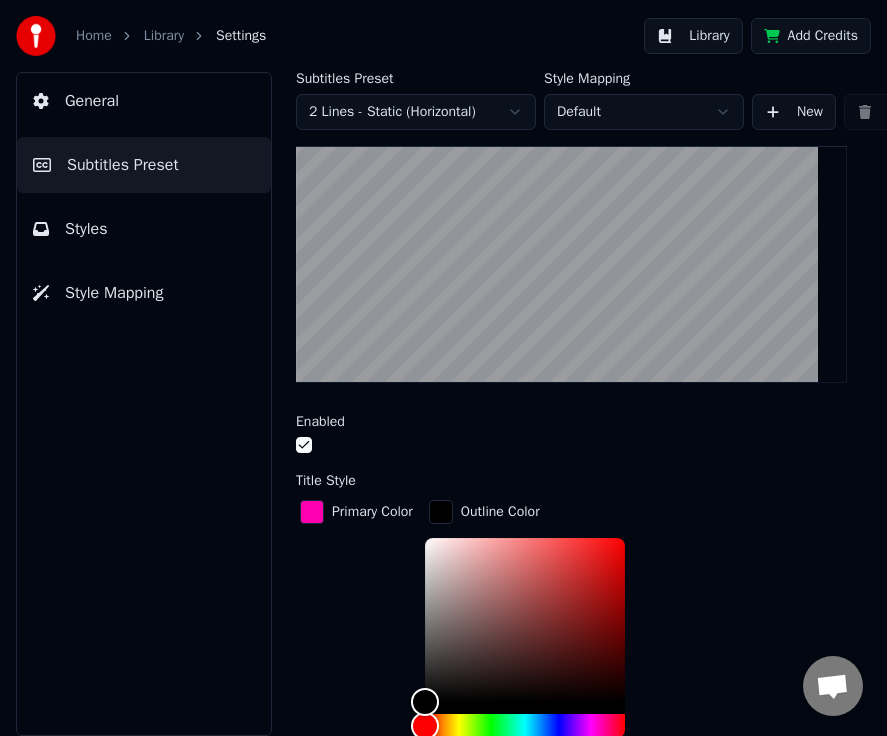 click at bounding box center [441, 512] 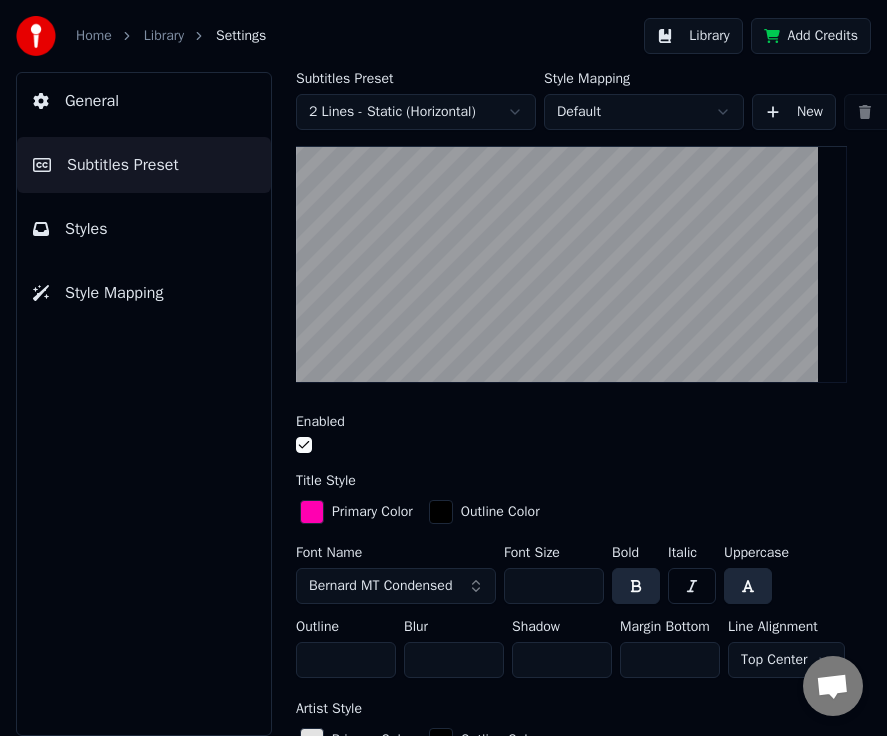 click on "*" at bounding box center (562, 660) 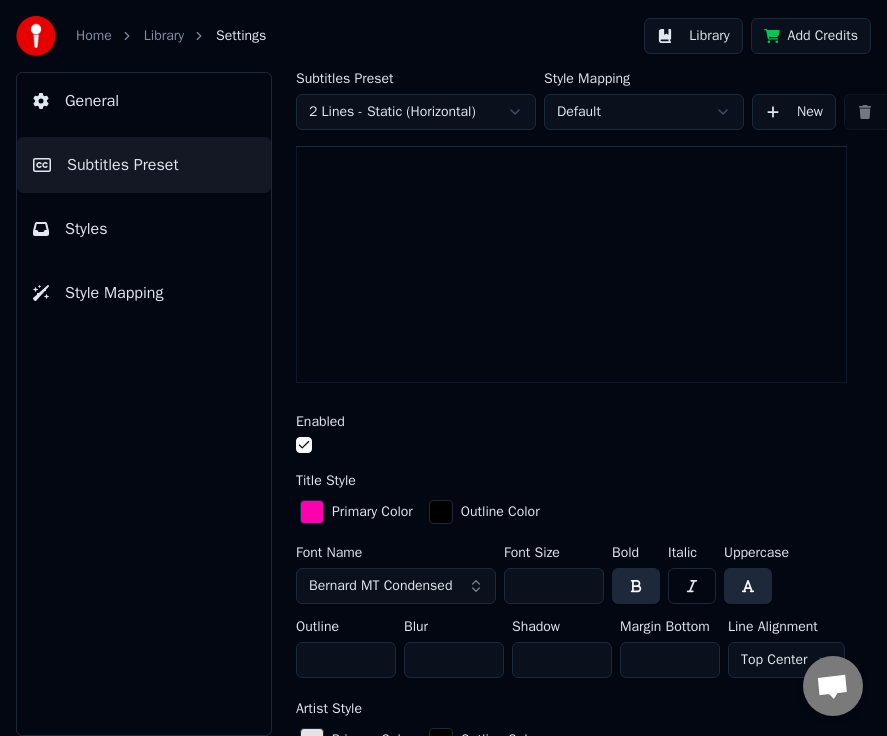 type on "*" 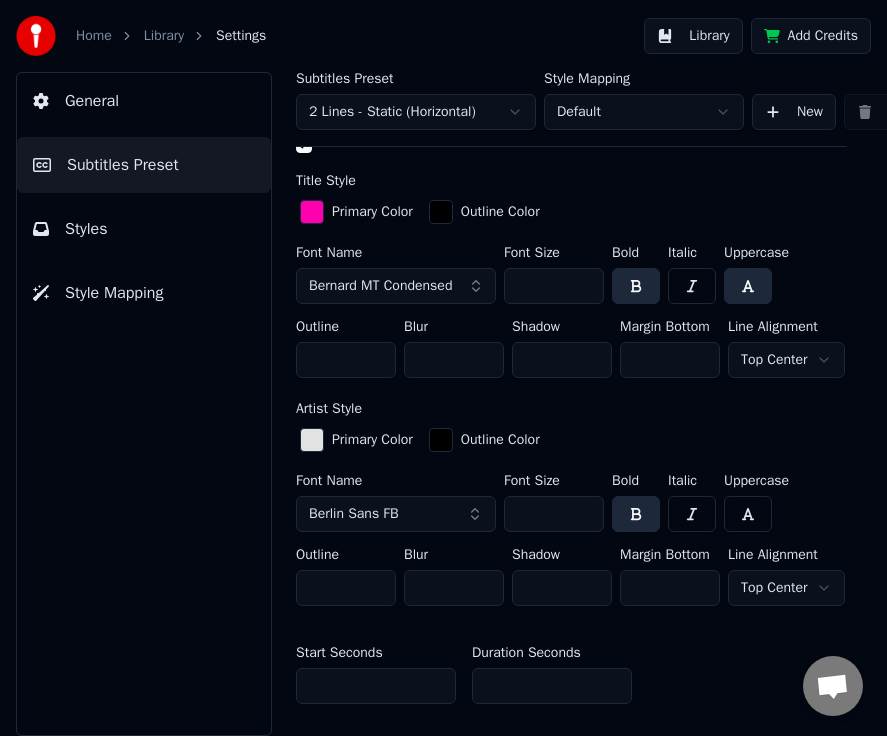 scroll, scrollTop: 700, scrollLeft: 0, axis: vertical 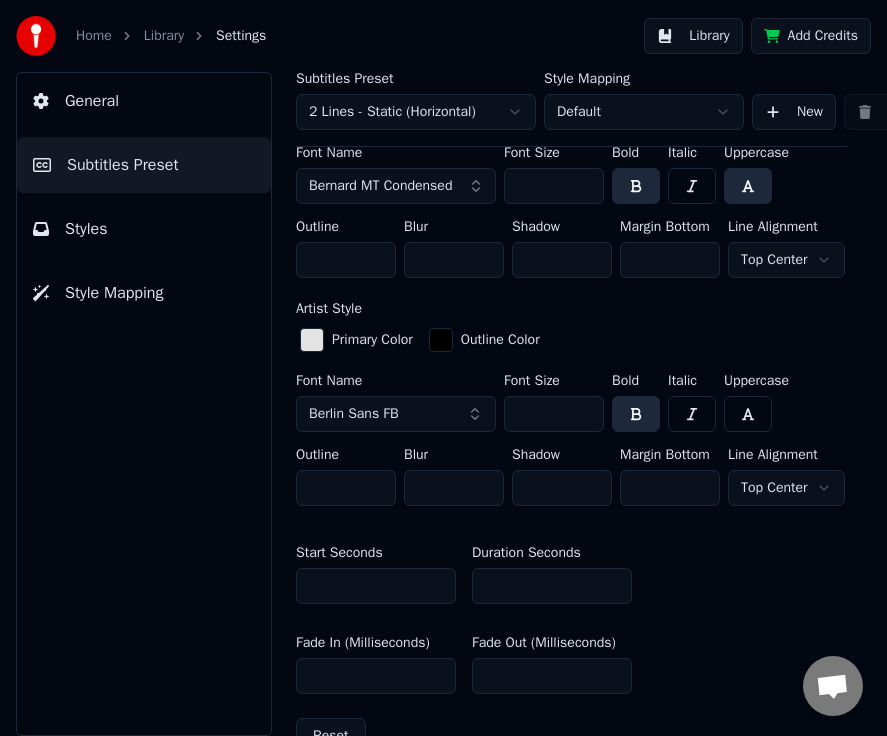 click at bounding box center (692, 414) 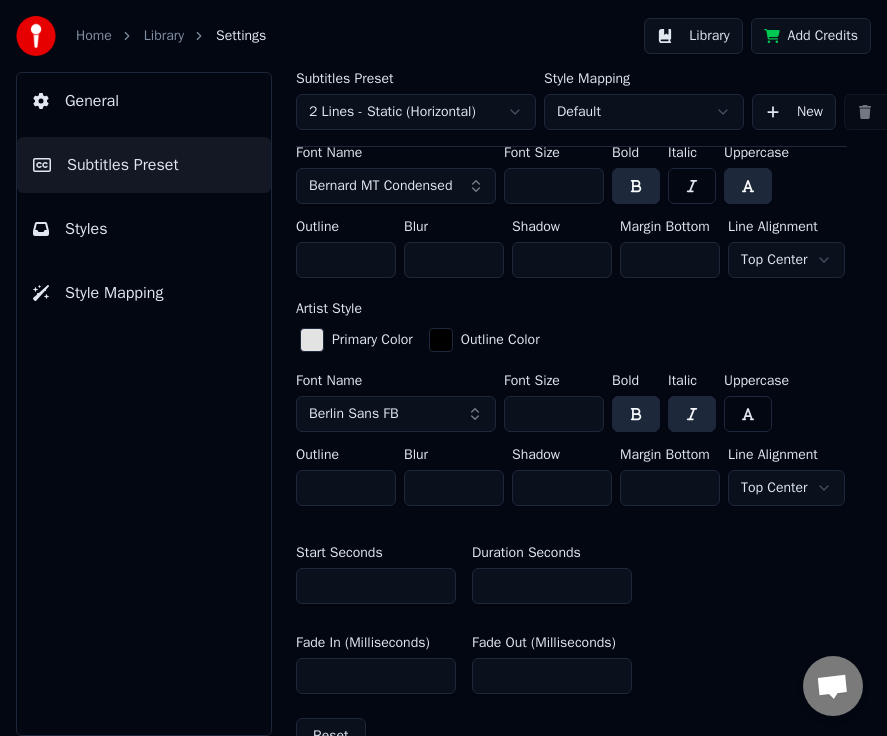 scroll, scrollTop: 200, scrollLeft: 0, axis: vertical 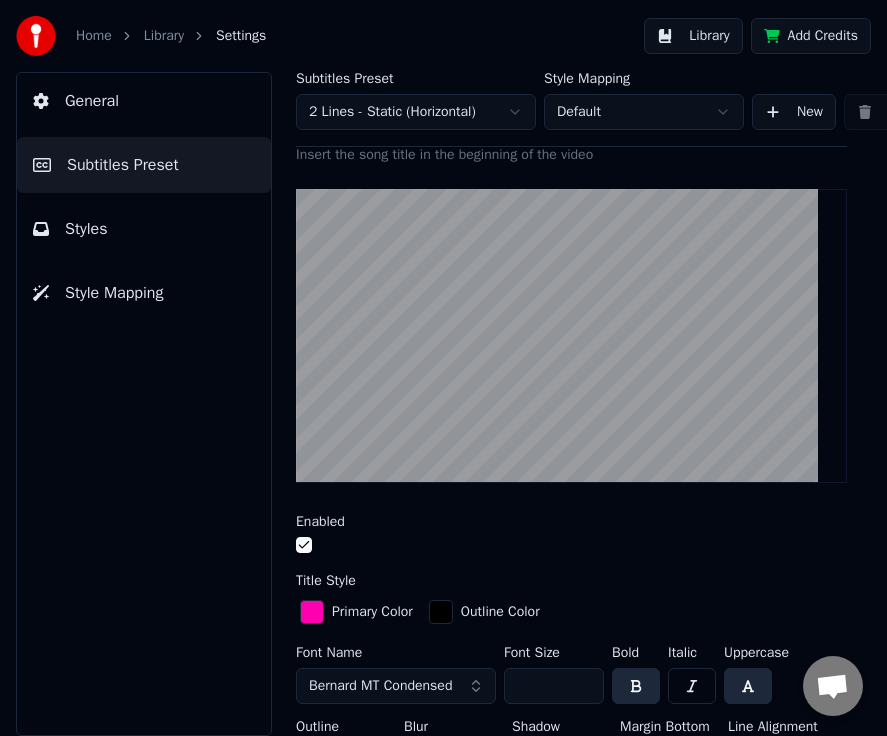 click on "Title Style" at bounding box center (571, 581) 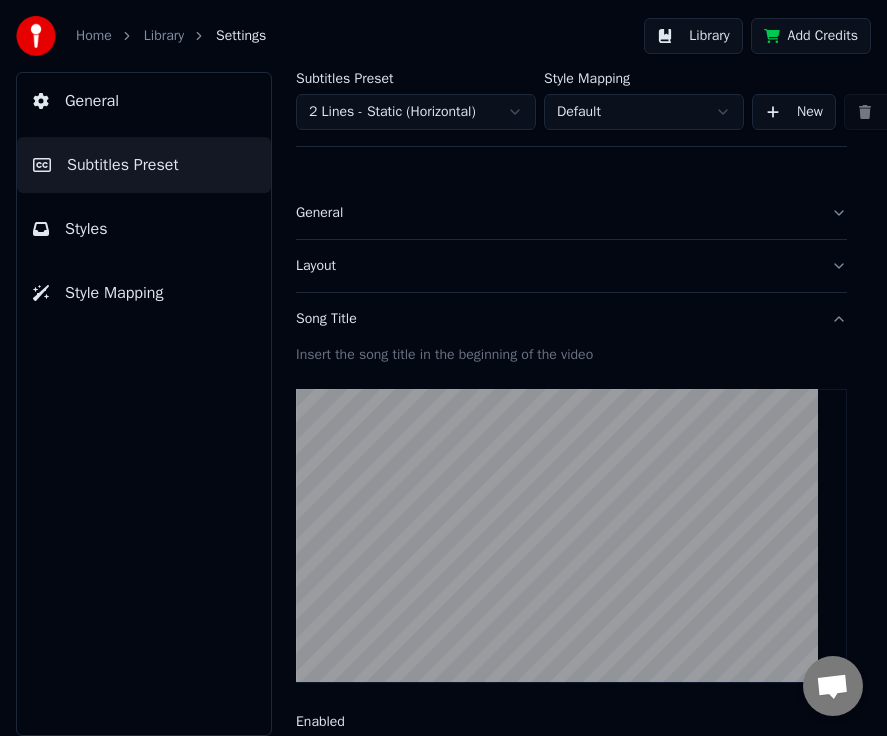 click on "Enabled" at bounding box center (571, 722) 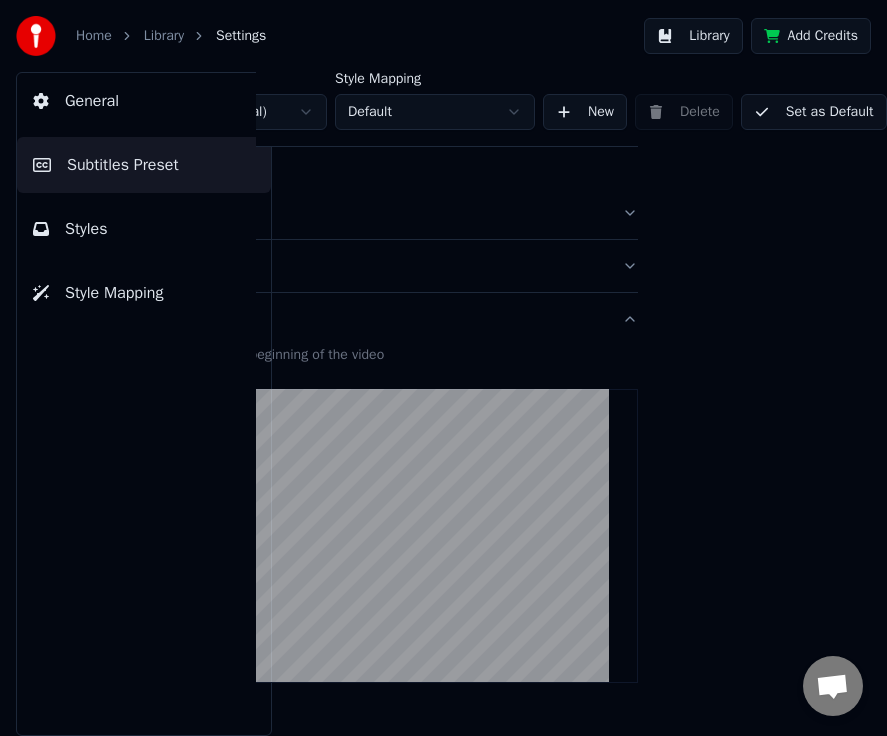 click on "Set as Default" at bounding box center [814, 112] 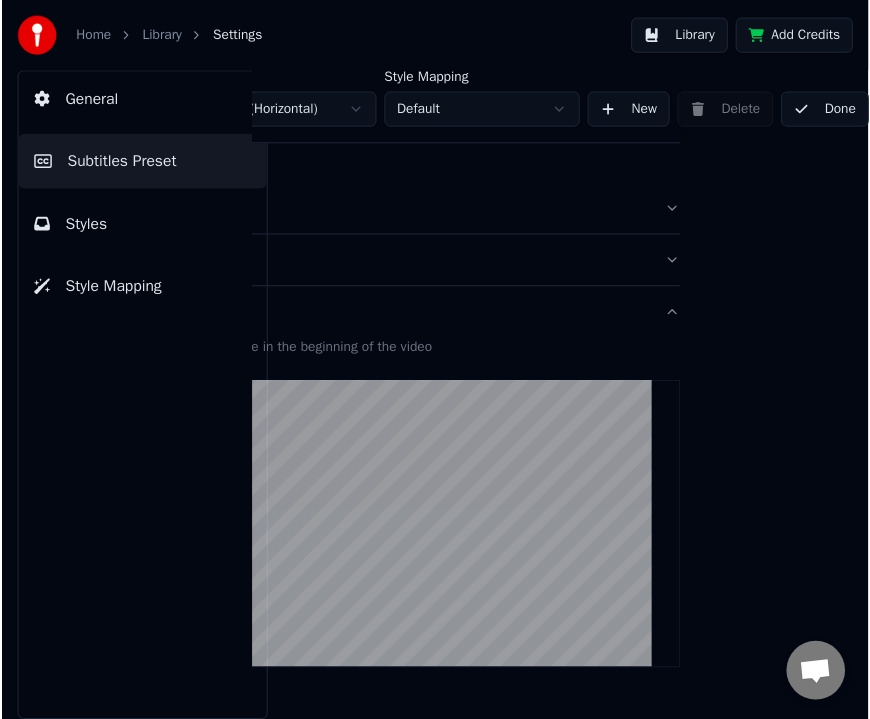 scroll, scrollTop: 0, scrollLeft: 176, axis: horizontal 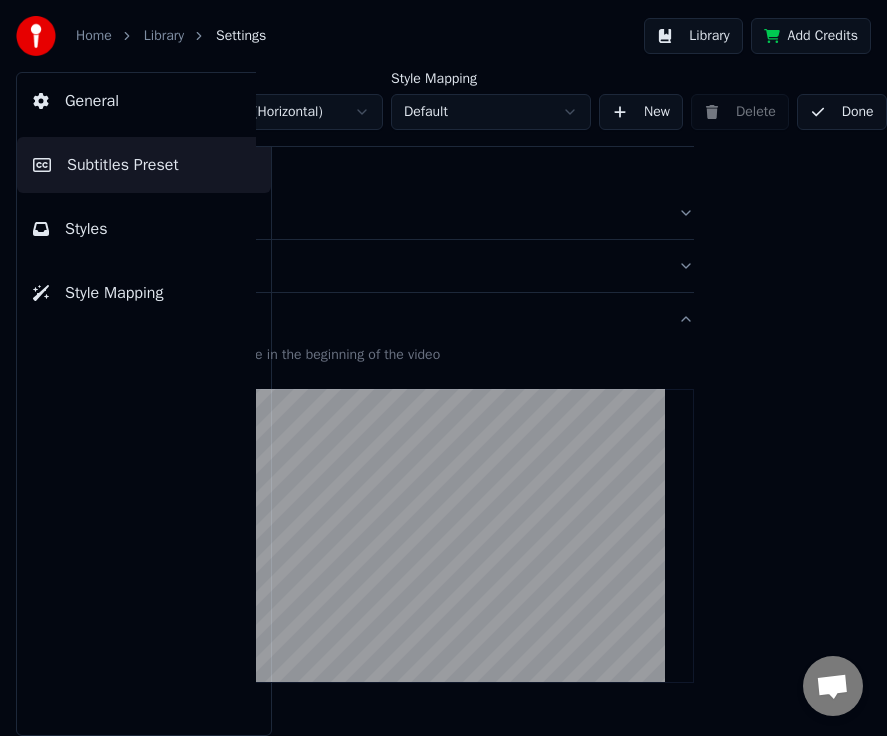 click on "Library" at bounding box center (164, 36) 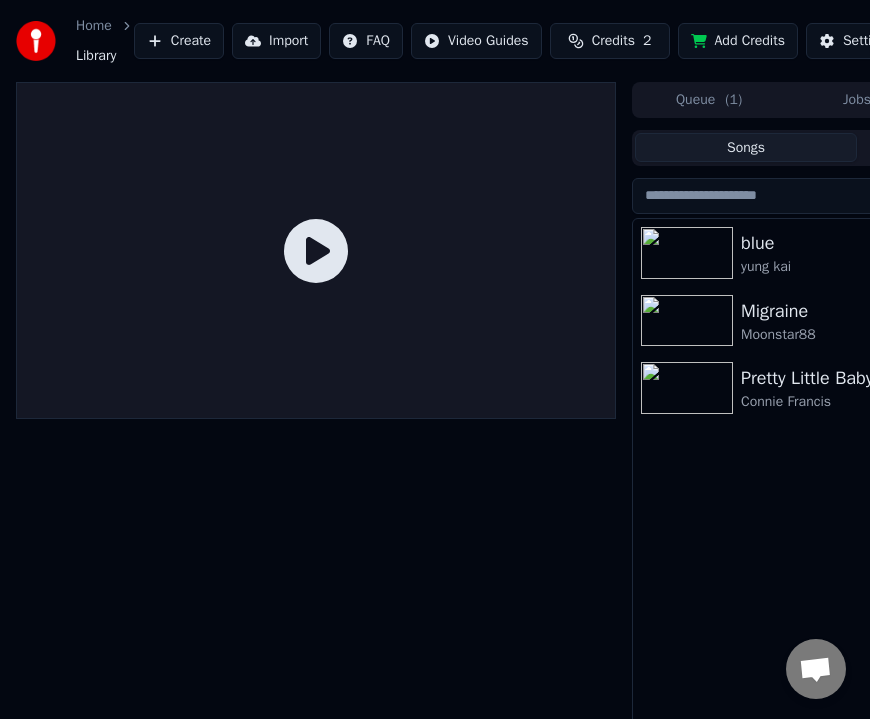 click at bounding box center (687, 321) 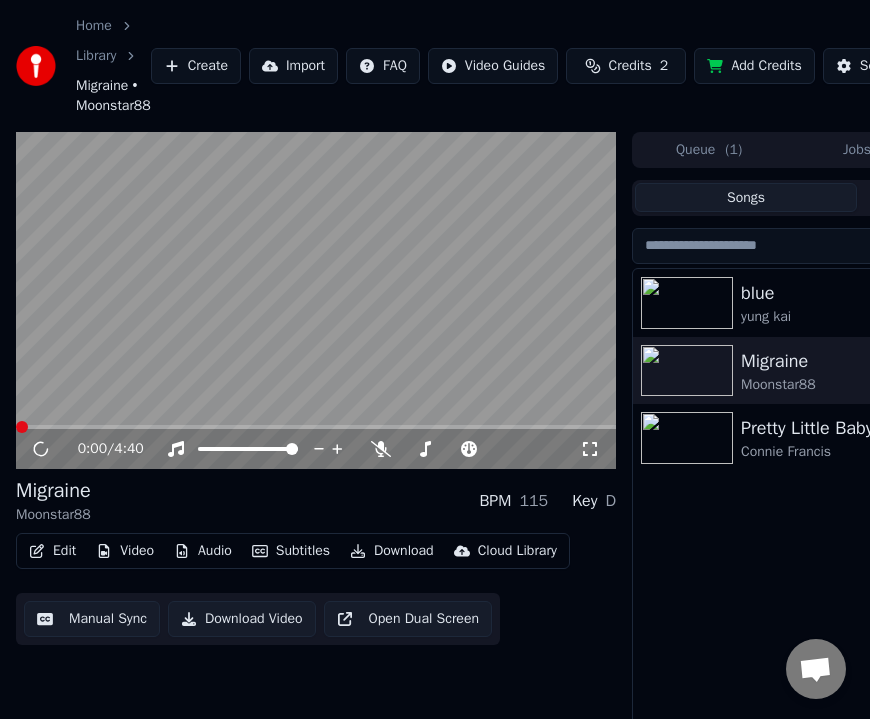 click at bounding box center (687, 303) 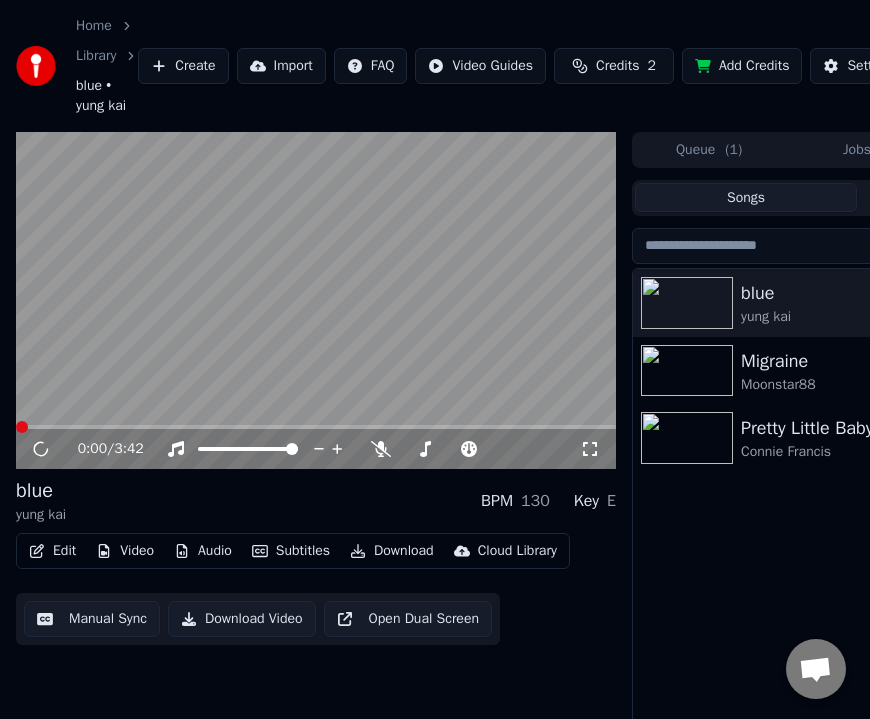 click at bounding box center [687, 303] 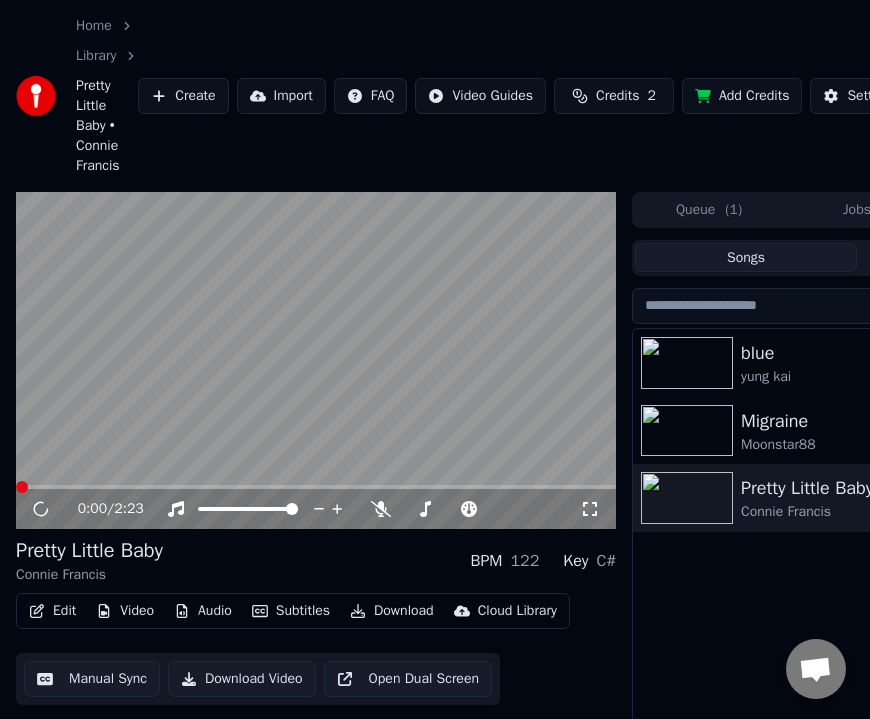 click on "Edit" at bounding box center [52, 611] 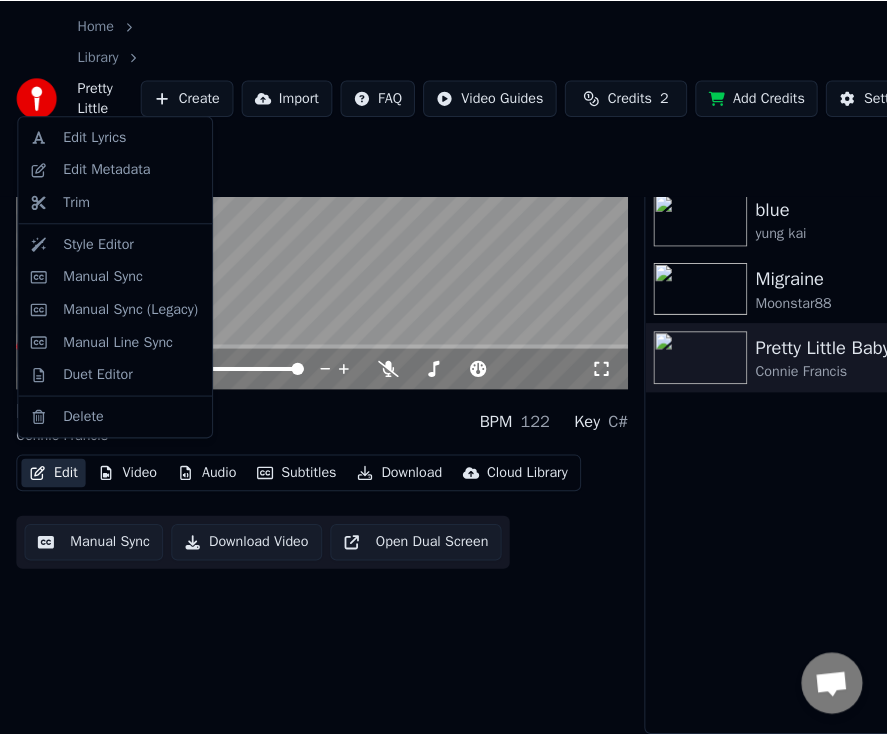 scroll, scrollTop: 0, scrollLeft: 0, axis: both 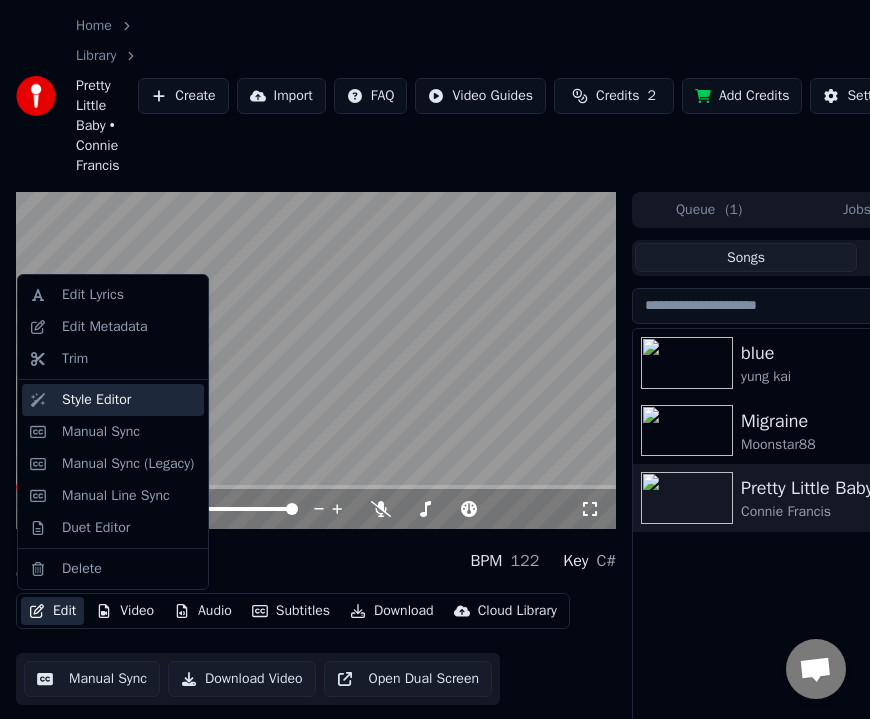click on "Style Editor" at bounding box center [129, 400] 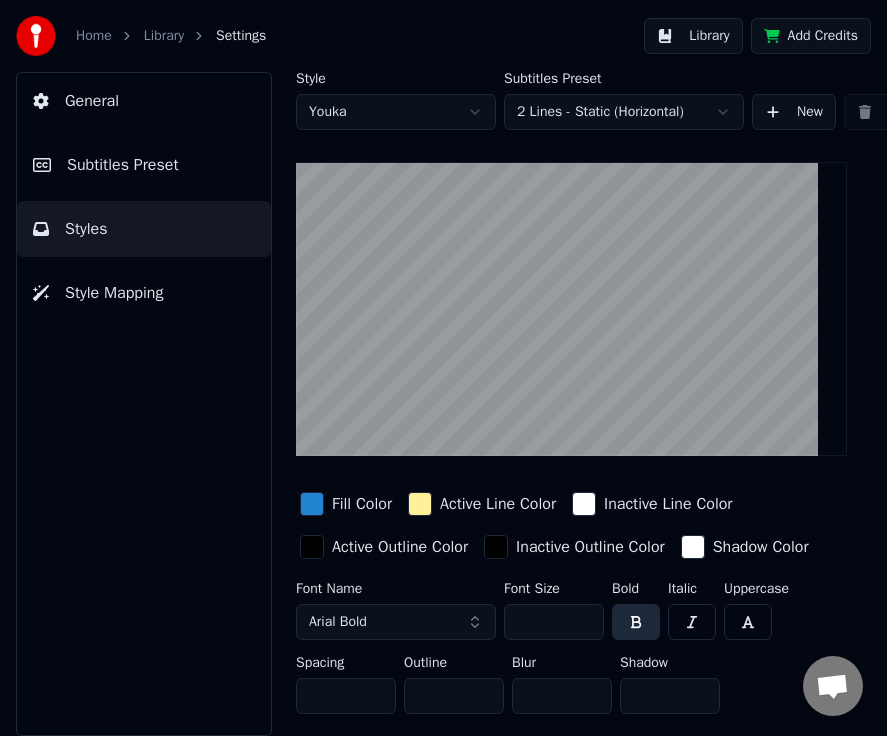 click at bounding box center [420, 504] 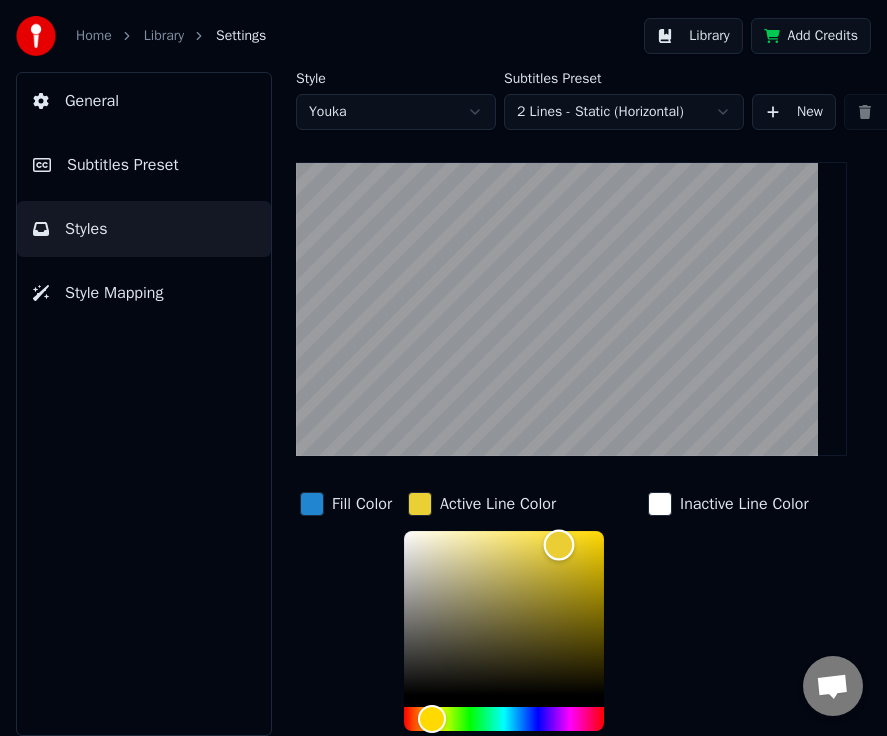 drag, startPoint x: 482, startPoint y: 532, endPoint x: 561, endPoint y: 544, distance: 79.9062 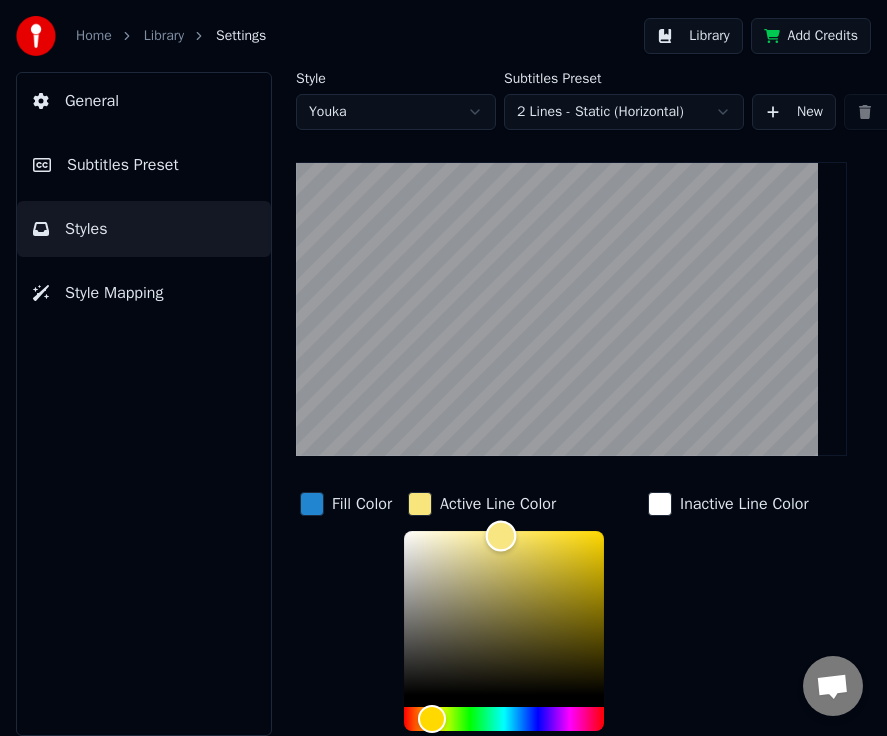 type on "*******" 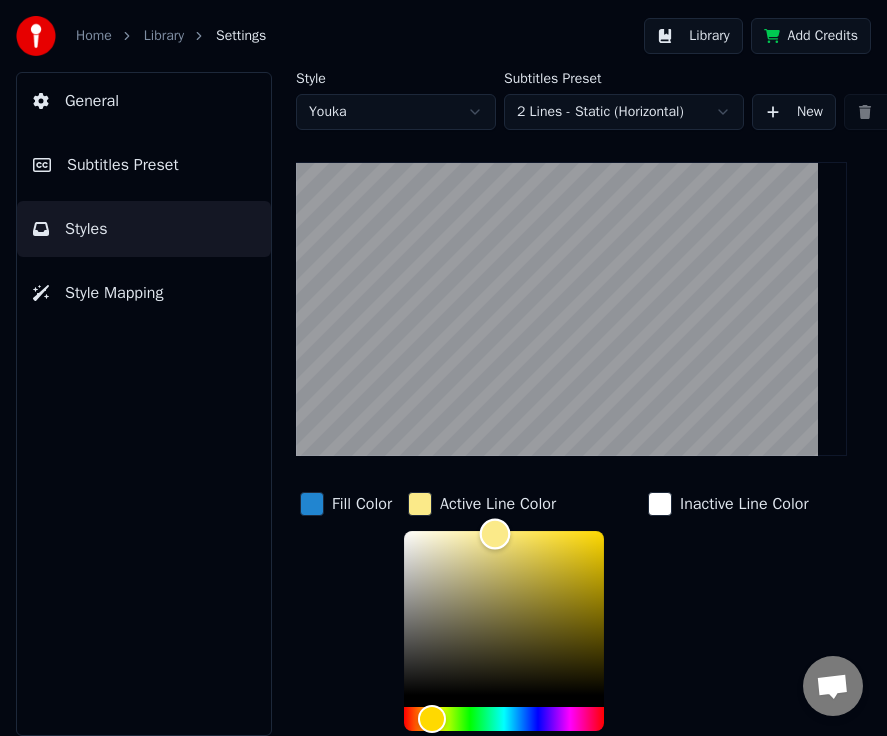 drag, startPoint x: 564, startPoint y: 544, endPoint x: 497, endPoint y: 533, distance: 67.89698 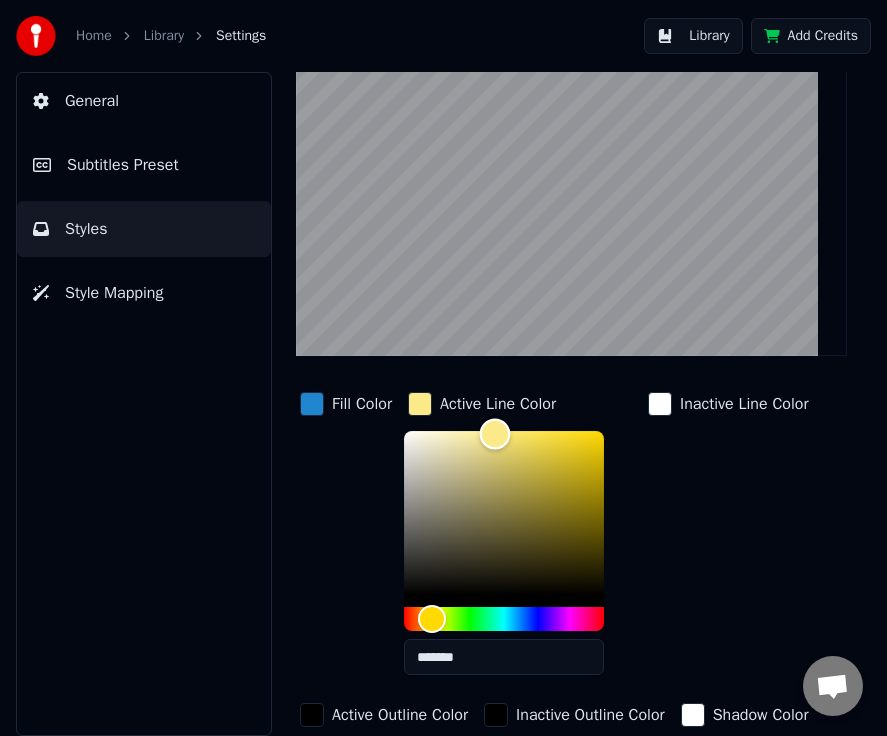 scroll, scrollTop: 269, scrollLeft: 0, axis: vertical 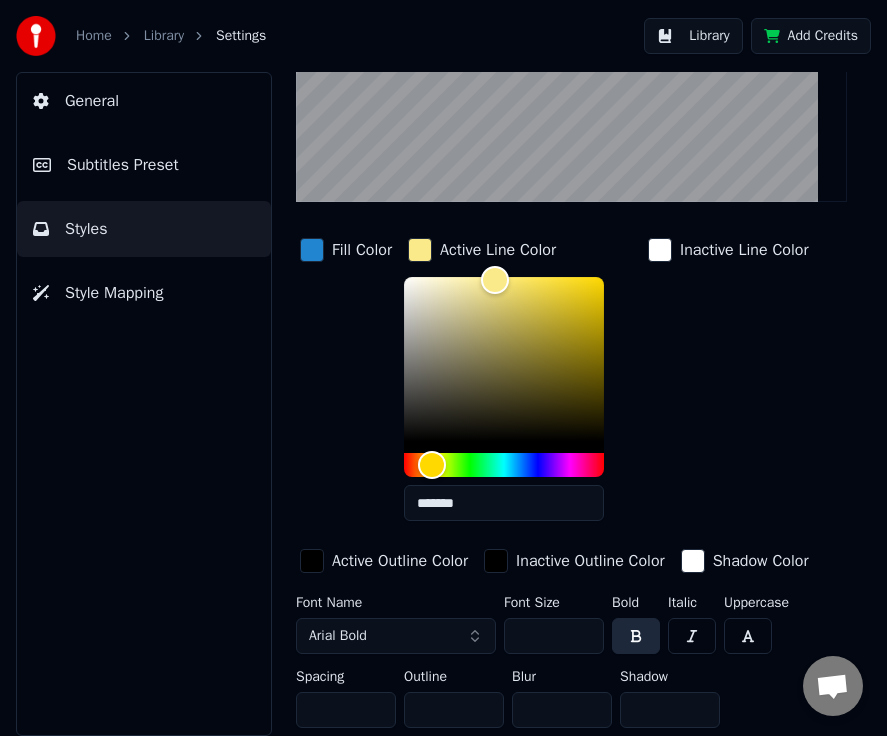 click at bounding box center (748, 636) 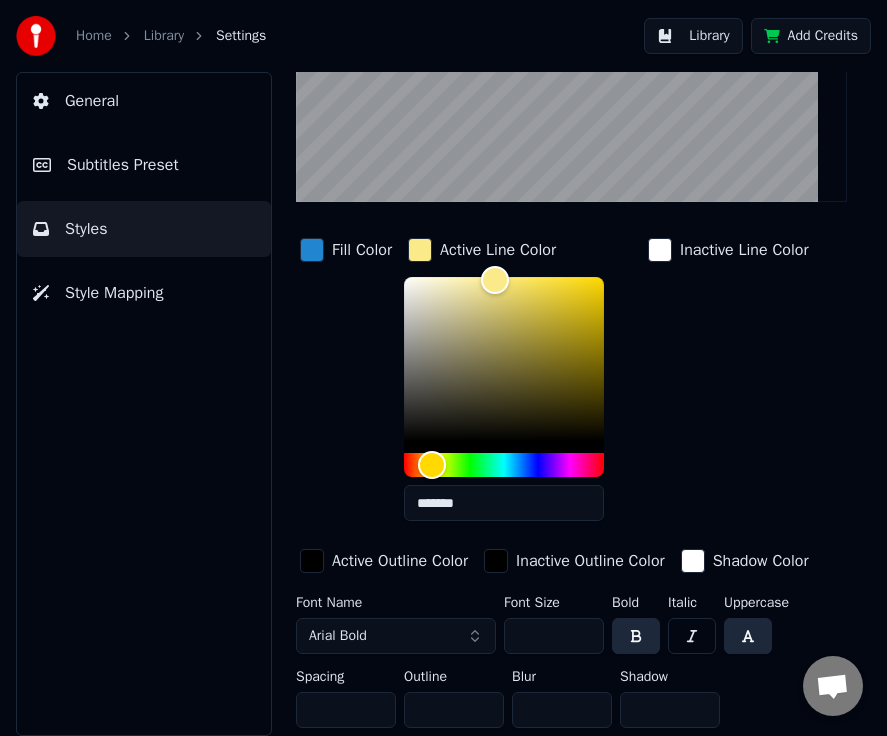 click at bounding box center [748, 636] 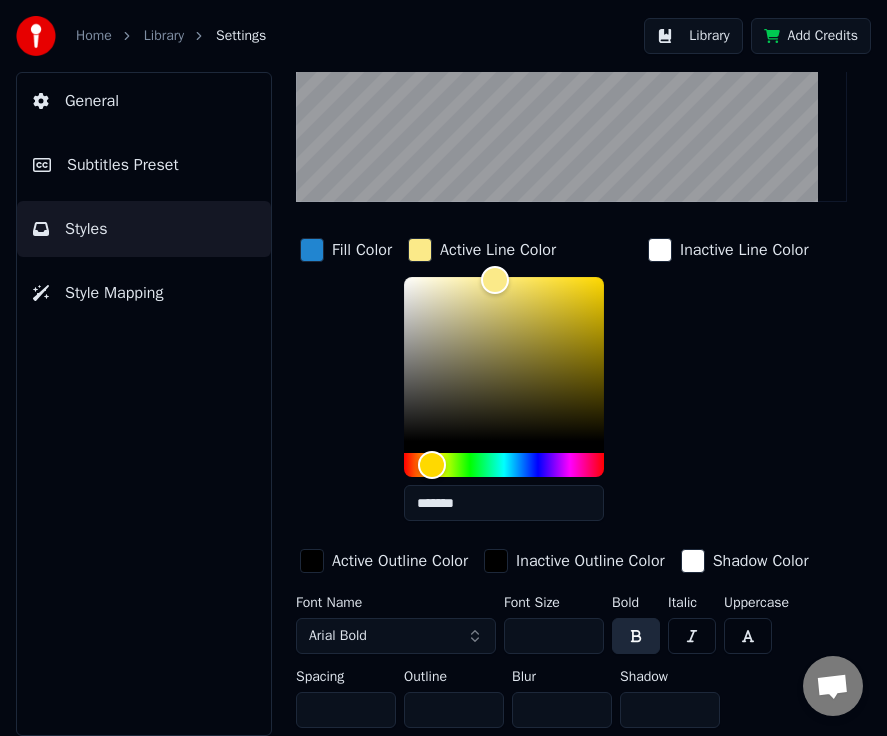 click at bounding box center [636, 636] 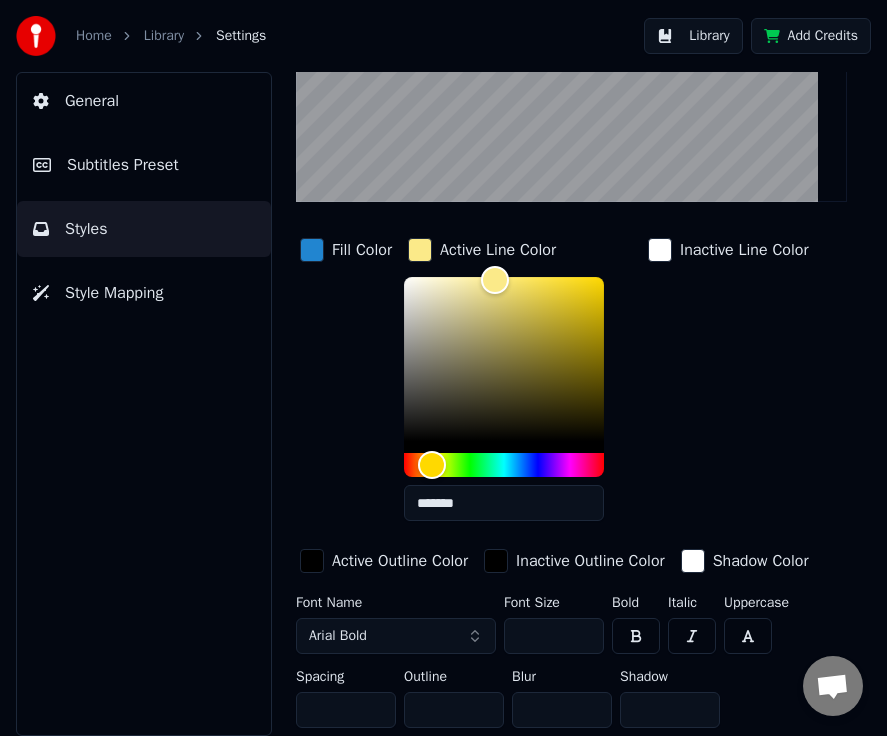 click at bounding box center [636, 636] 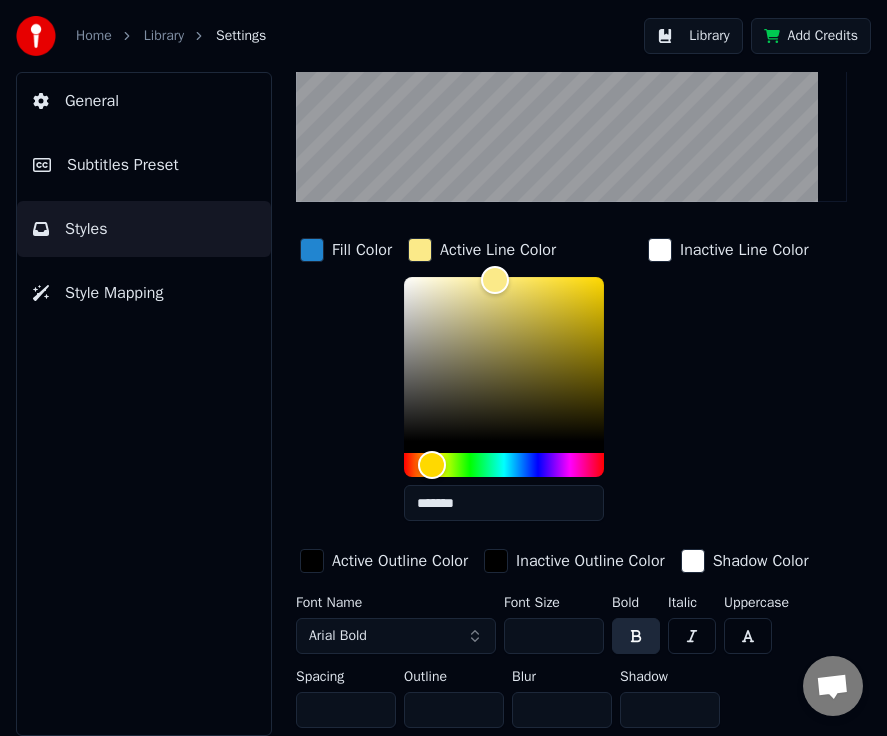 click at bounding box center (636, 636) 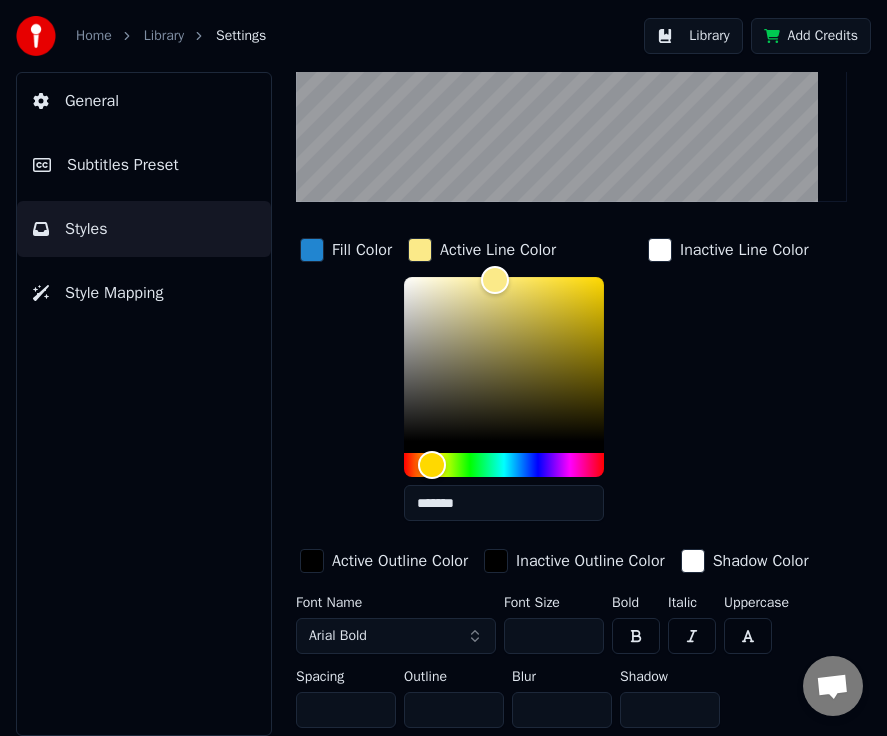 click at bounding box center [636, 636] 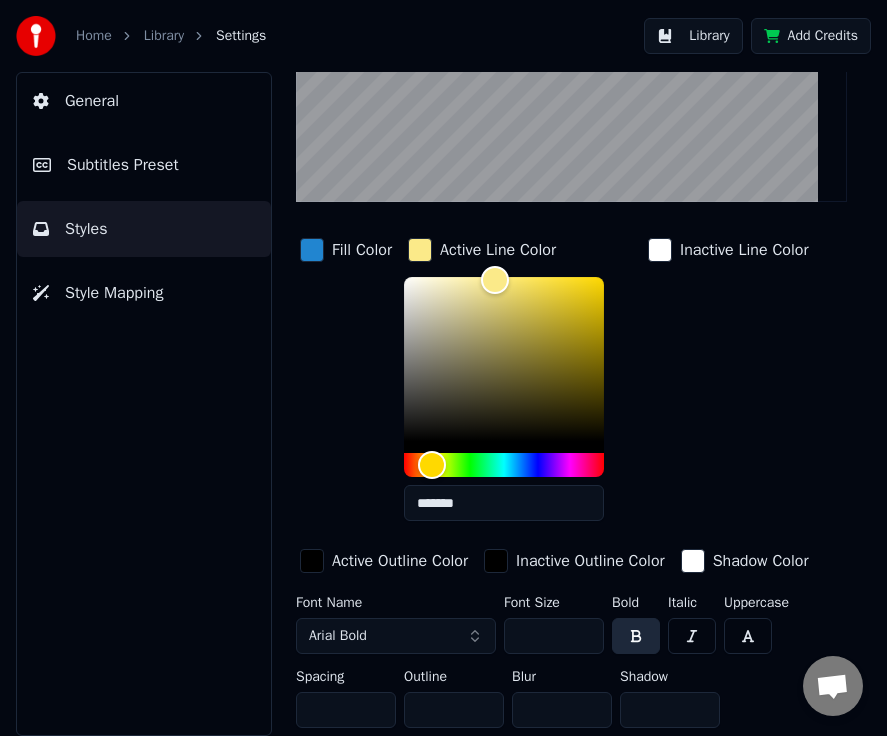 type on "**" 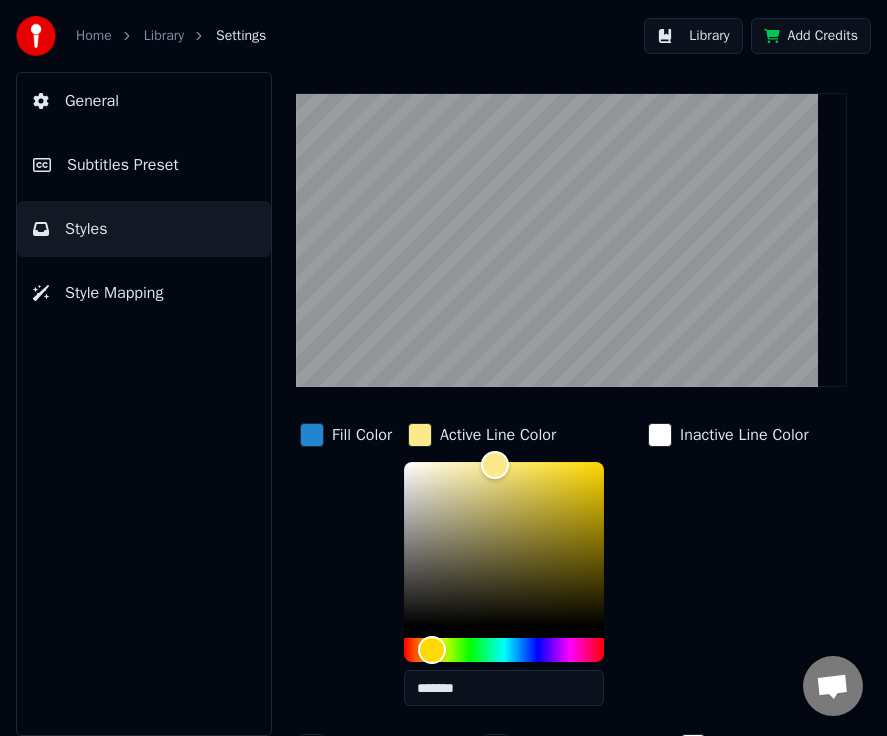 scroll, scrollTop: 0, scrollLeft: 0, axis: both 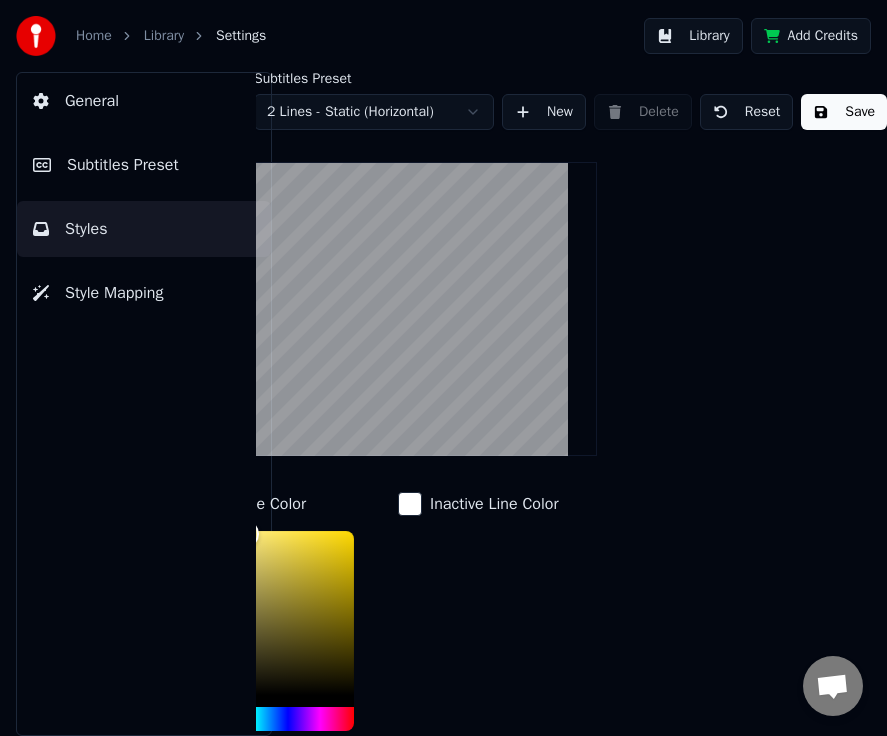 click on "Save" at bounding box center (844, 112) 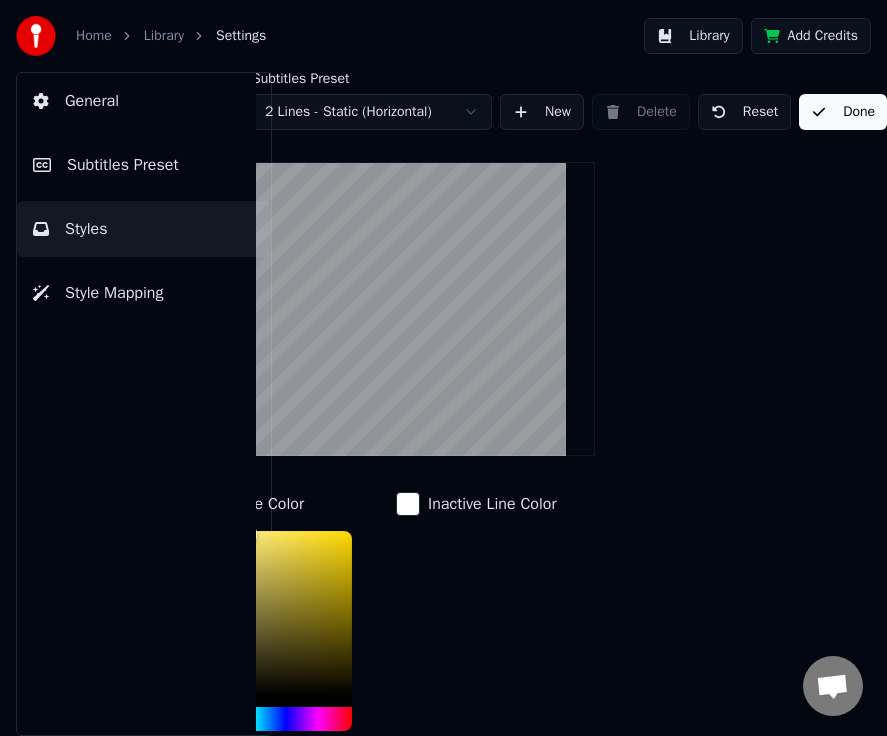 click on "Home Library Settings" at bounding box center (141, 36) 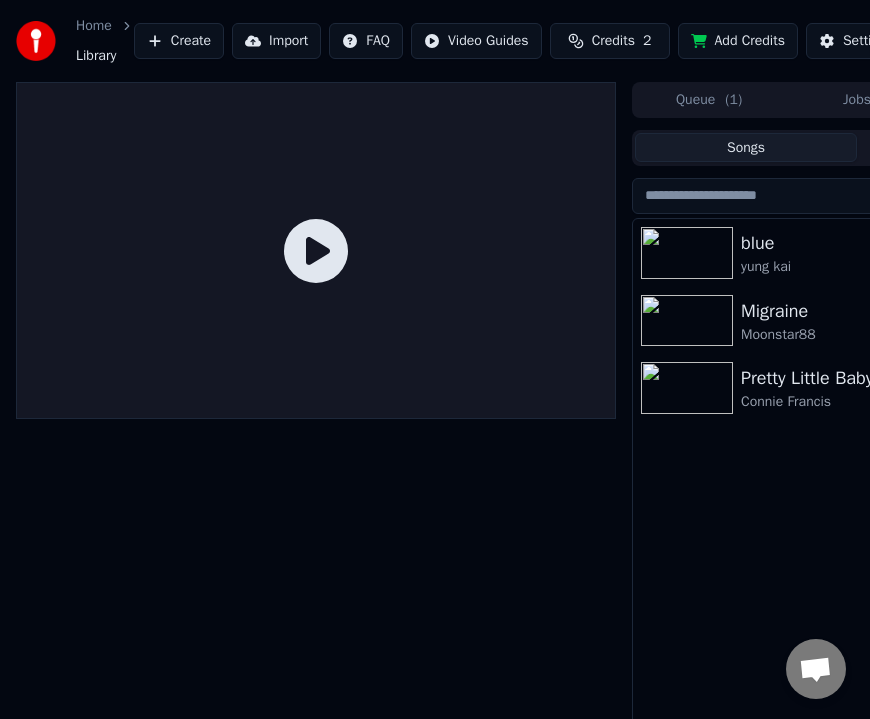 click at bounding box center [687, 253] 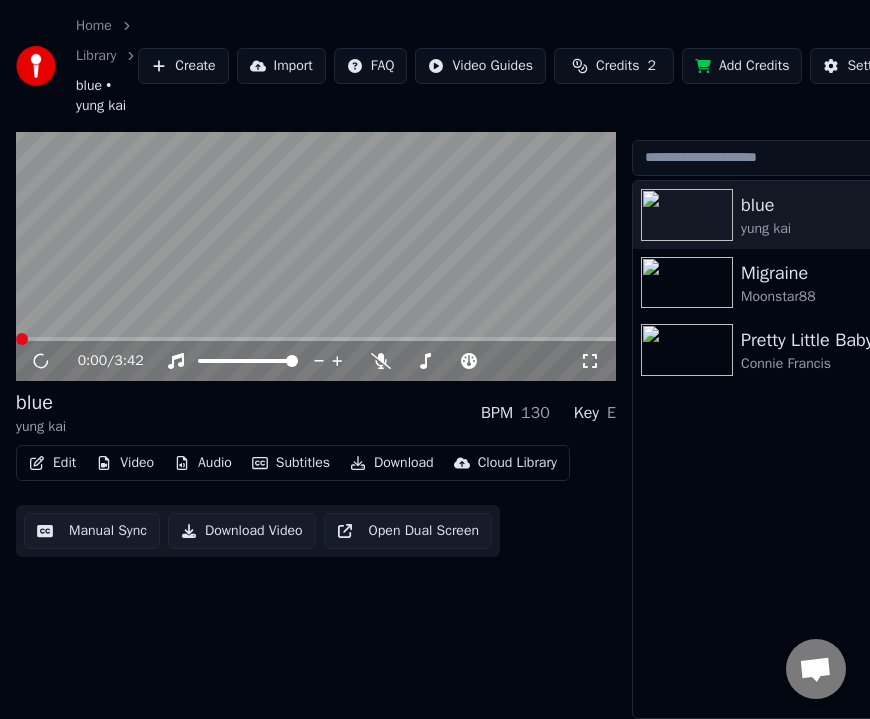 scroll, scrollTop: 0, scrollLeft: 0, axis: both 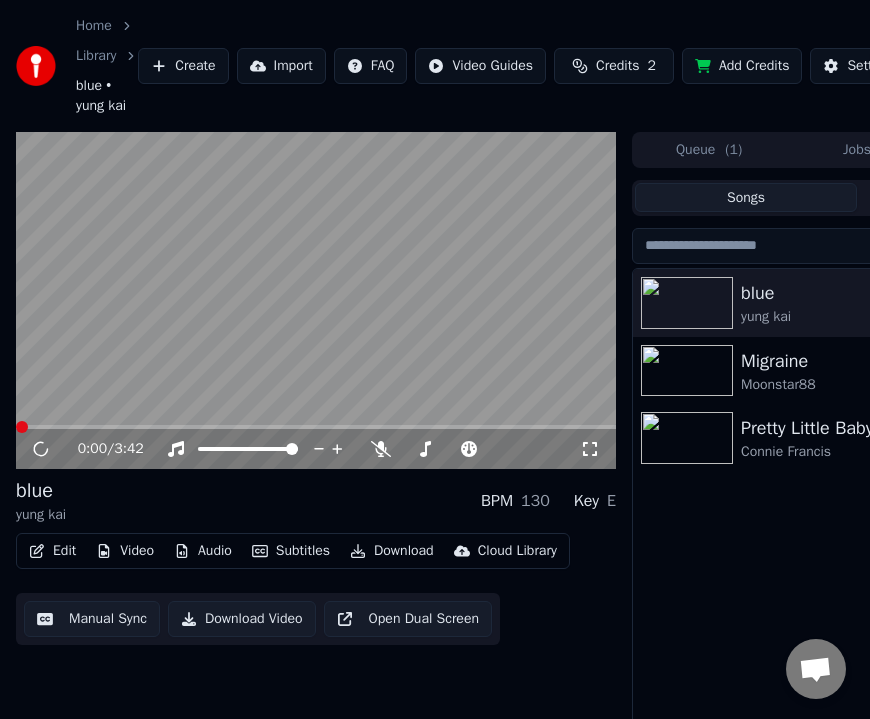click on "Home" at bounding box center [94, 26] 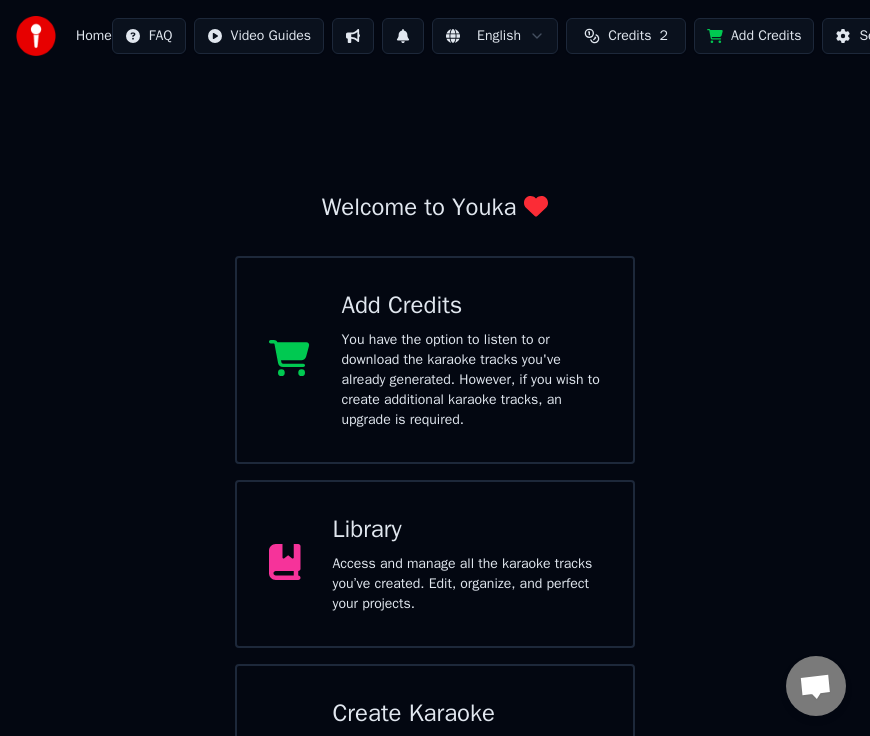 click on "Access and manage all the karaoke tracks you’ve created. Edit, organize, and perfect your projects." at bounding box center [467, 584] 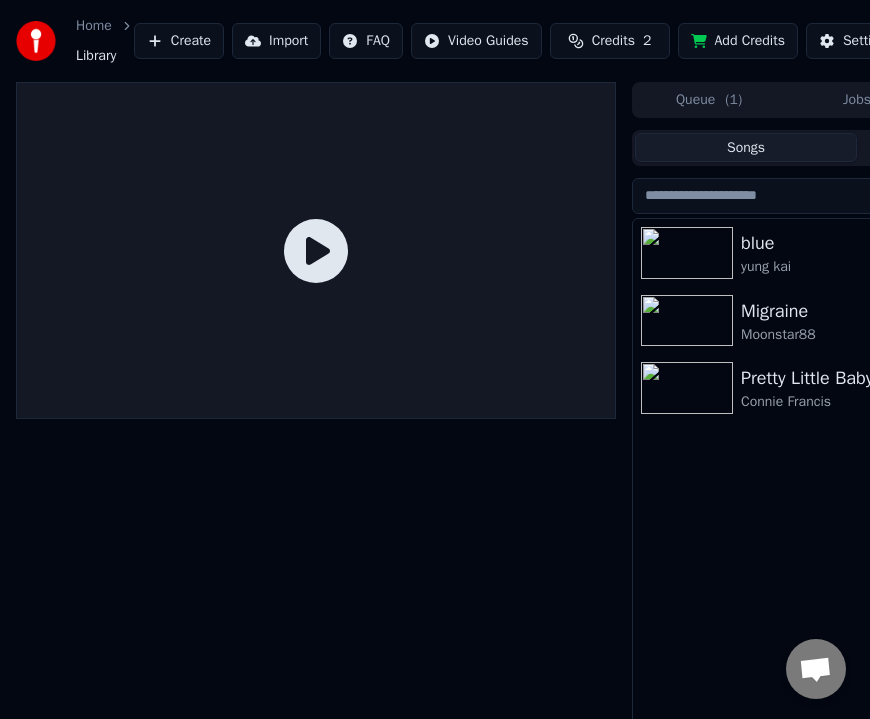 click at bounding box center (687, 253) 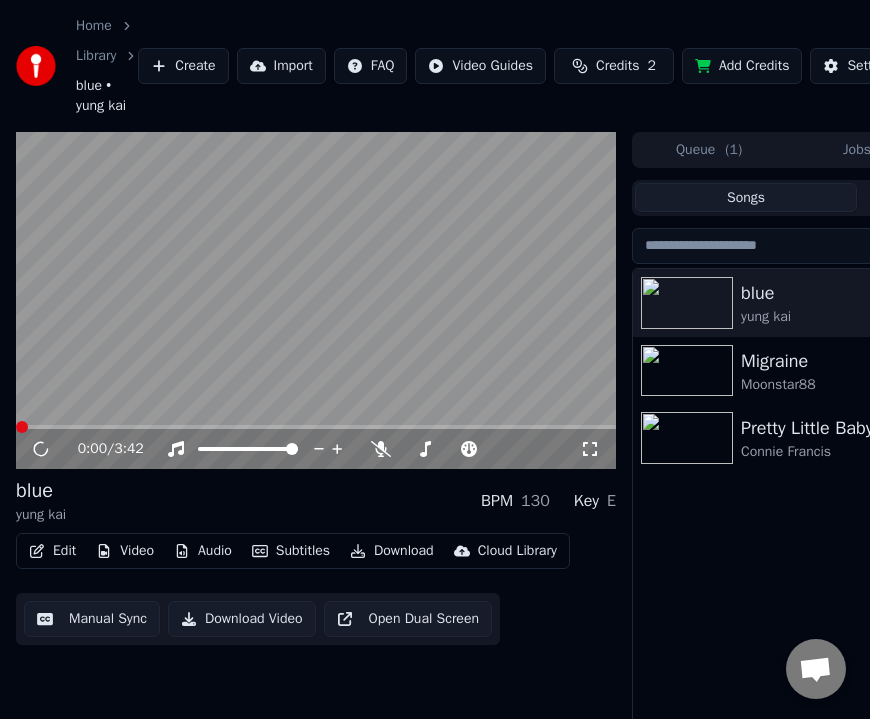 click on "Queue ( 1 )" at bounding box center (709, 149) 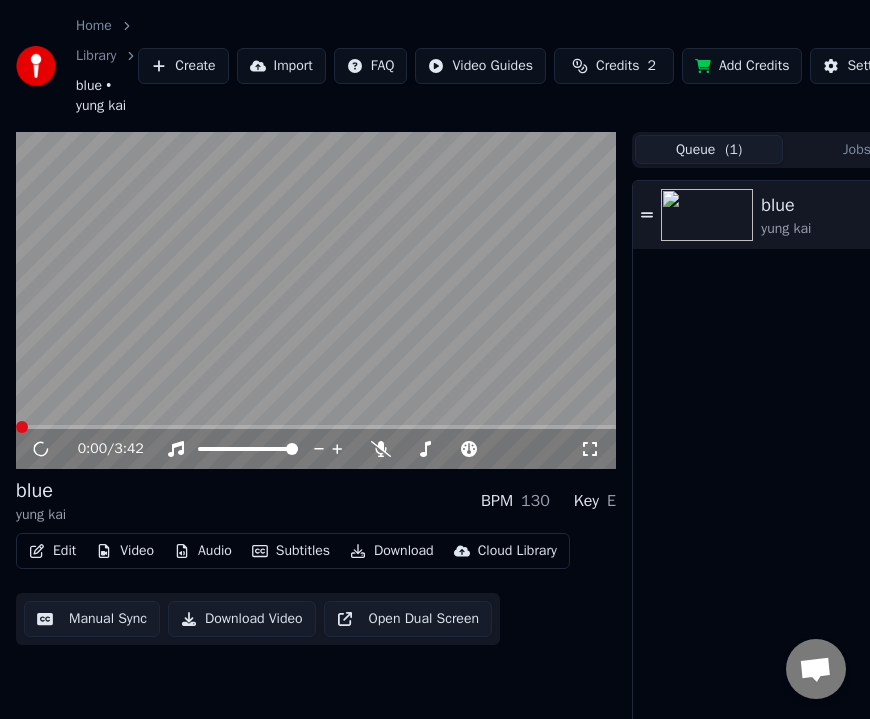 click at bounding box center (707, 215) 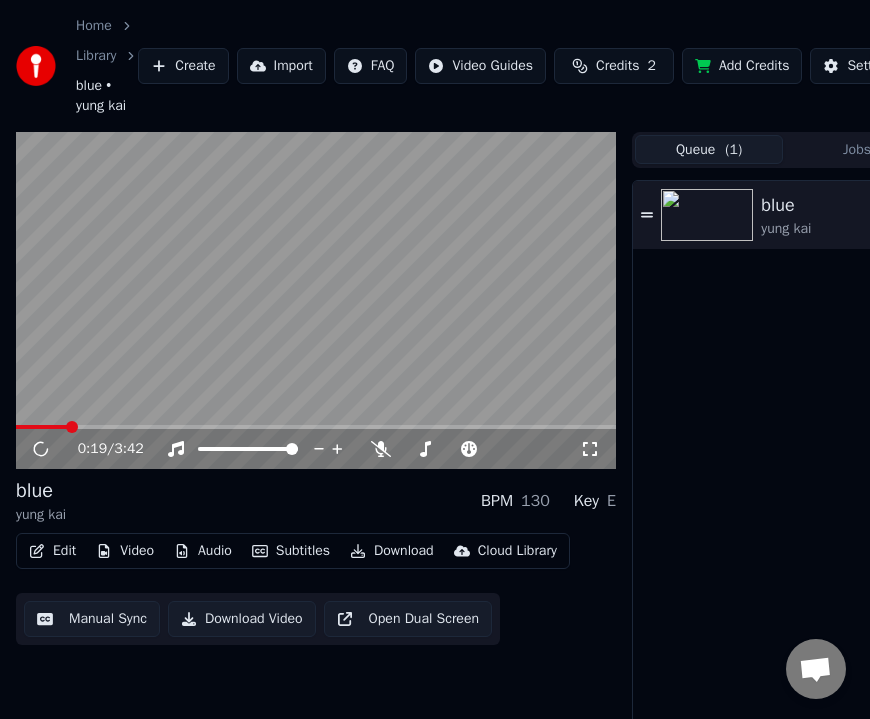 click at bounding box center [316, 427] 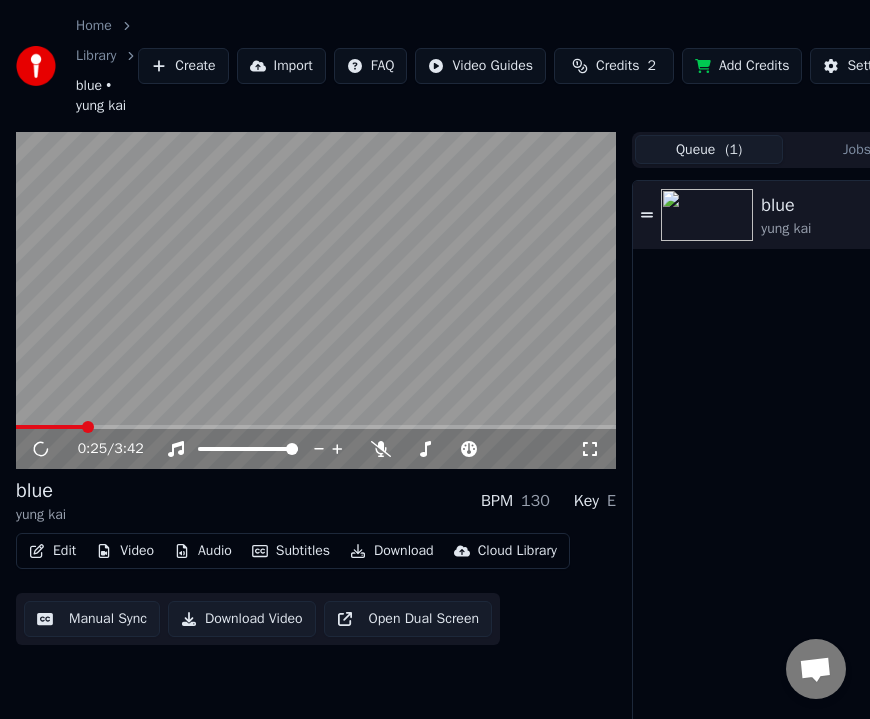 click at bounding box center [316, 427] 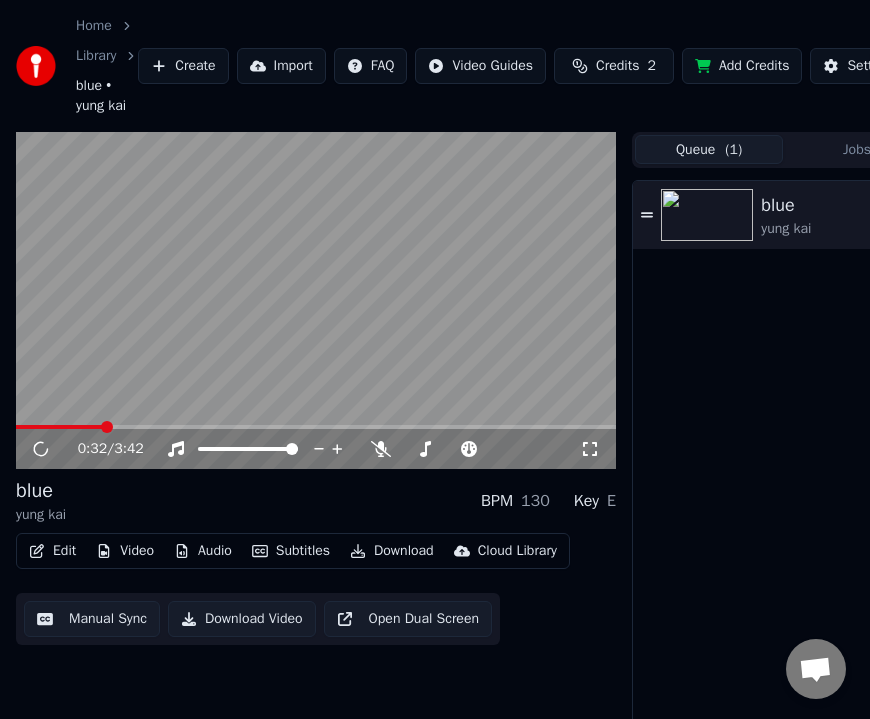 click at bounding box center (316, 427) 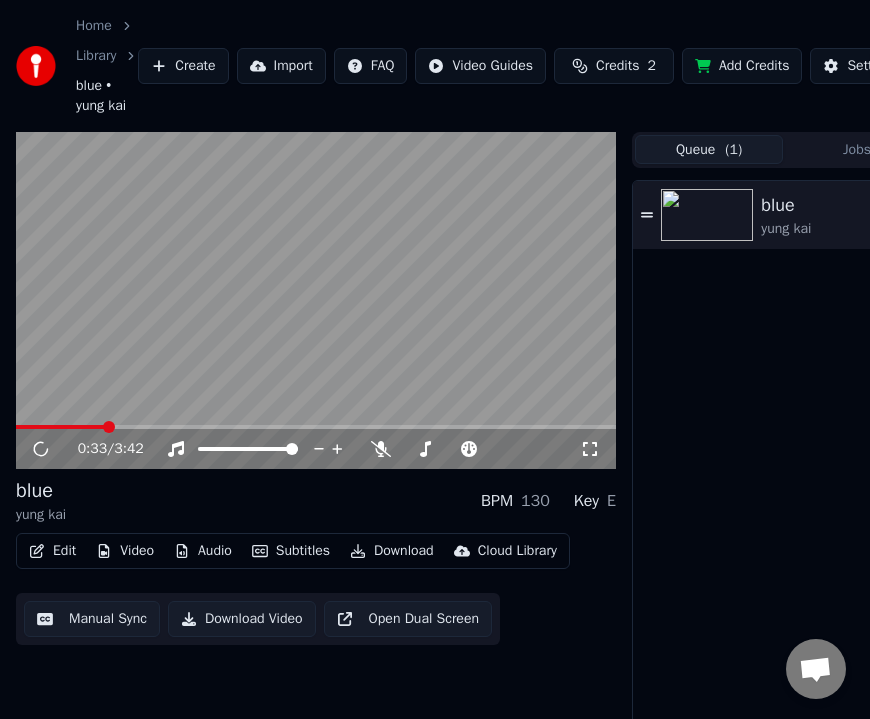 click at bounding box center (109, 427) 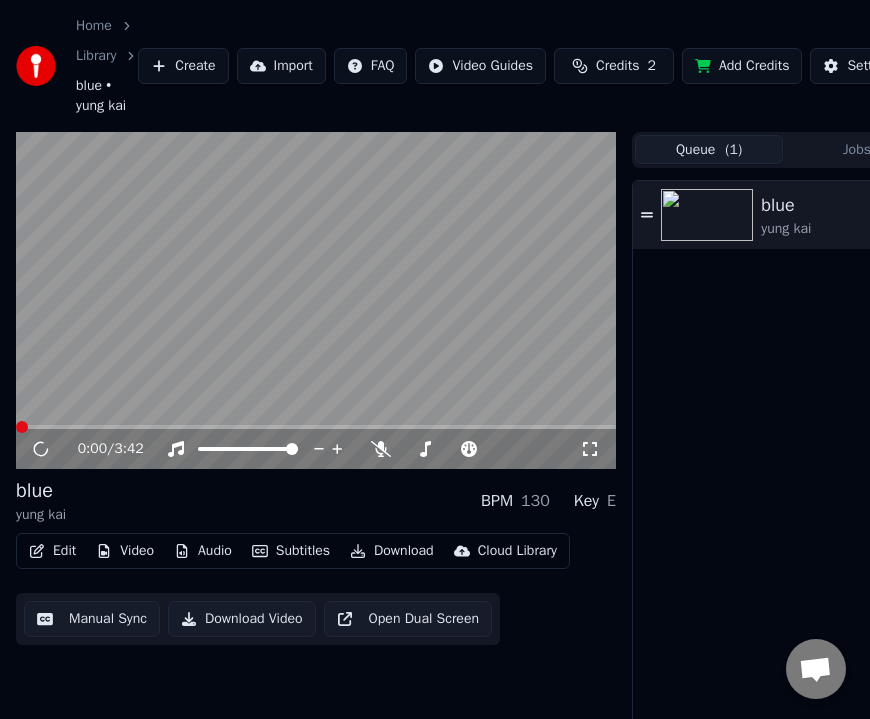 click at bounding box center (22, 427) 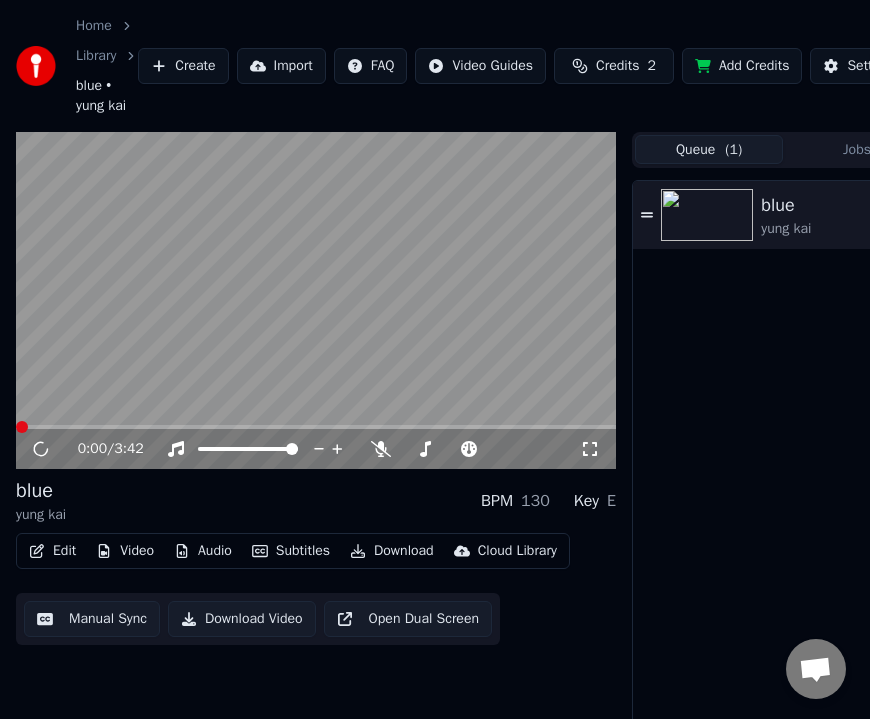 click on "0:00  /  3:42" at bounding box center [316, 449] 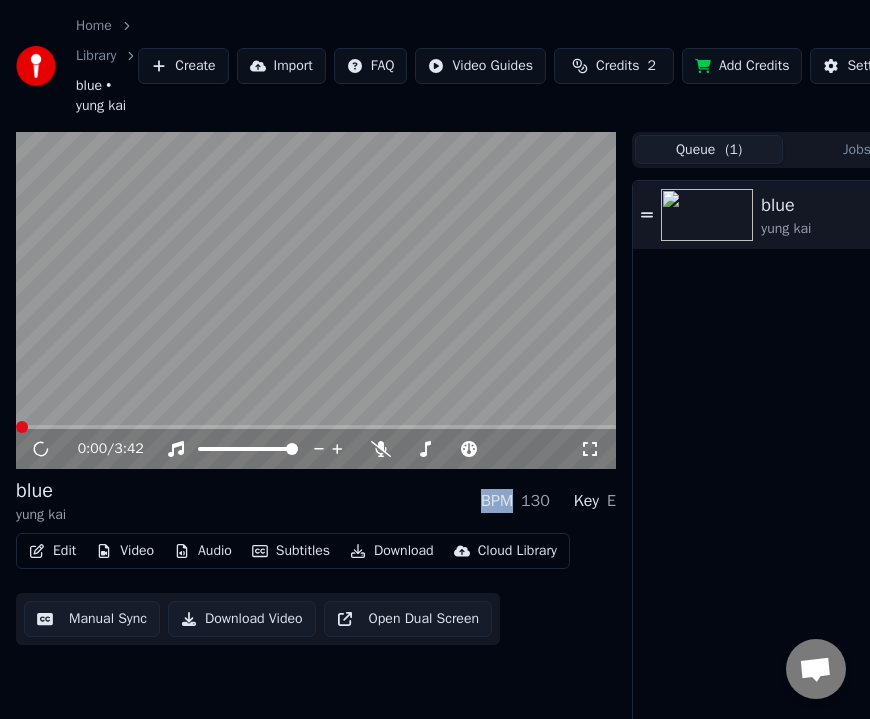 click on "0:00  /  3:42" at bounding box center (316, 449) 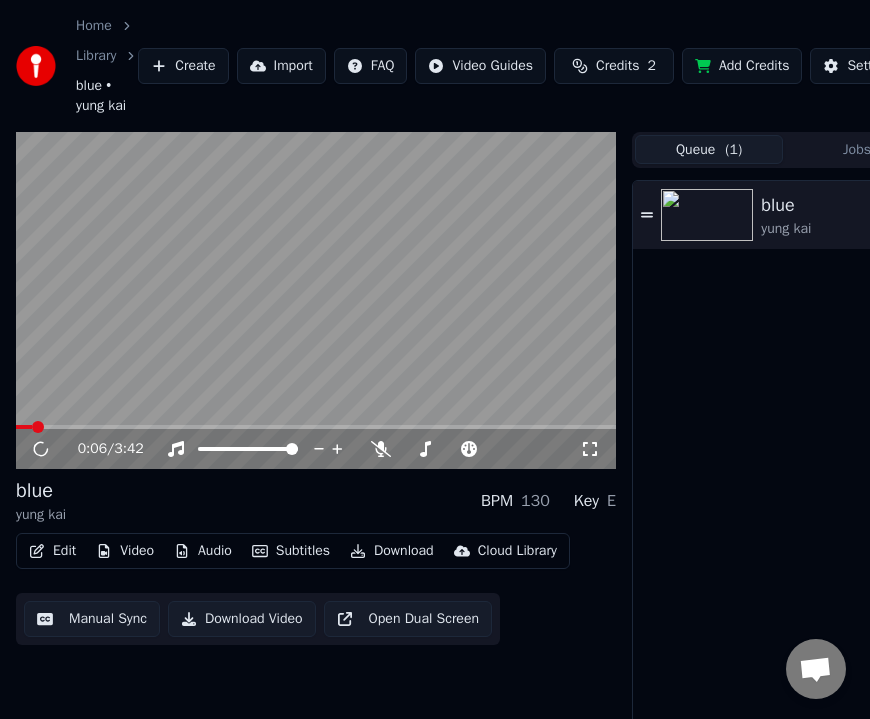 click at bounding box center (316, 427) 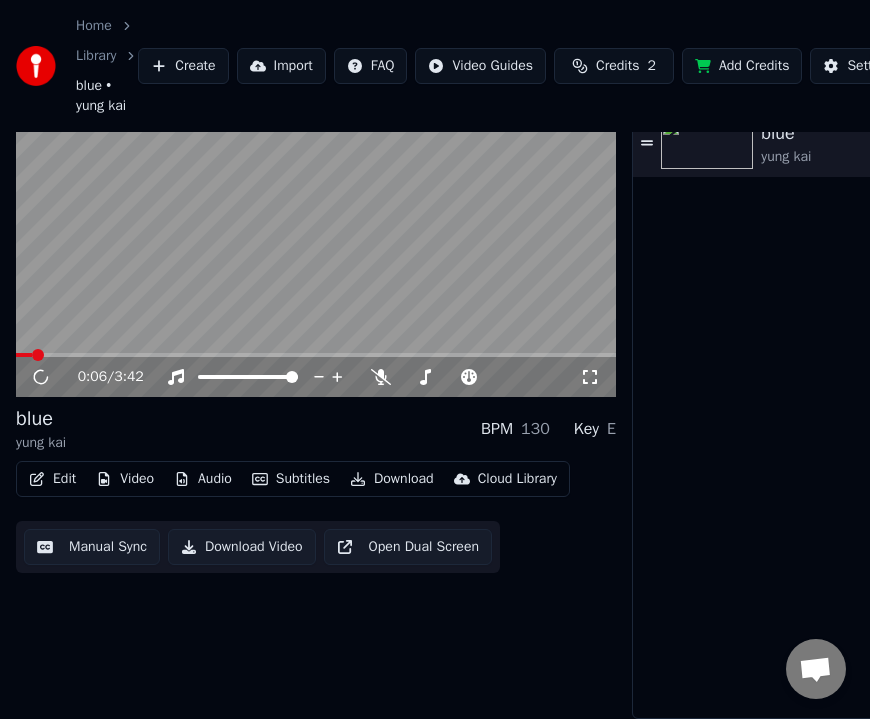 scroll, scrollTop: 0, scrollLeft: 0, axis: both 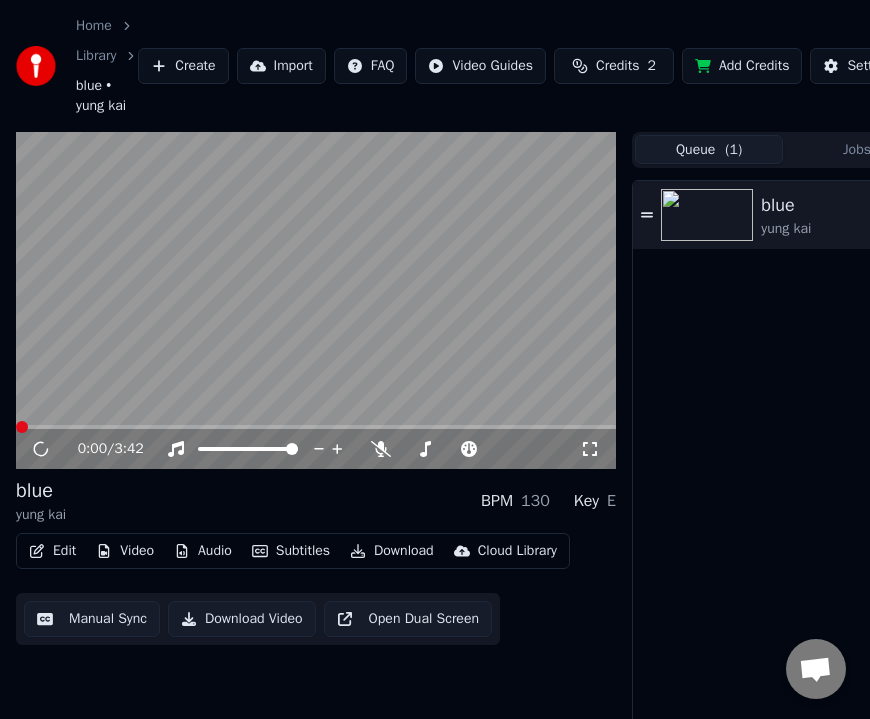 click at bounding box center [22, 427] 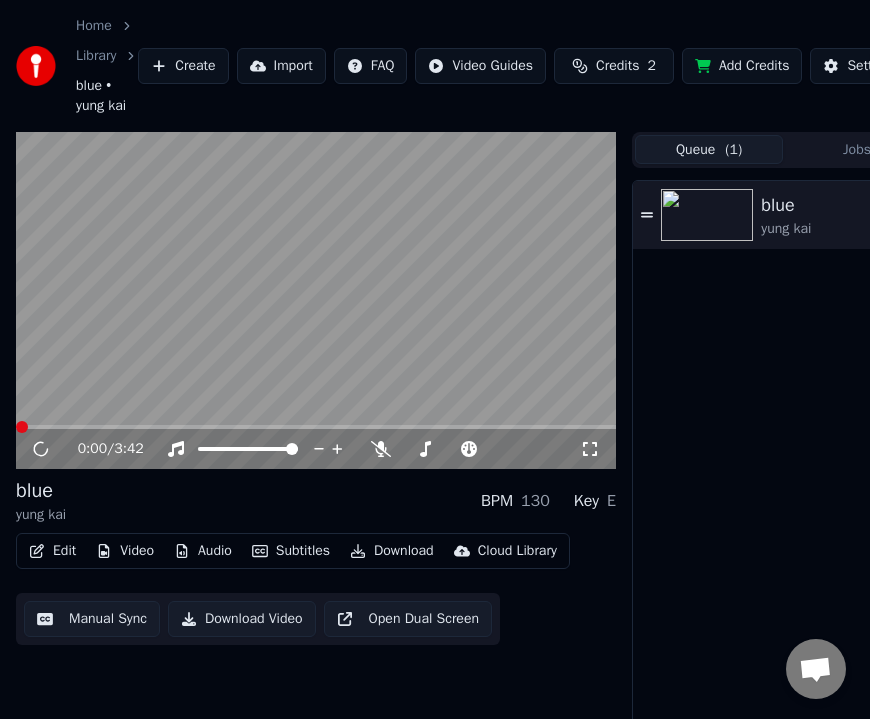 click 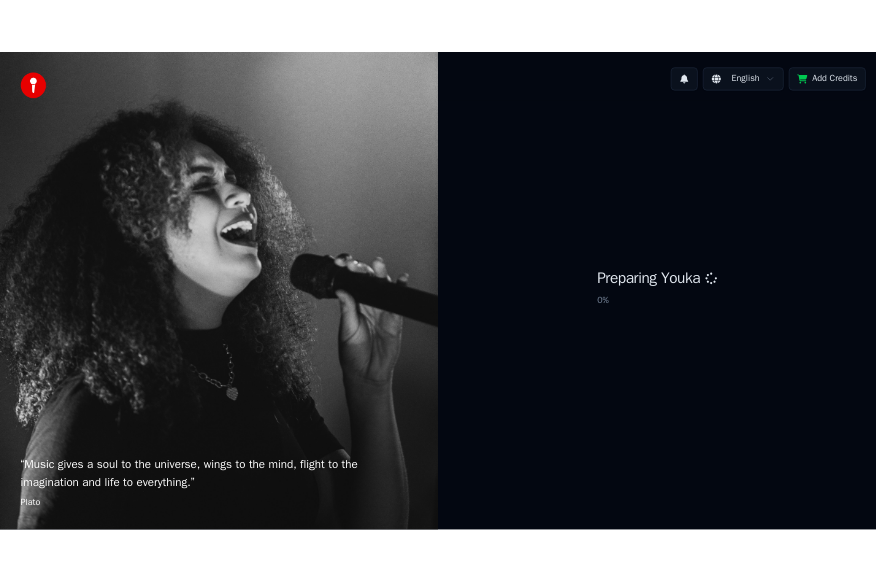 scroll, scrollTop: 0, scrollLeft: 0, axis: both 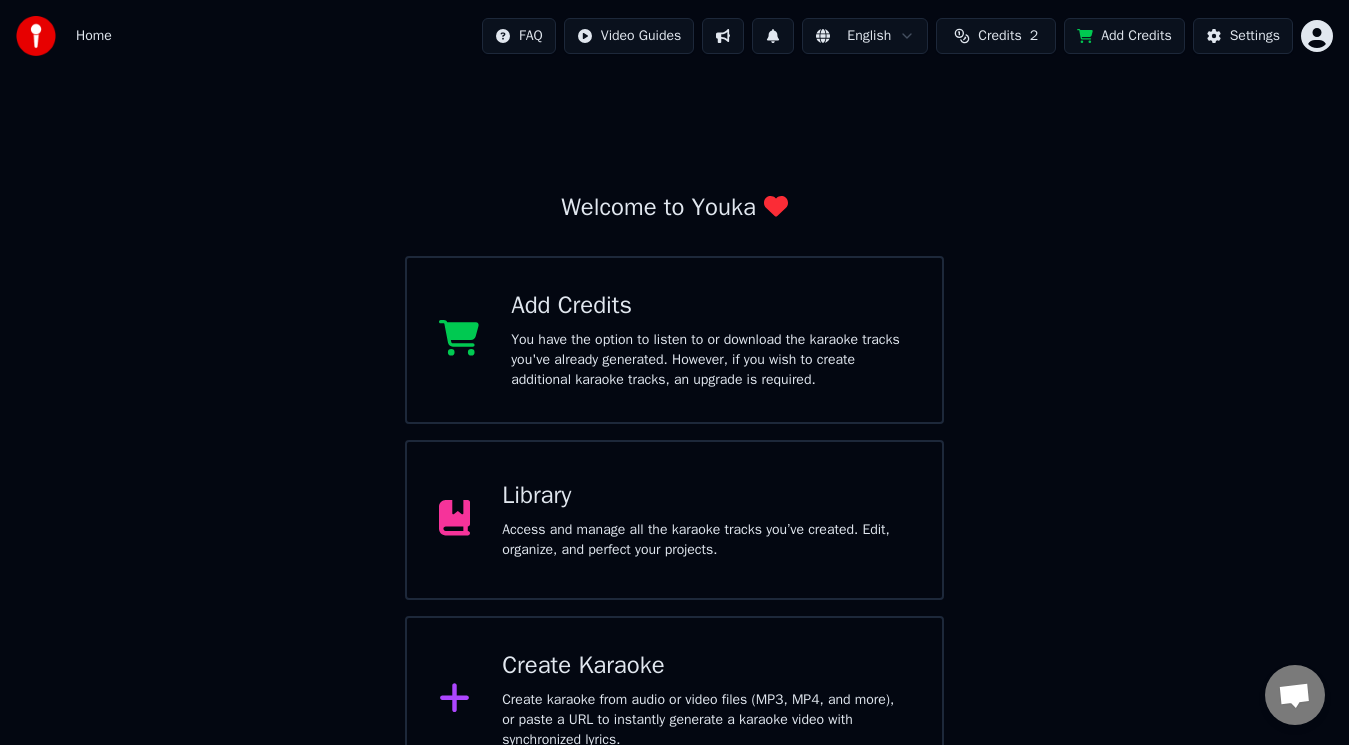 click on "Access and manage all the karaoke tracks you’ve created. Edit, organize, and perfect your projects." at bounding box center [706, 540] 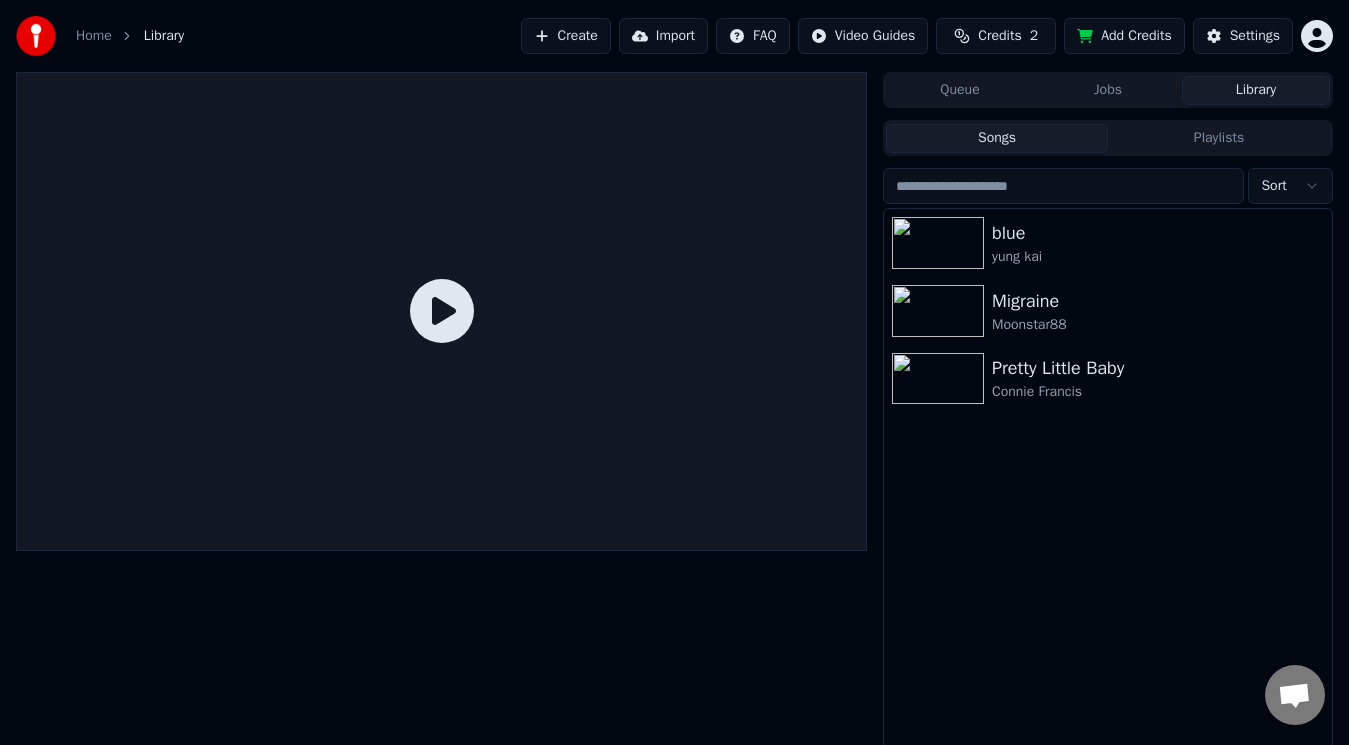 click 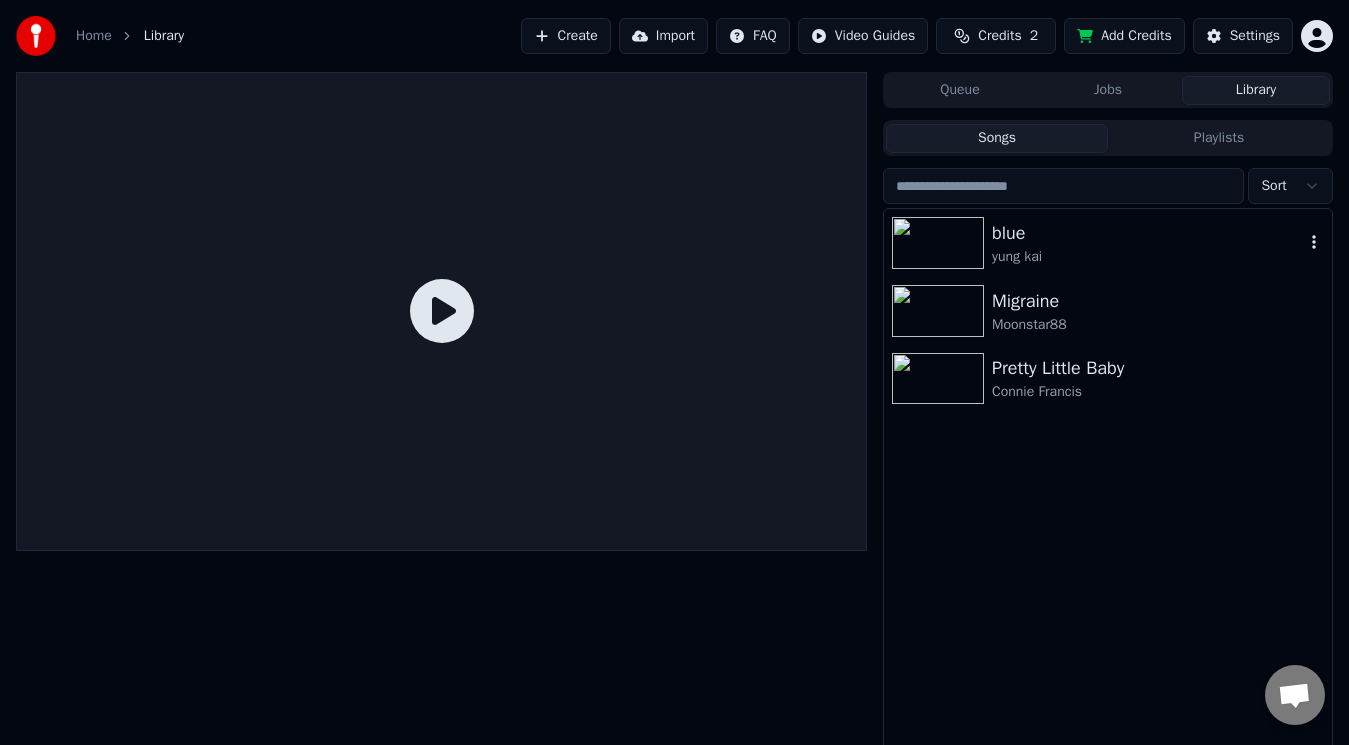 click at bounding box center [938, 243] 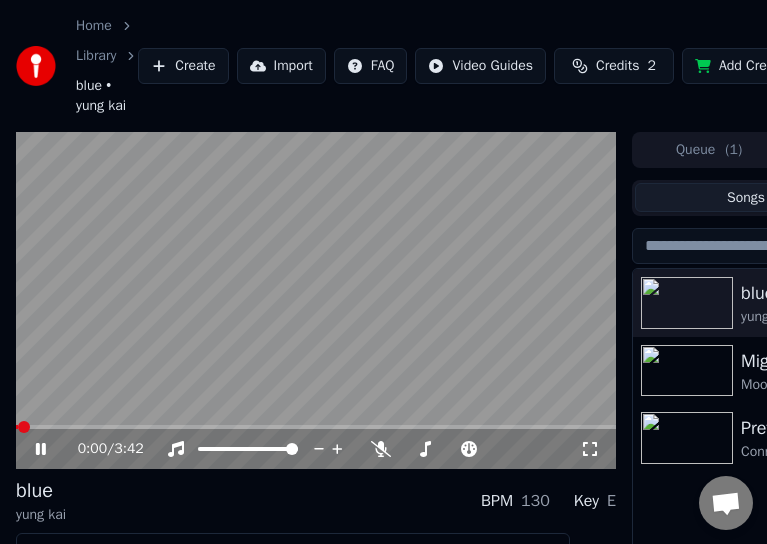 click at bounding box center (316, 301) 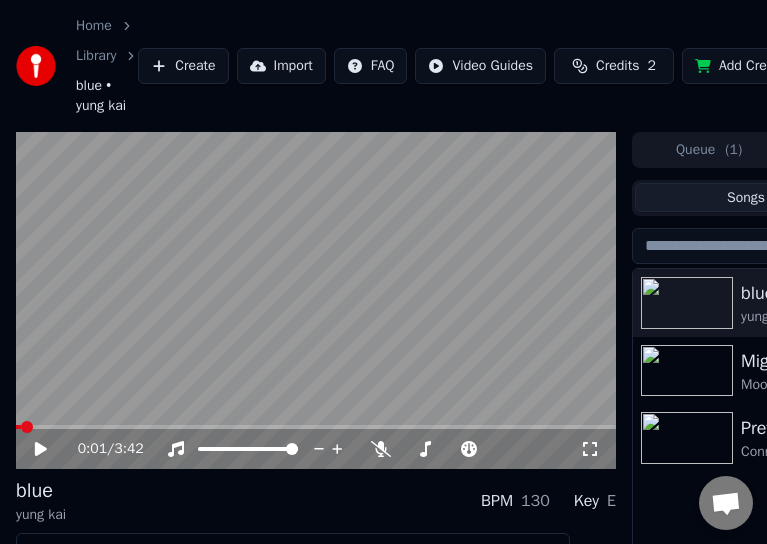 click at bounding box center (316, 301) 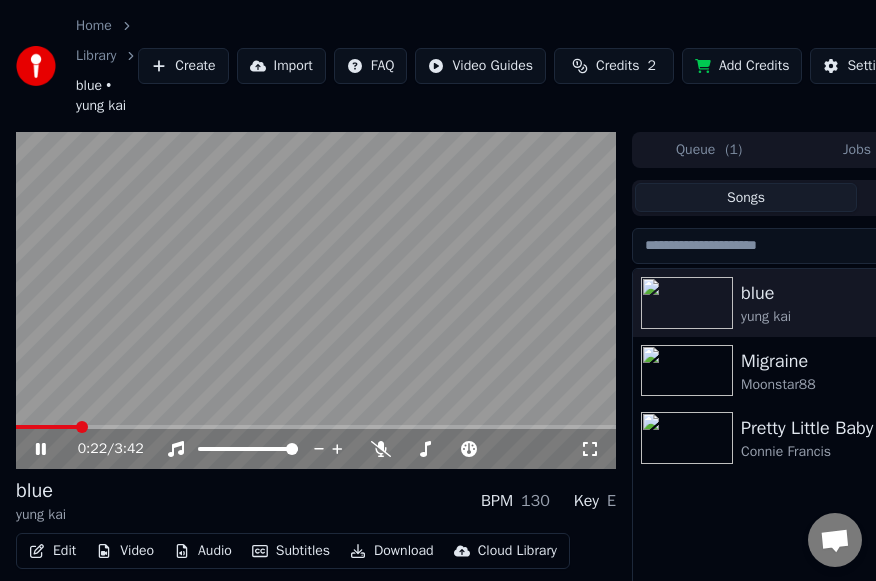 click at bounding box center (316, 301) 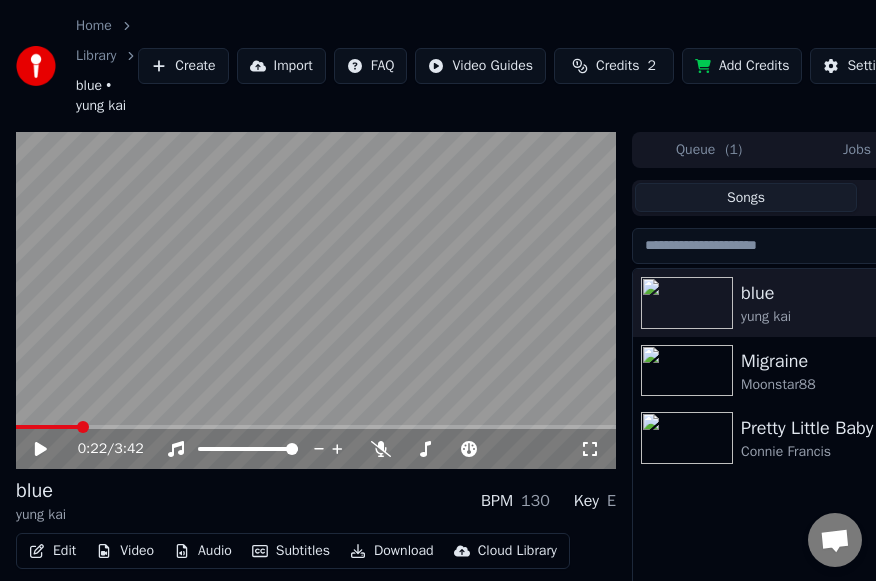 drag, startPoint x: 70, startPoint y: 421, endPoint x: 27, endPoint y: 436, distance: 45.54119 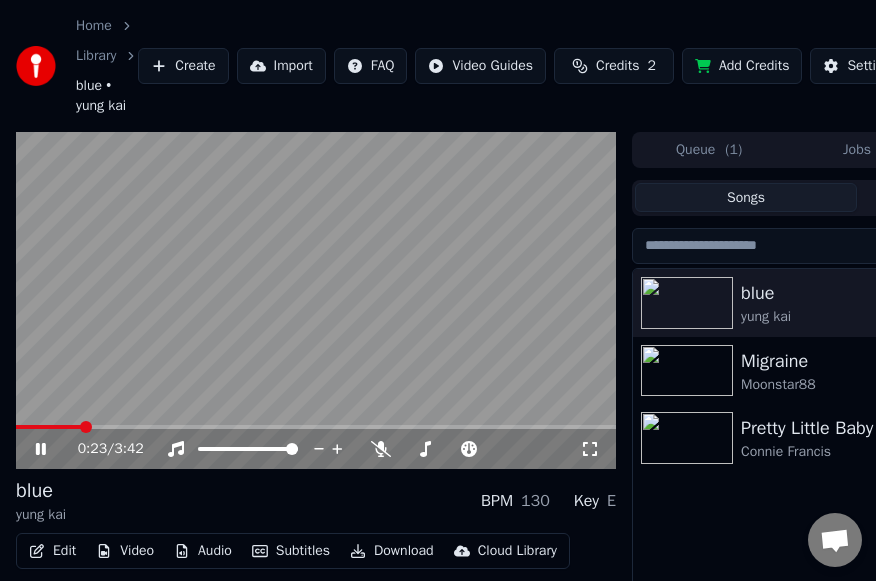 click at bounding box center (48, 427) 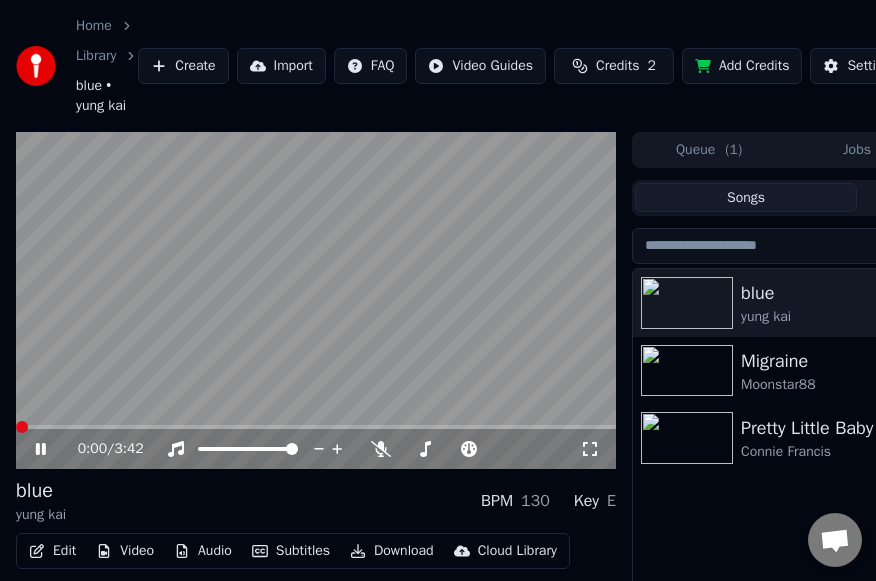 click at bounding box center (22, 427) 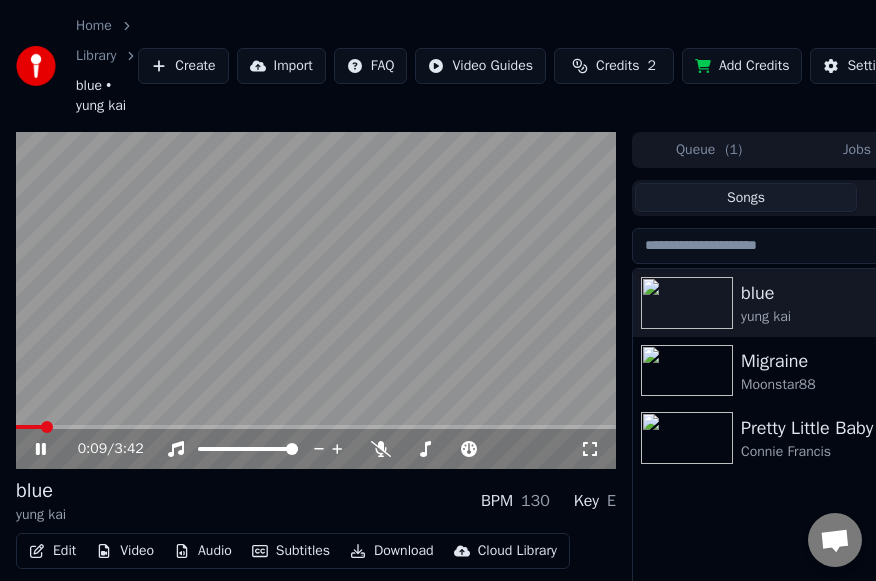 click 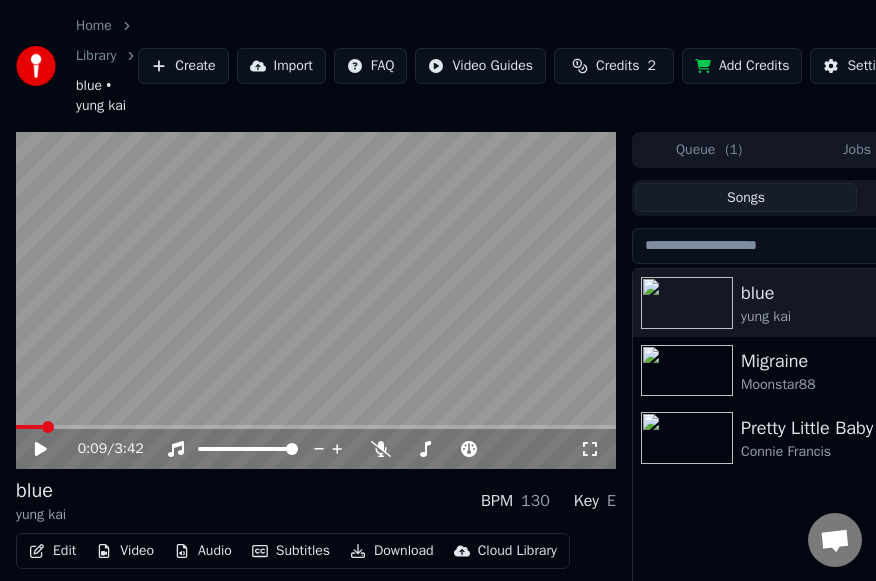 scroll, scrollTop: 135, scrollLeft: 0, axis: vertical 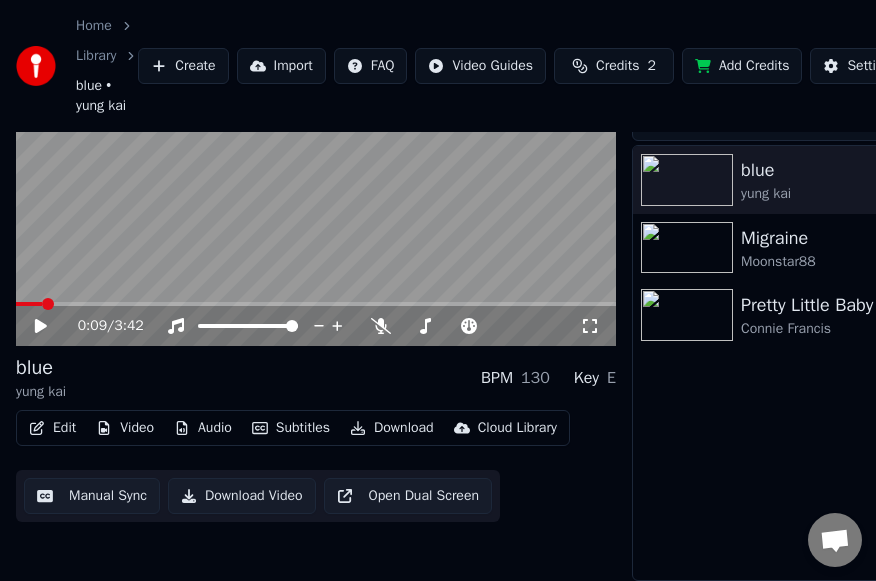 click on "Edit" at bounding box center [52, 428] 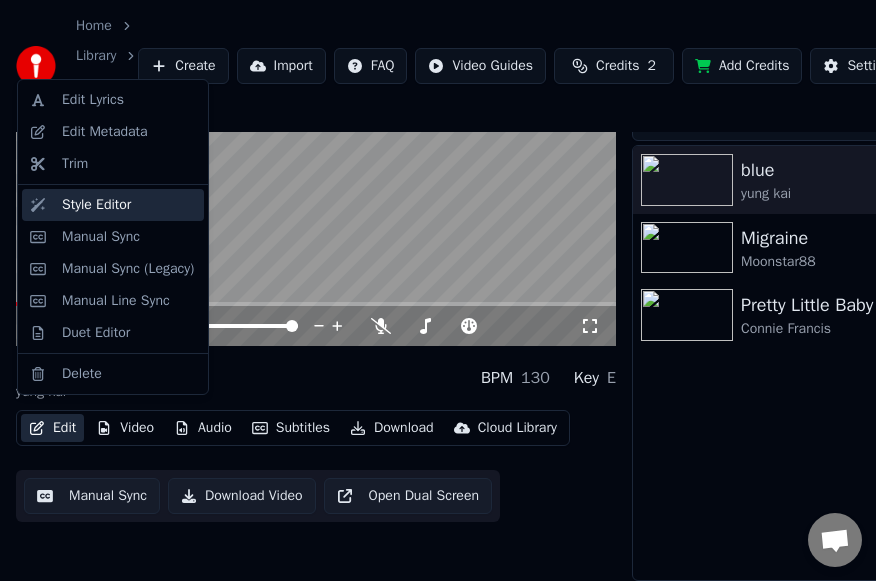 click on "Style Editor" at bounding box center (96, 205) 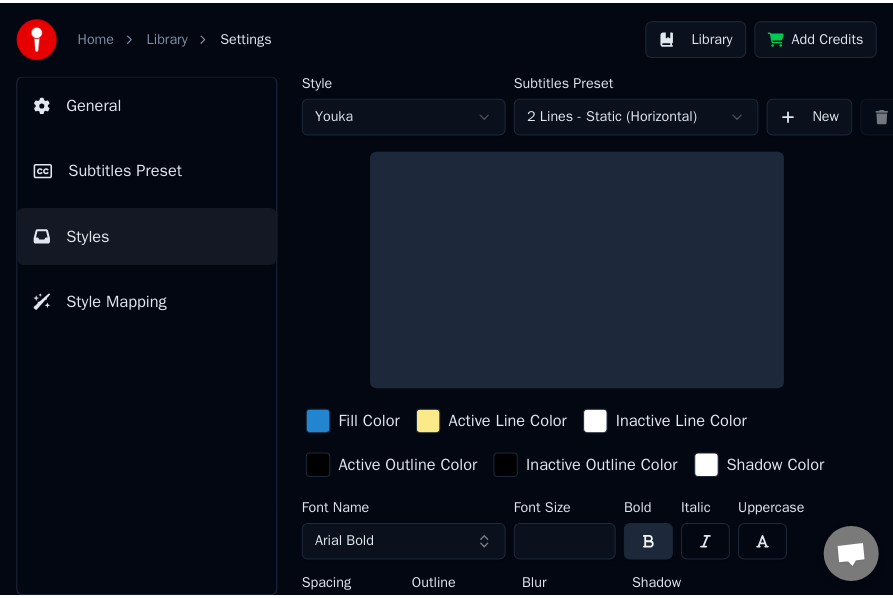 scroll, scrollTop: 0, scrollLeft: 0, axis: both 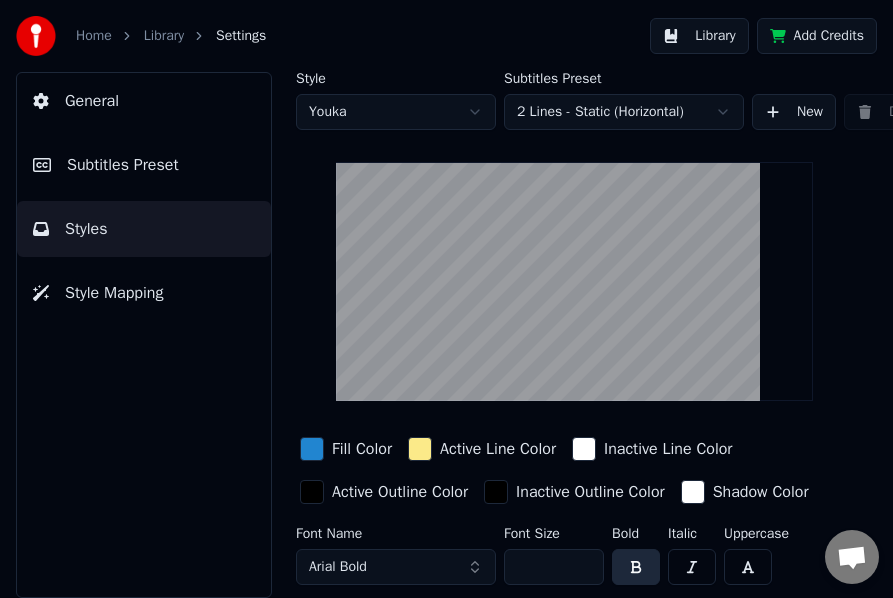 click on "Subtitles Preset" at bounding box center [123, 165] 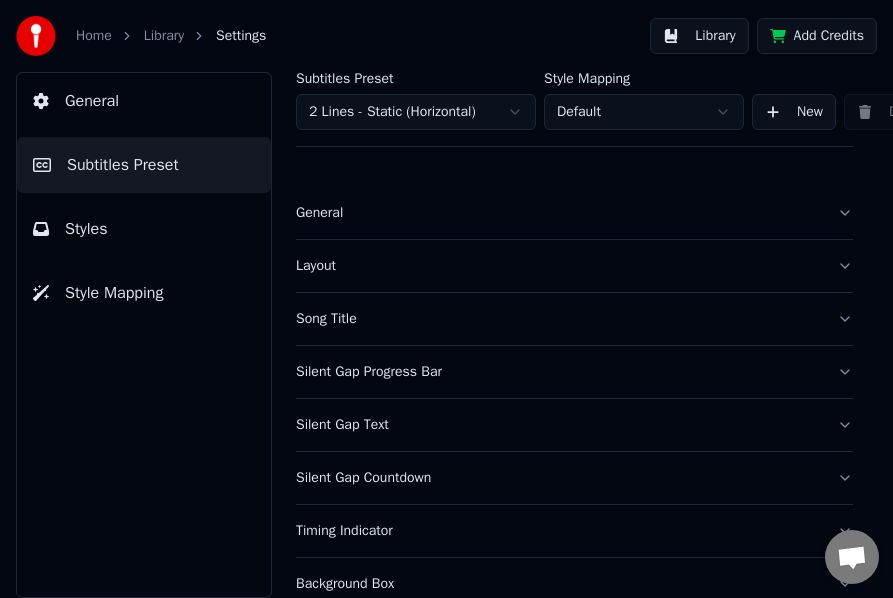 click on "Silent Gap Progress Bar" at bounding box center (558, 372) 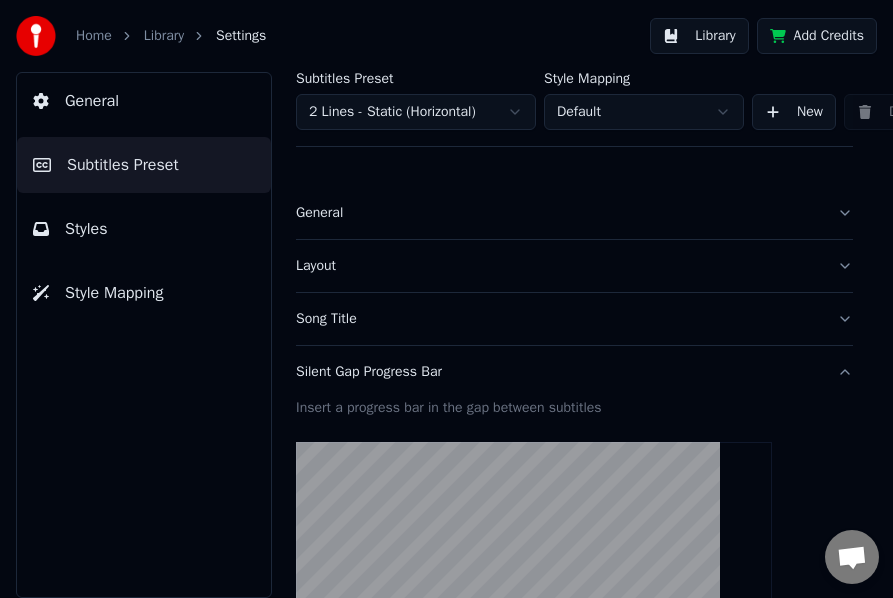 scroll, scrollTop: 200, scrollLeft: 0, axis: vertical 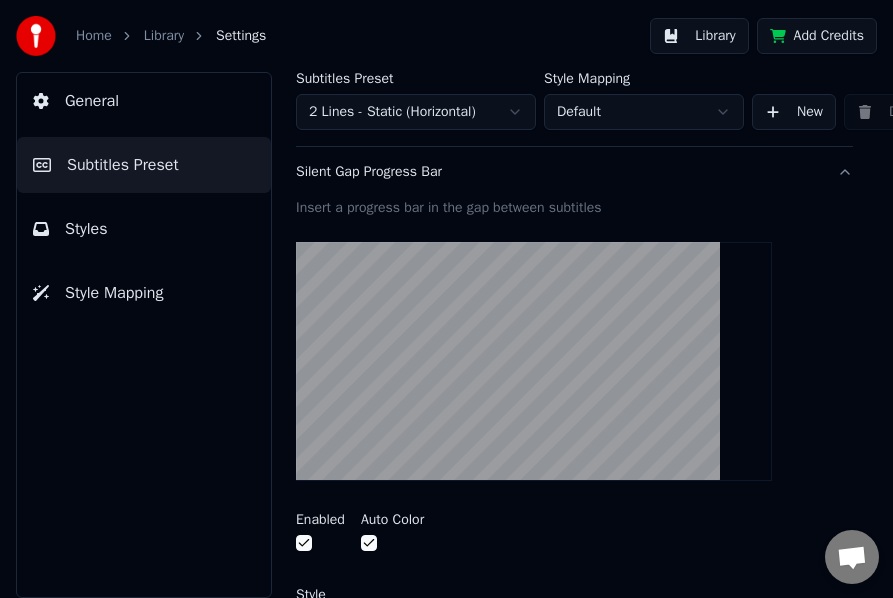 click on "Silent Gap Progress Bar" at bounding box center [574, 172] 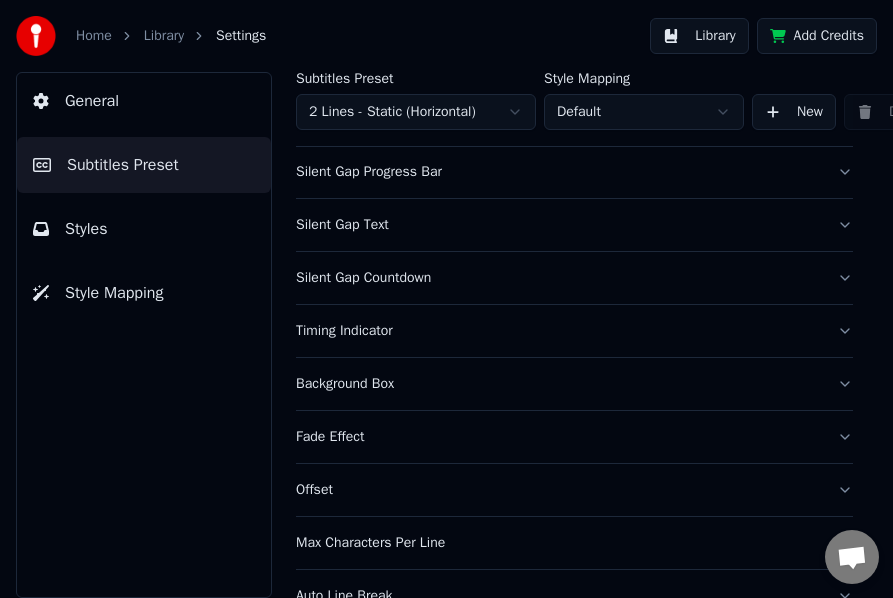 click on "Silent Gap Text" at bounding box center [558, 225] 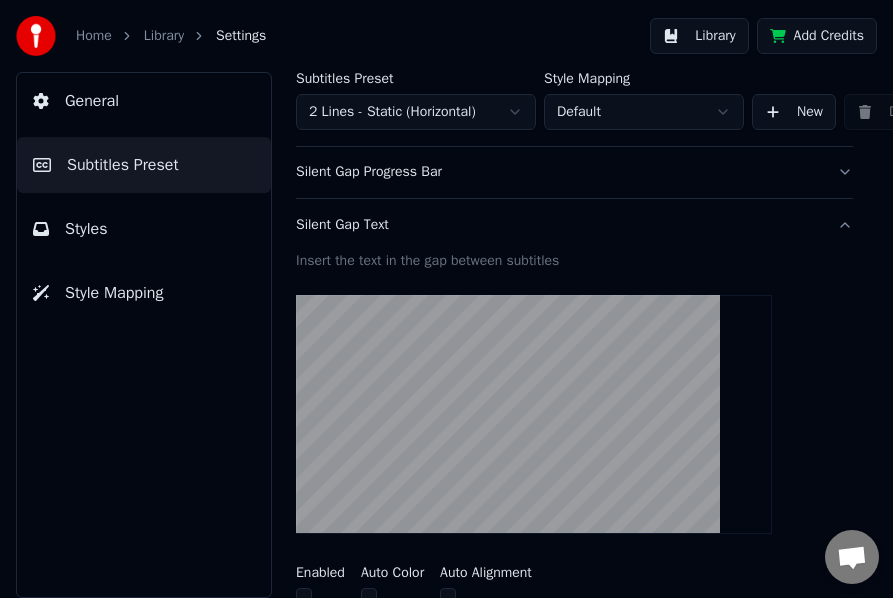 click on "Silent Gap Text" at bounding box center (558, 225) 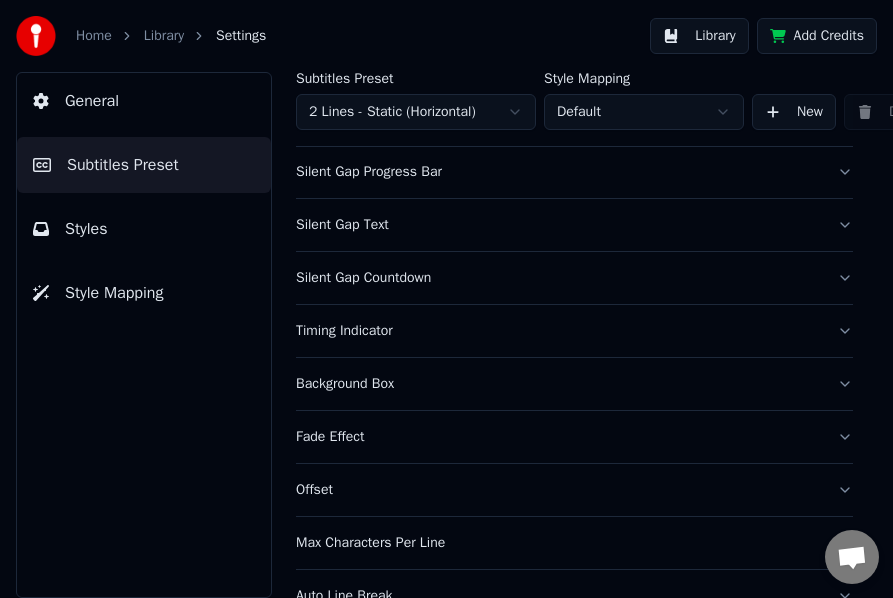 click on "Silent Gap Countdown" at bounding box center [558, 278] 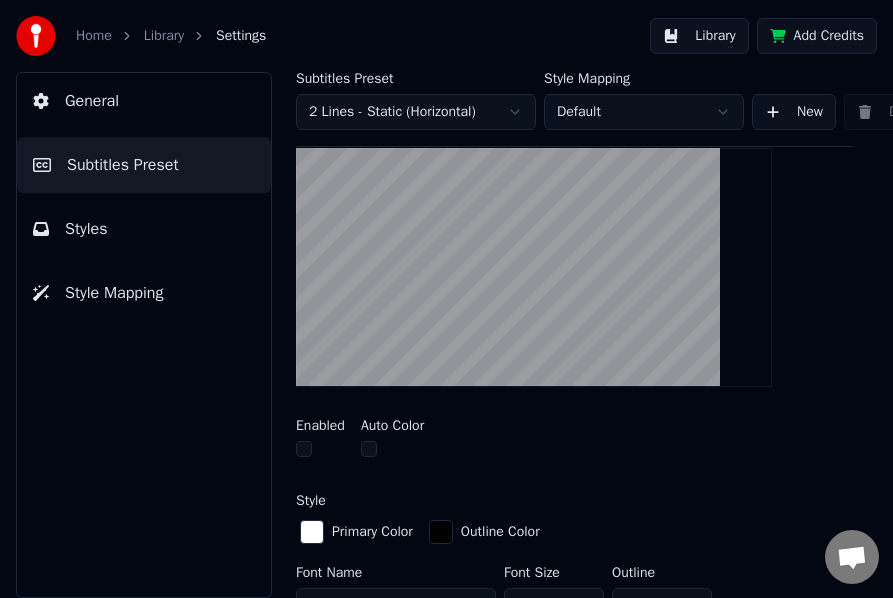 scroll, scrollTop: 300, scrollLeft: 0, axis: vertical 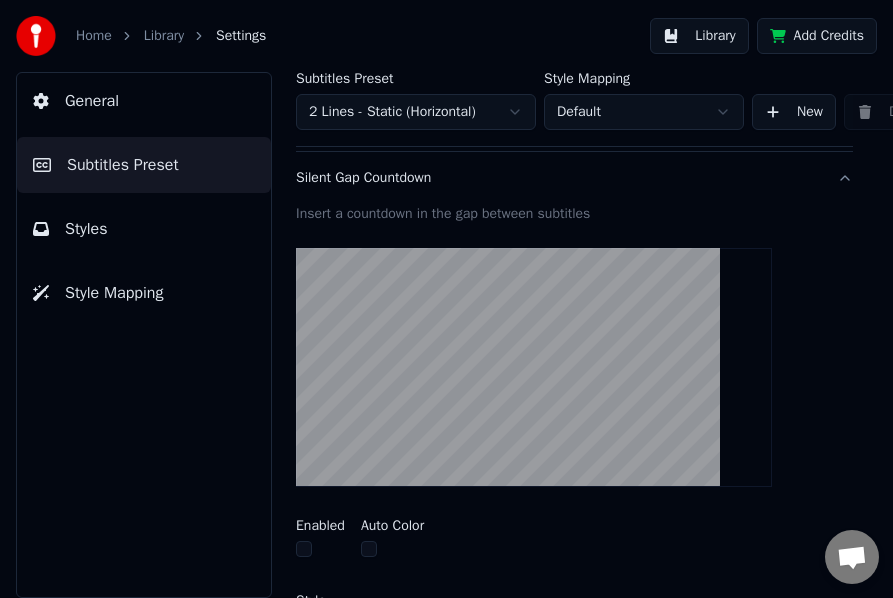 click on "Enabled" at bounding box center (320, 540) 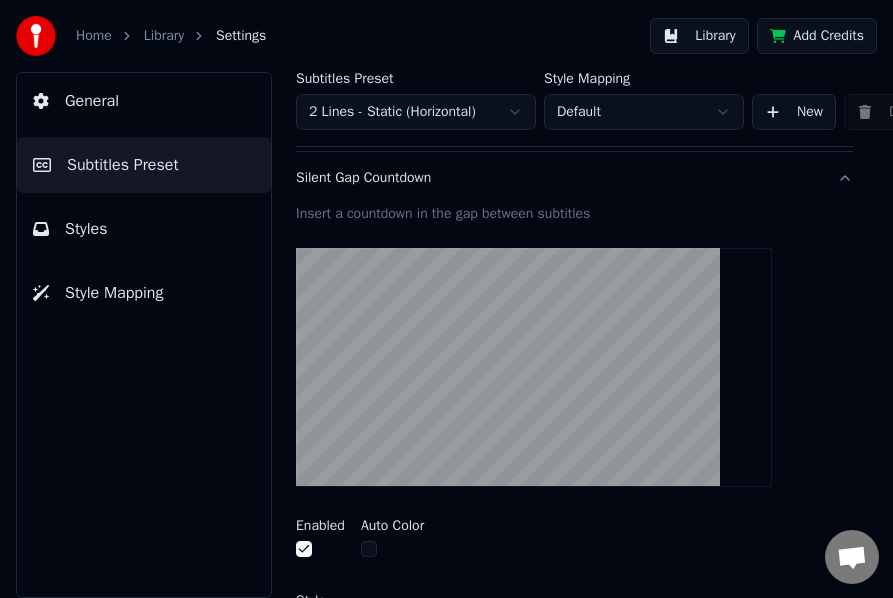 click at bounding box center [304, 549] 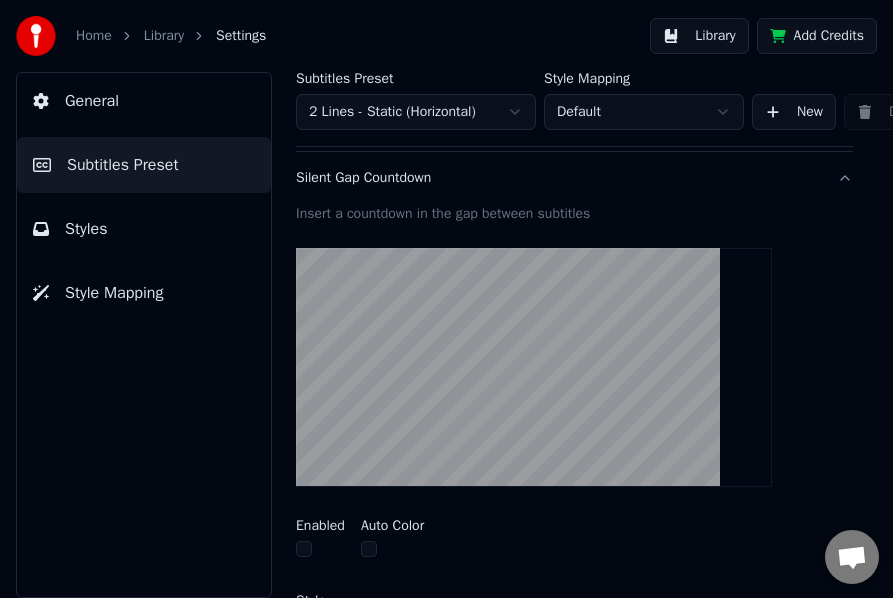 scroll, scrollTop: 200, scrollLeft: 0, axis: vertical 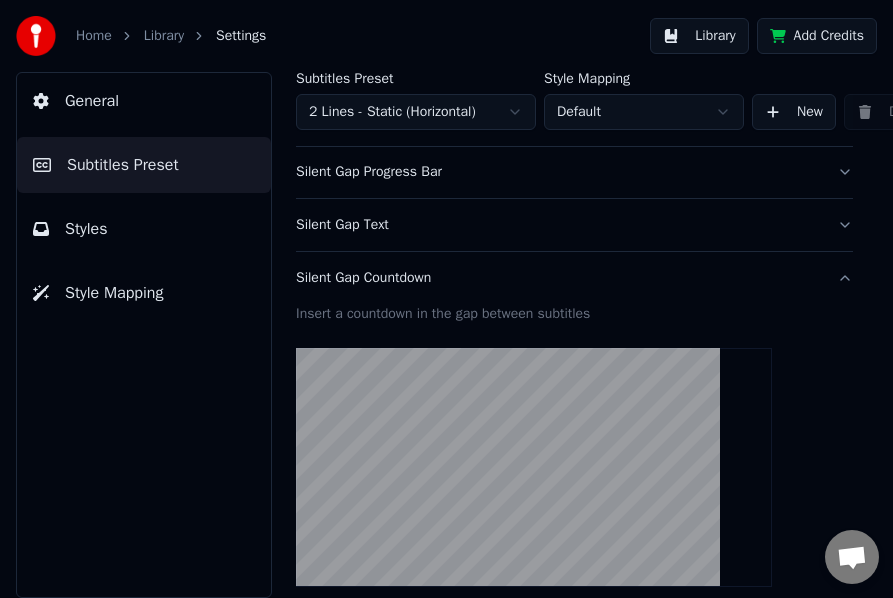 click on "Silent Gap Countdown" at bounding box center [574, 278] 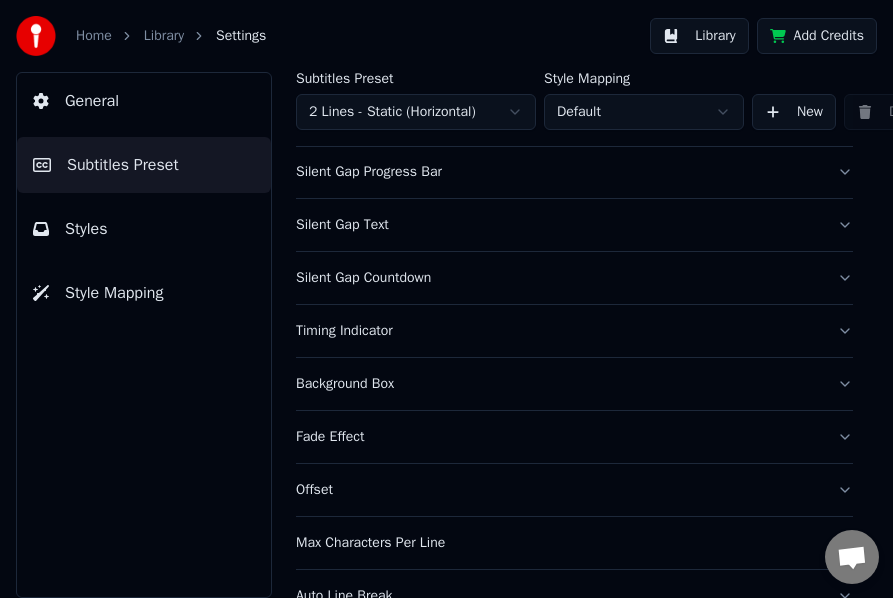 click on "Silent Gap Text" at bounding box center [574, 225] 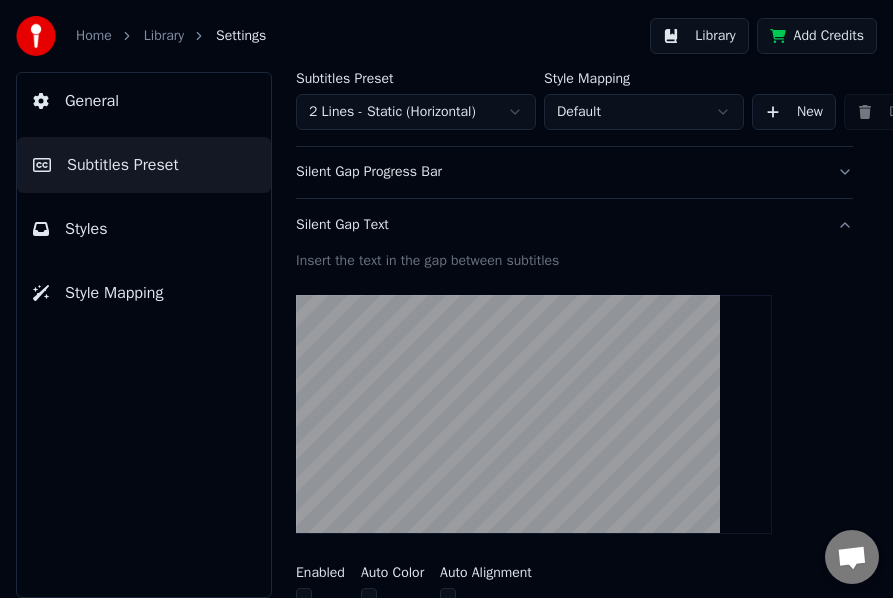 scroll, scrollTop: 300, scrollLeft: 0, axis: vertical 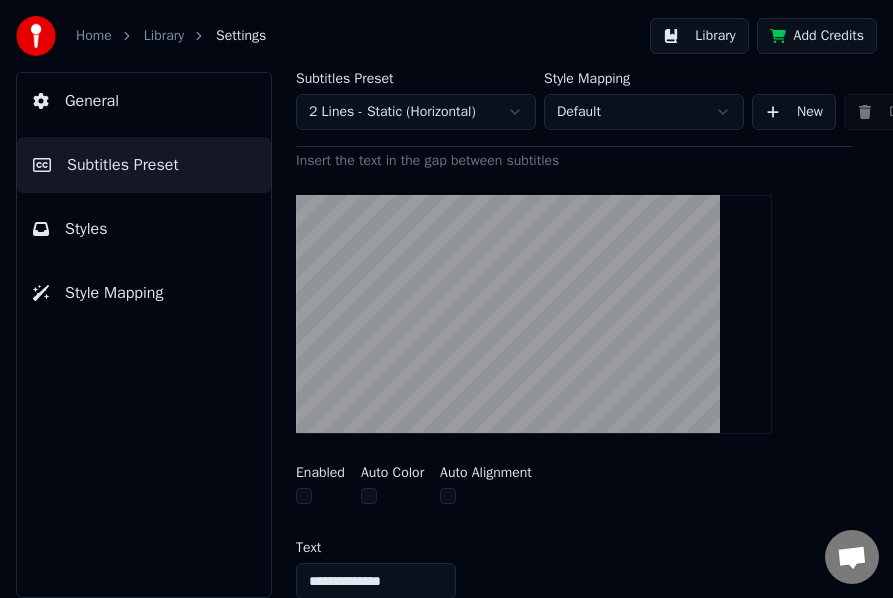 click at bounding box center [304, 496] 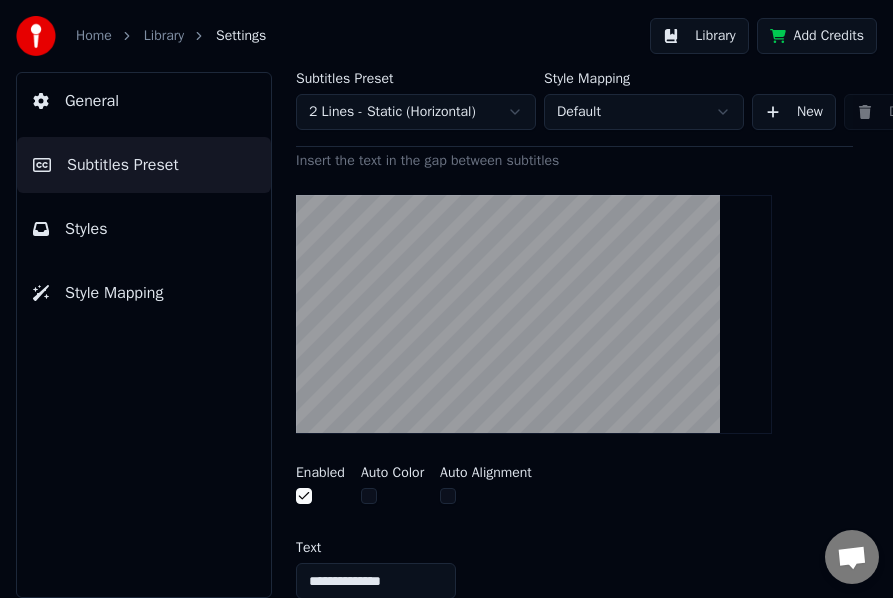 click at bounding box center (304, 496) 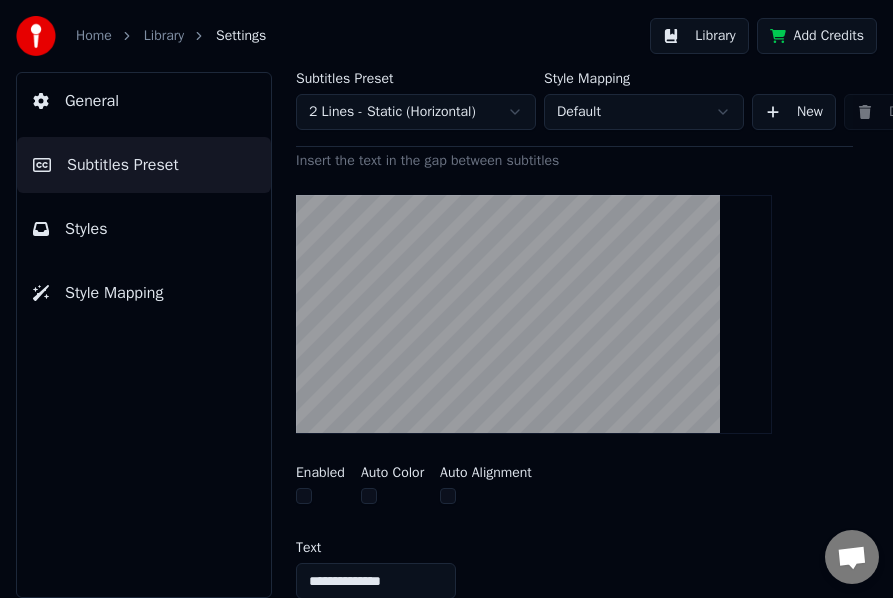 scroll, scrollTop: 100, scrollLeft: 0, axis: vertical 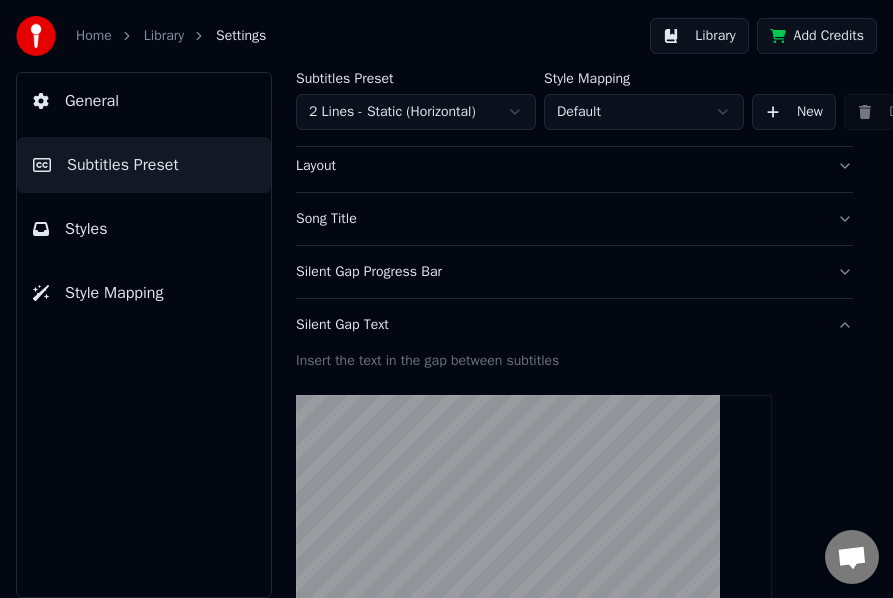 click on "Silent Gap Text" at bounding box center (558, 325) 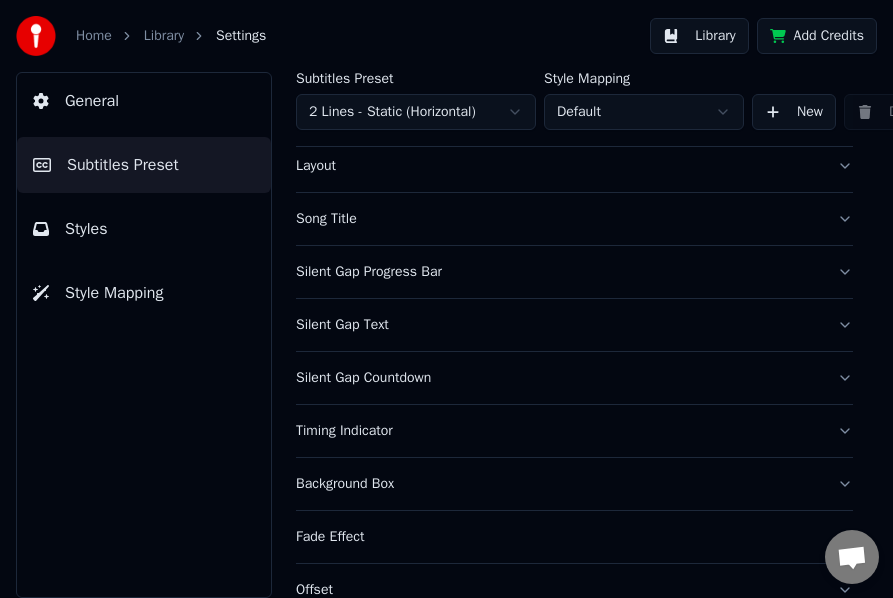 click on "Silent Gap Countdown" at bounding box center (558, 378) 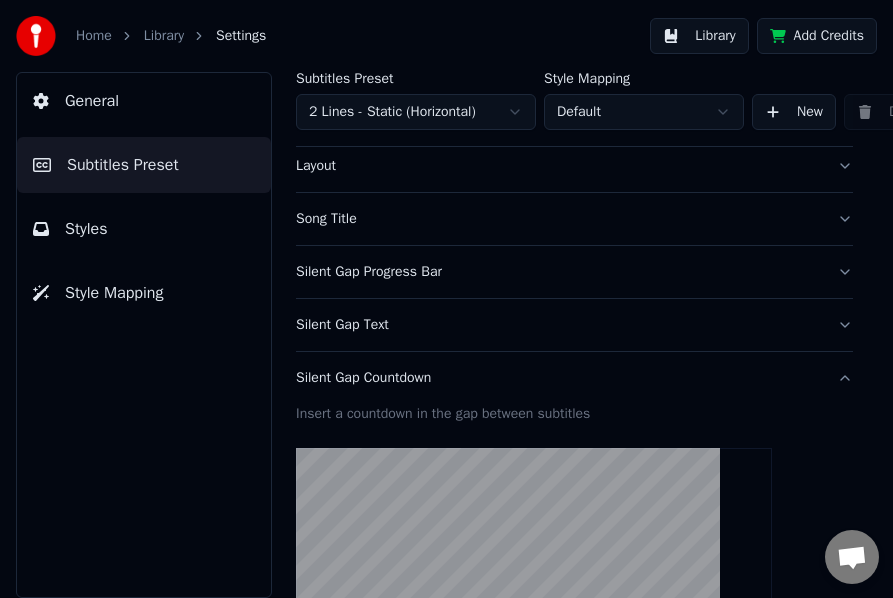 click on "Silent Gap Countdown" at bounding box center (558, 378) 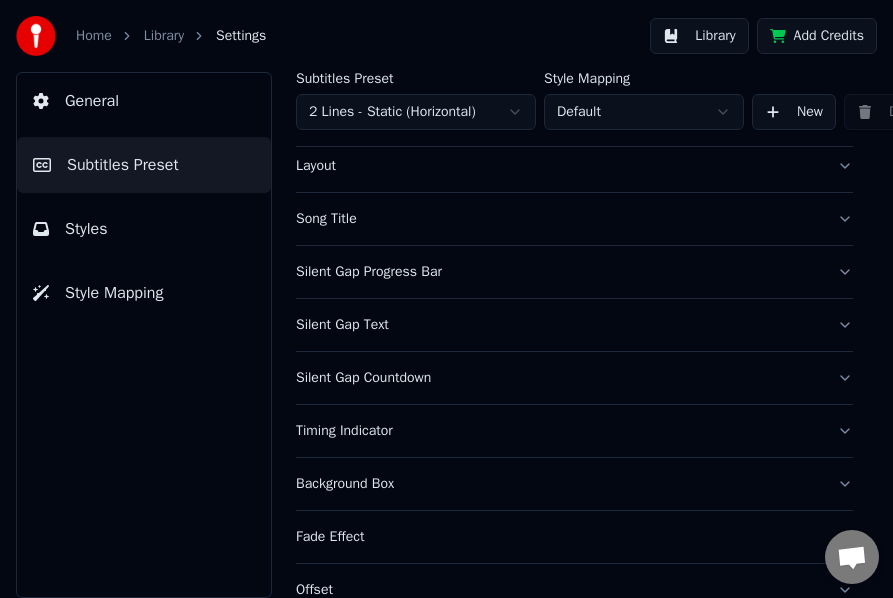 click on "Silent Gap Progress Bar" at bounding box center [574, 272] 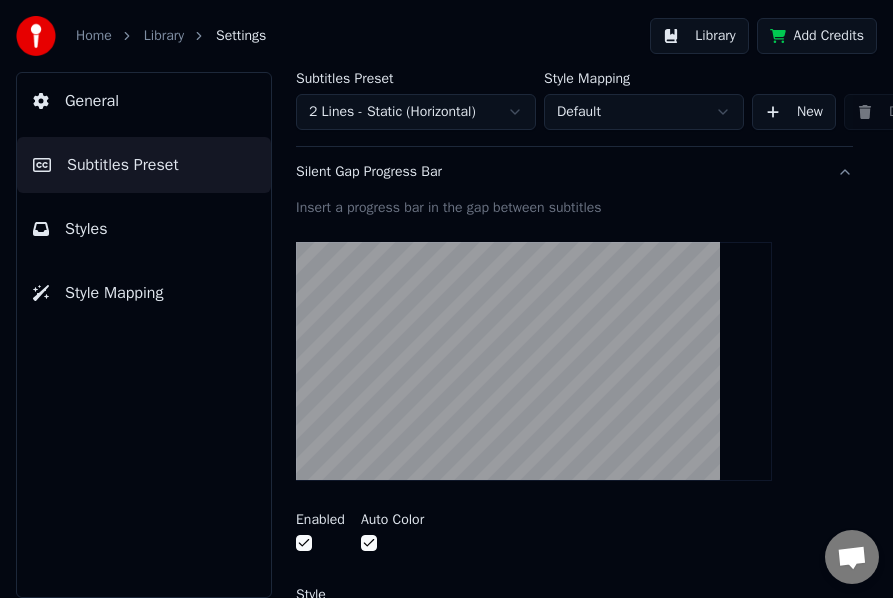 scroll, scrollTop: 100, scrollLeft: 0, axis: vertical 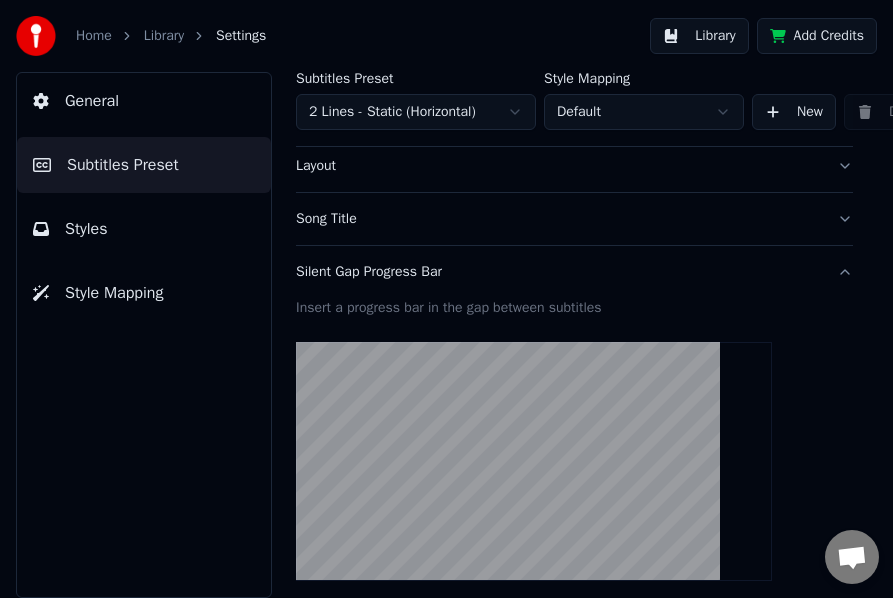 click on "Silent Gap Progress Bar" at bounding box center (574, 272) 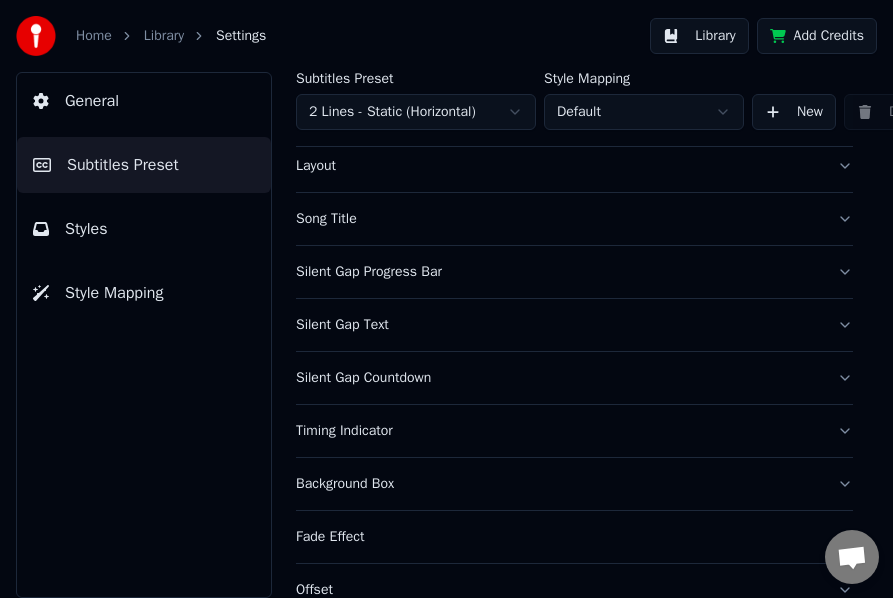 scroll, scrollTop: 200, scrollLeft: 0, axis: vertical 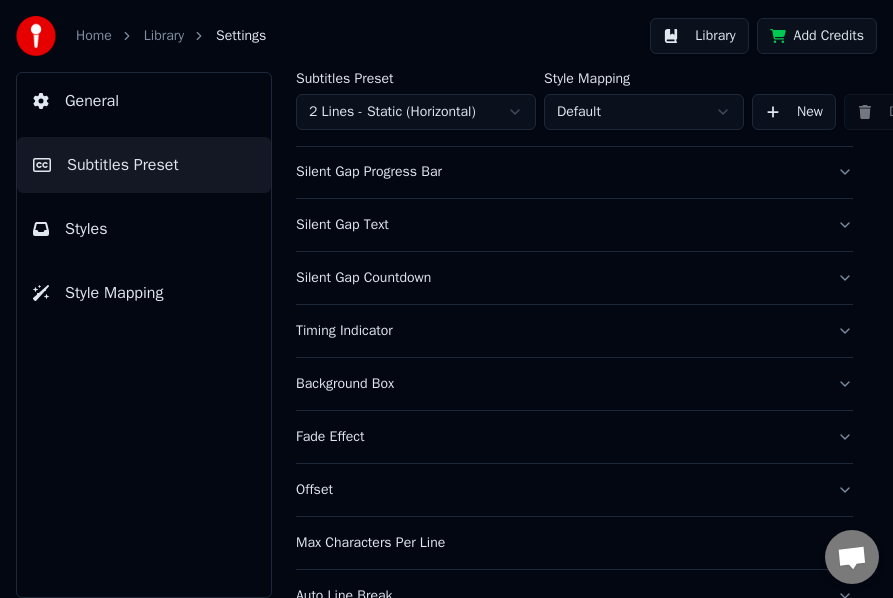 click on "Timing Indicator" at bounding box center (574, 331) 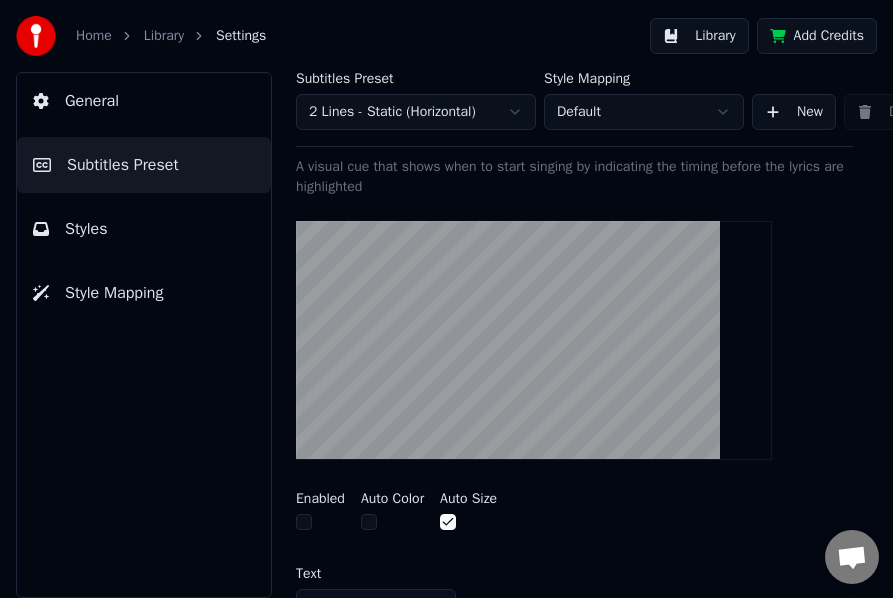 scroll, scrollTop: 500, scrollLeft: 0, axis: vertical 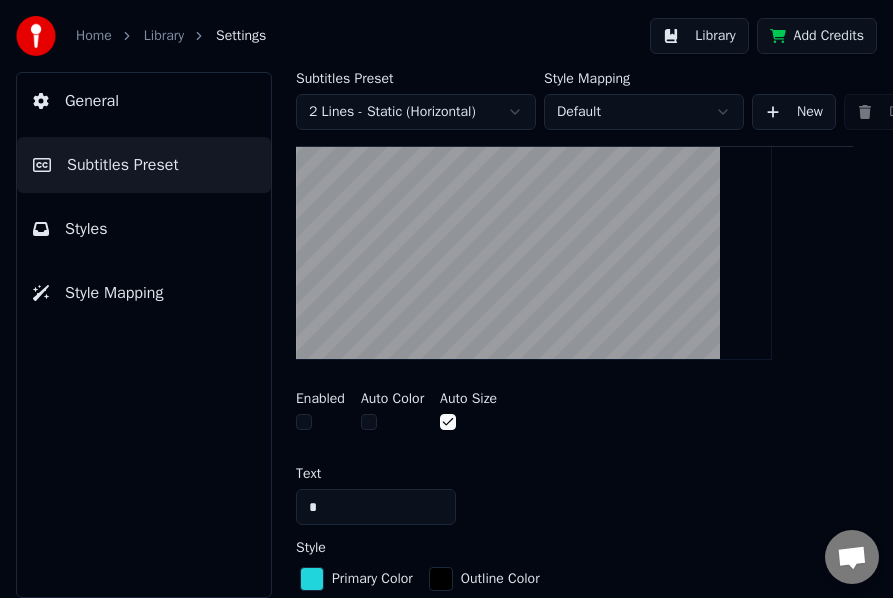 click on "Enabled" at bounding box center [320, 413] 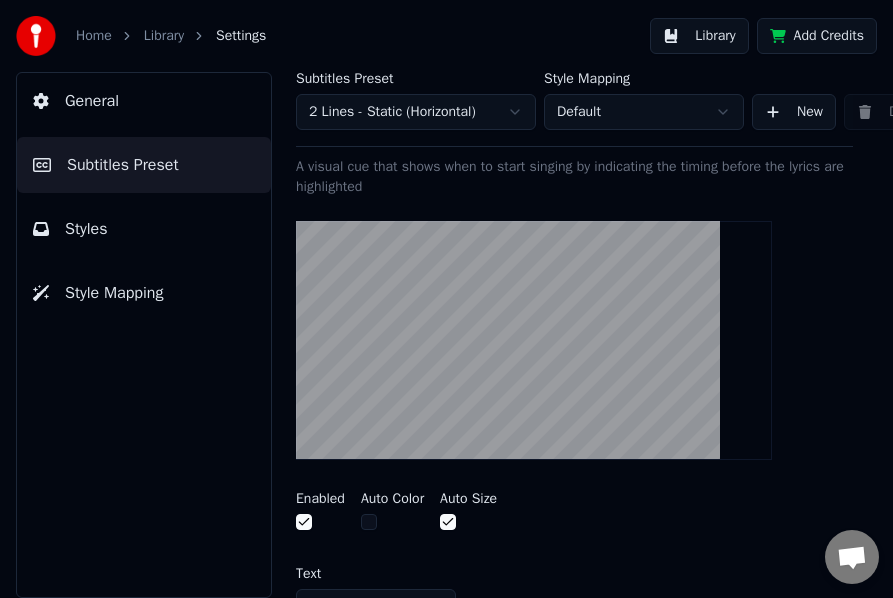 scroll, scrollTop: 500, scrollLeft: 0, axis: vertical 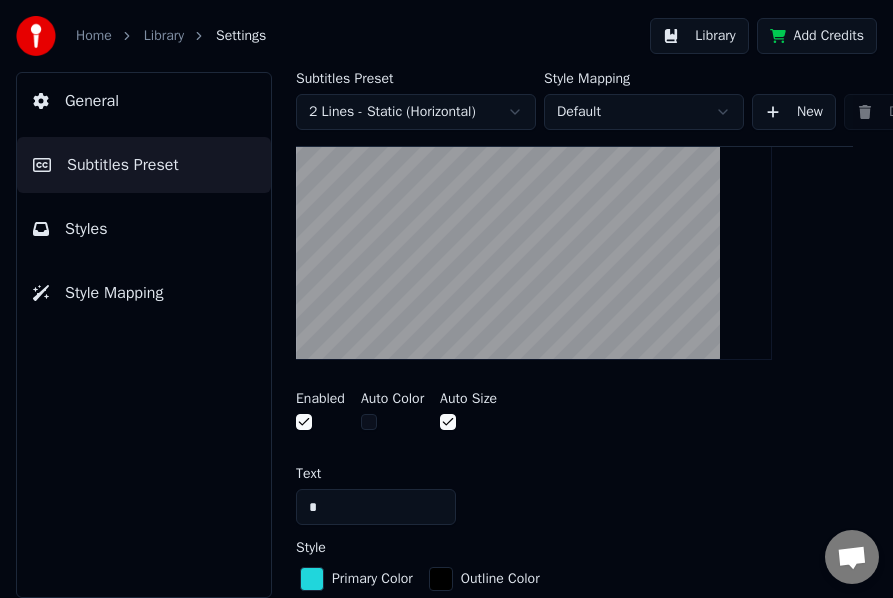 click on "*" at bounding box center (376, 507) 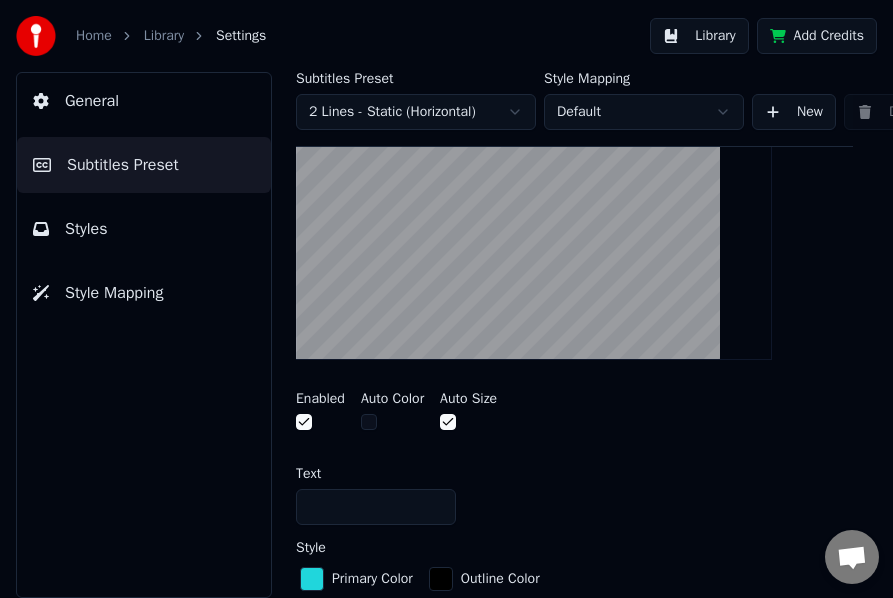 type on "*" 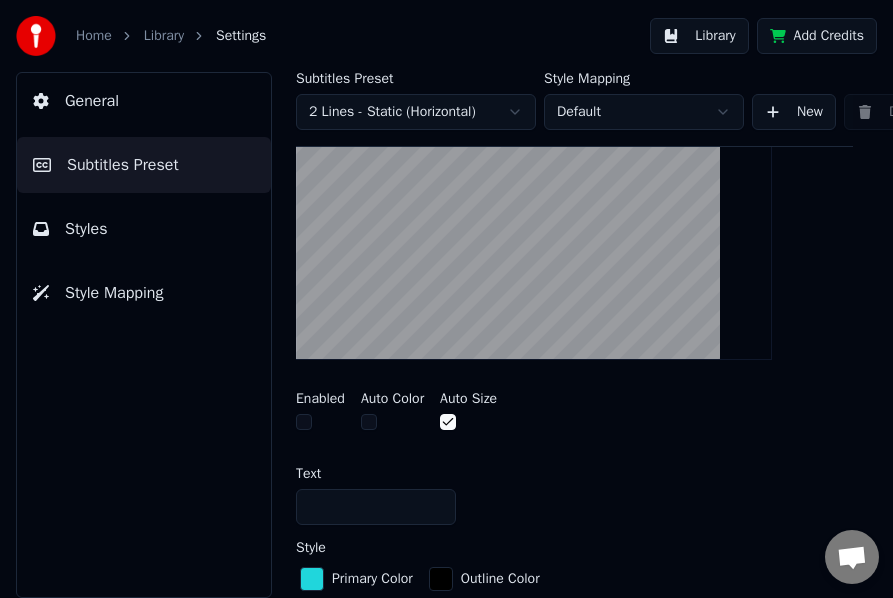 scroll, scrollTop: 300, scrollLeft: 0, axis: vertical 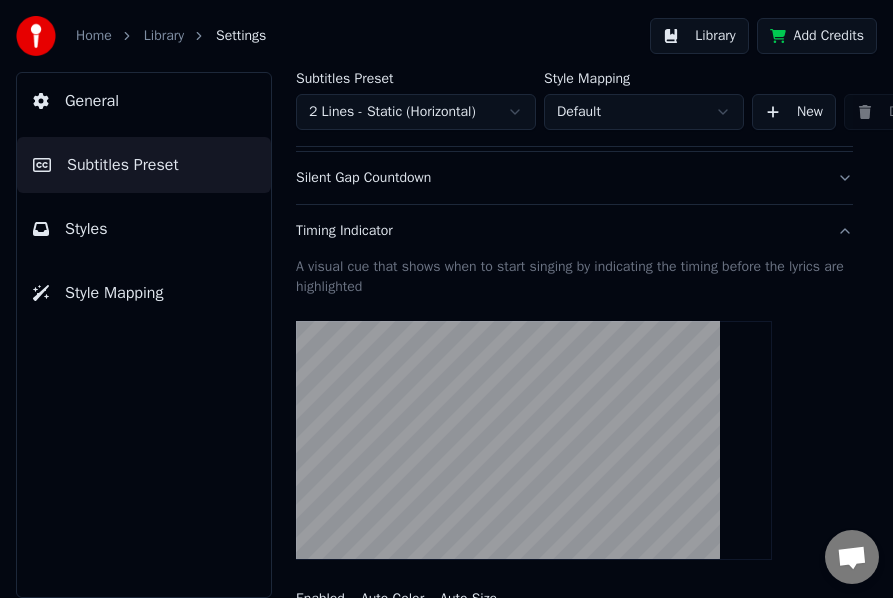click on "Timing Indicator" at bounding box center [558, 231] 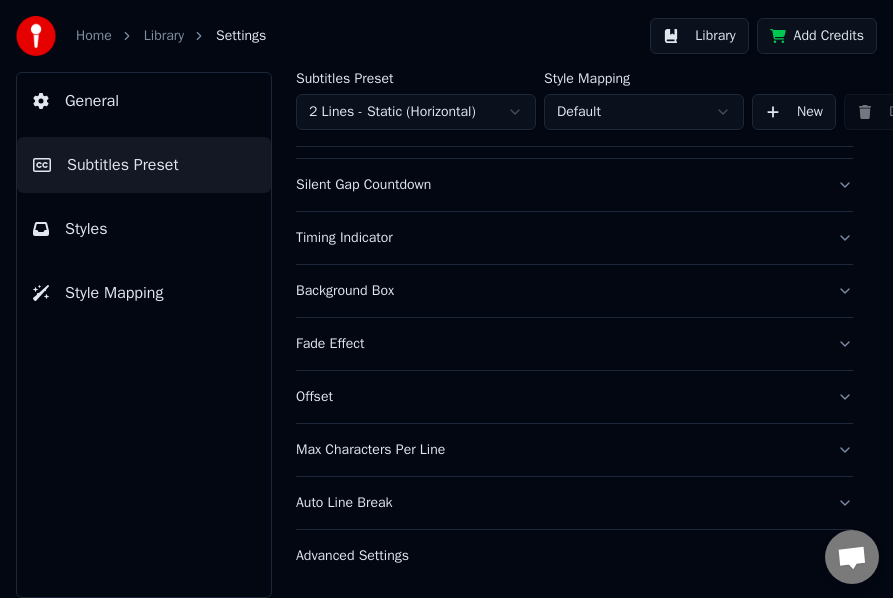 click on "Background Box" at bounding box center (558, 291) 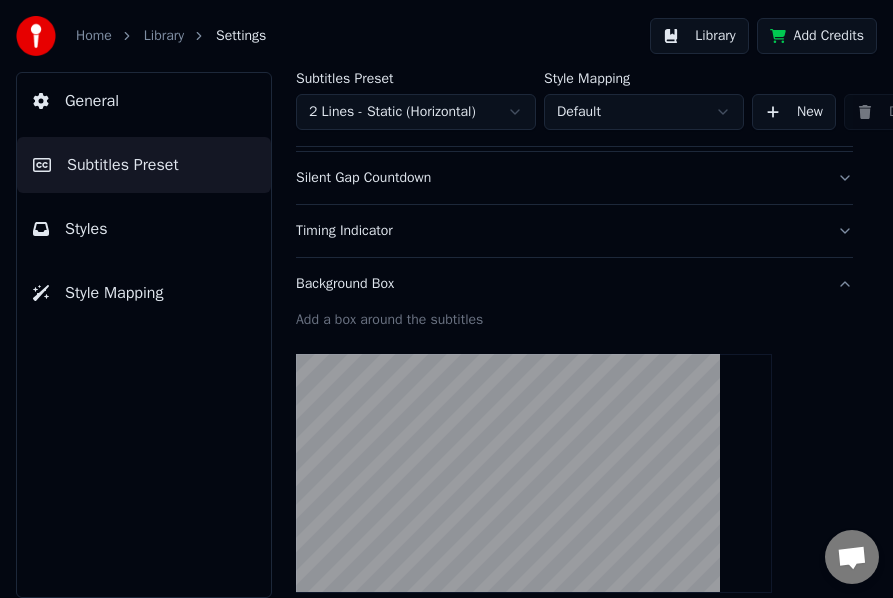 scroll, scrollTop: 500, scrollLeft: 0, axis: vertical 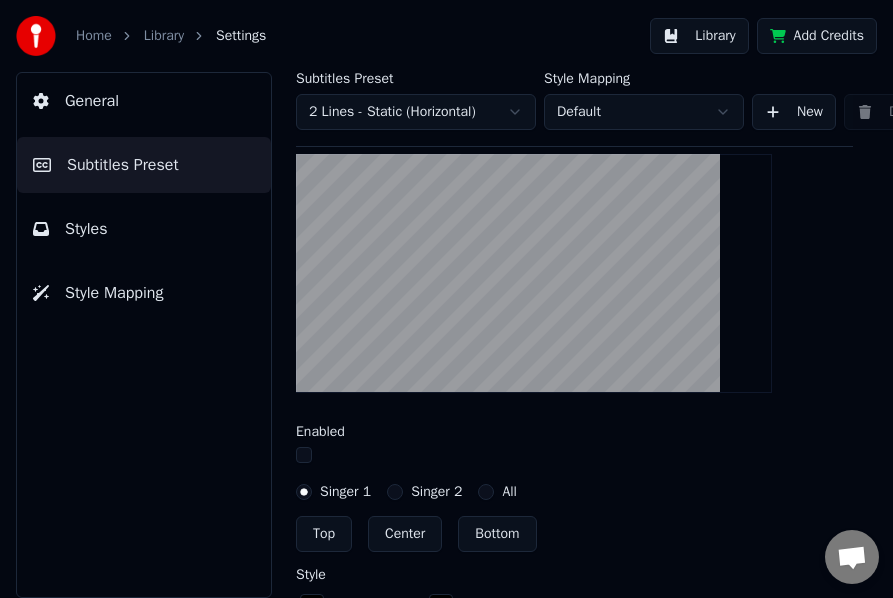click at bounding box center (574, 457) 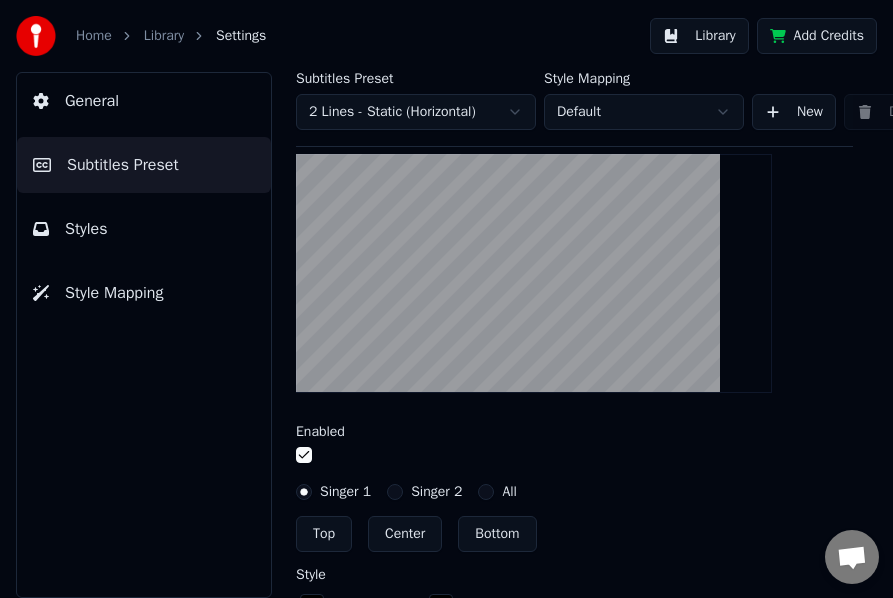click at bounding box center (304, 455) 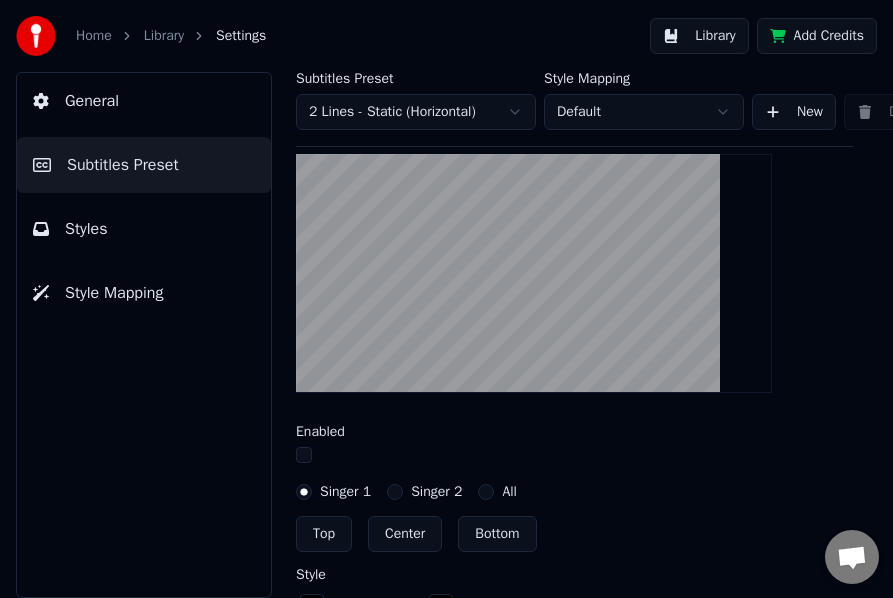scroll, scrollTop: 300, scrollLeft: 0, axis: vertical 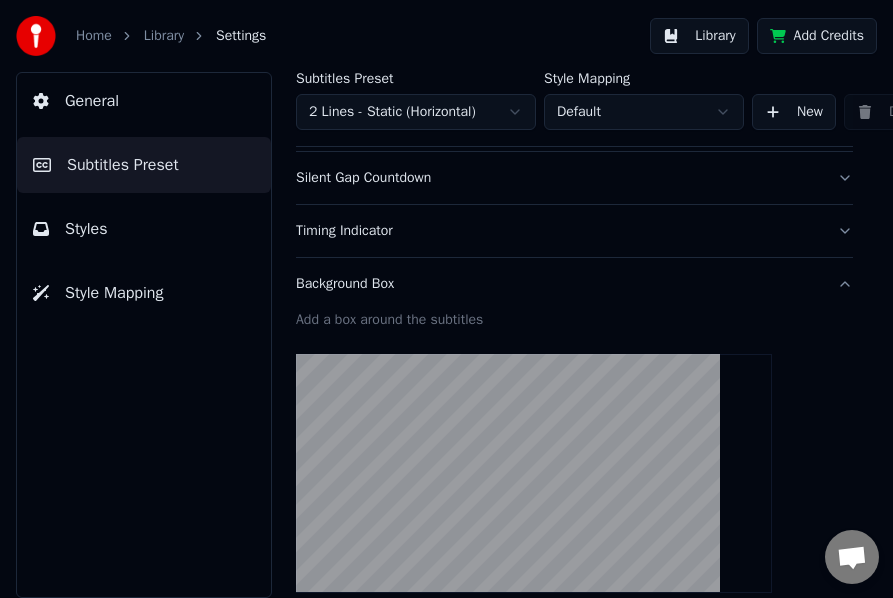 click on "Background Box" at bounding box center (558, 284) 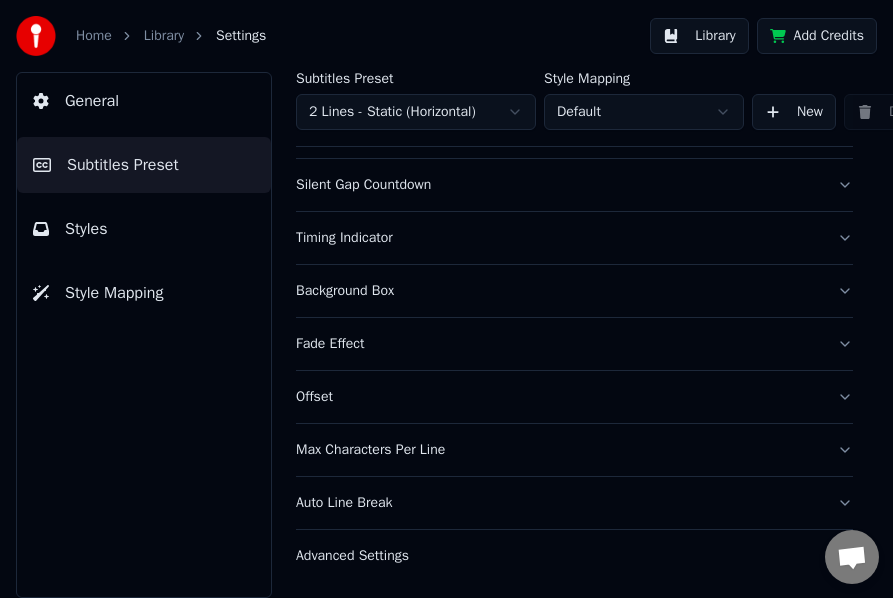 click on "Fade Effect" at bounding box center [558, 344] 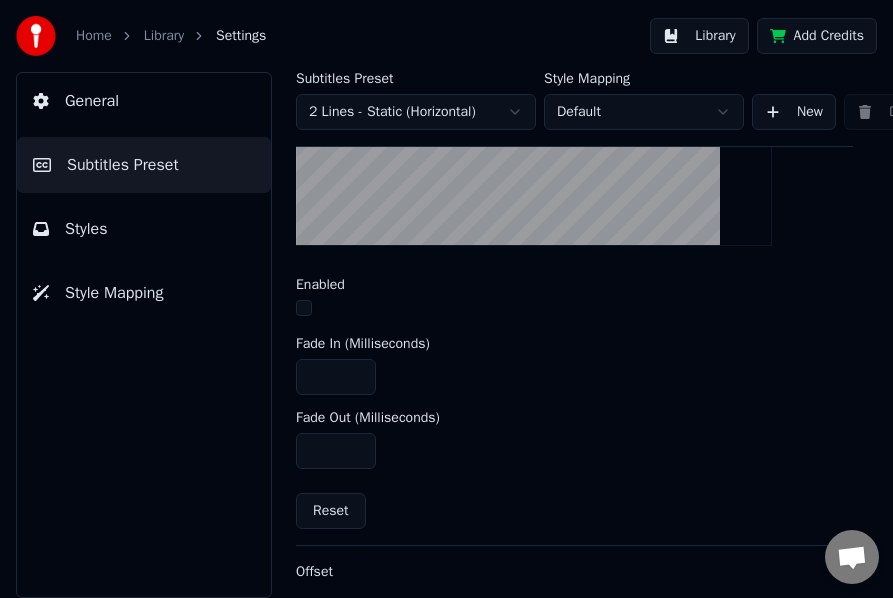 scroll, scrollTop: 600, scrollLeft: 0, axis: vertical 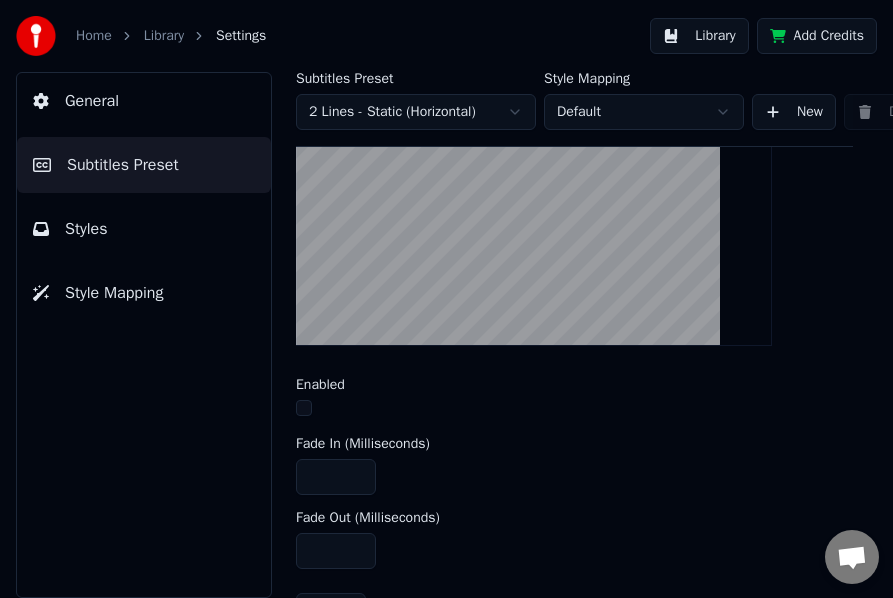 click at bounding box center [304, 408] 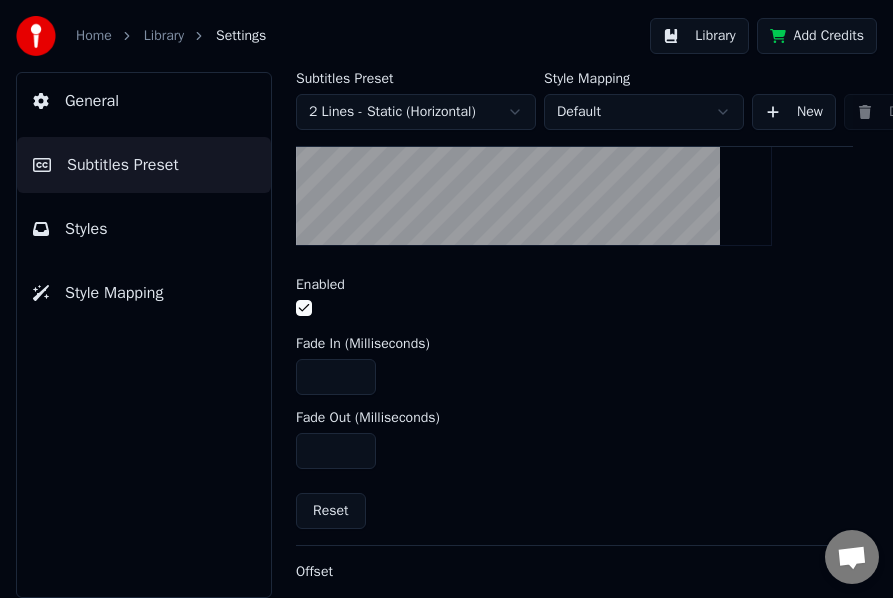 scroll, scrollTop: 800, scrollLeft: 0, axis: vertical 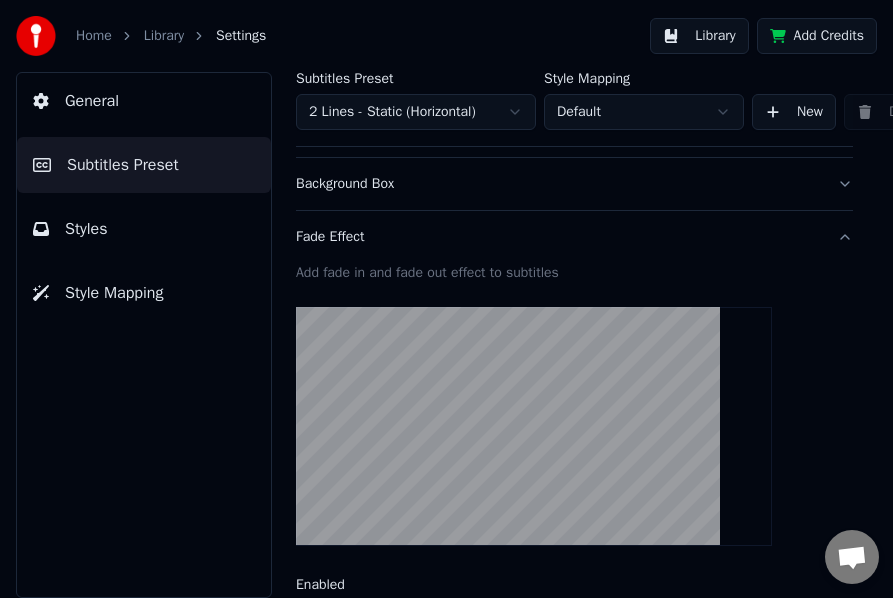 click on "Fade Effect" at bounding box center [574, 237] 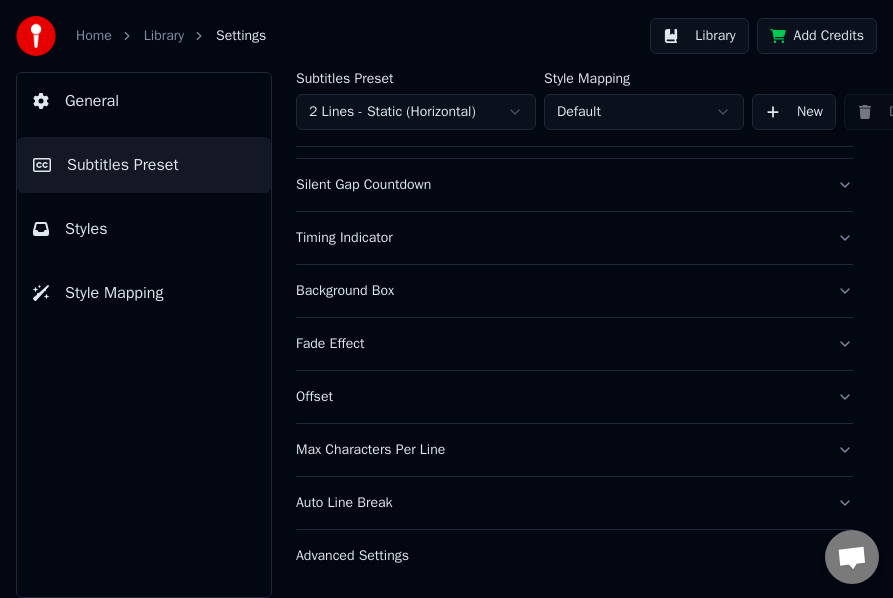 scroll, scrollTop: 310, scrollLeft: 0, axis: vertical 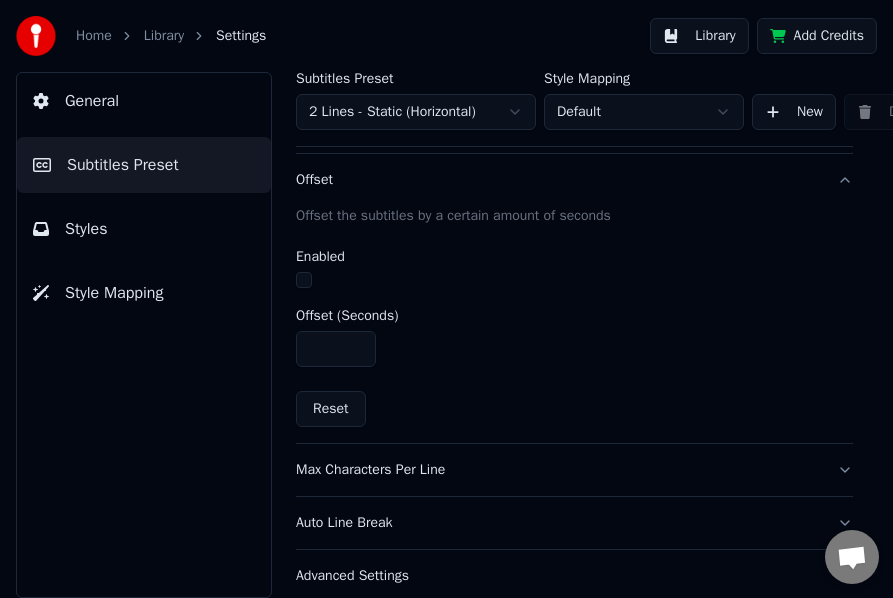 click on "*" at bounding box center (336, 349) 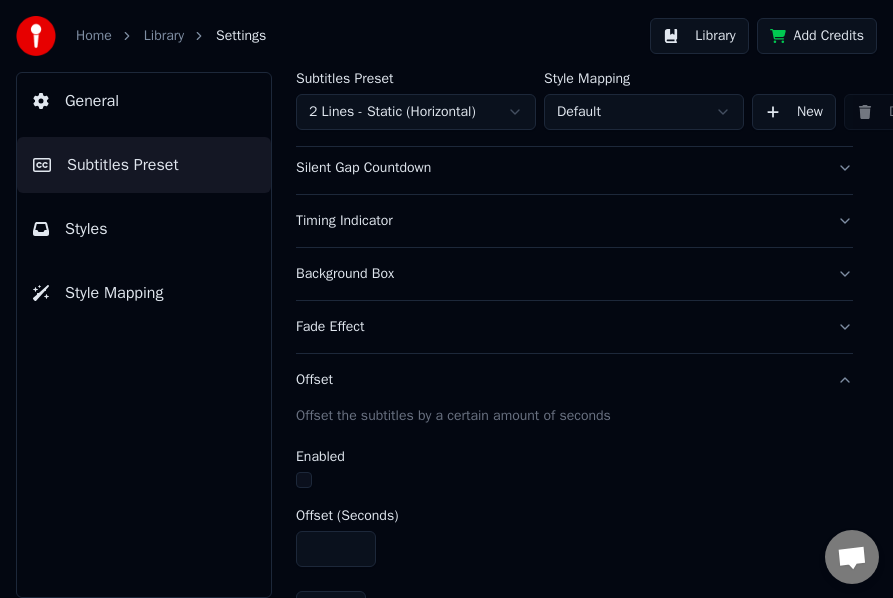 click on "****" at bounding box center [336, 549] 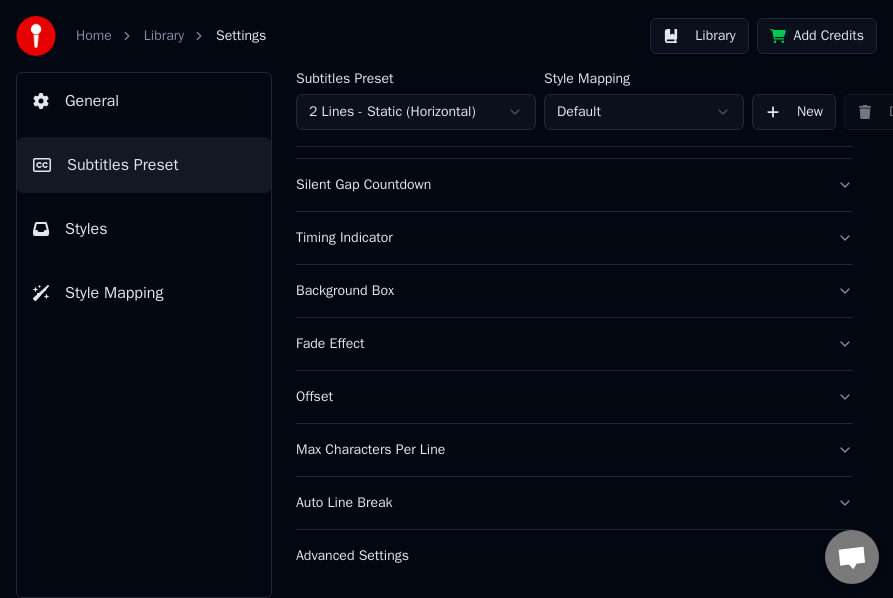 click on "Max Characters Per Line" at bounding box center [558, 450] 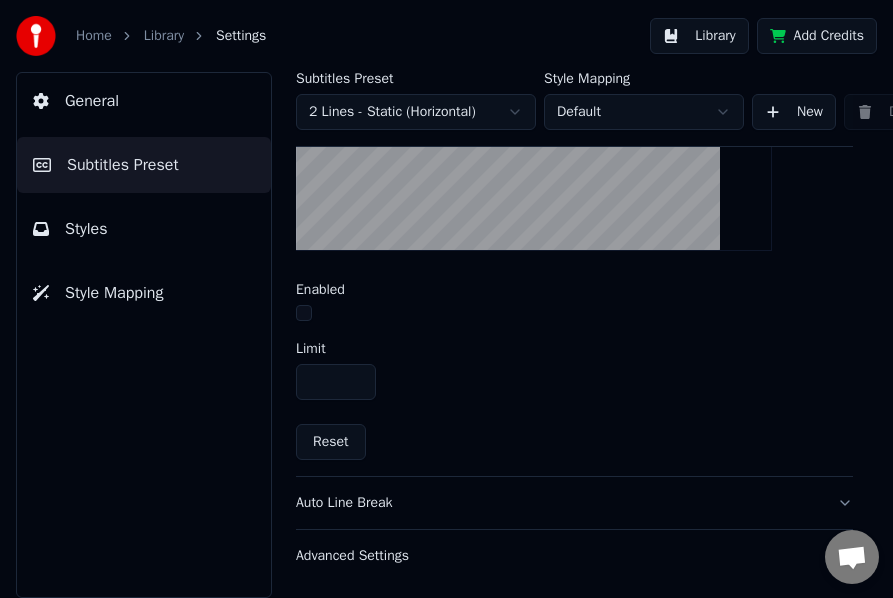 scroll, scrollTop: 710, scrollLeft: 0, axis: vertical 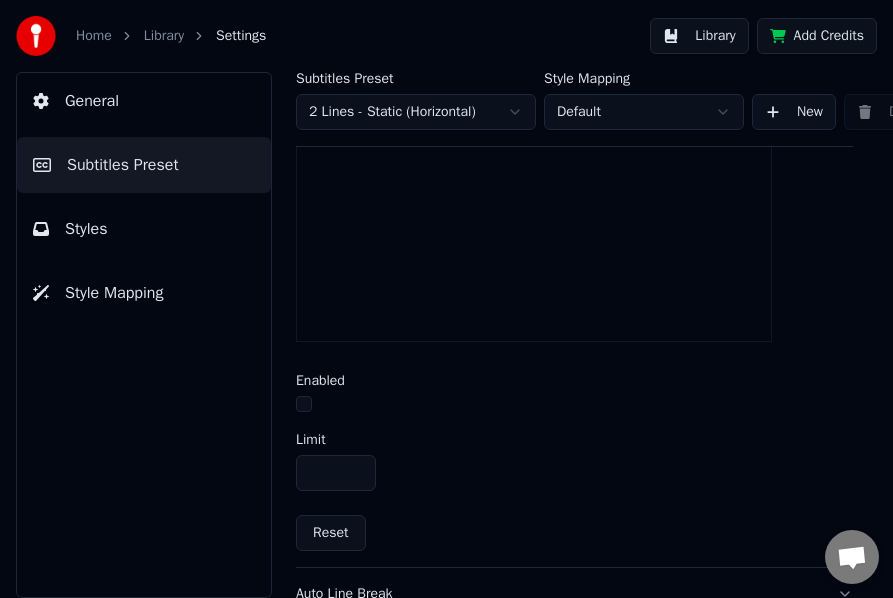 click on "**" at bounding box center [336, 473] 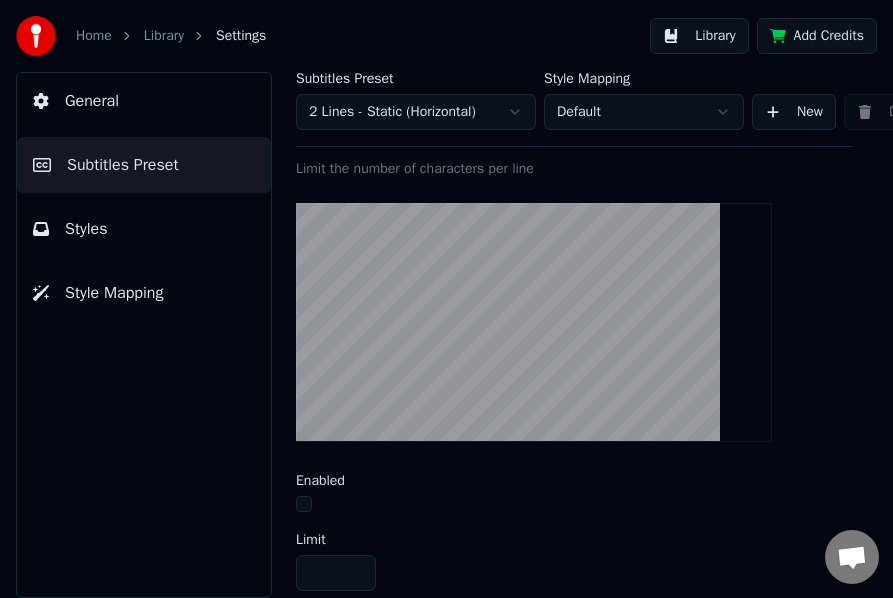 scroll, scrollTop: 710, scrollLeft: 0, axis: vertical 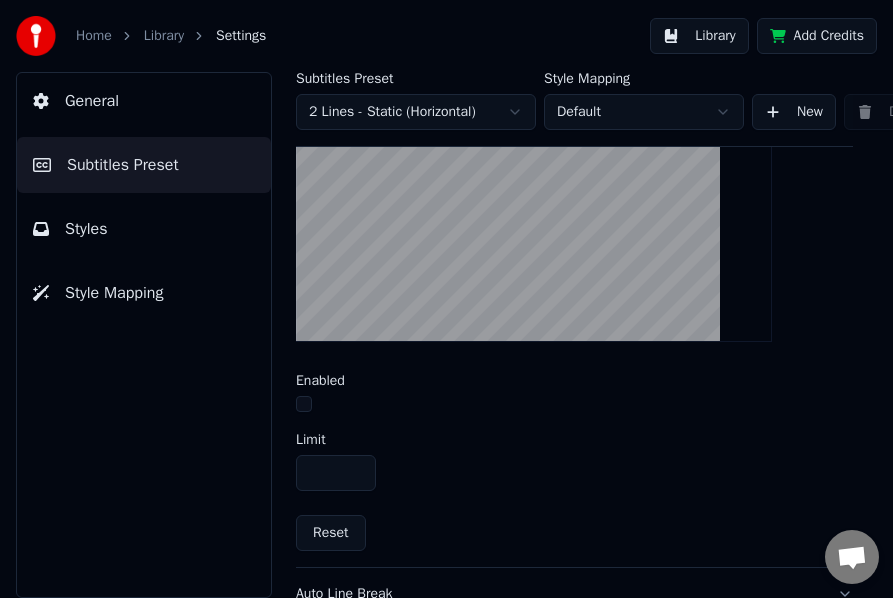click on "**" at bounding box center (336, 473) 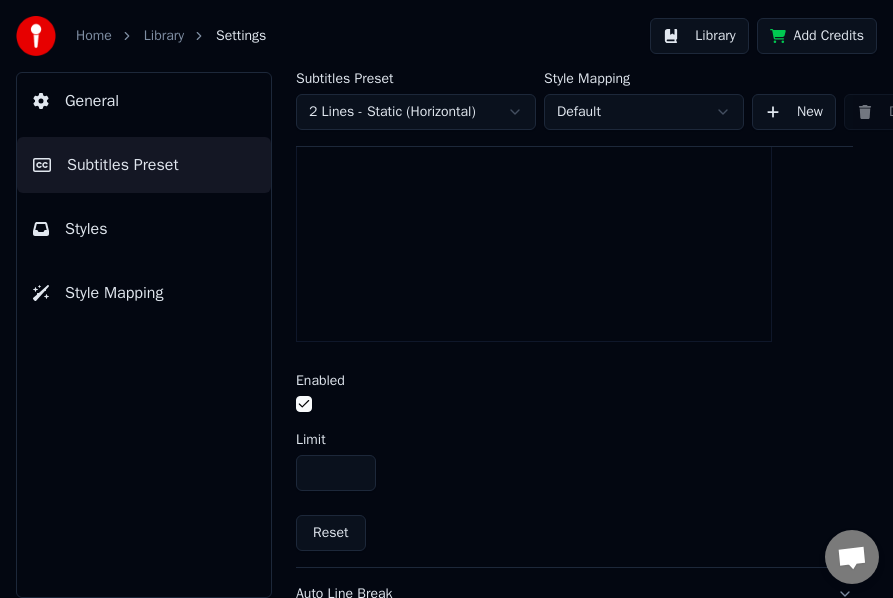 click on "**" at bounding box center [336, 473] 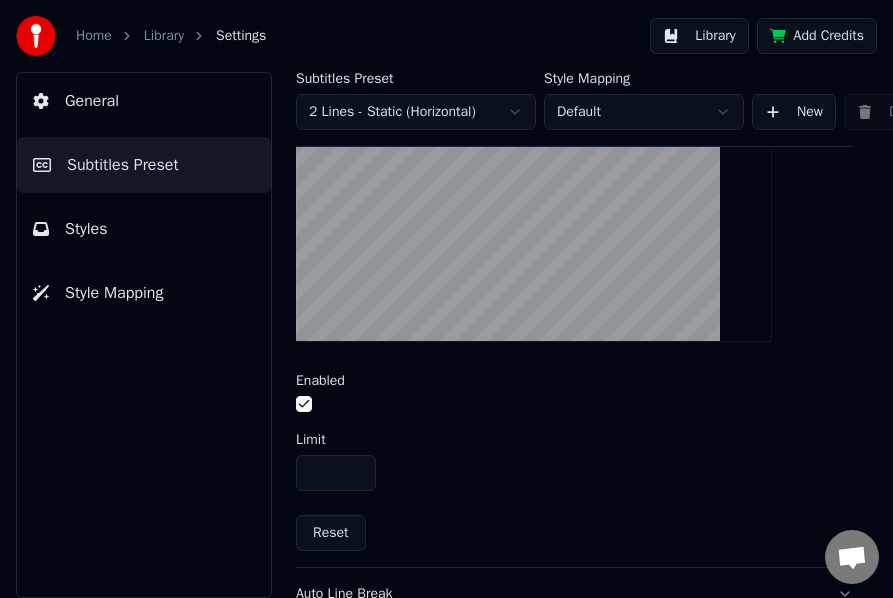 click on "**" at bounding box center (336, 473) 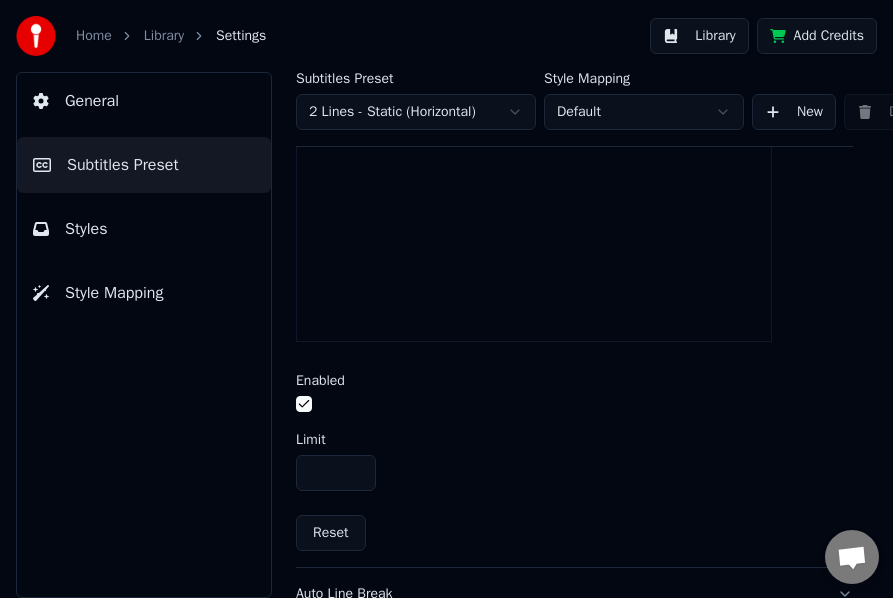 click on "**" at bounding box center [336, 473] 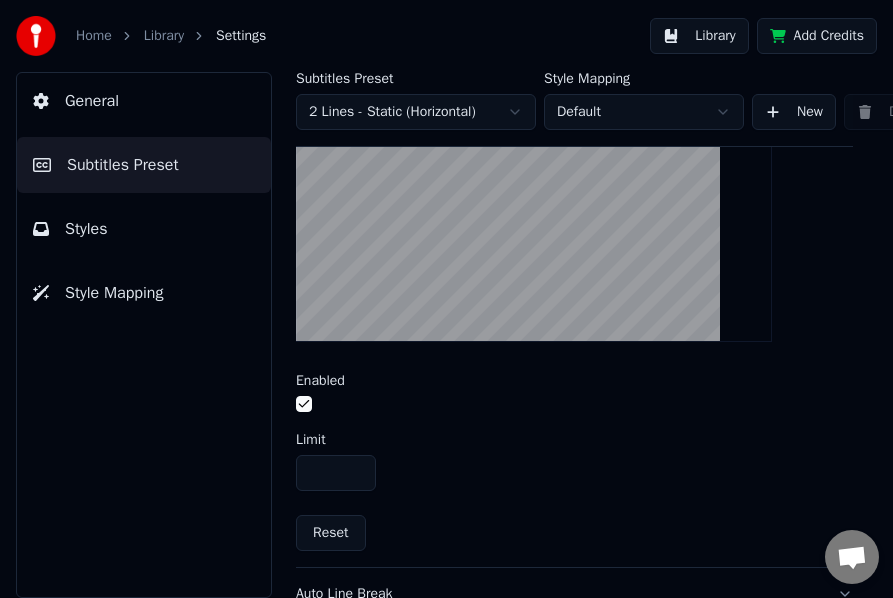 click on "**" at bounding box center (336, 473) 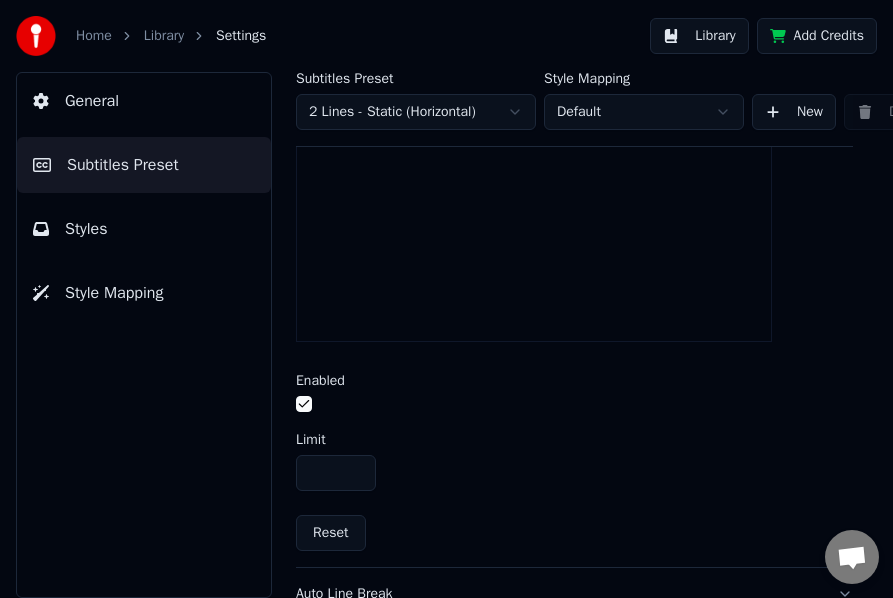 click on "**" at bounding box center [336, 473] 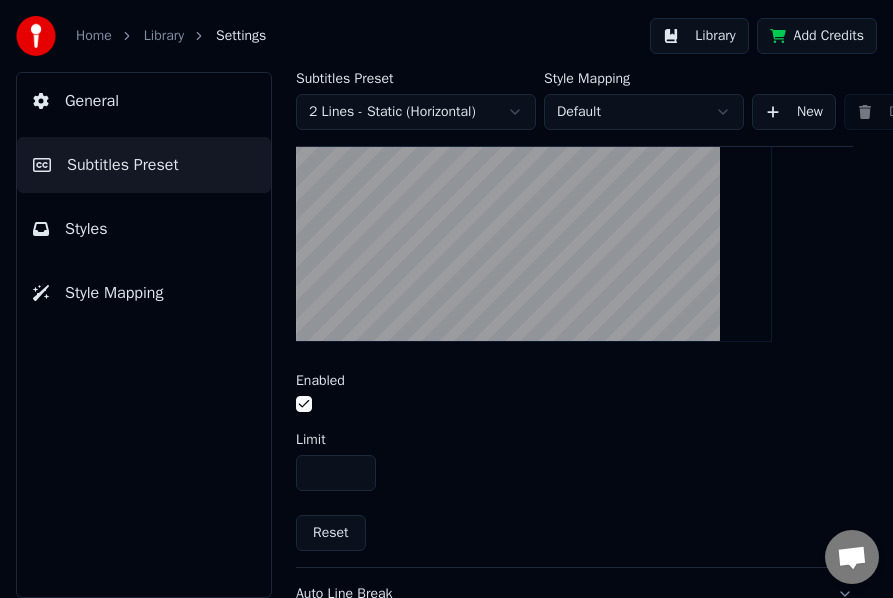 click on "**" at bounding box center (336, 473) 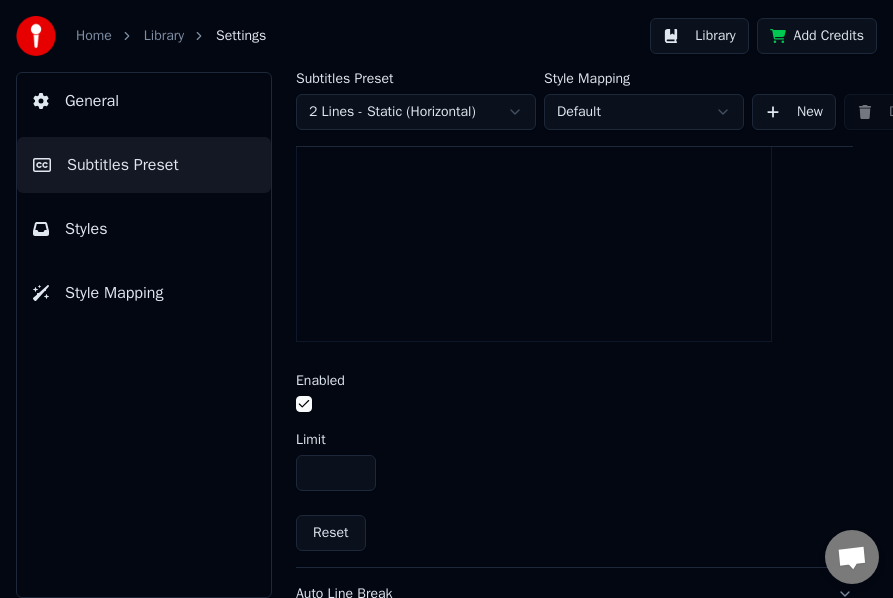 click on "**" at bounding box center (336, 473) 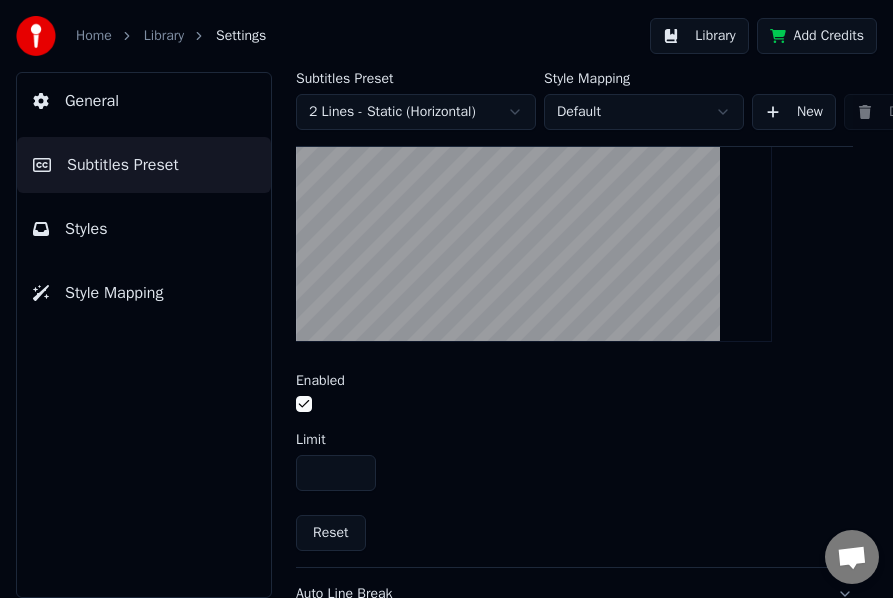 click on "**" at bounding box center (336, 473) 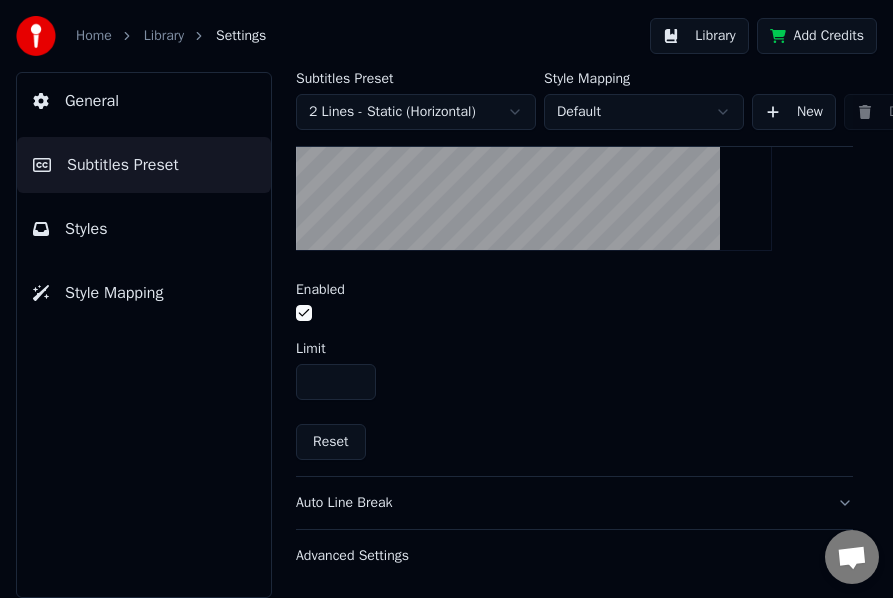 click on "Auto Line Break" at bounding box center [558, 503] 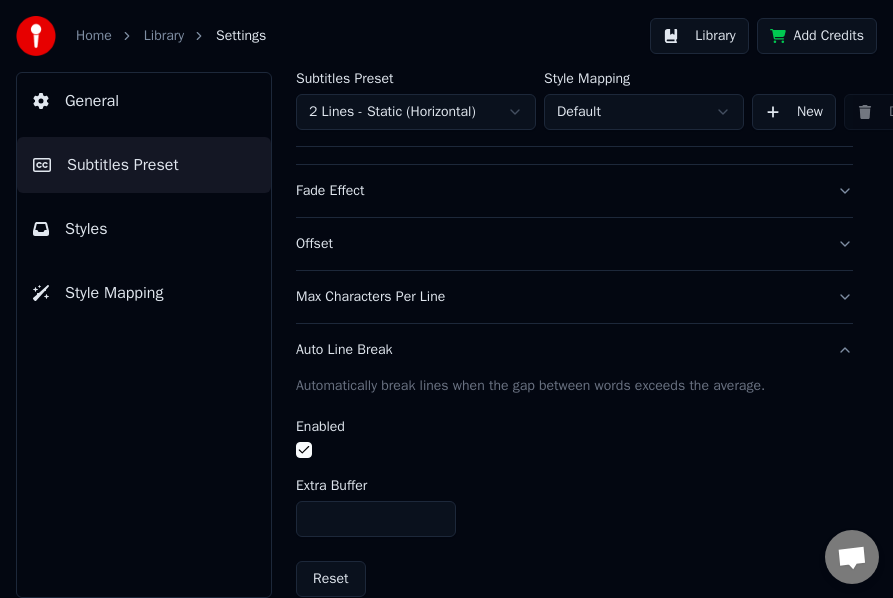 scroll, scrollTop: 546, scrollLeft: 0, axis: vertical 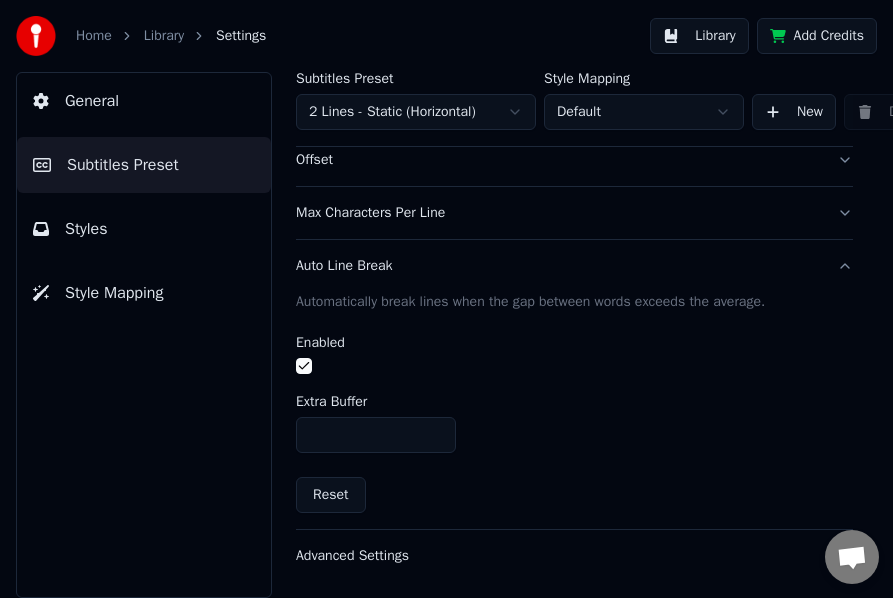 click on "Auto Line Break" at bounding box center (574, 266) 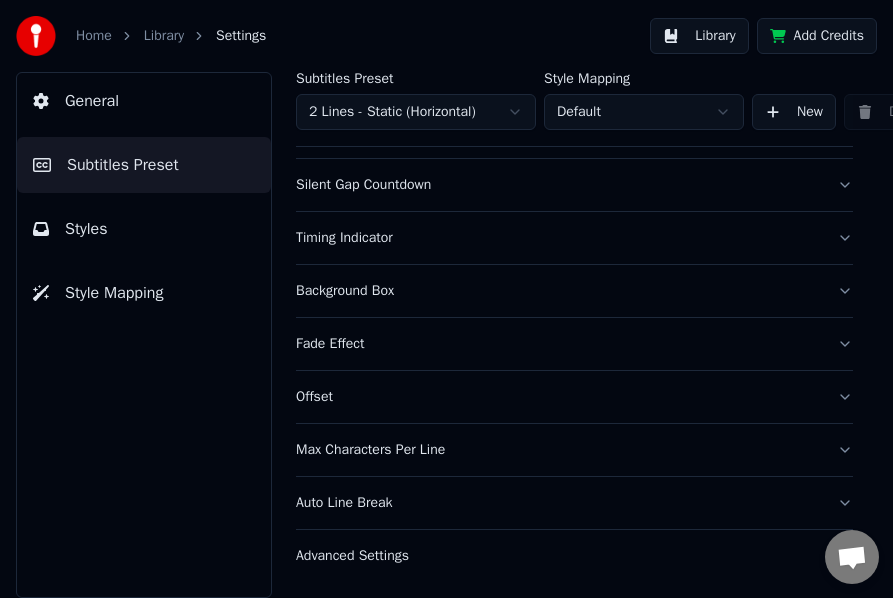 scroll, scrollTop: 310, scrollLeft: 0, axis: vertical 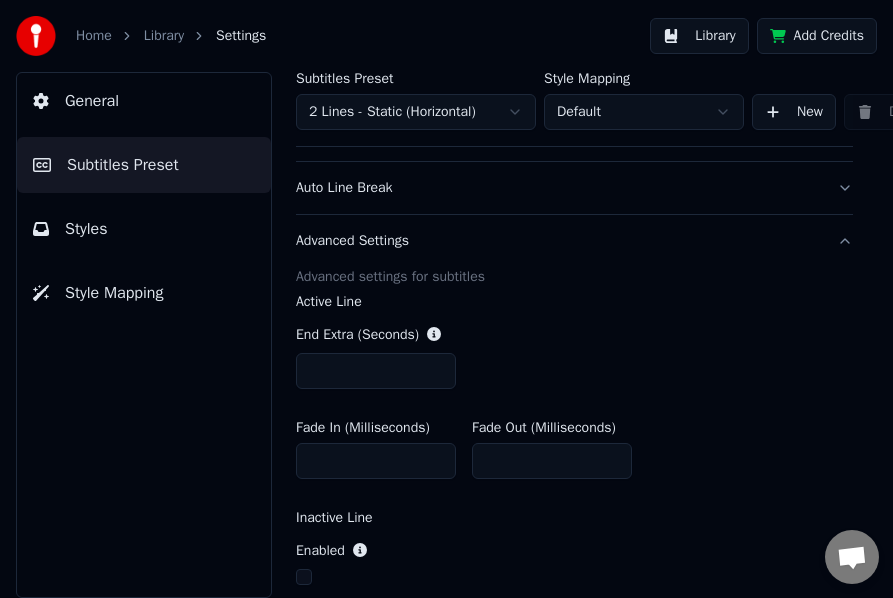 click on "***" at bounding box center [376, 371] 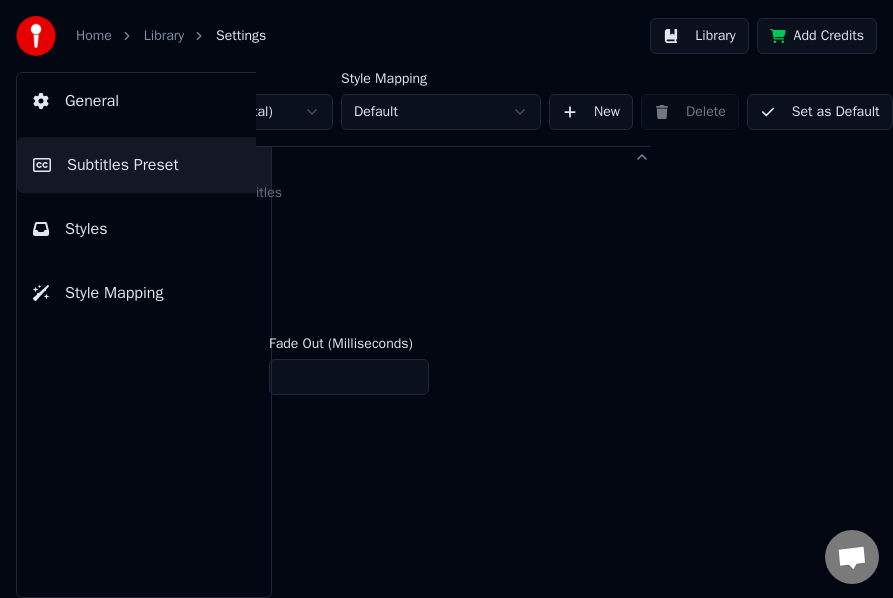 scroll, scrollTop: 208, scrollLeft: 223, axis: both 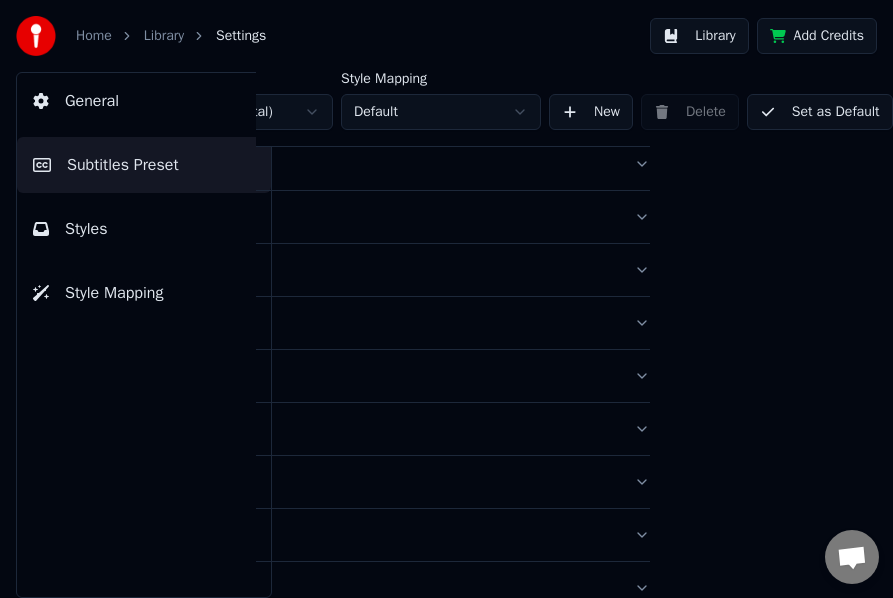 click on "Set as Default" at bounding box center [820, 112] 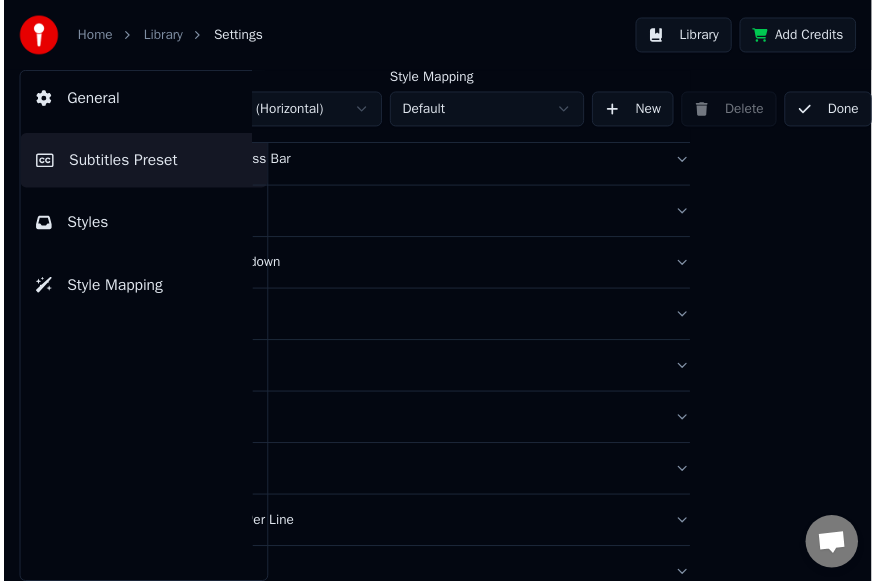 scroll, scrollTop: 208, scrollLeft: 170, axis: both 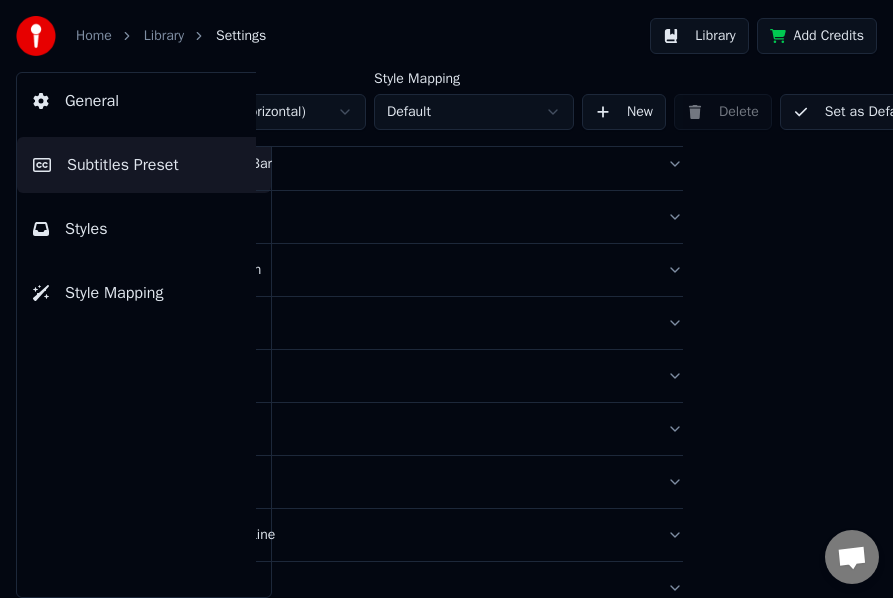 click on "Set as Default" at bounding box center (853, 112) 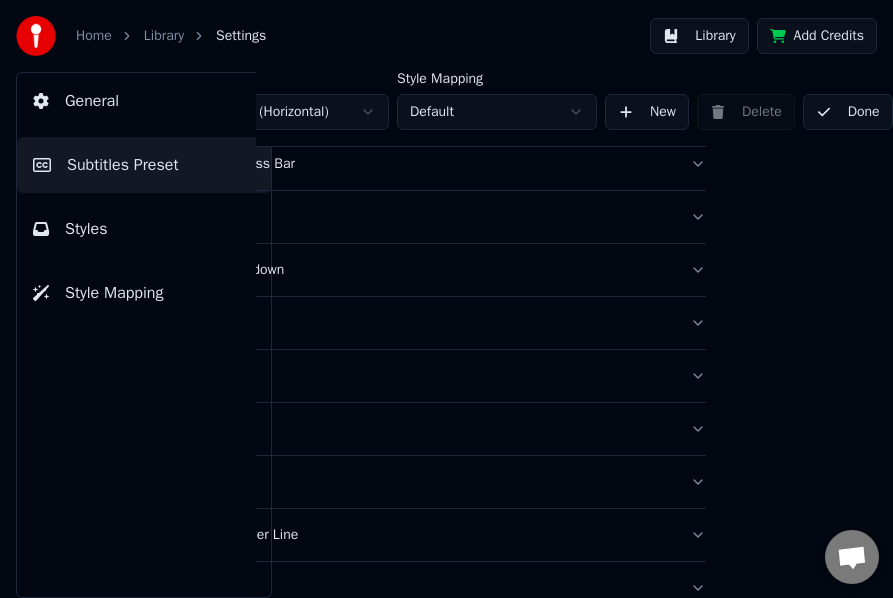 click on "Library" at bounding box center [175, 36] 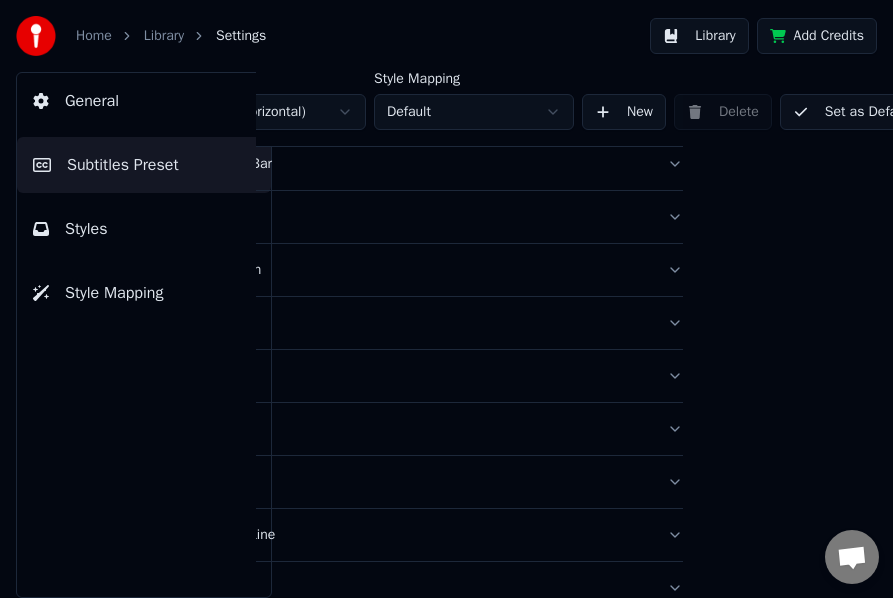 click on "Library" at bounding box center (164, 36) 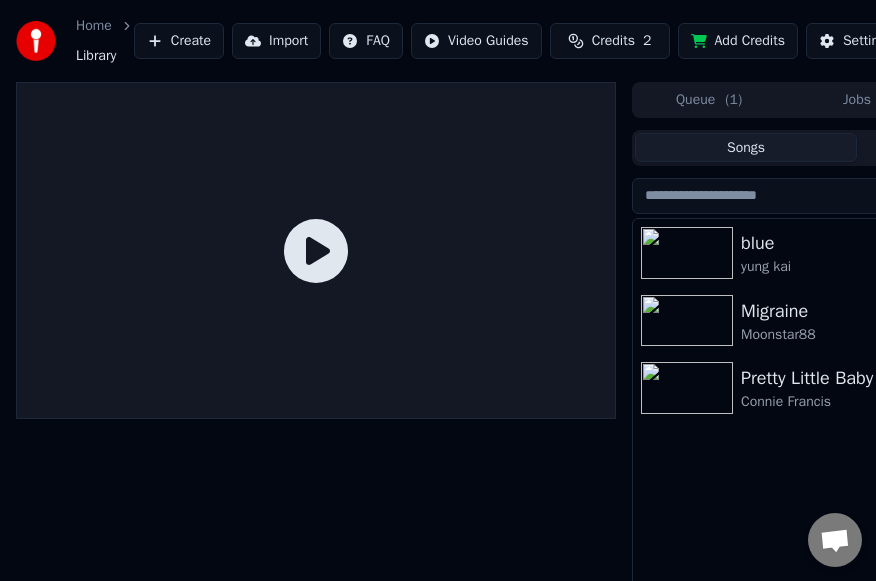 click at bounding box center [687, 253] 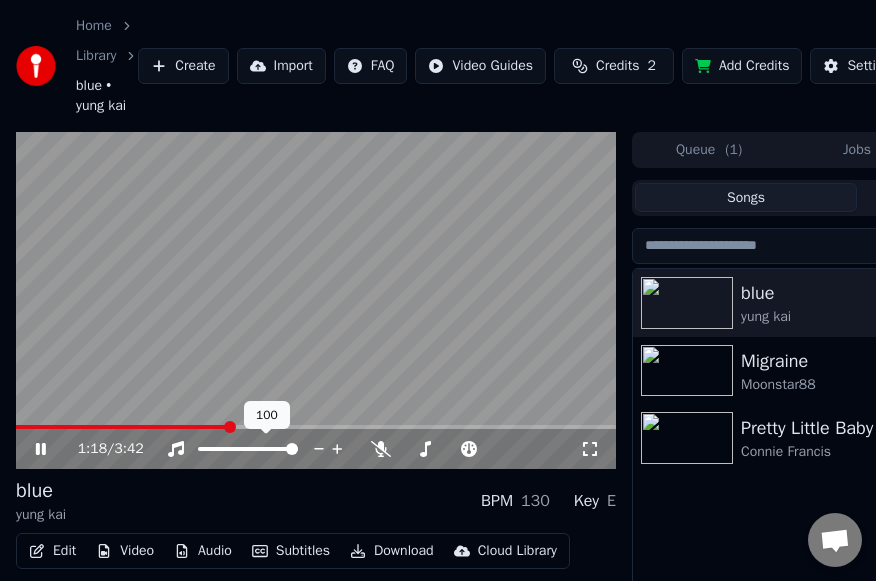 click 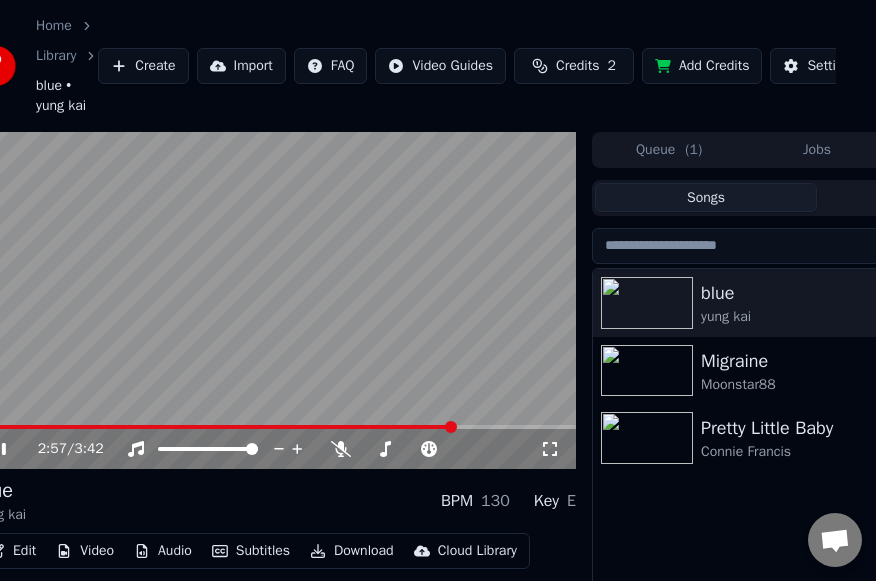scroll, scrollTop: 0, scrollLeft: 80, axis: horizontal 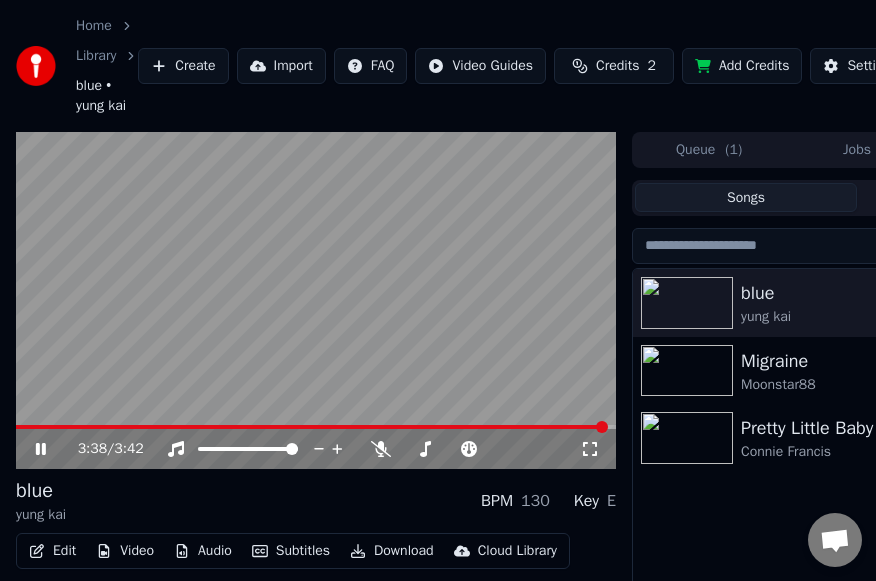 click at bounding box center (311, 427) 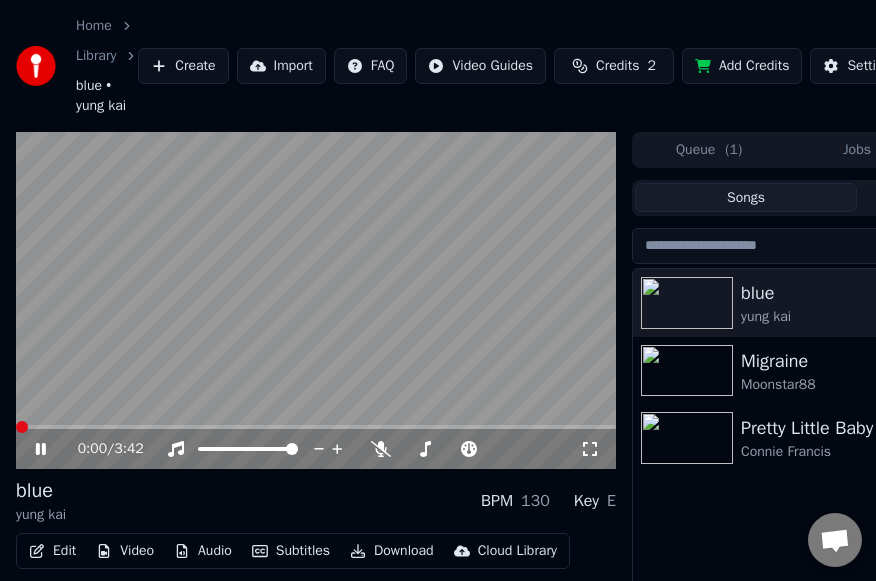 click at bounding box center (16, 427) 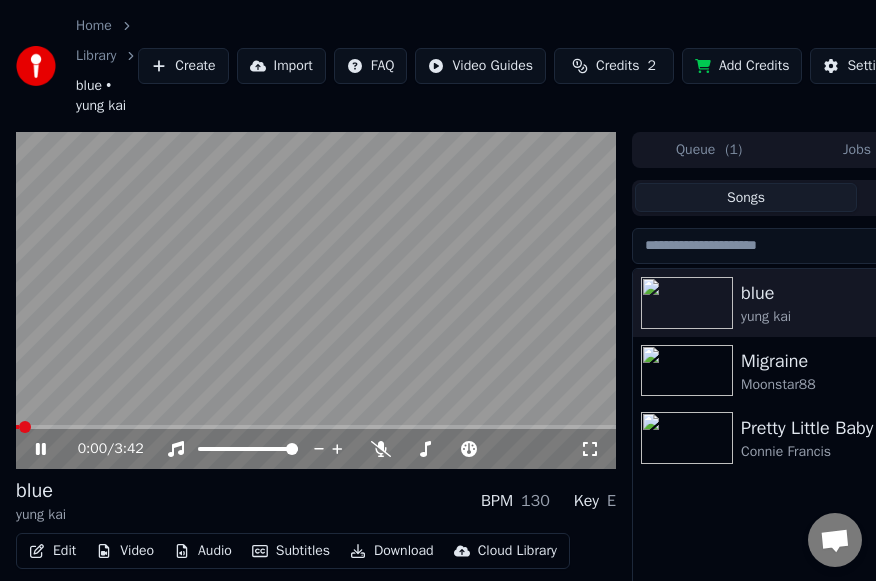 click at bounding box center [316, 301] 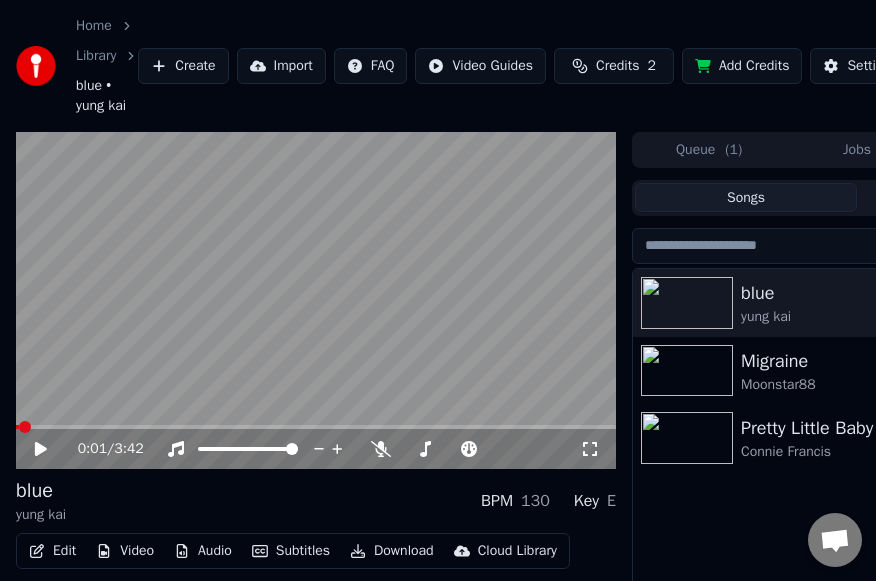 click on "Edit" at bounding box center [52, 551] 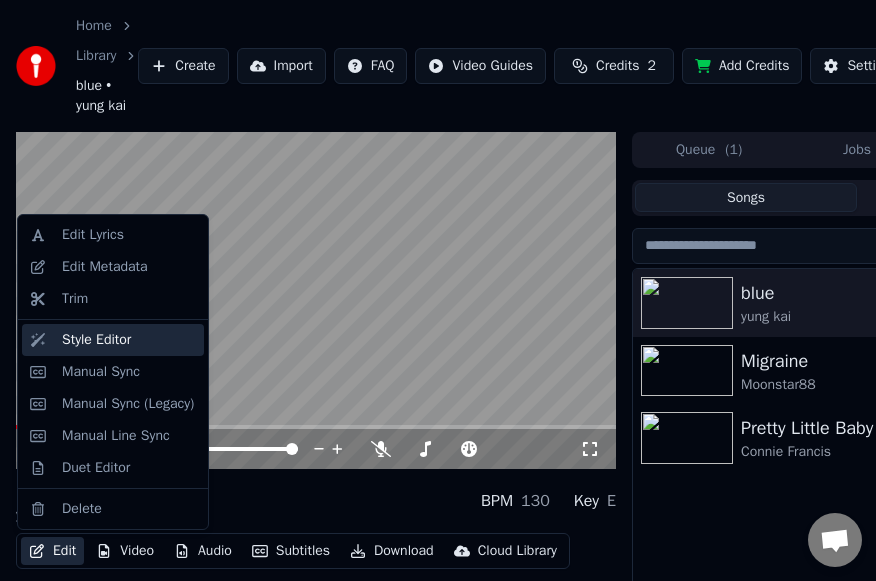 click on "Style Editor" at bounding box center [96, 340] 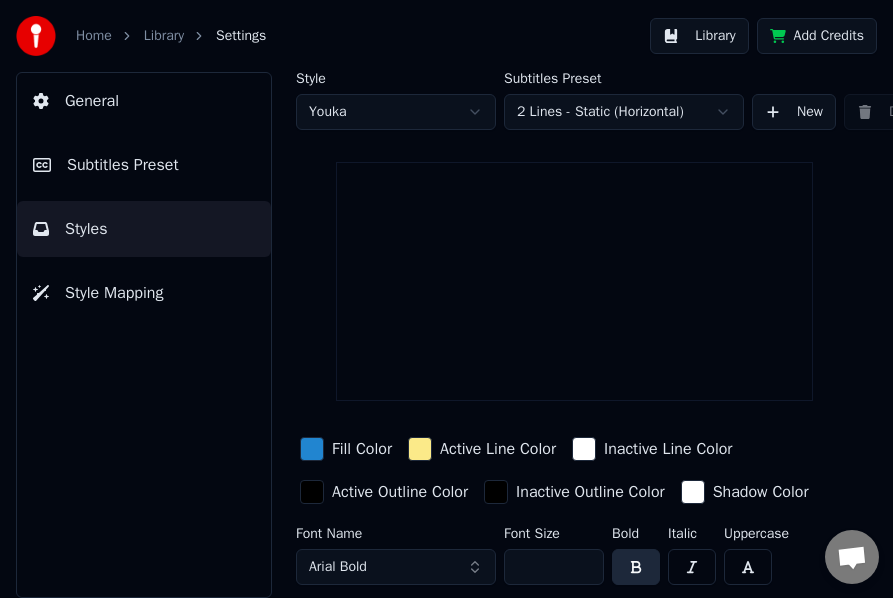 click on "Subtitles Preset" at bounding box center (123, 165) 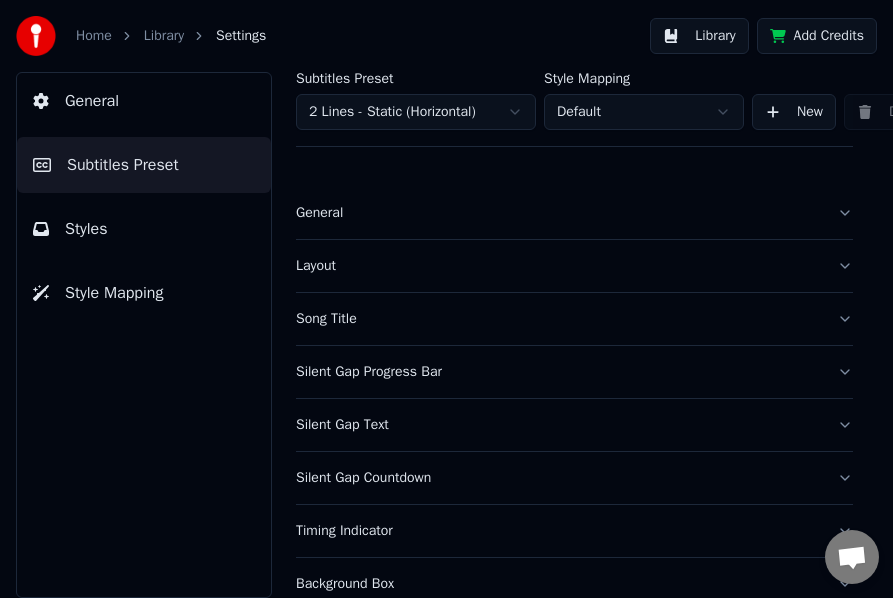 click on "Song Title" at bounding box center (558, 319) 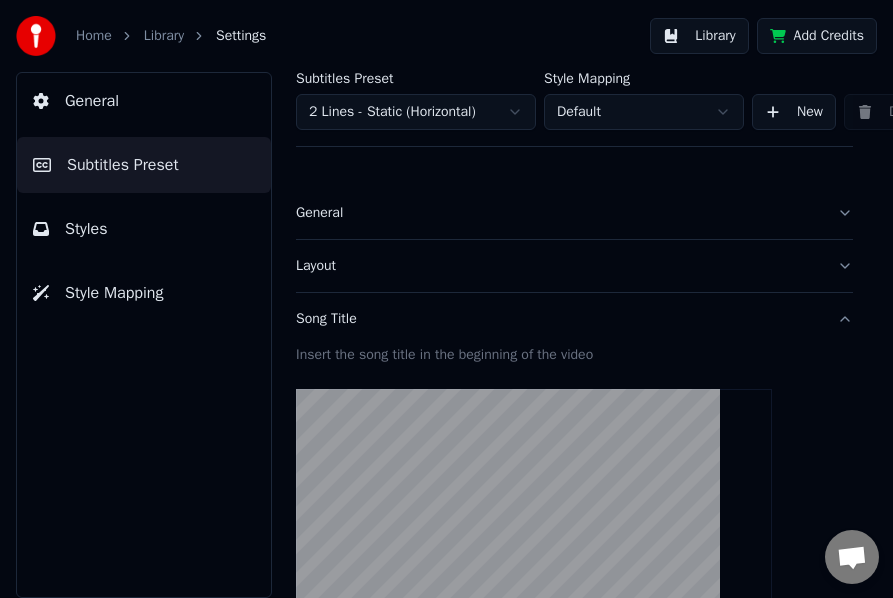 scroll, scrollTop: 500, scrollLeft: 0, axis: vertical 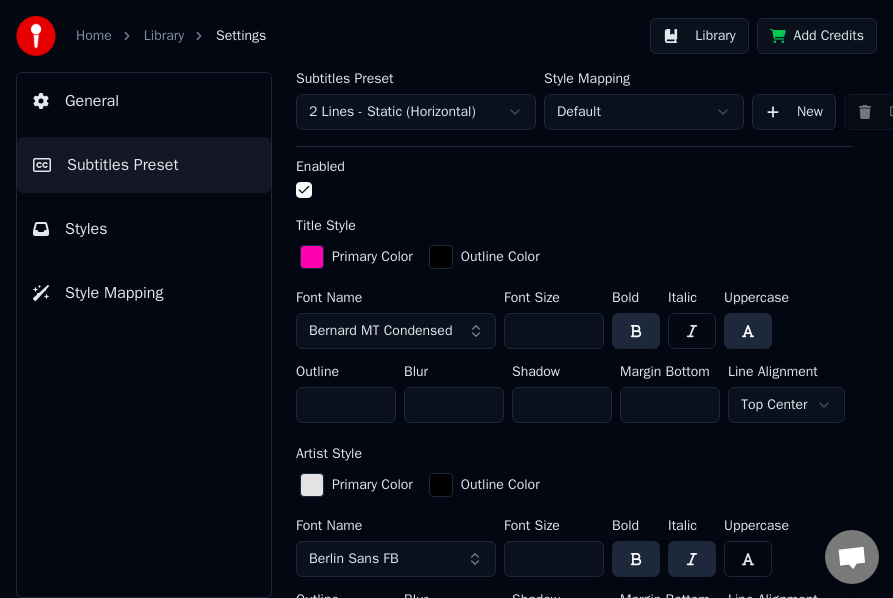 click on "***" at bounding box center [554, 331] 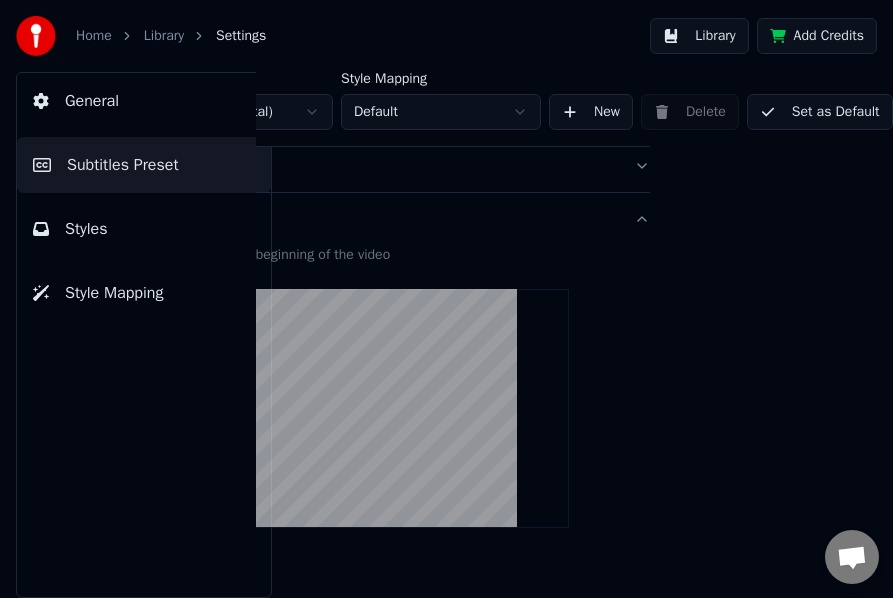click on "Set as Default" at bounding box center [820, 112] 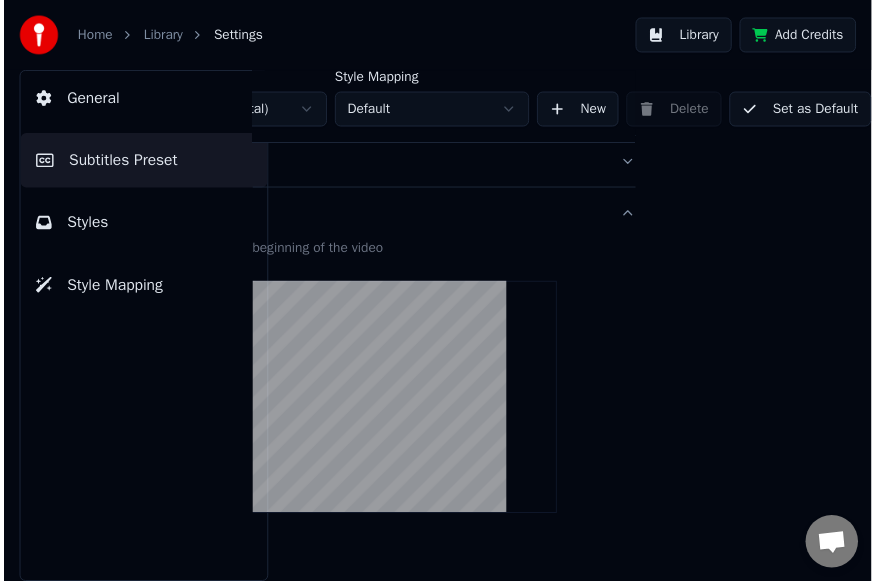 scroll, scrollTop: 100, scrollLeft: 170, axis: both 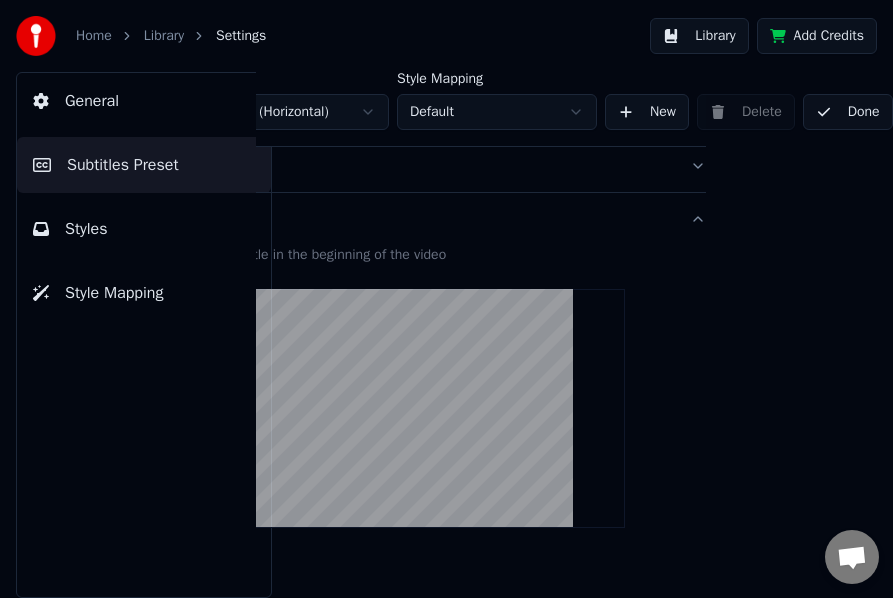 click on "Done" at bounding box center [848, 112] 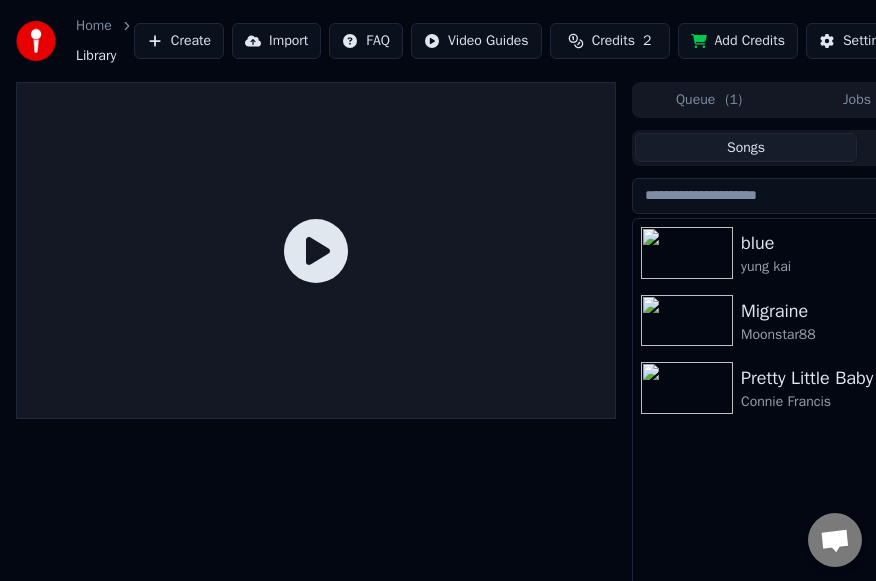 click at bounding box center [687, 253] 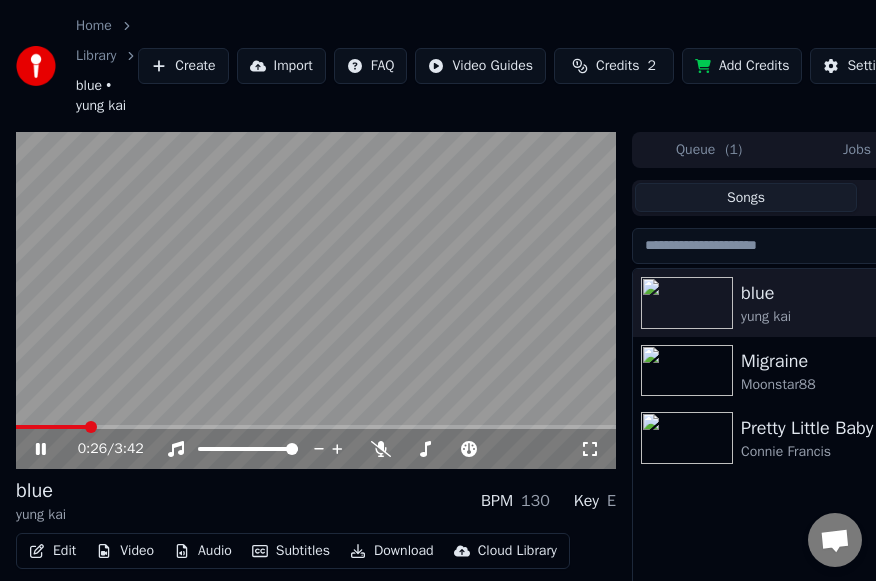 scroll, scrollTop: 135, scrollLeft: 0, axis: vertical 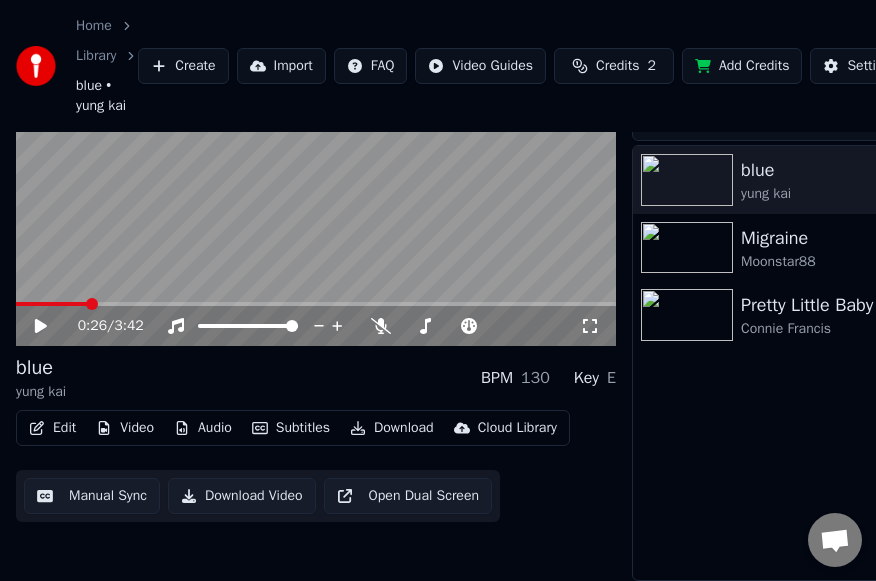 click 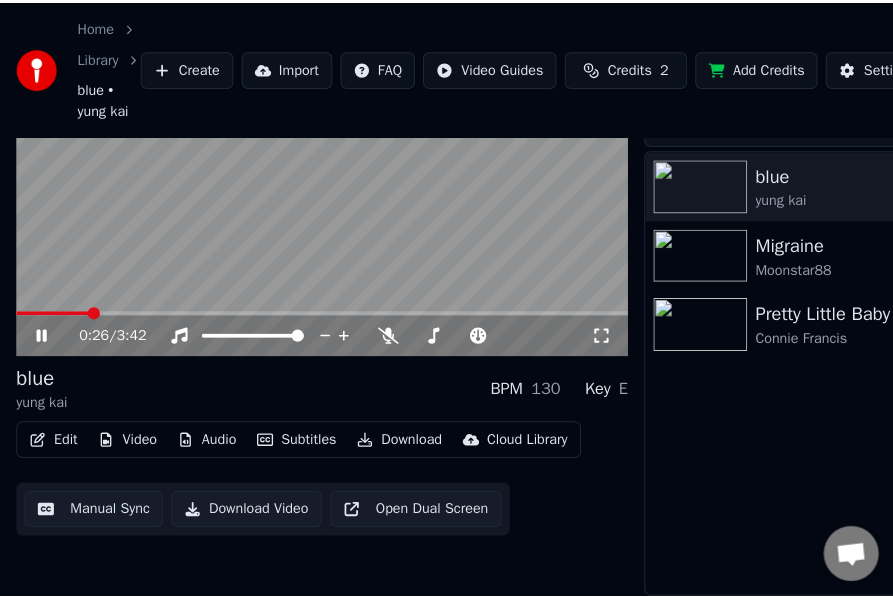 scroll, scrollTop: 0, scrollLeft: 0, axis: both 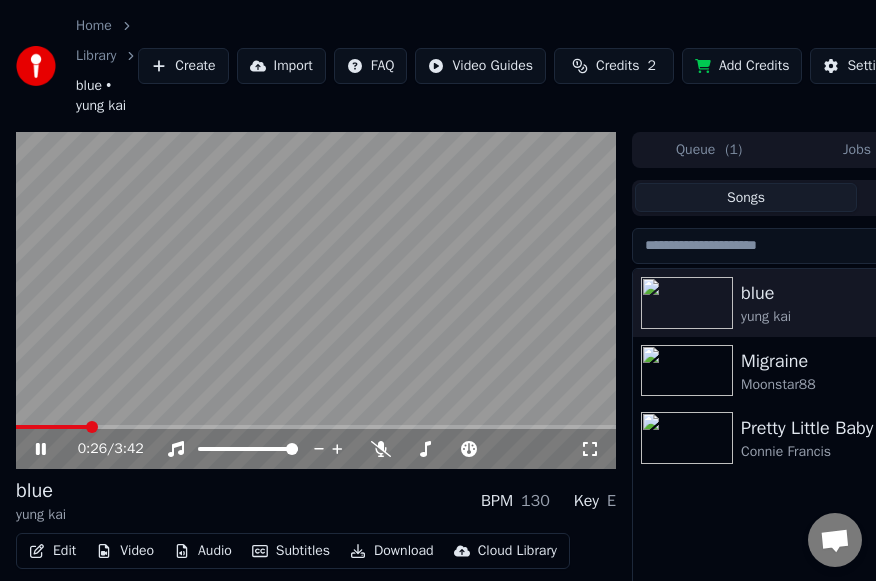 click on "0:26  /  3:42" at bounding box center [316, 447] 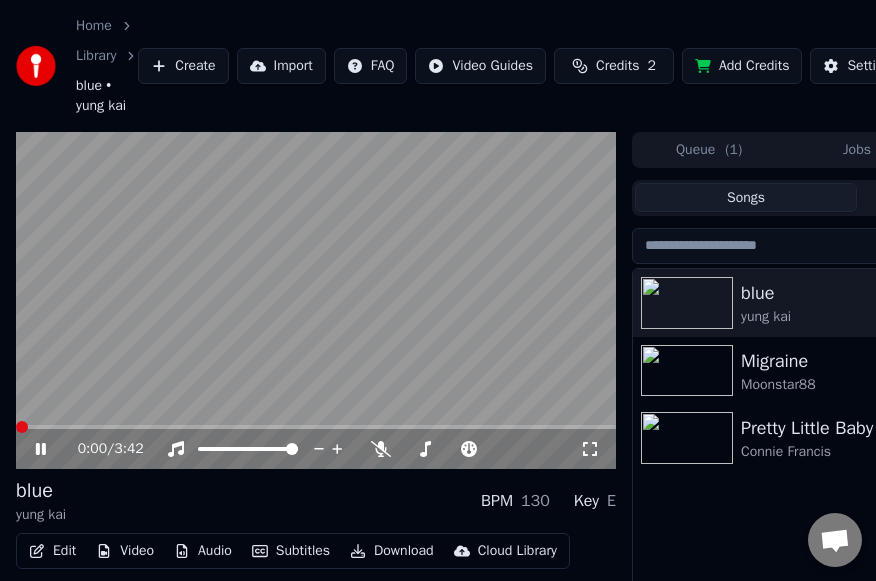 click at bounding box center [22, 427] 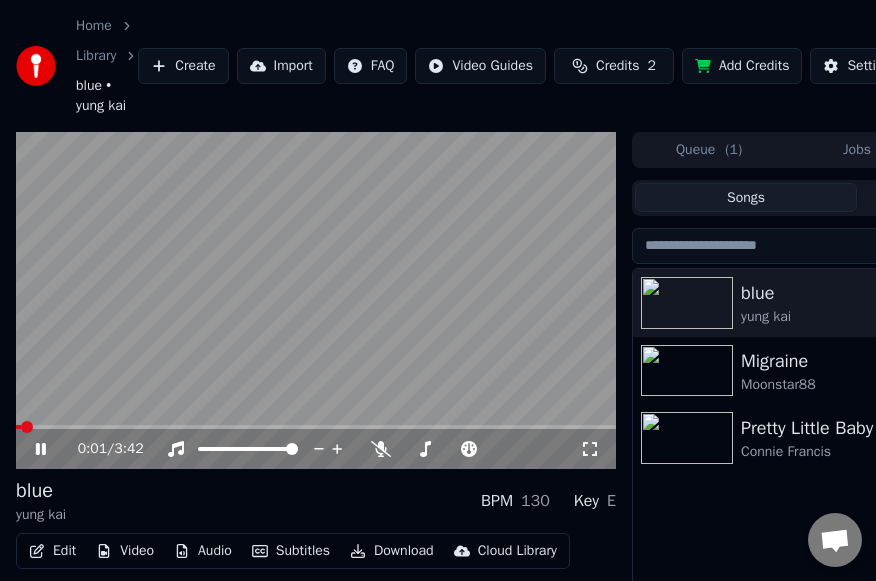 click at bounding box center [316, 301] 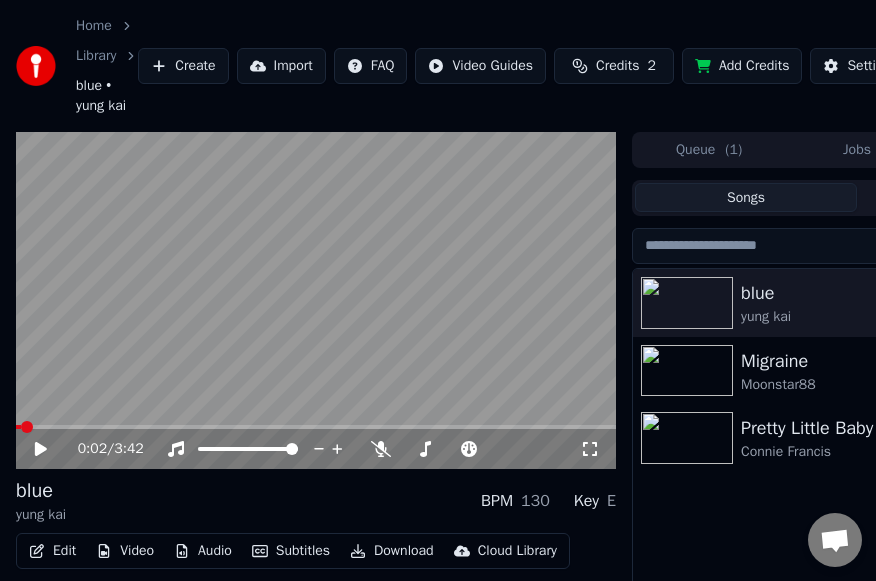 click on "Edit" at bounding box center [52, 551] 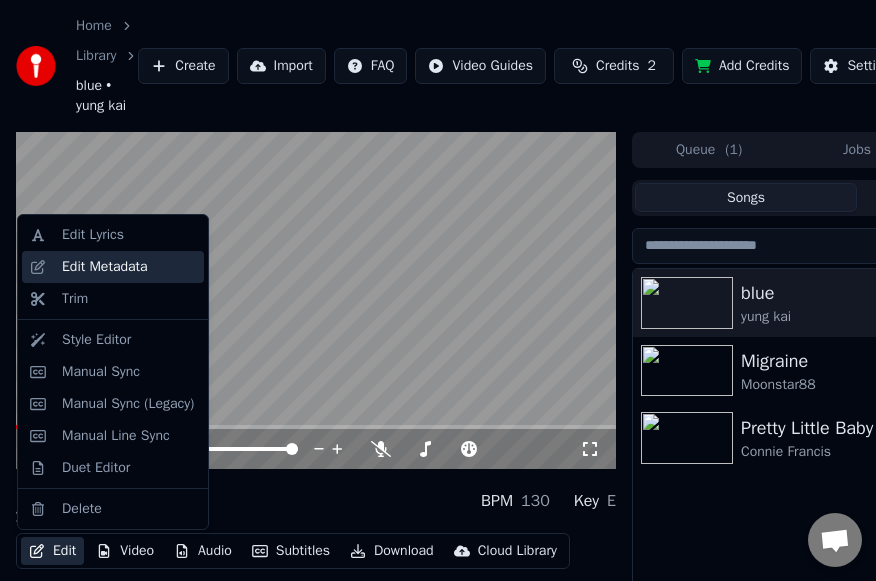 click on "Edit Metadata" at bounding box center (113, 267) 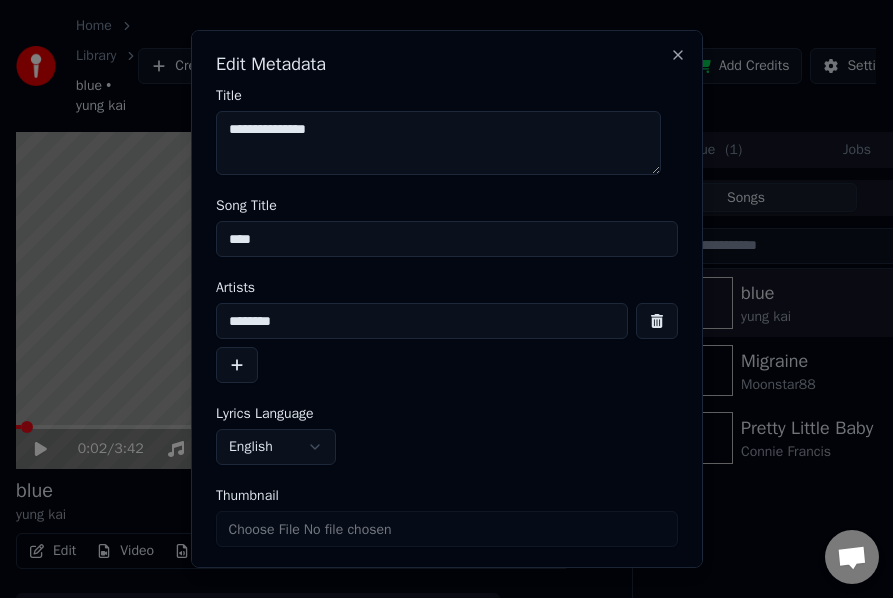 click on "**********" at bounding box center [438, 143] 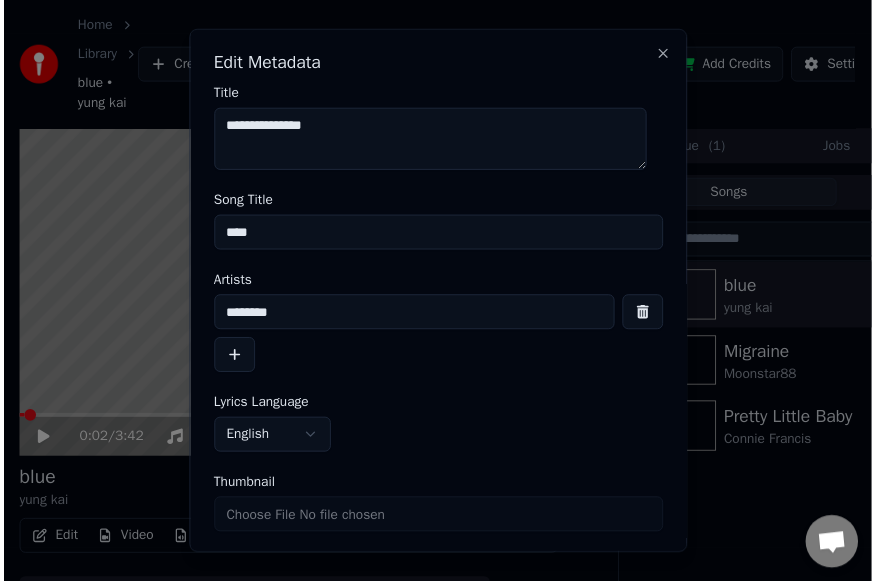 scroll, scrollTop: 64, scrollLeft: 0, axis: vertical 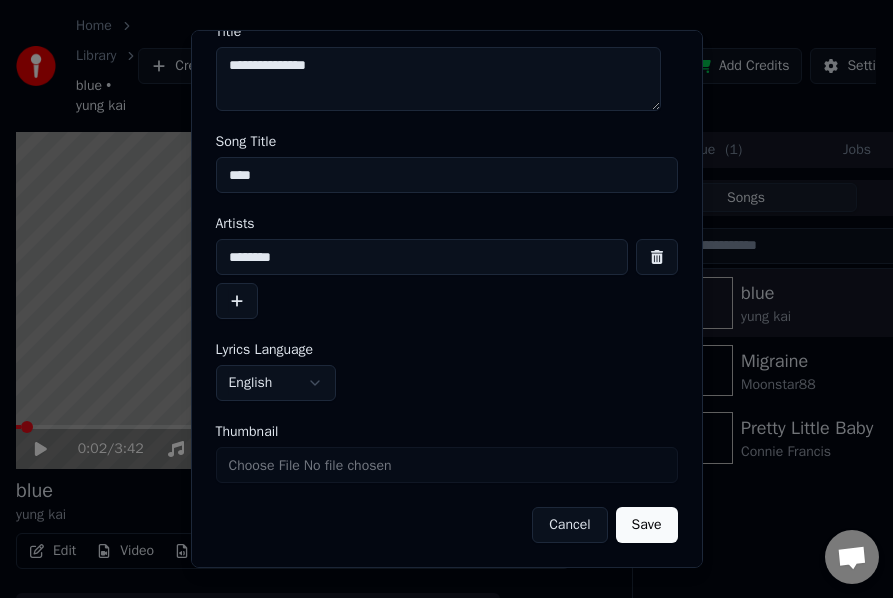 click on "Cancel" at bounding box center (569, 525) 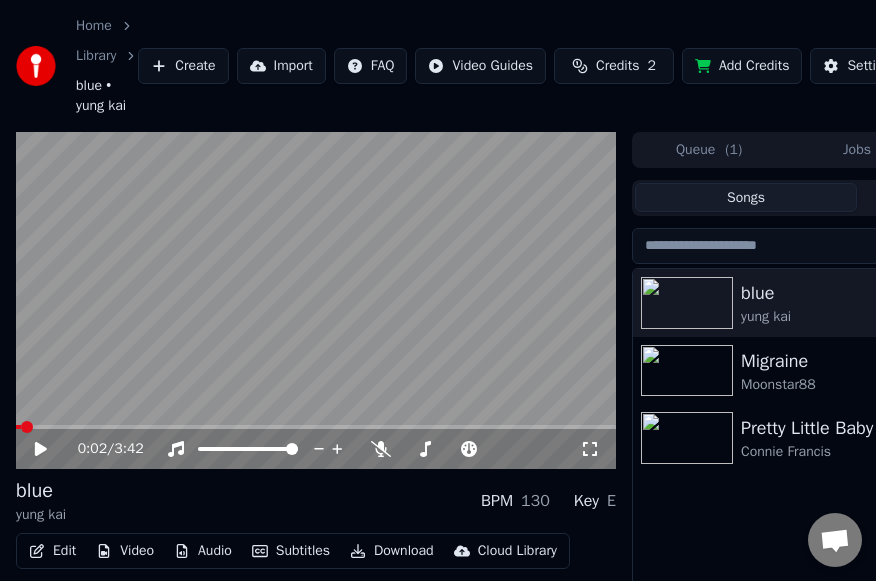 click on "0:02  /  3:42" at bounding box center (316, 449) 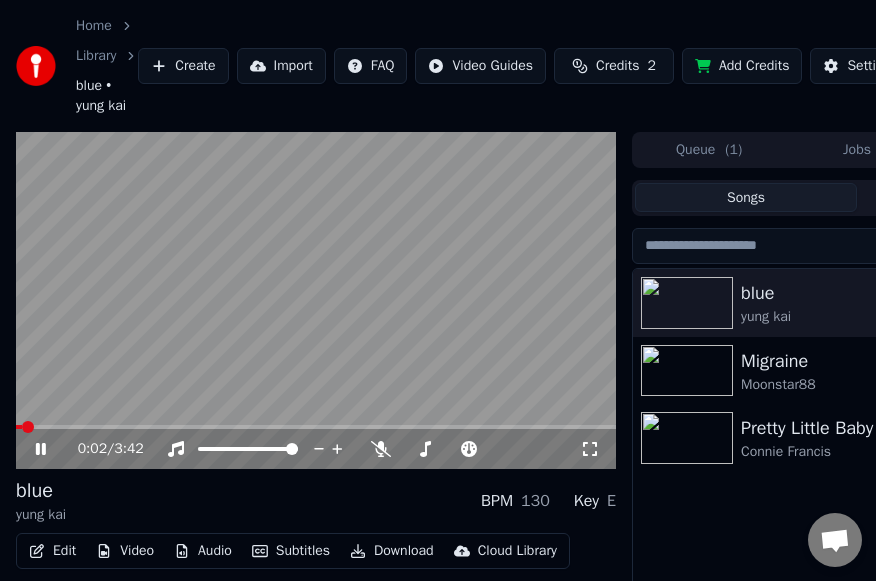 click 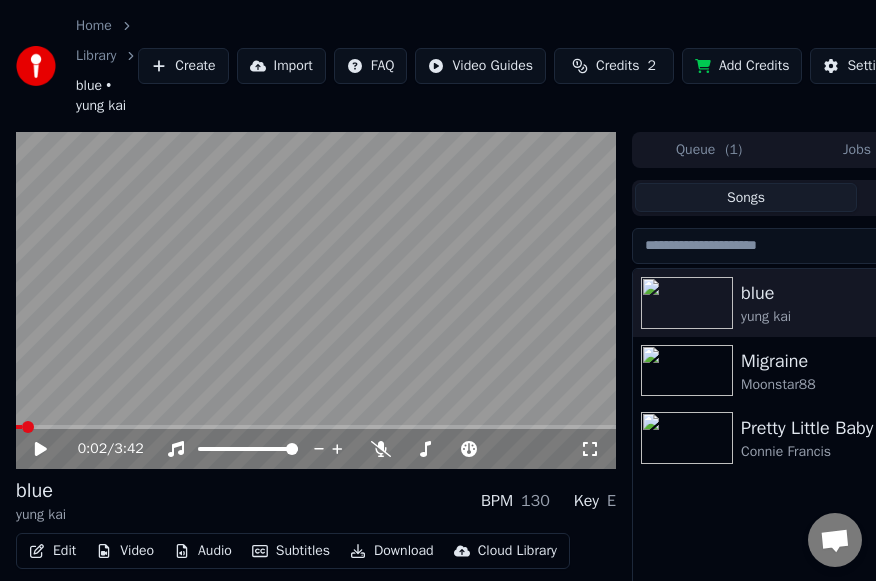 click 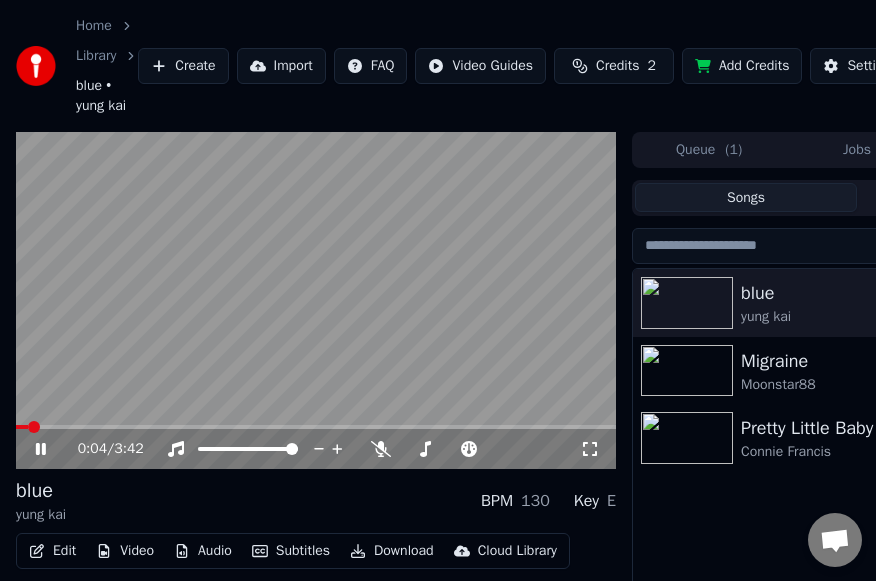 click 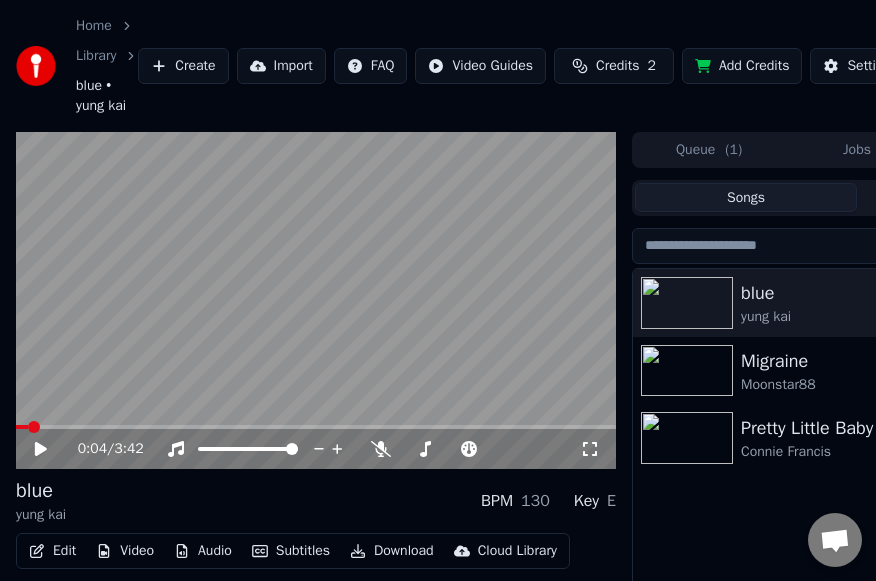 scroll, scrollTop: 135, scrollLeft: 0, axis: vertical 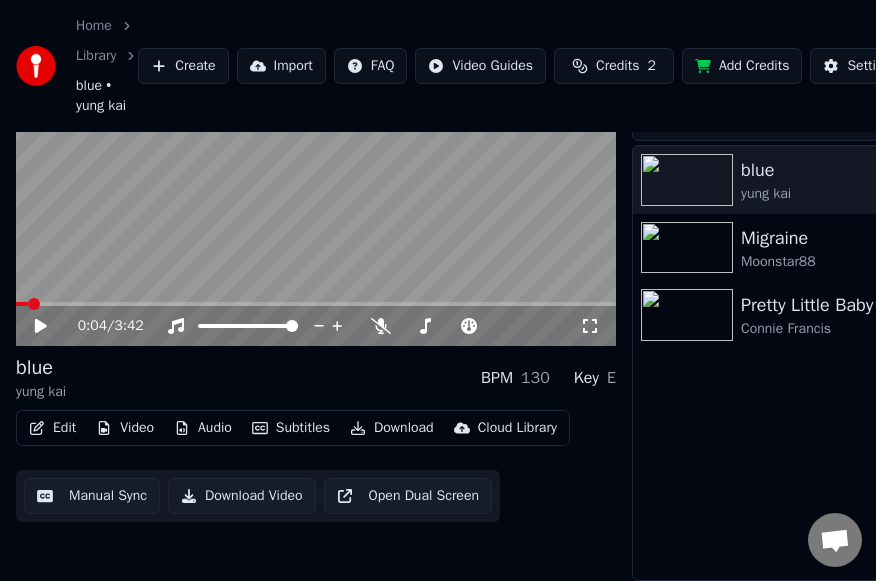 click on "Download Video" at bounding box center (242, 496) 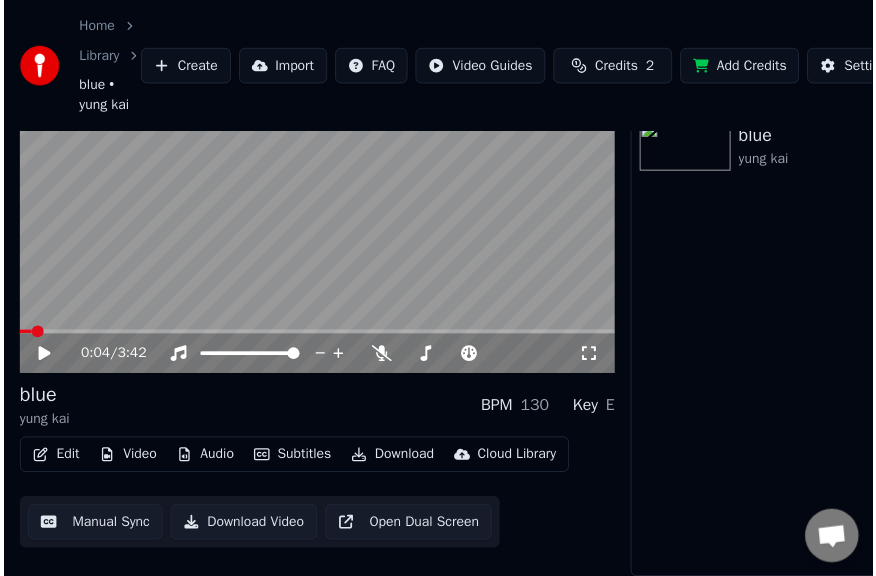 scroll, scrollTop: 0, scrollLeft: 0, axis: both 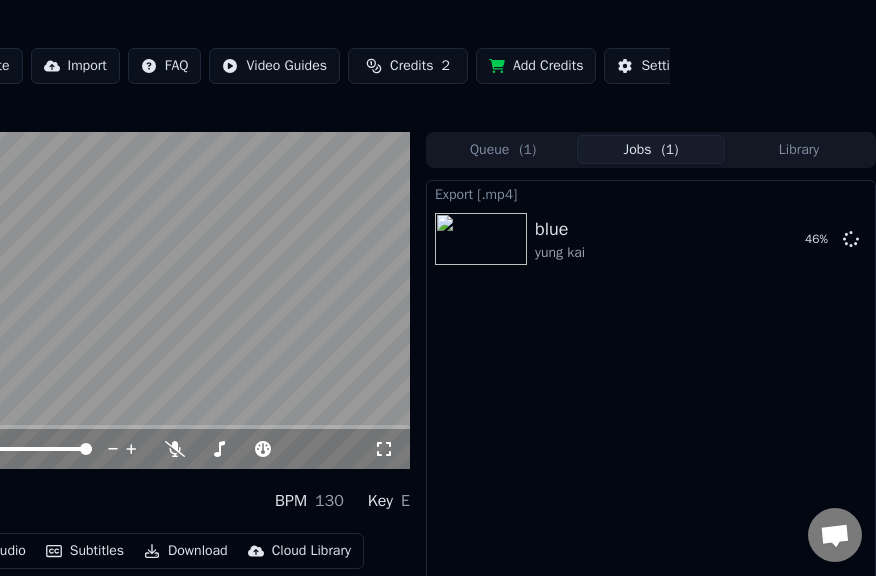 click on "Queue ( 1 )" at bounding box center [503, 149] 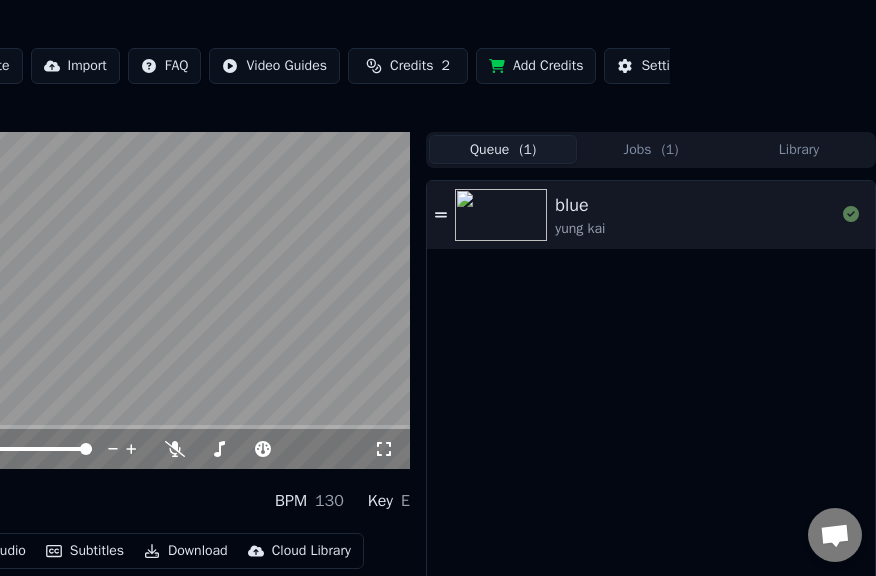 click on "( 1 )" at bounding box center [670, 150] 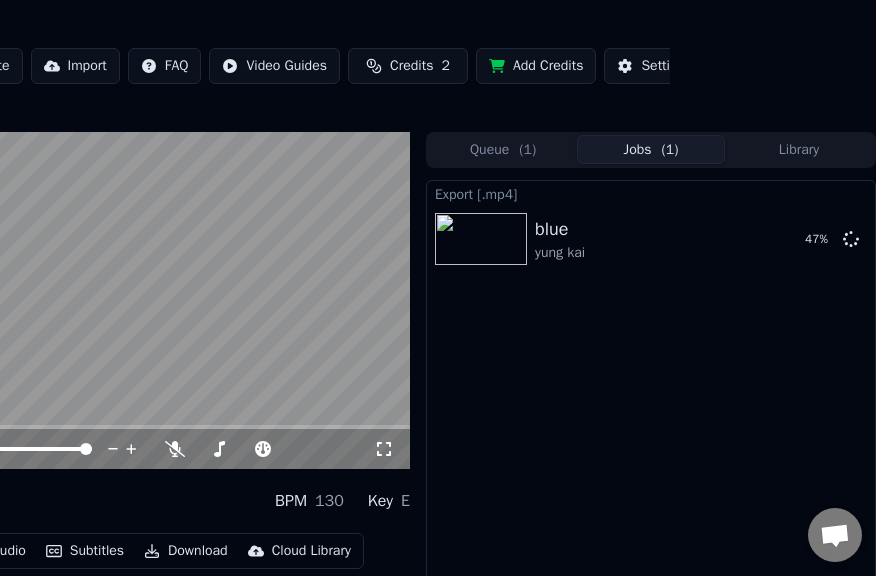 click on "Library" at bounding box center [799, 149] 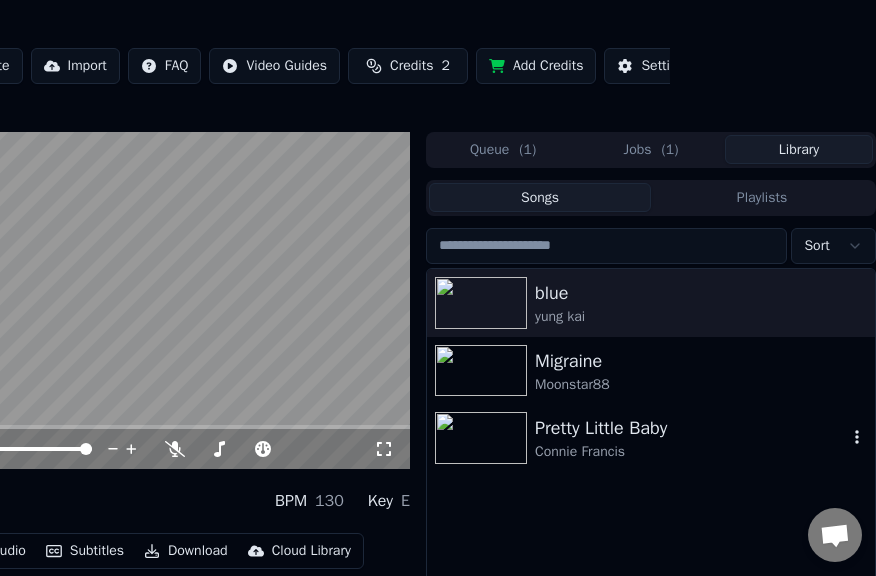 click on "Pretty Little Baby" at bounding box center (691, 428) 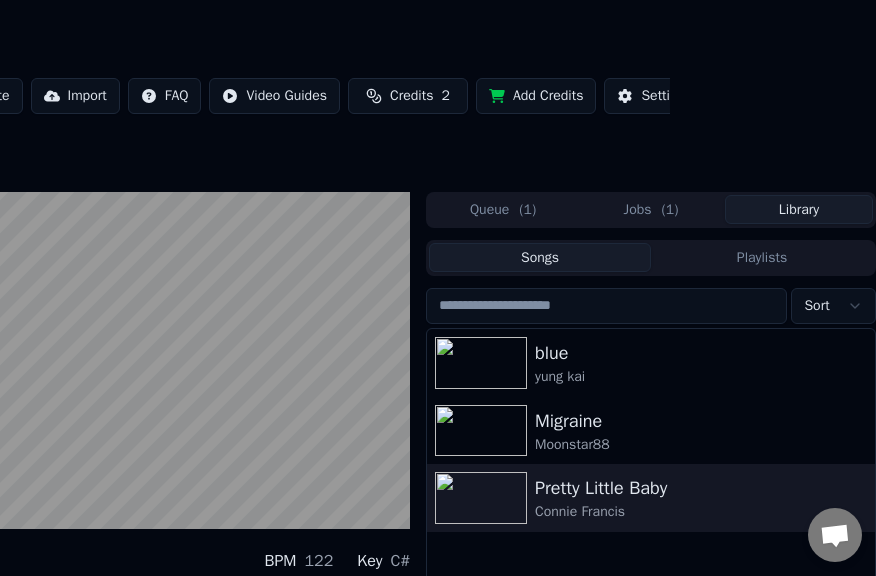 scroll, scrollTop: 197, scrollLeft: 206, axis: both 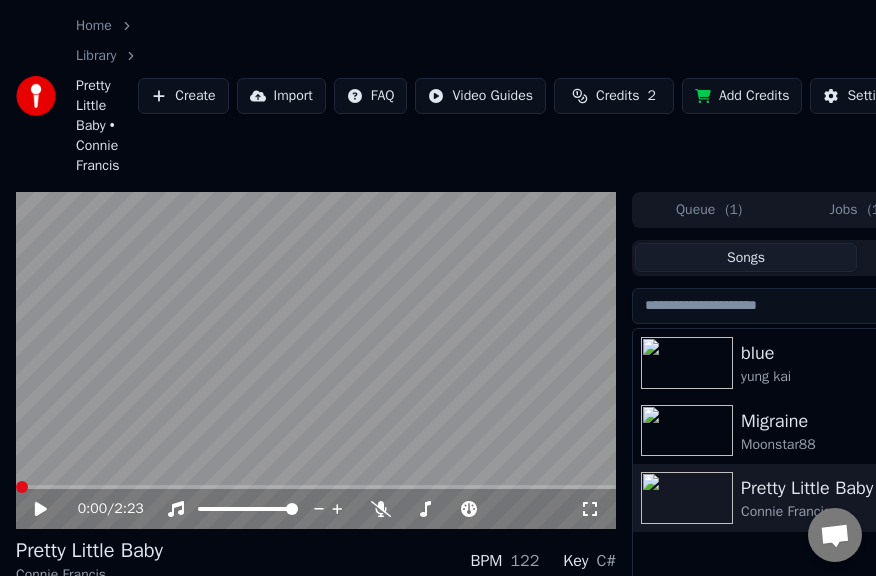 click at bounding box center [22, 487] 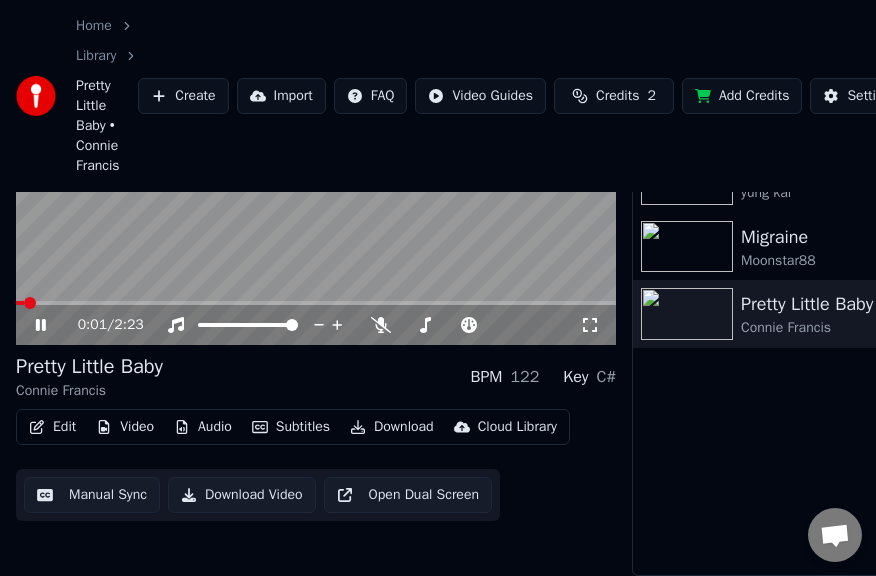scroll, scrollTop: 97, scrollLeft: 0, axis: vertical 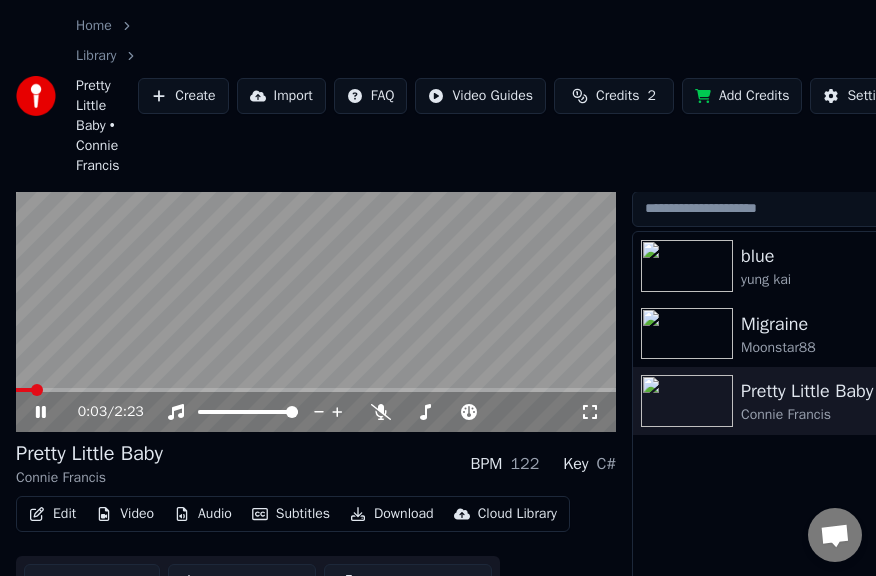 click 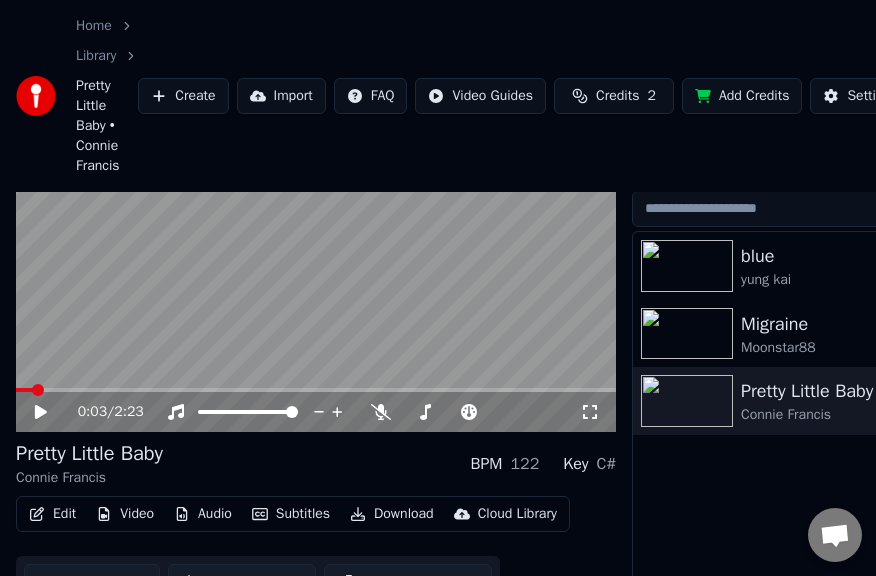 click on "Edit" at bounding box center (52, 514) 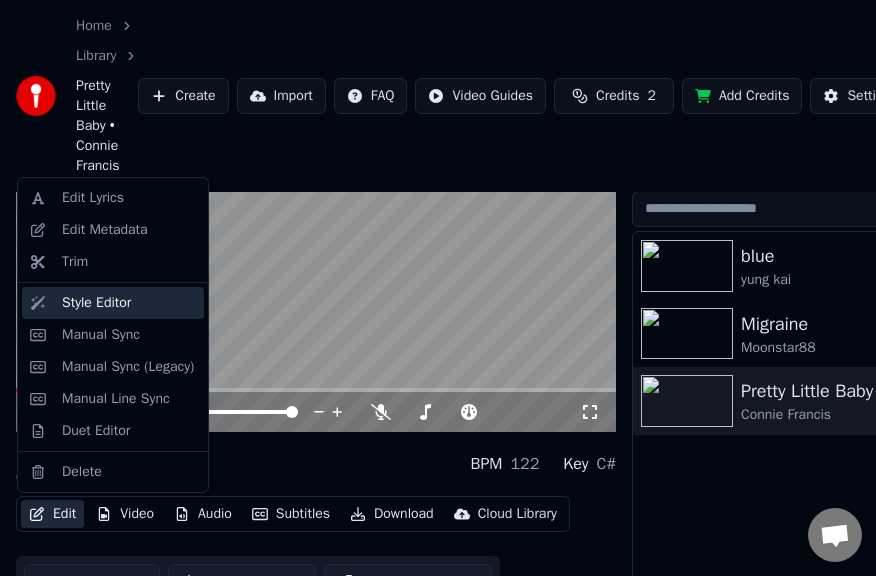 click on "Style Editor" at bounding box center (96, 303) 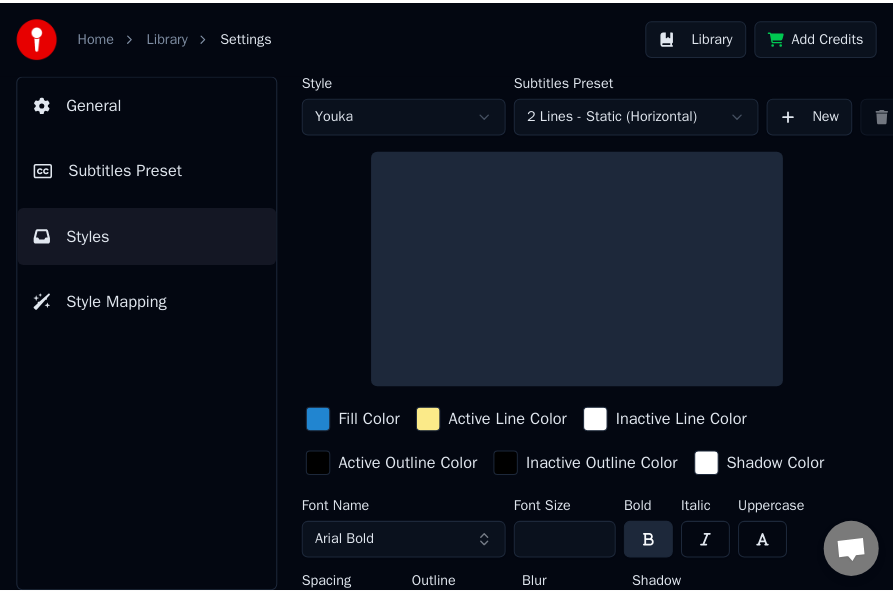 scroll, scrollTop: 0, scrollLeft: 0, axis: both 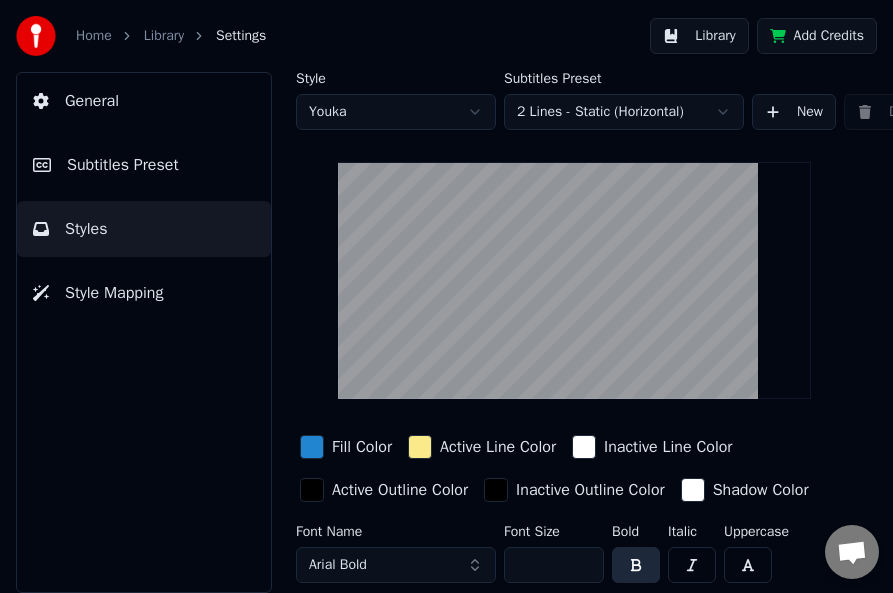 click on "Subtitles Preset" at bounding box center [144, 165] 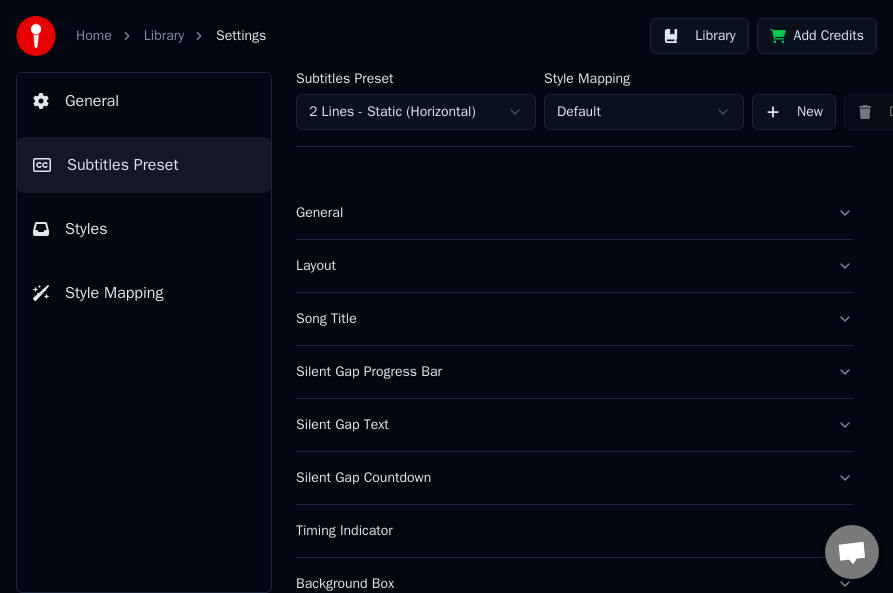 click on "Song Title" at bounding box center (558, 319) 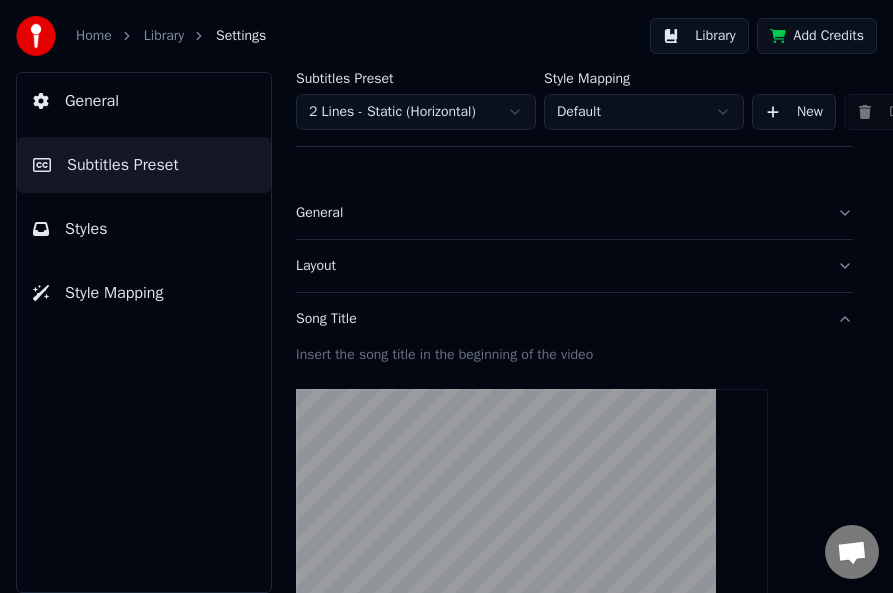 scroll, scrollTop: 500, scrollLeft: 0, axis: vertical 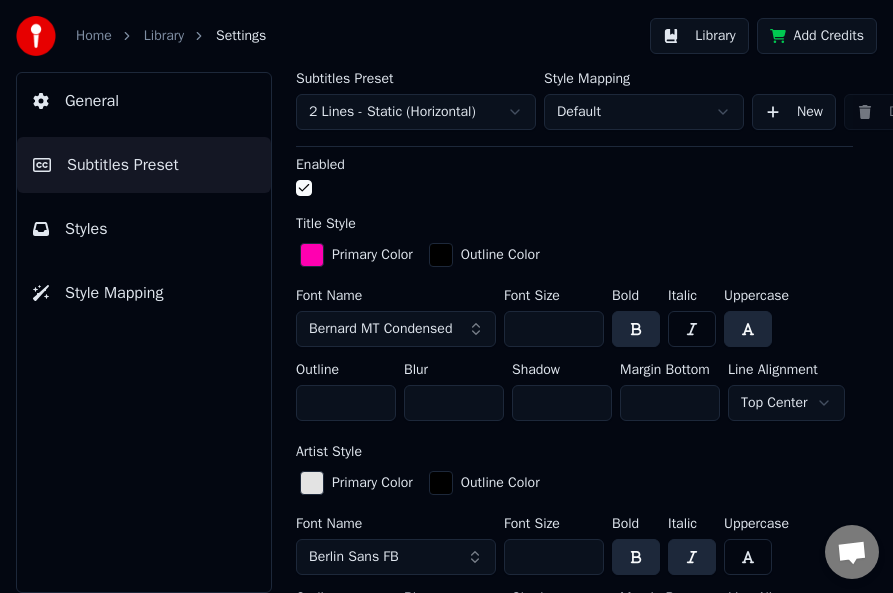click on "***" at bounding box center (554, 329) 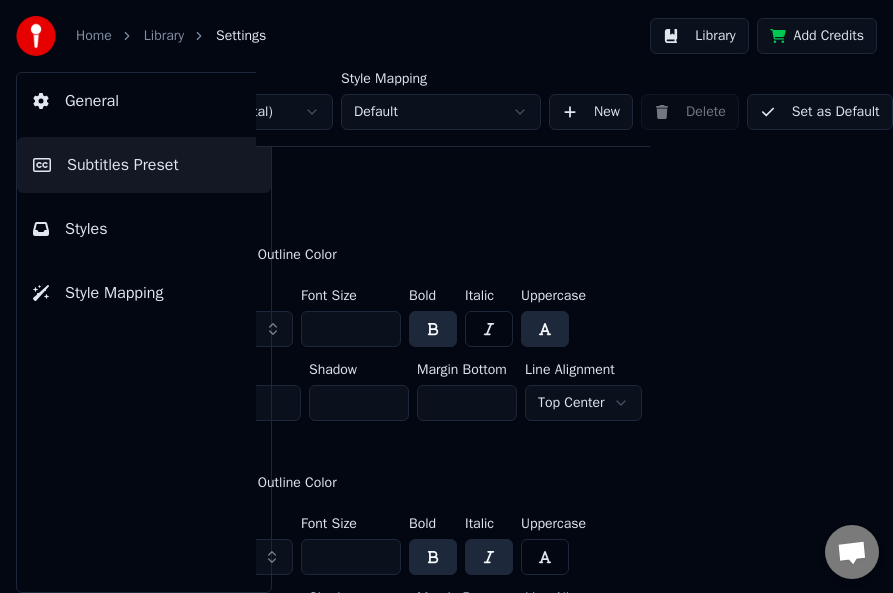 click on "Set as Default" at bounding box center (820, 112) 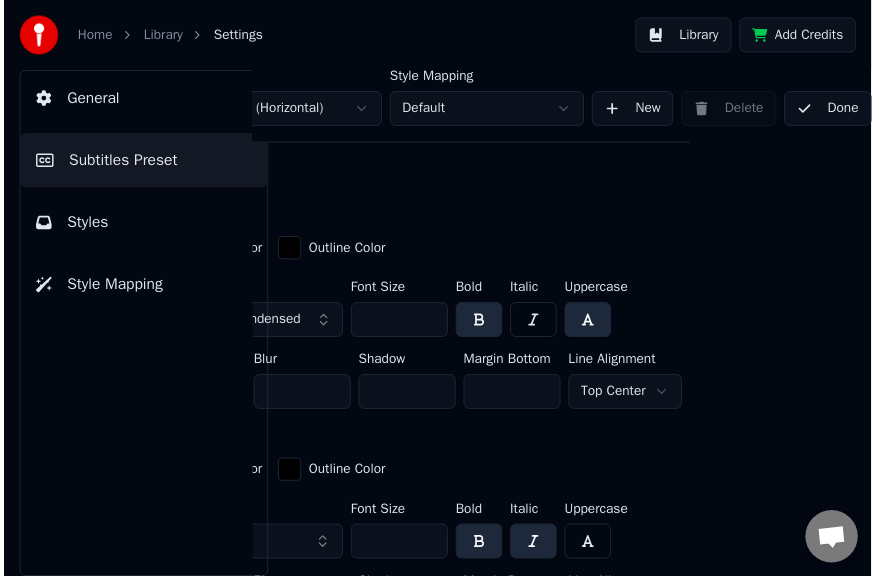 scroll, scrollTop: 500, scrollLeft: 170, axis: both 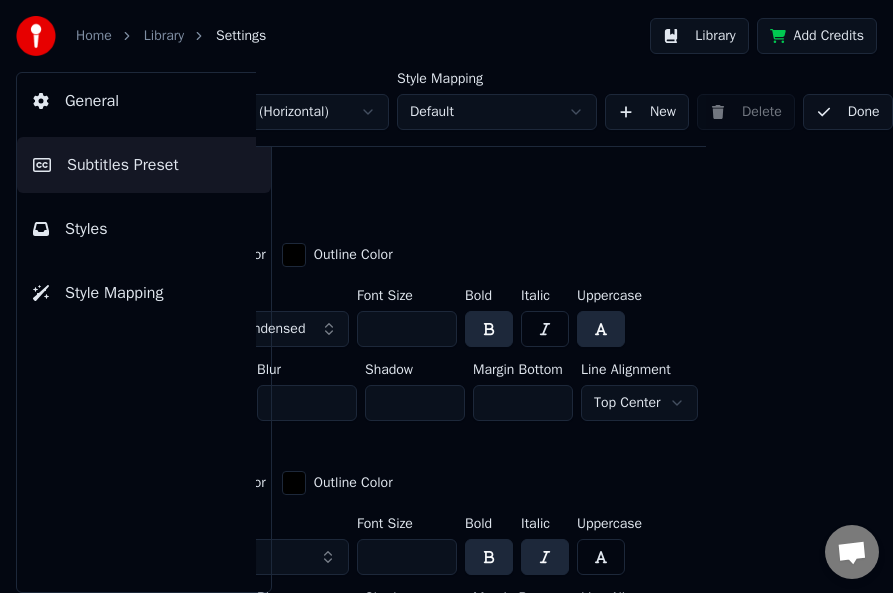 click on "Library" at bounding box center (164, 36) 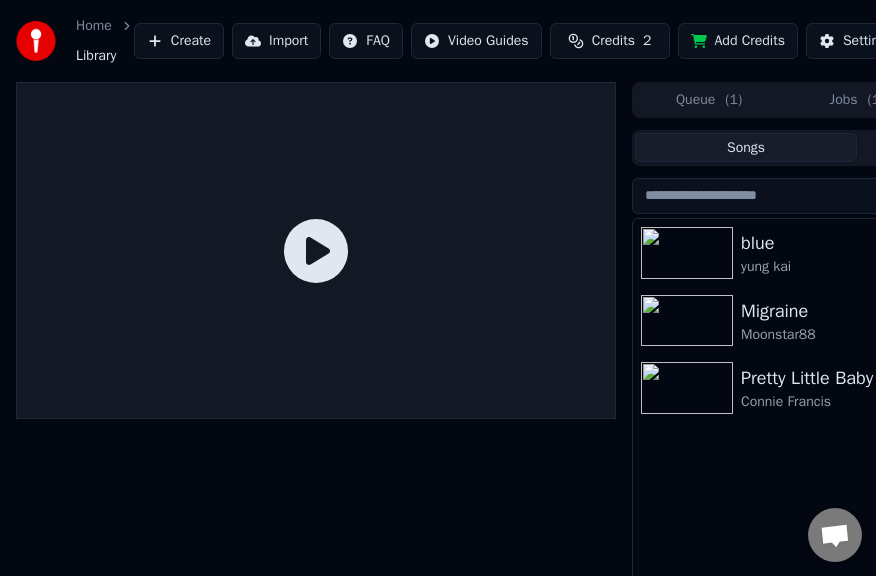 click at bounding box center (687, 388) 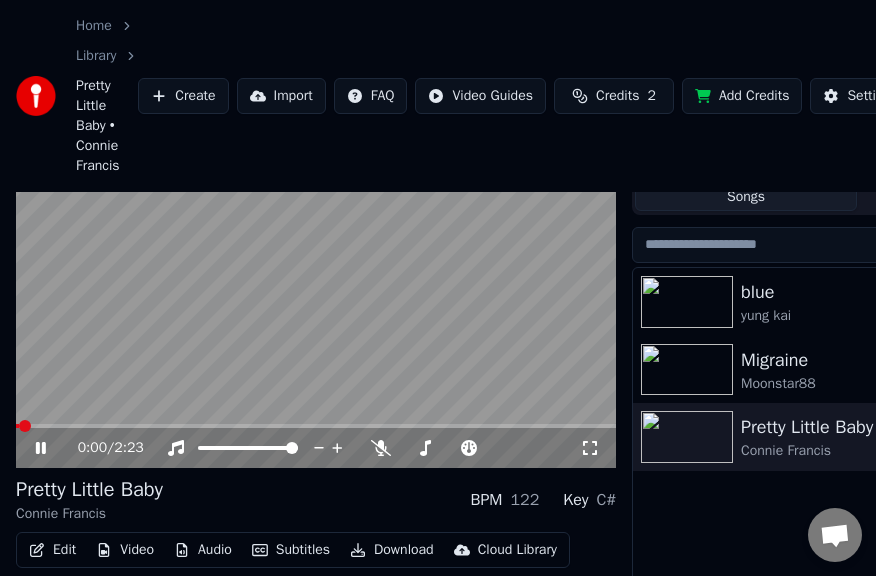 scroll, scrollTop: 0, scrollLeft: 0, axis: both 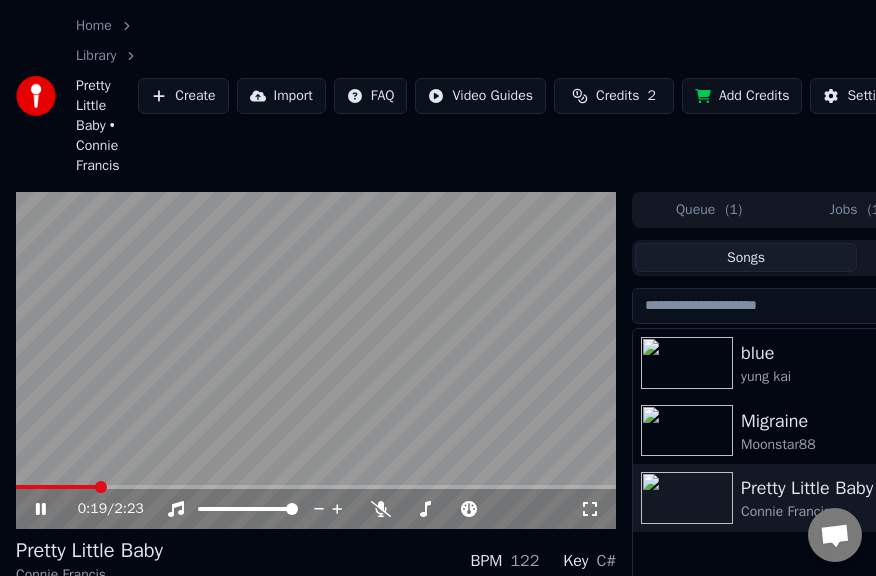 click 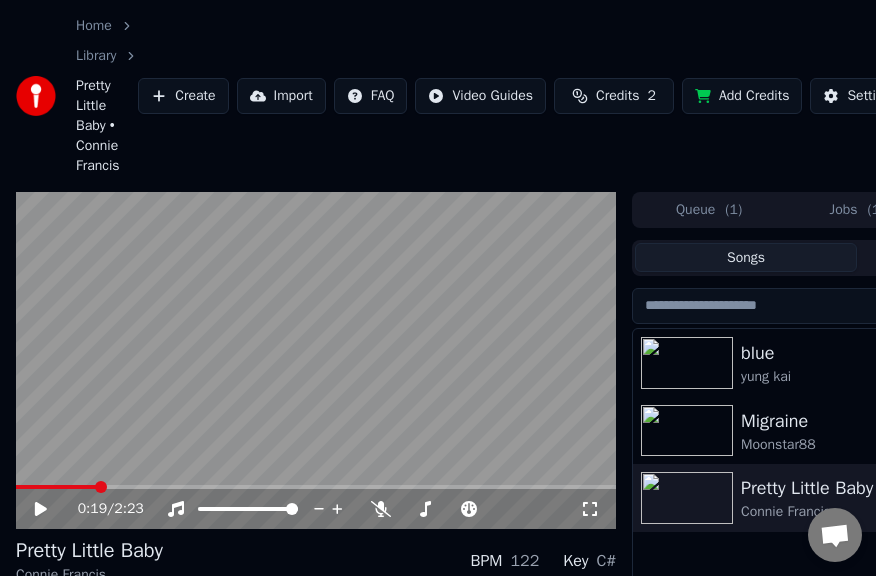 scroll, scrollTop: 100, scrollLeft: 0, axis: vertical 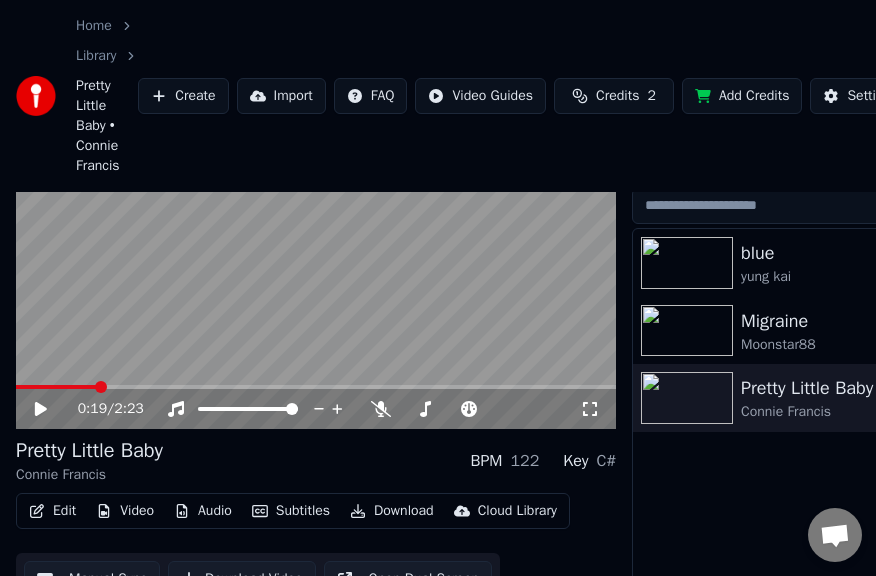 click on "Edit" at bounding box center (52, 511) 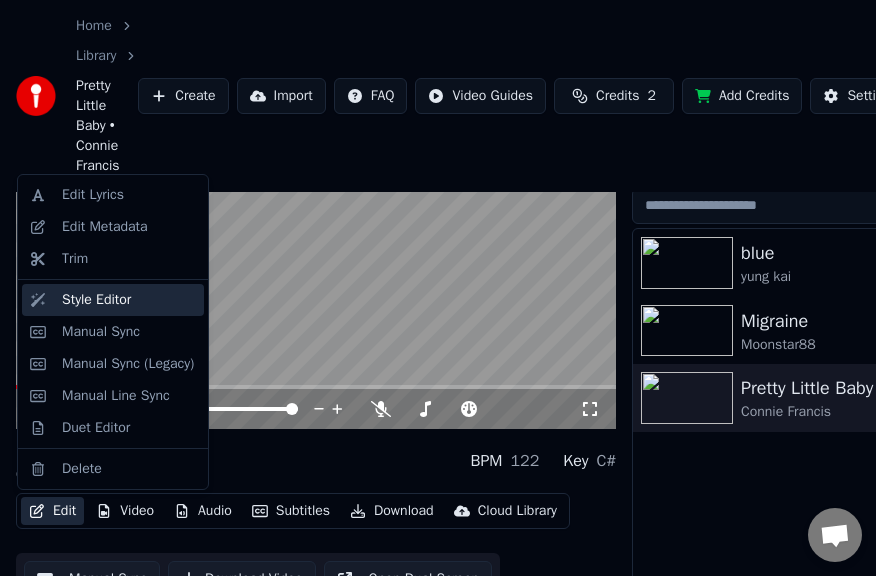 click on "Style Editor" at bounding box center (96, 300) 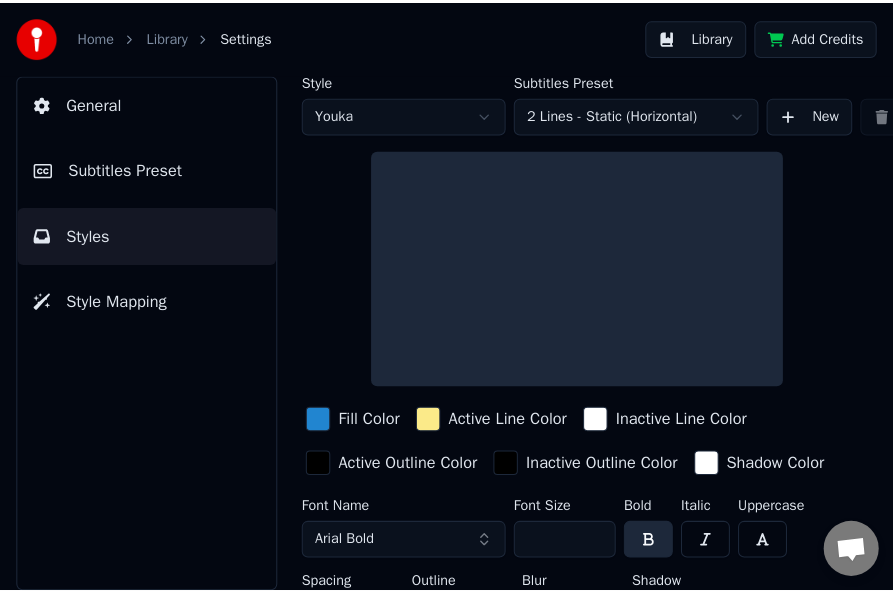 scroll, scrollTop: 0, scrollLeft: 0, axis: both 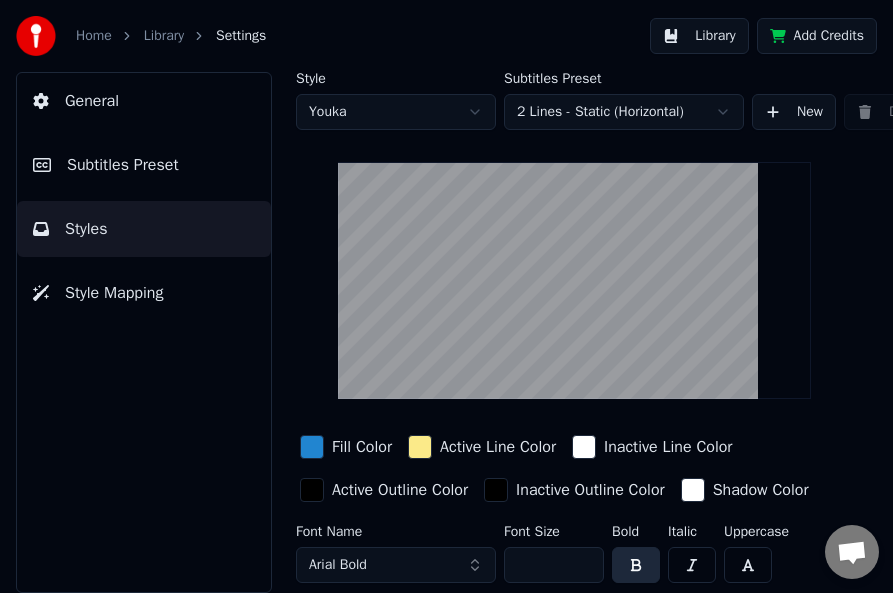 click on "Subtitles Preset" at bounding box center [144, 165] 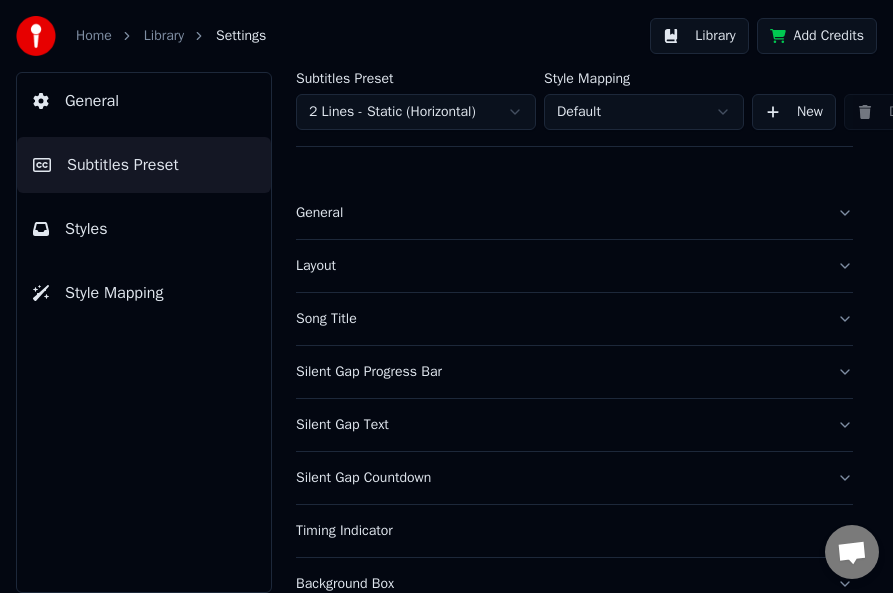 click on "Song Title" at bounding box center [558, 319] 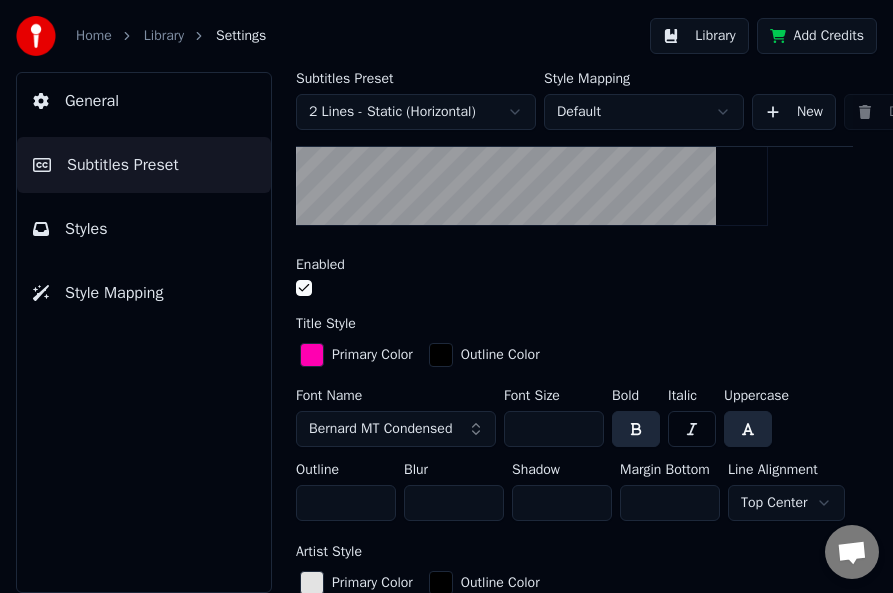 scroll, scrollTop: 600, scrollLeft: 0, axis: vertical 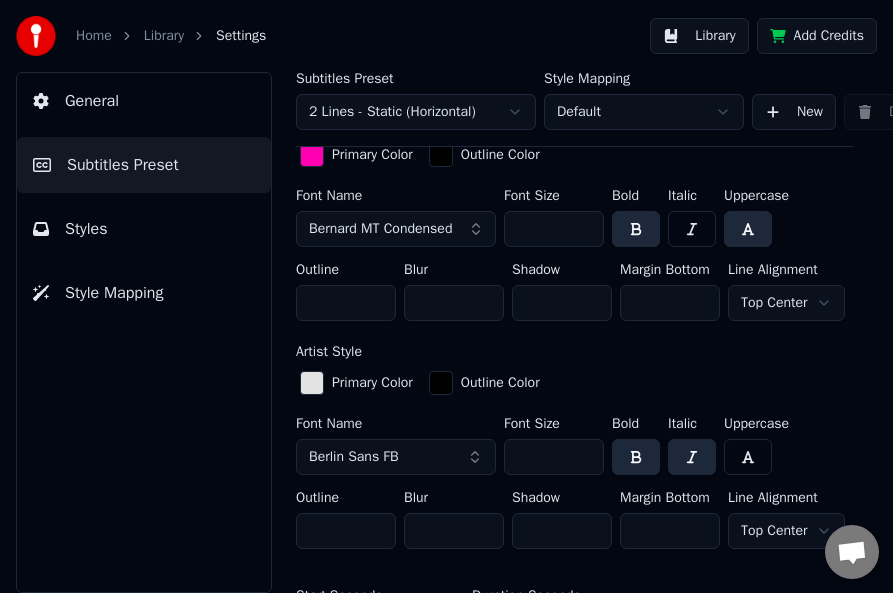 drag, startPoint x: 566, startPoint y: 227, endPoint x: 505, endPoint y: 229, distance: 61.03278 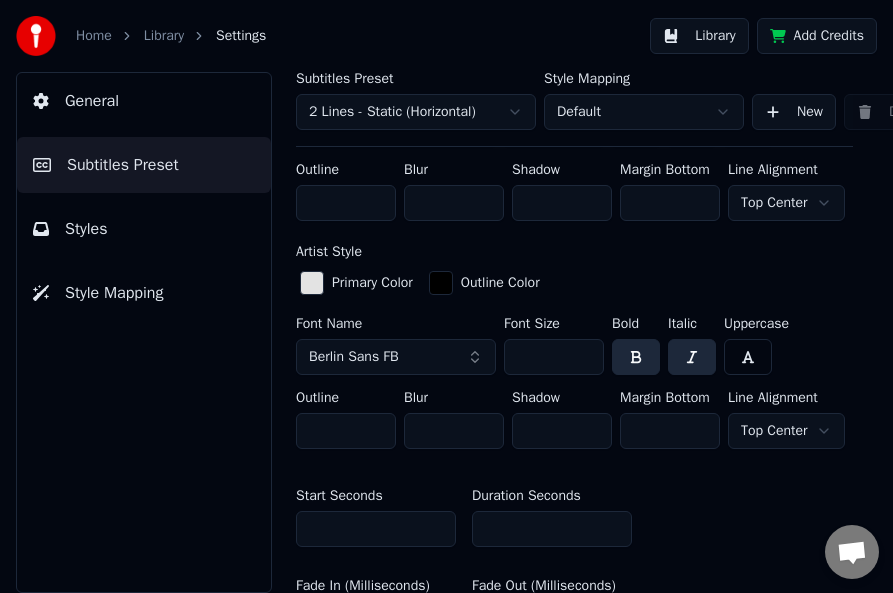 drag, startPoint x: 551, startPoint y: 422, endPoint x: 511, endPoint y: 423, distance: 40.012497 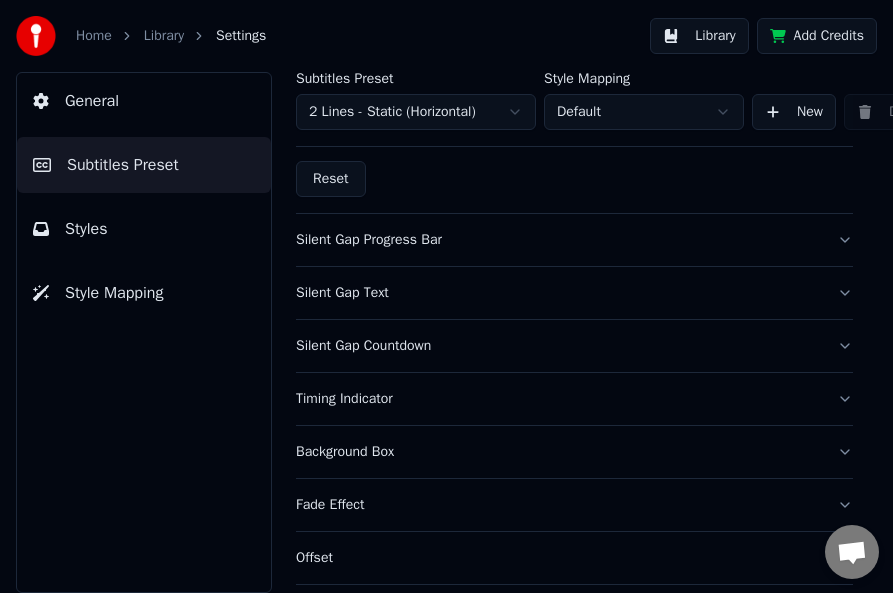 scroll, scrollTop: 1000, scrollLeft: 0, axis: vertical 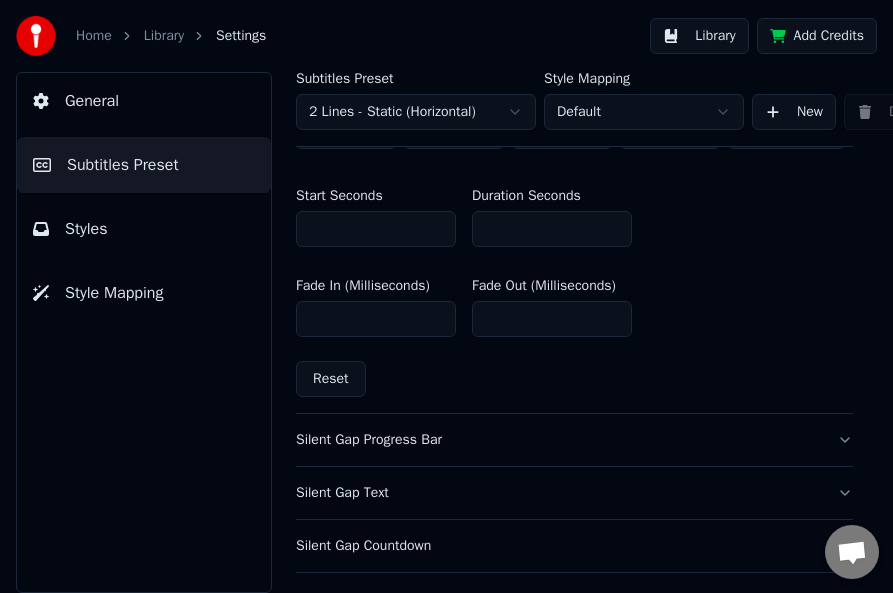 type on "***" 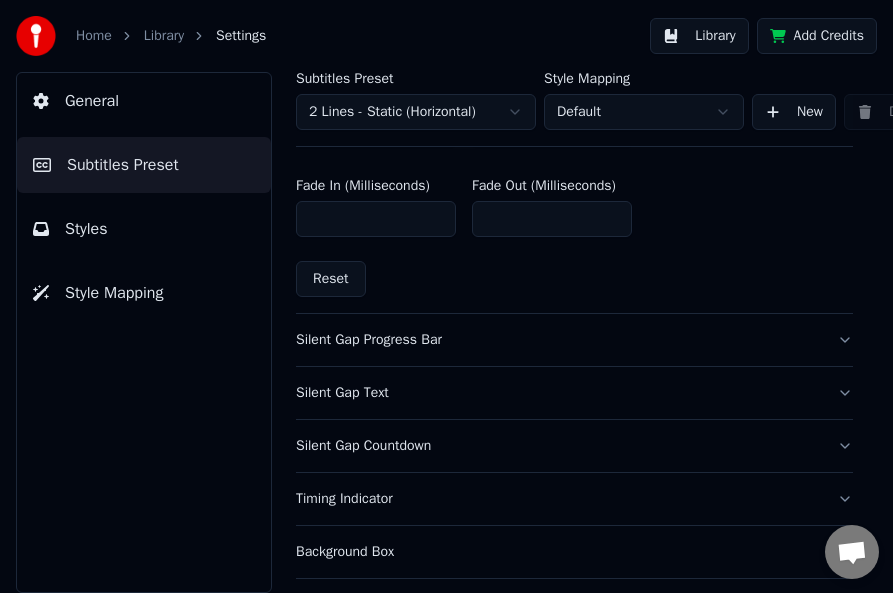 scroll, scrollTop: 1100, scrollLeft: 223, axis: both 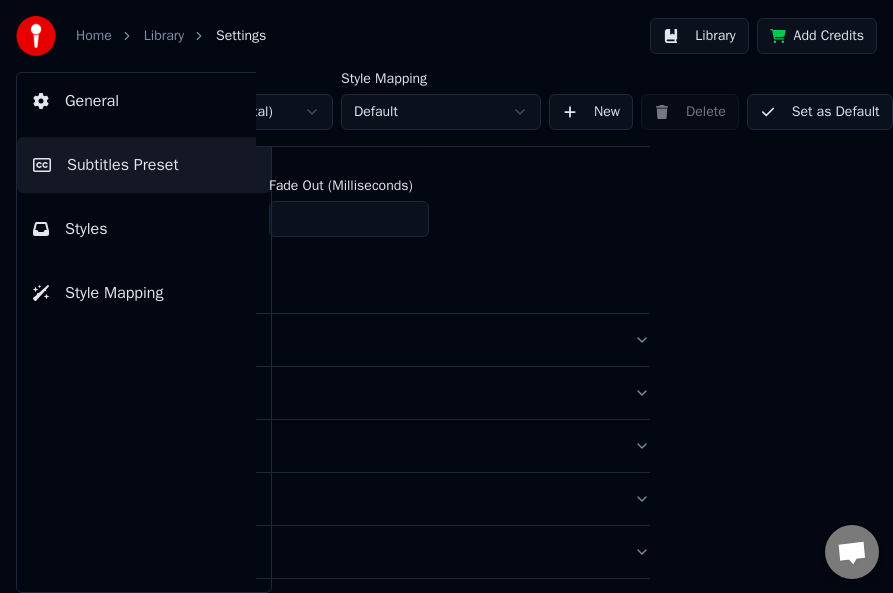 type on "**" 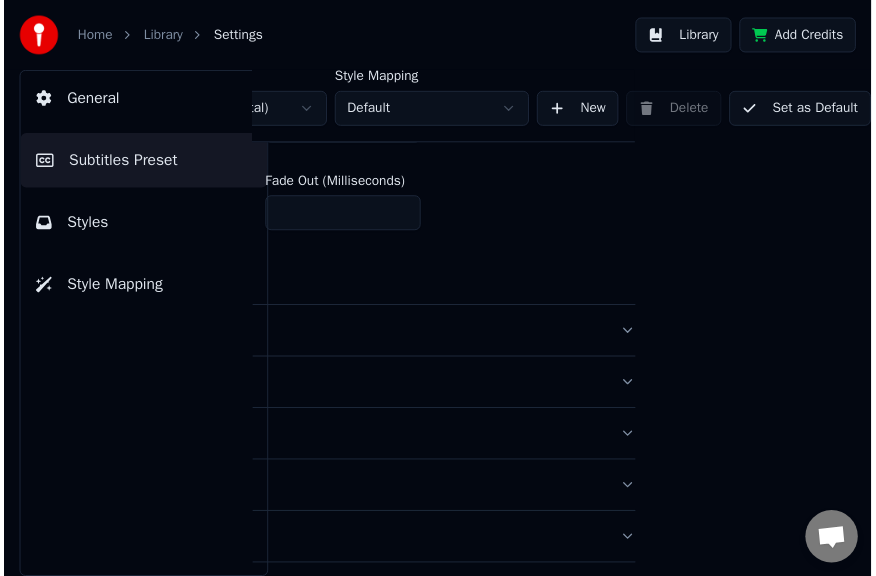 scroll, scrollTop: 1100, scrollLeft: 170, axis: both 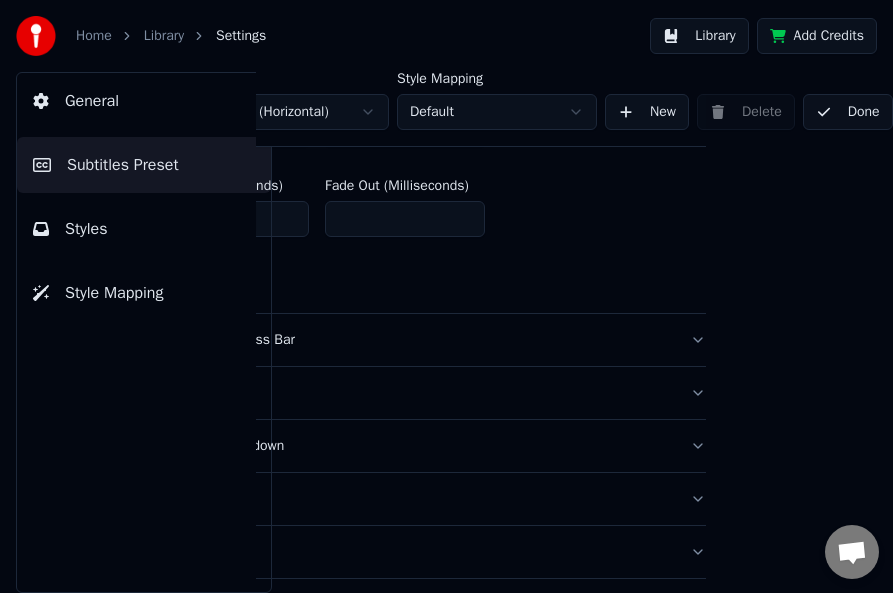 click on "Library" at bounding box center [164, 36] 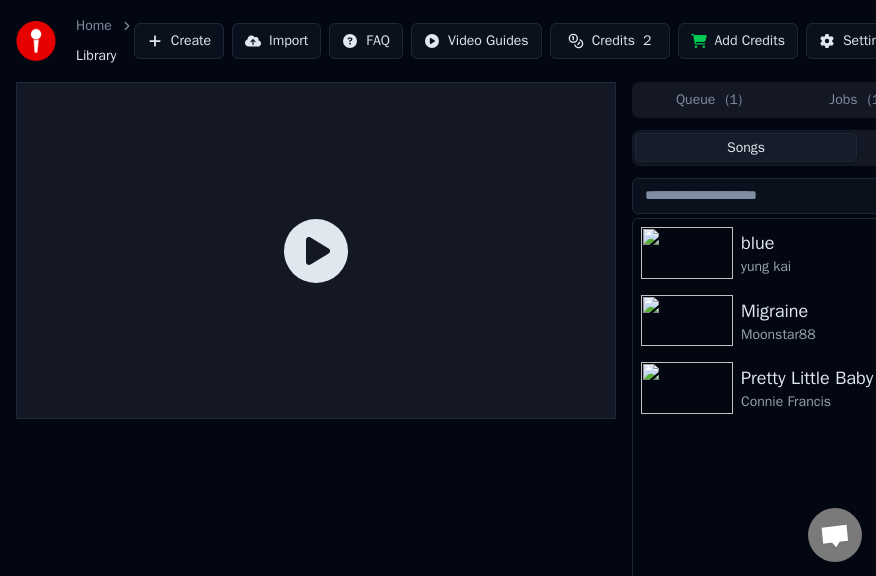 click at bounding box center [687, 388] 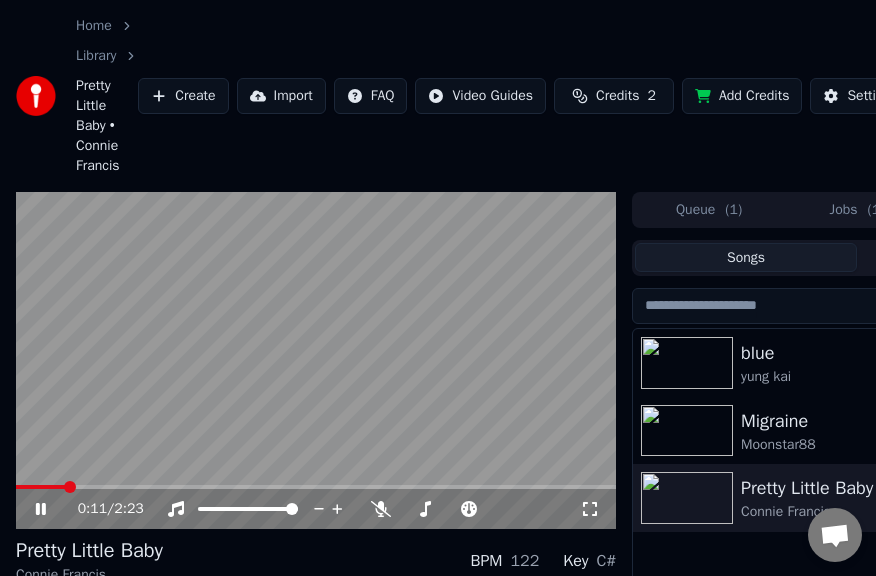 click at bounding box center (316, 361) 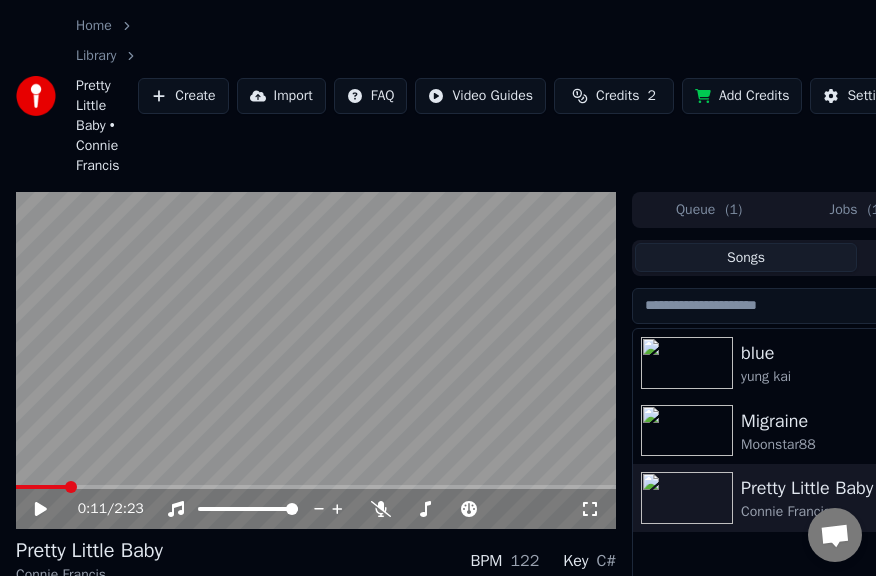 scroll, scrollTop: 197, scrollLeft: 0, axis: vertical 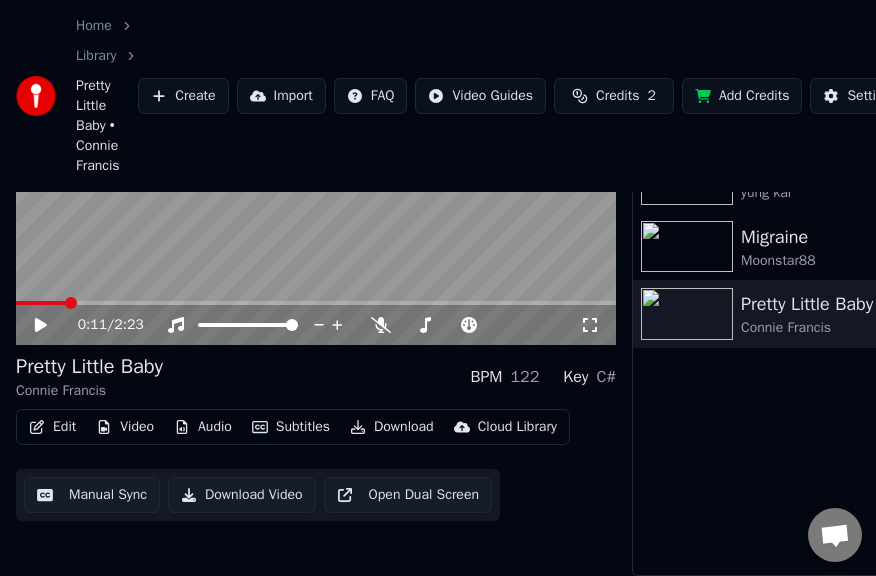click on "Edit" at bounding box center (52, 427) 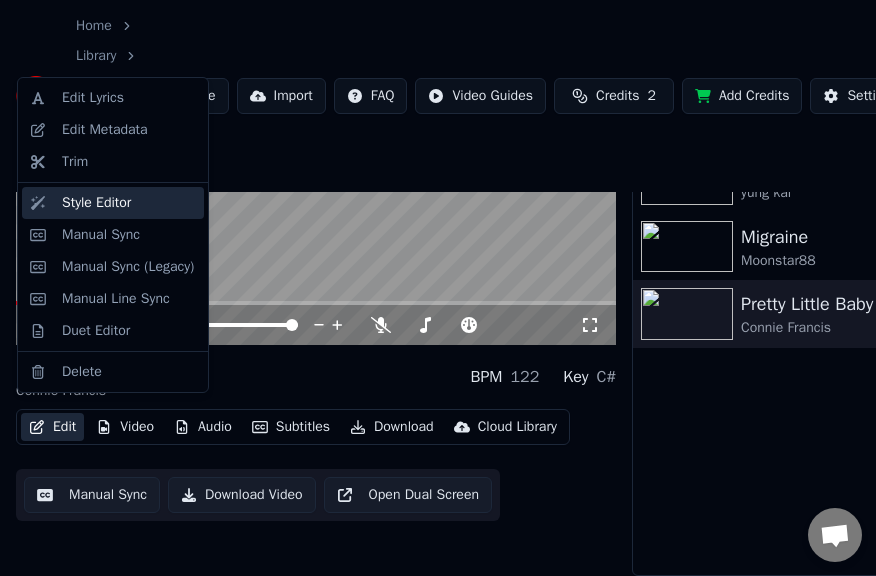 click on "Style Editor" at bounding box center (96, 203) 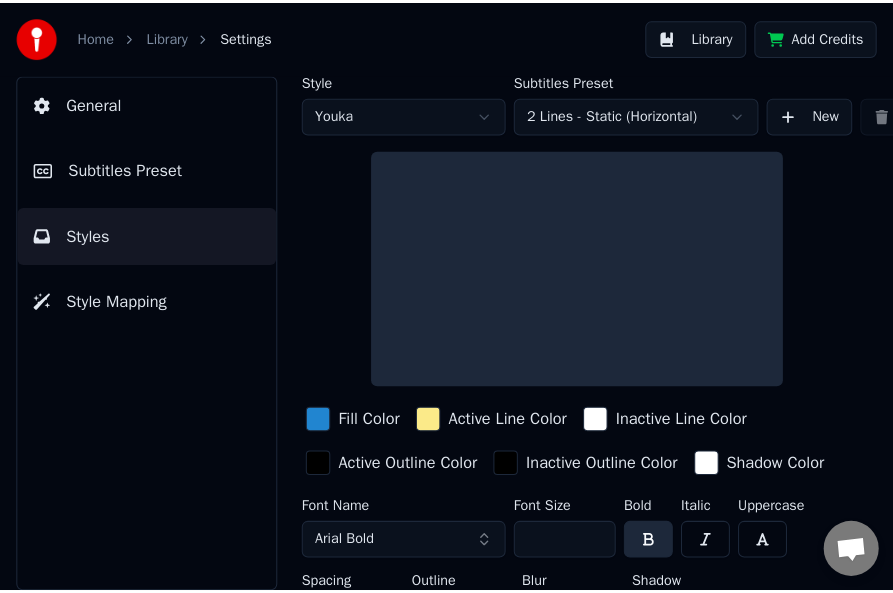 scroll, scrollTop: 0, scrollLeft: 0, axis: both 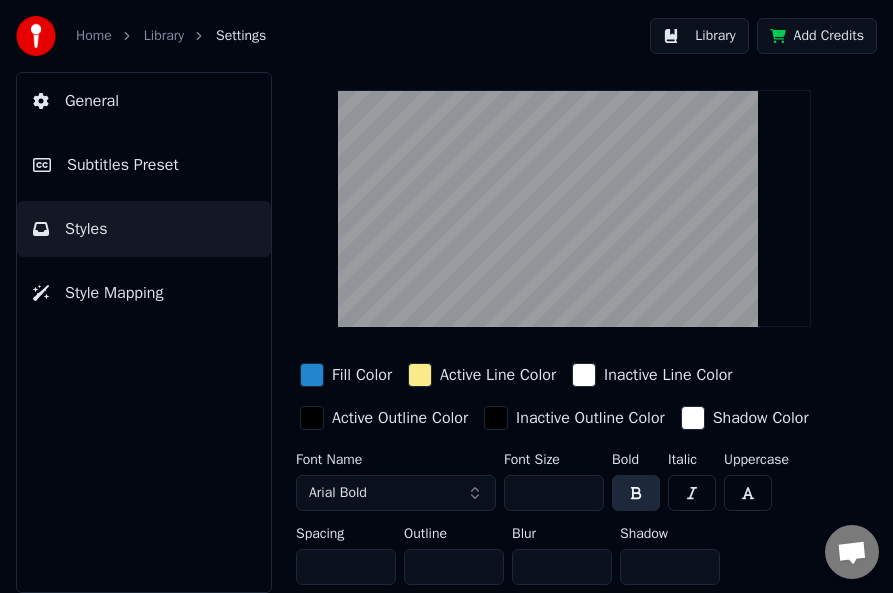 click on "Subtitles Preset" at bounding box center (123, 165) 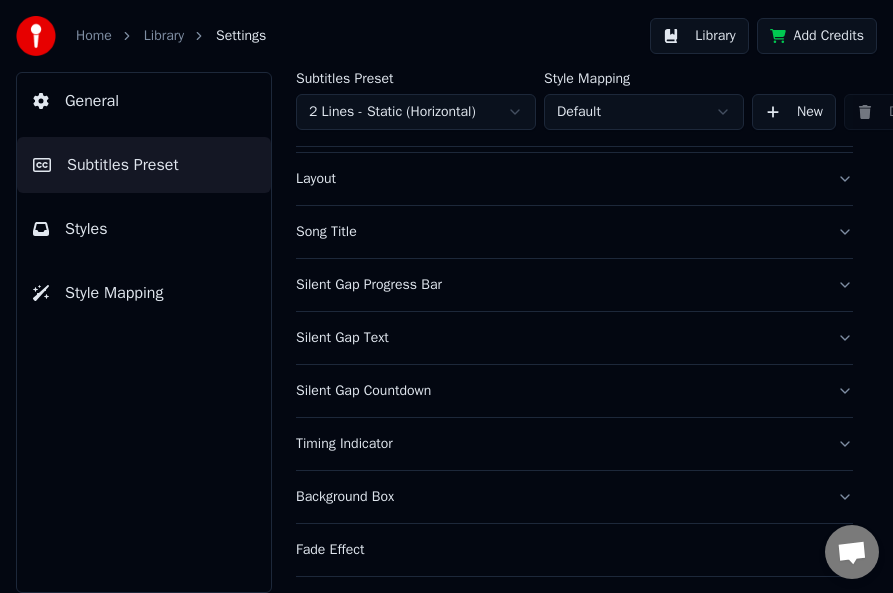 click on "Song Title" at bounding box center [558, 232] 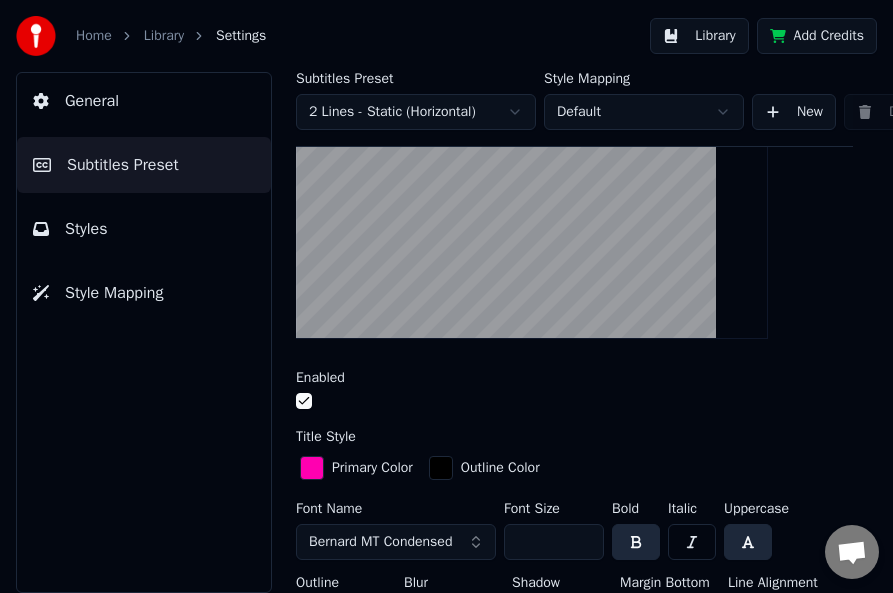 scroll, scrollTop: 487, scrollLeft: 0, axis: vertical 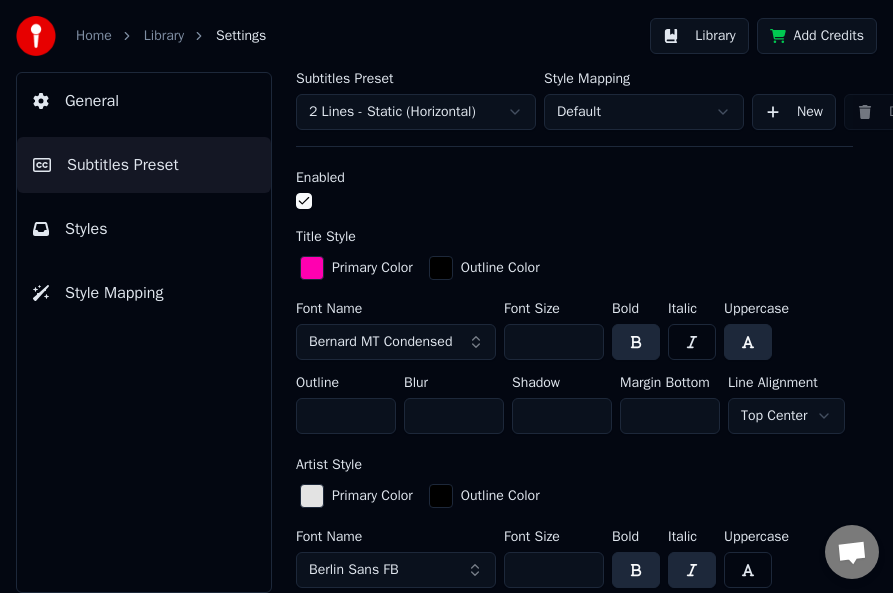 drag, startPoint x: 555, startPoint y: 348, endPoint x: 514, endPoint y: 348, distance: 41 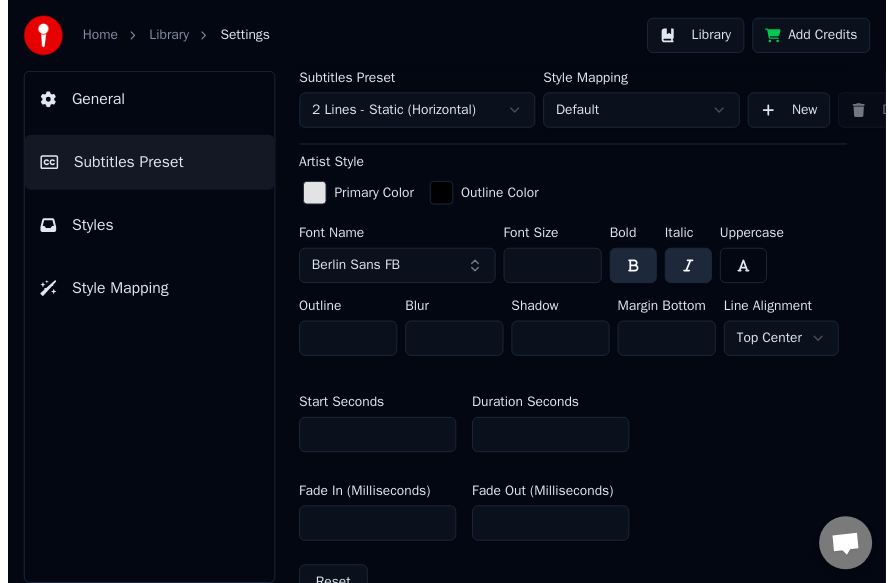 scroll, scrollTop: 987, scrollLeft: 0, axis: vertical 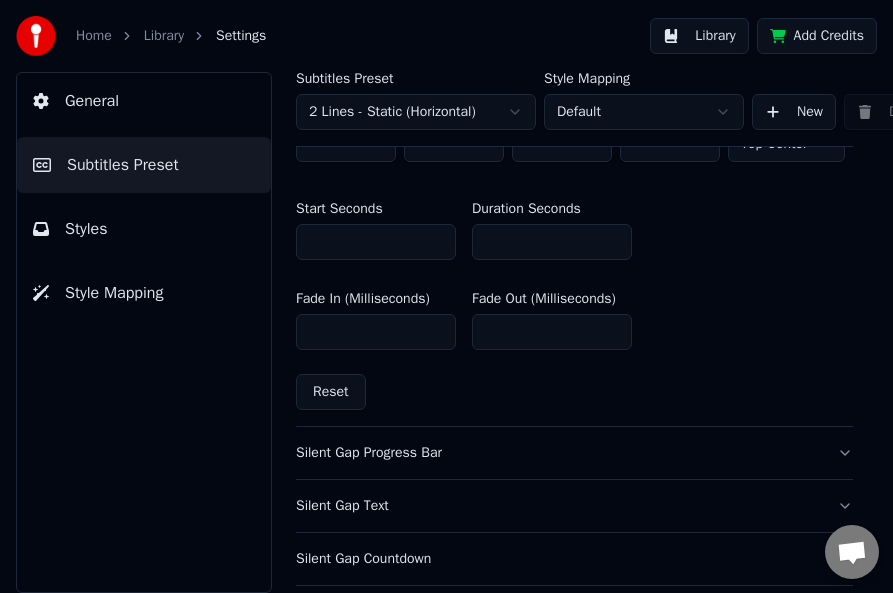 type on "***" 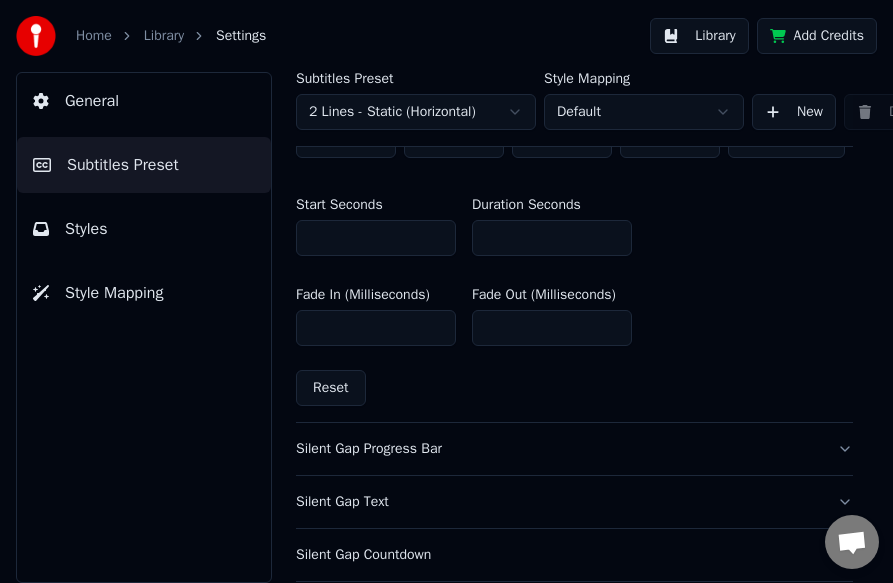 scroll, scrollTop: 983, scrollLeft: 223, axis: both 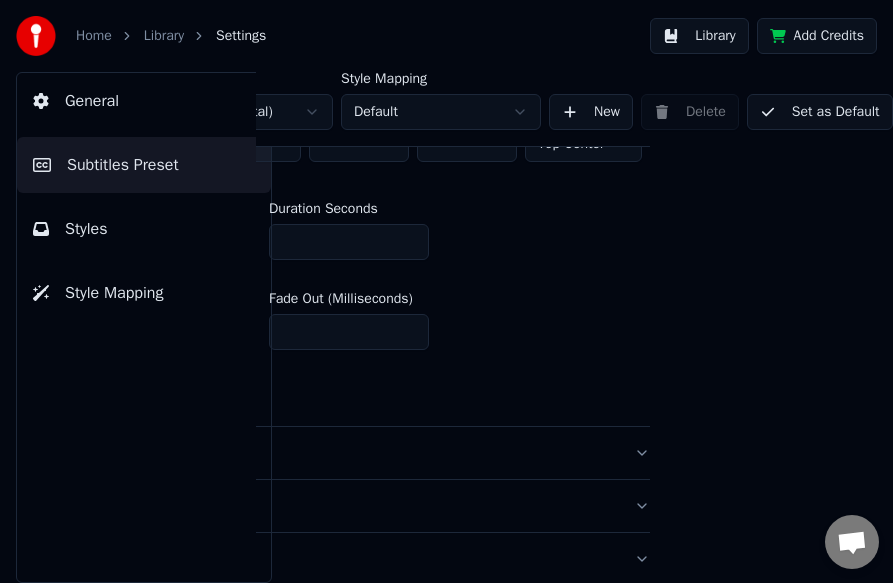 type on "**" 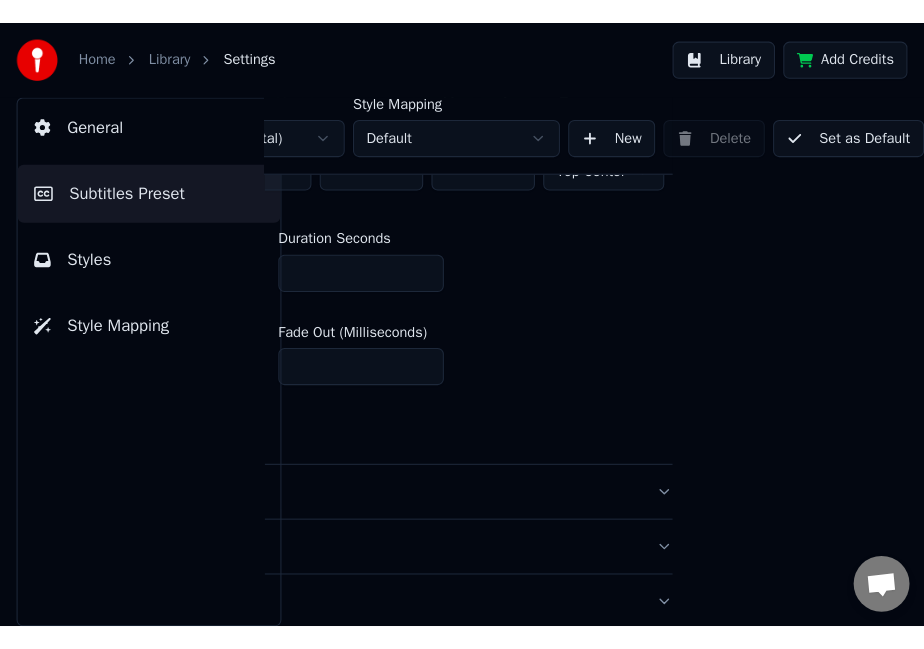 scroll, scrollTop: 983, scrollLeft: 170, axis: both 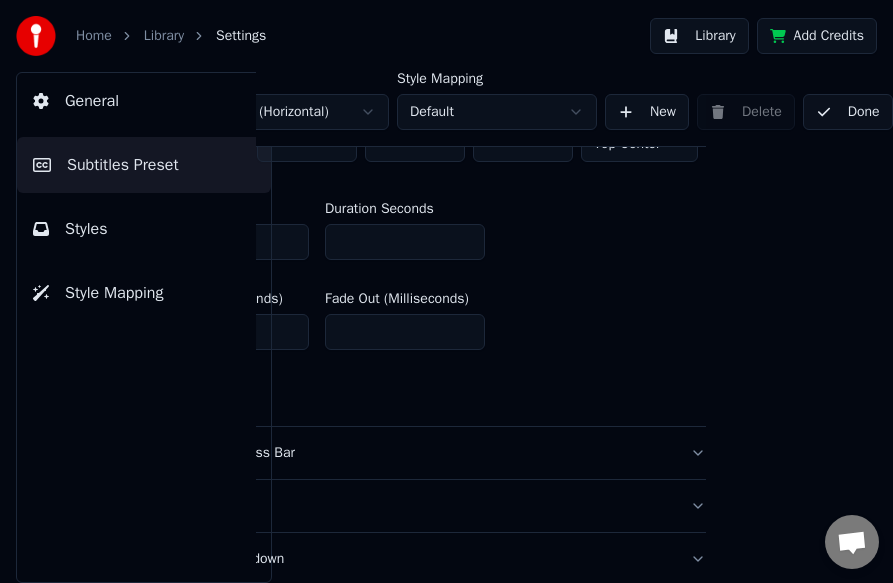 click on "Done" at bounding box center (848, 112) 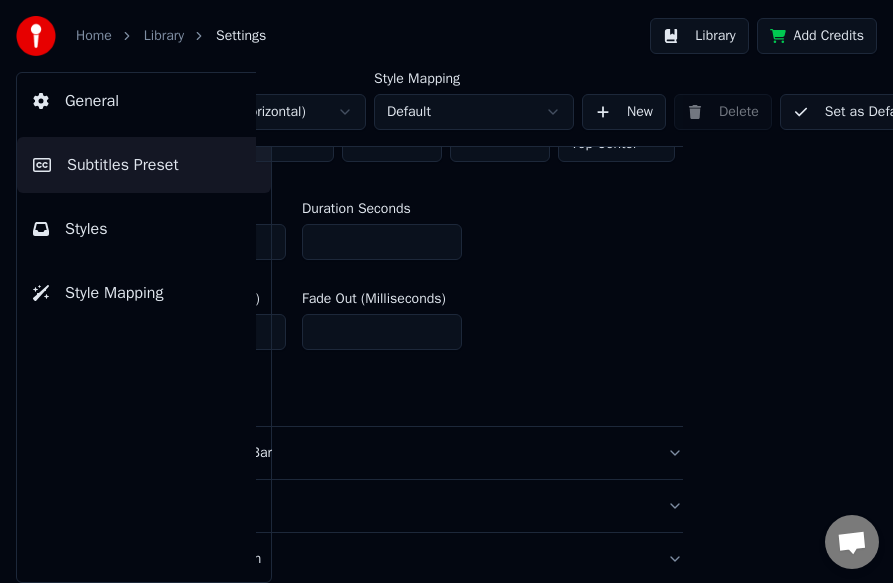 click on "Set as Default" at bounding box center [853, 112] 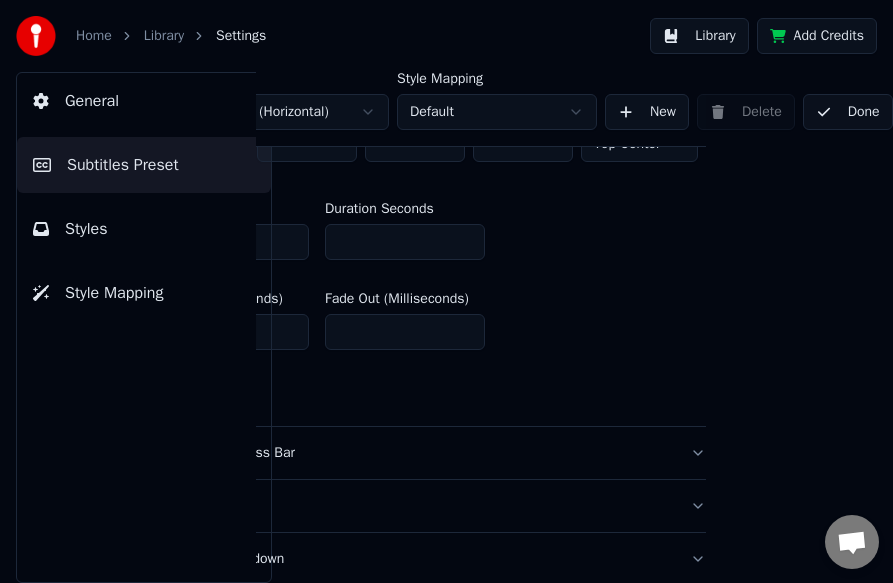click on "Done" at bounding box center [848, 112] 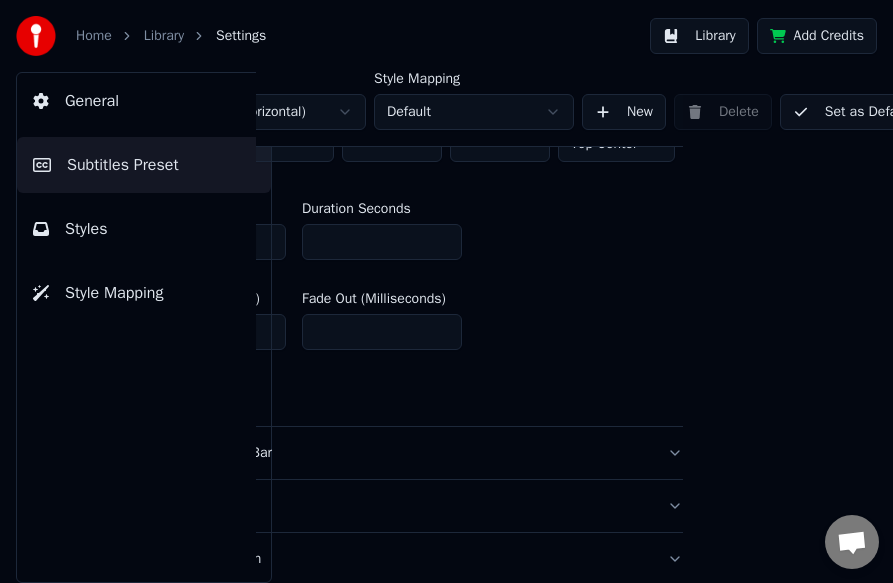 click on "Library" at bounding box center (164, 36) 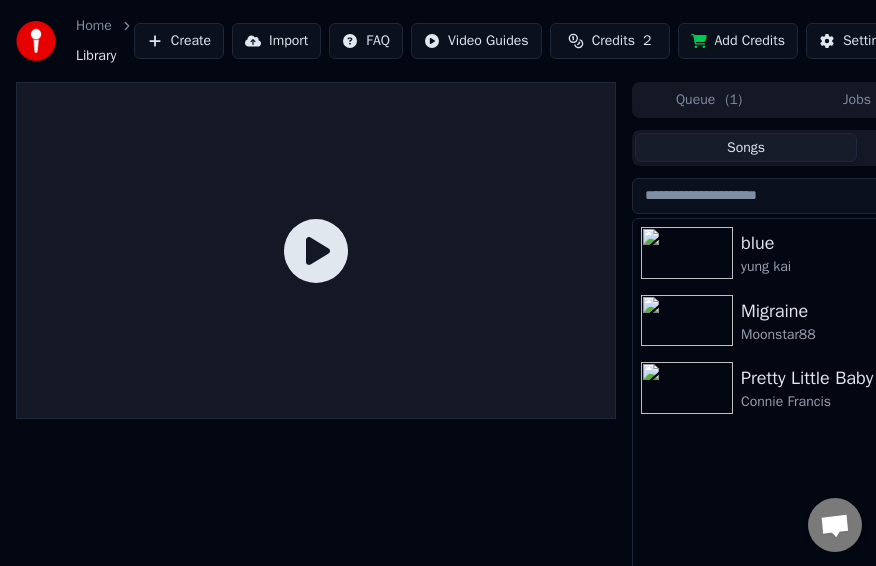 click at bounding box center [687, 388] 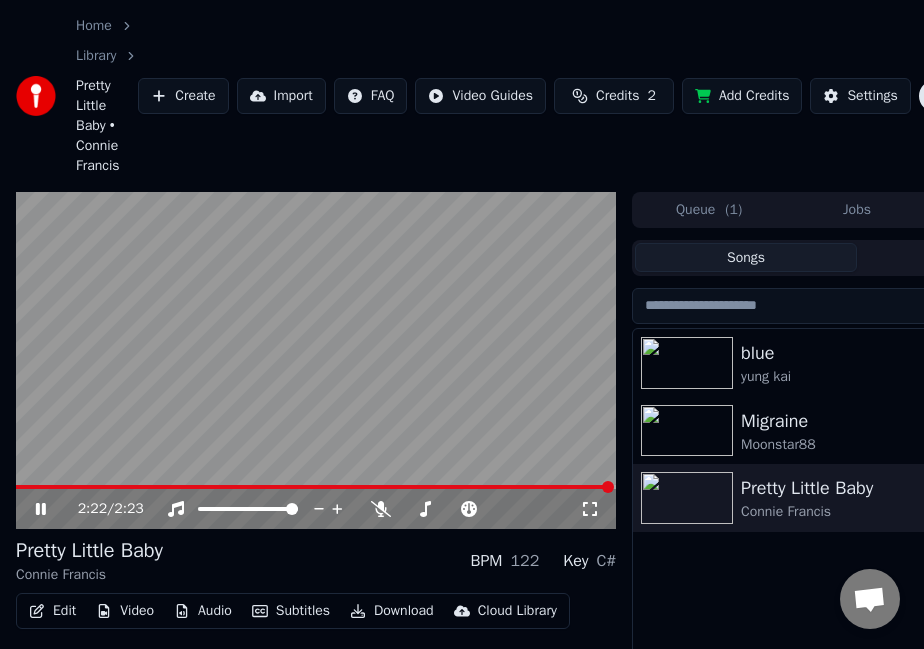 scroll, scrollTop: 178, scrollLeft: 0, axis: vertical 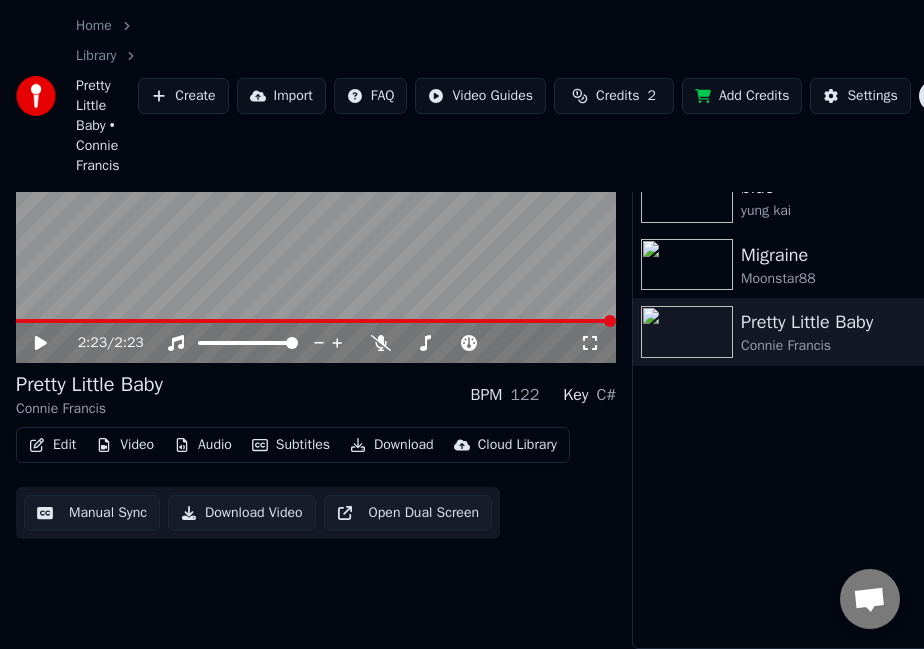 click on "Download Video" at bounding box center [242, 513] 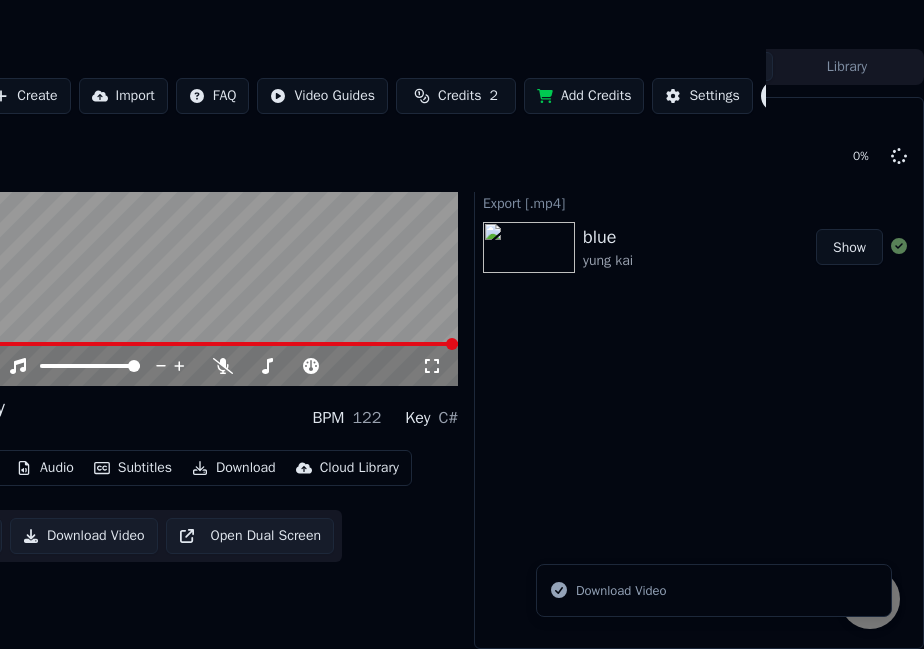 scroll, scrollTop: 0, scrollLeft: 158, axis: horizontal 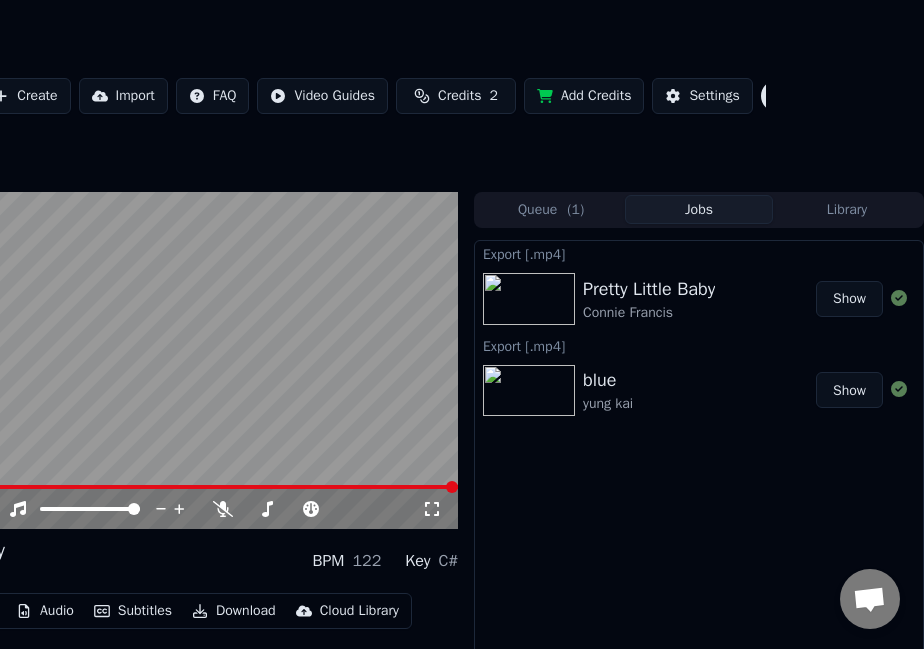 click at bounding box center [529, 391] 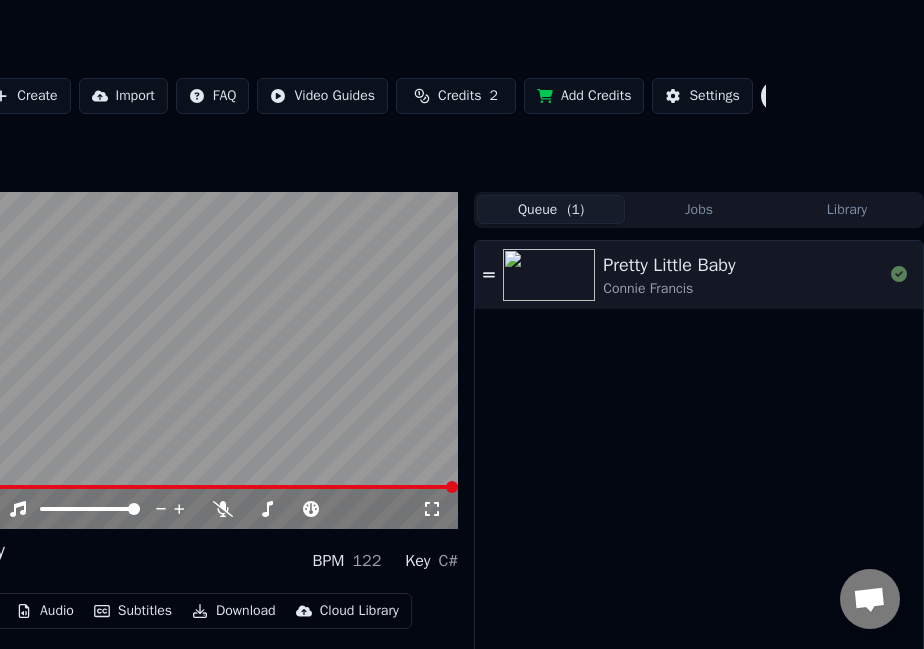 click on "Queue ( 1 ) Jobs Library" at bounding box center [699, 210] 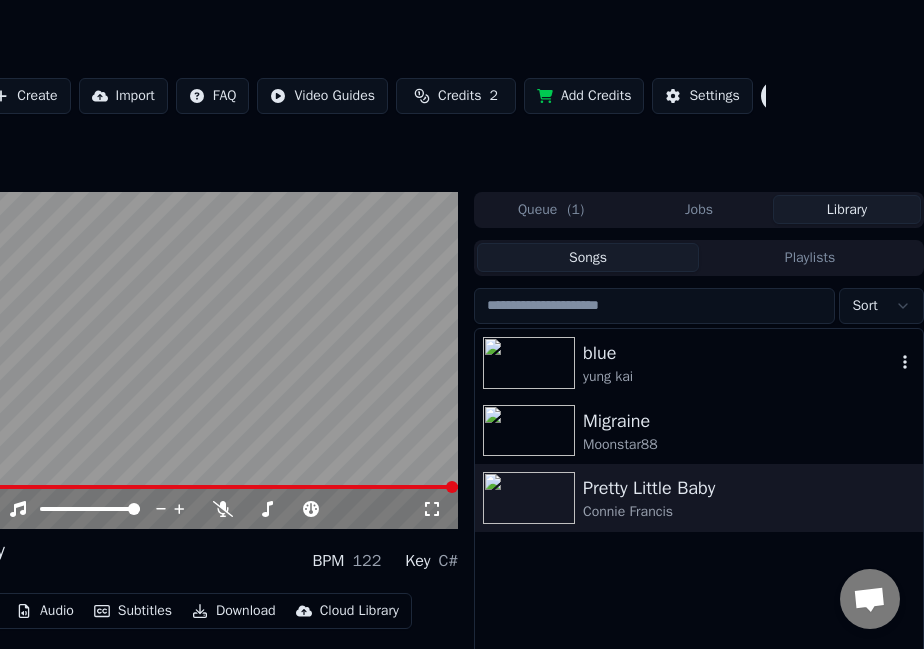 click at bounding box center (529, 363) 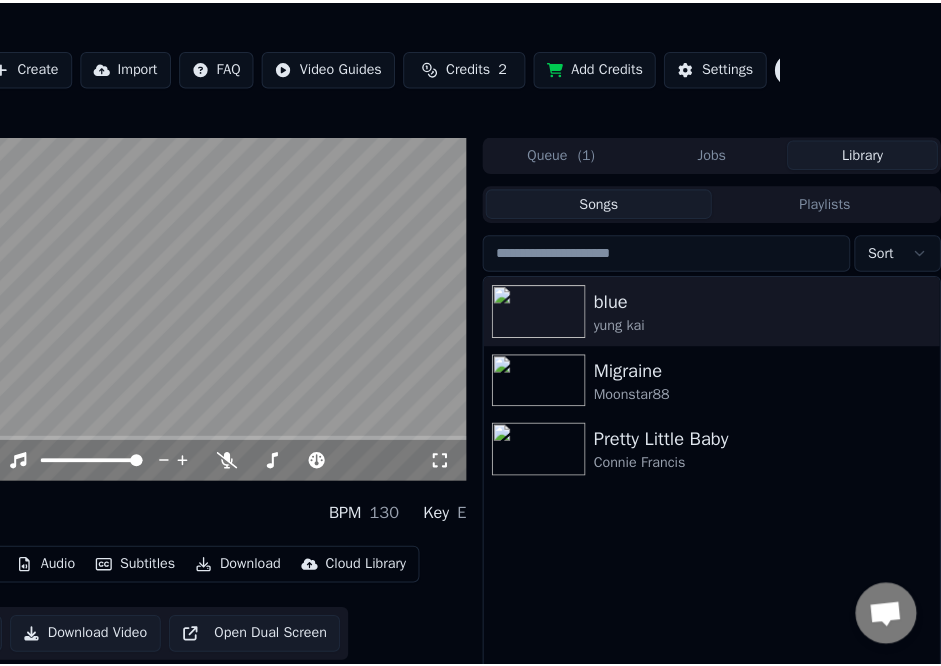 scroll, scrollTop: 0, scrollLeft: 0, axis: both 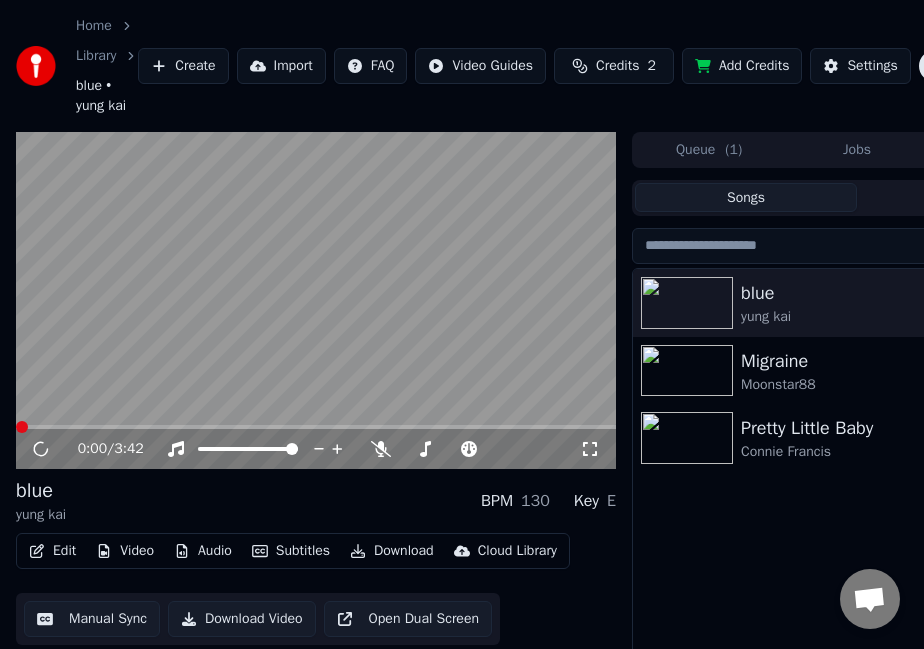 click on "Edit" at bounding box center (52, 551) 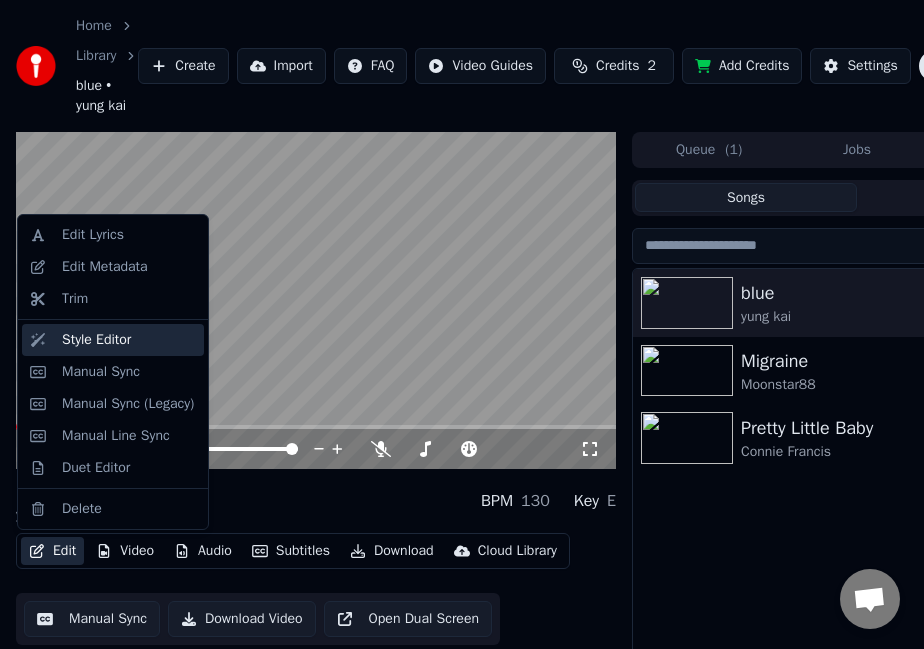 click on "Style Editor" at bounding box center [96, 340] 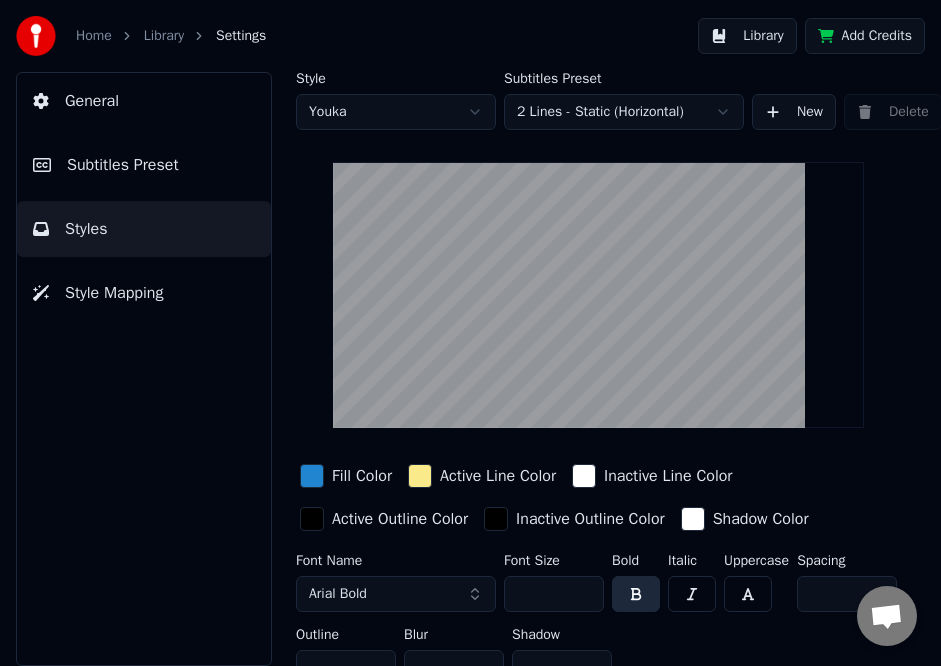 click on "Library" at bounding box center [164, 36] 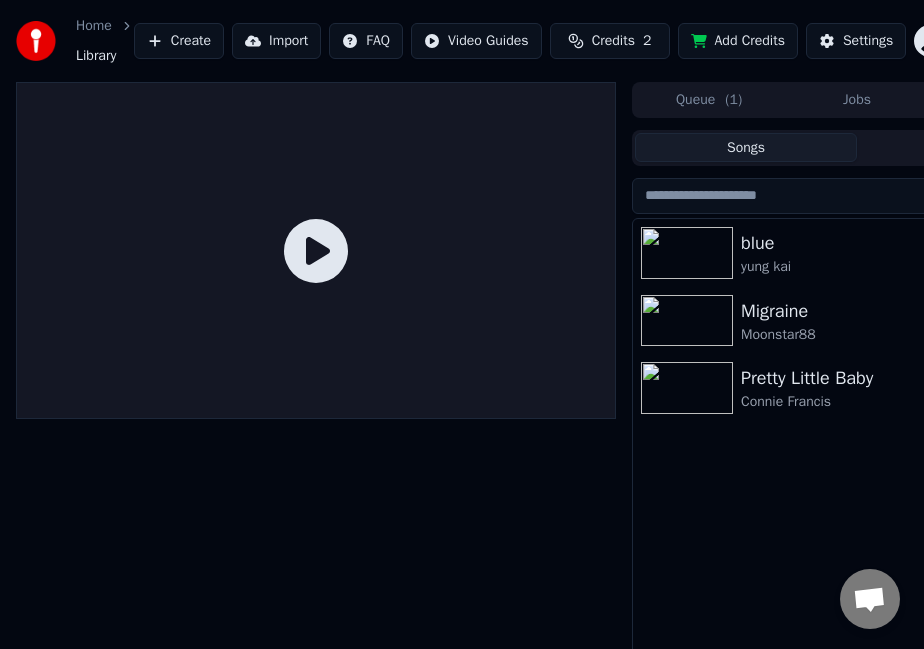 click at bounding box center (687, 253) 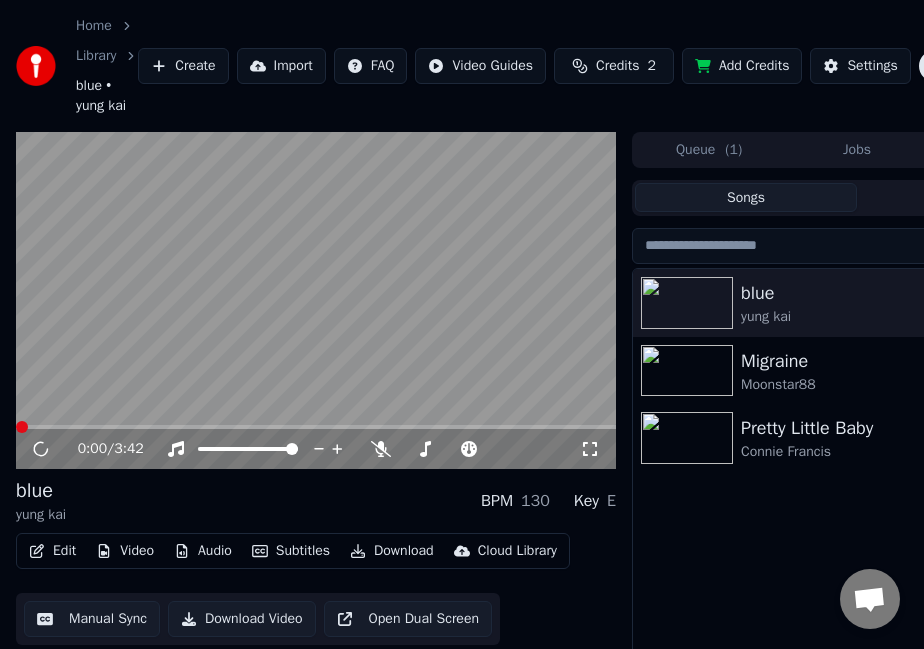 click on "Edit" at bounding box center [52, 551] 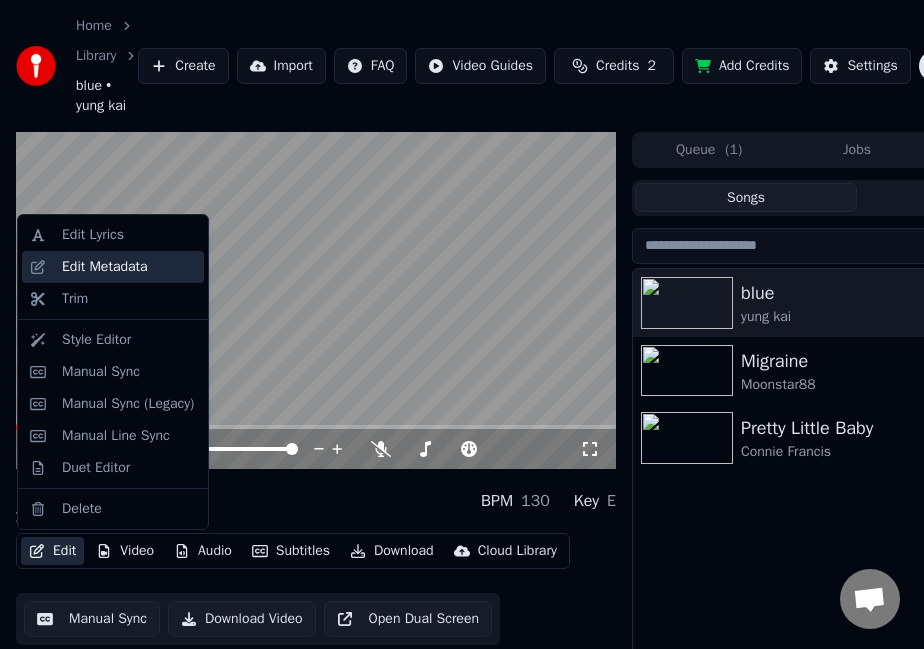 click on "Edit Metadata" at bounding box center [105, 267] 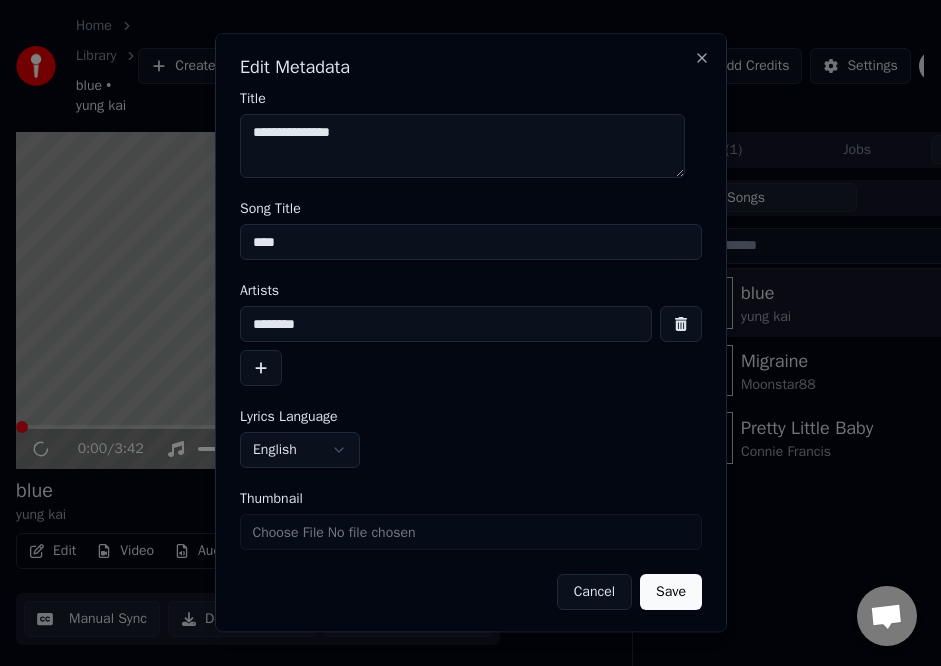 click at bounding box center (261, 368) 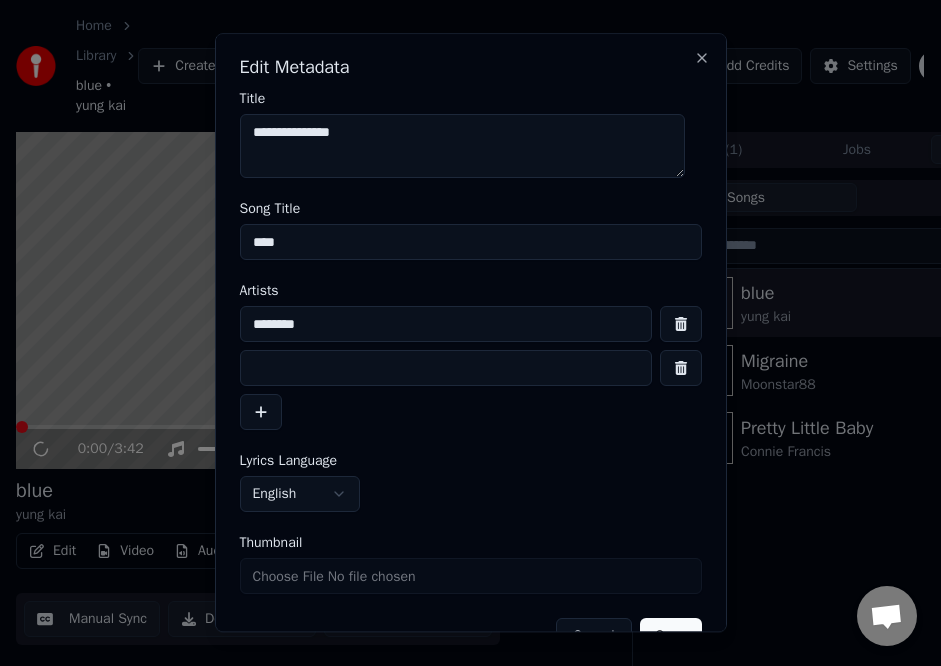 click at bounding box center (446, 368) 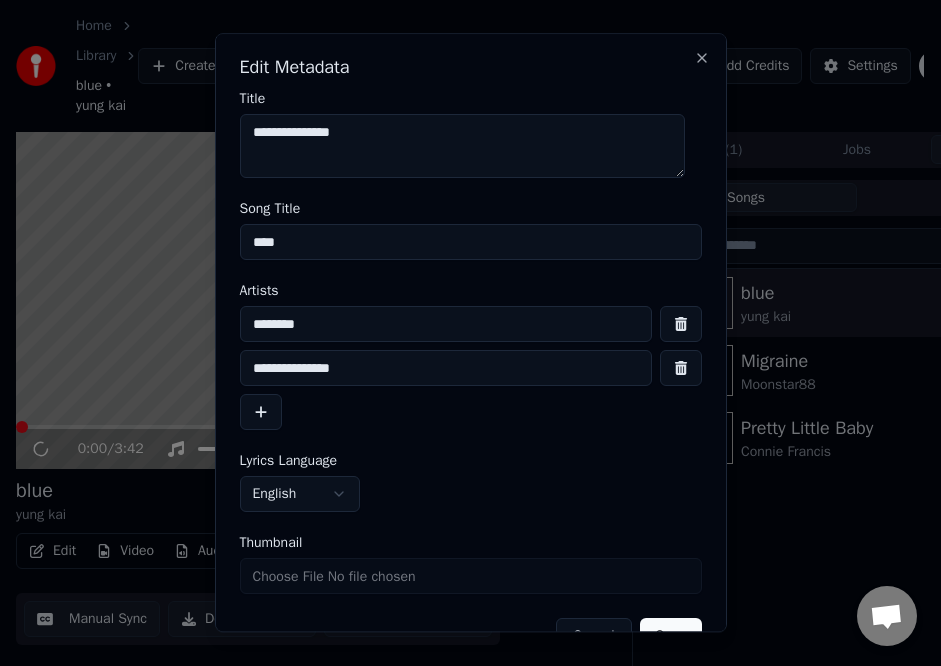 scroll, scrollTop: 47, scrollLeft: 0, axis: vertical 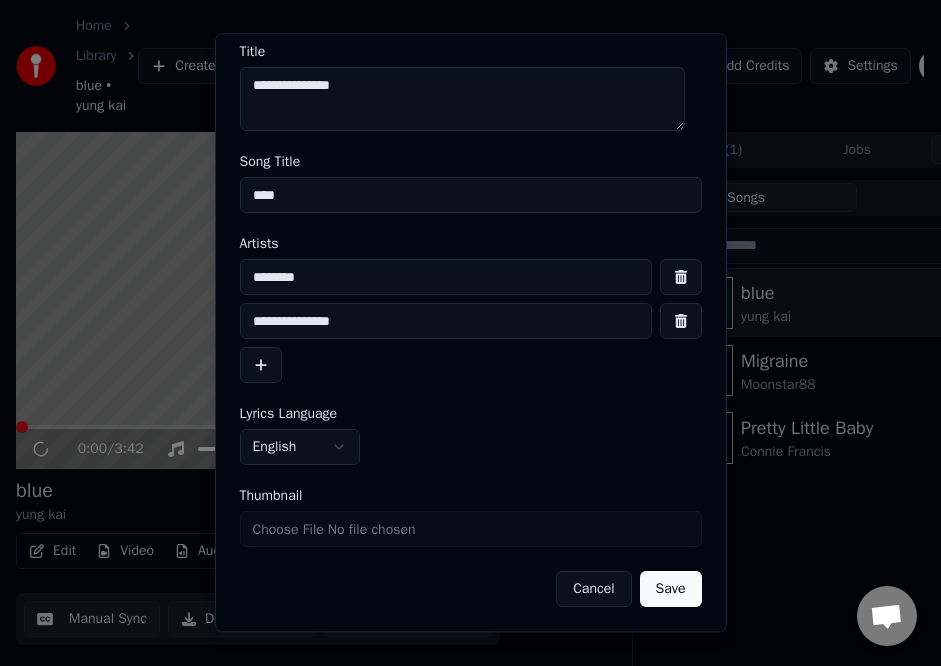 type on "**********" 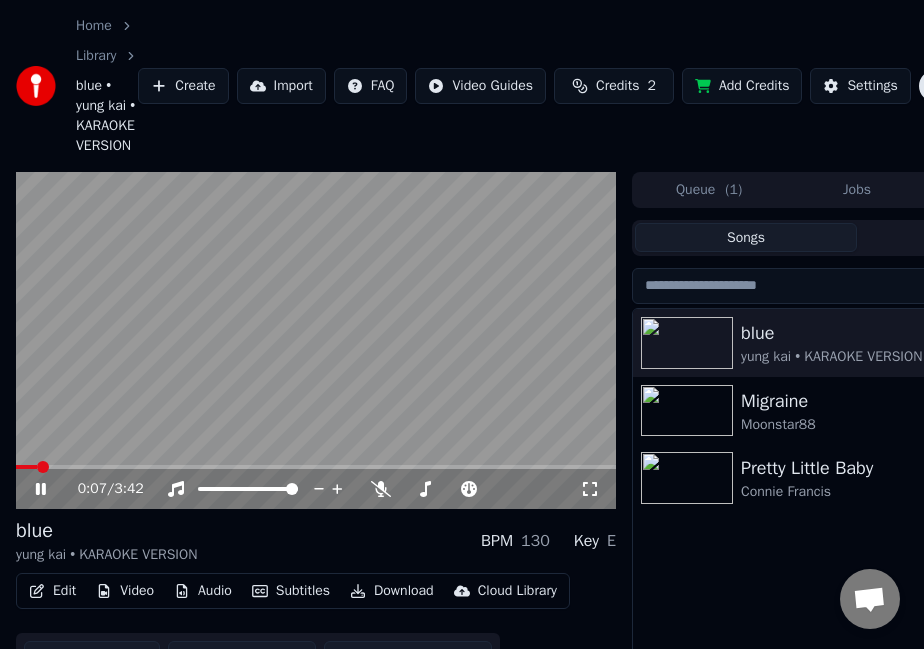 click 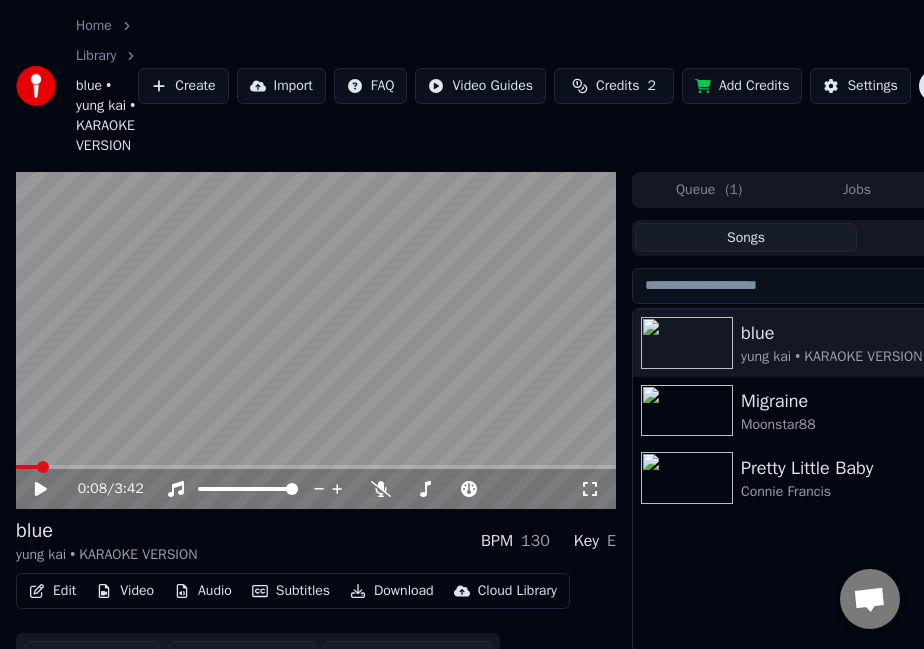 click on "blue • yung kai • KARAOKE VERSION" at bounding box center (107, 116) 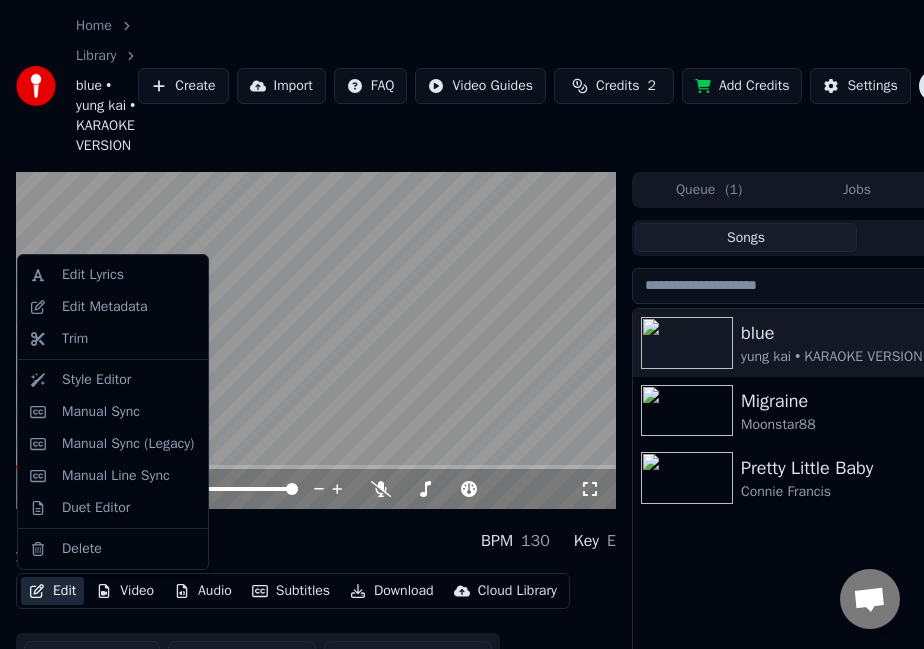 click on "Edit" at bounding box center (52, 591) 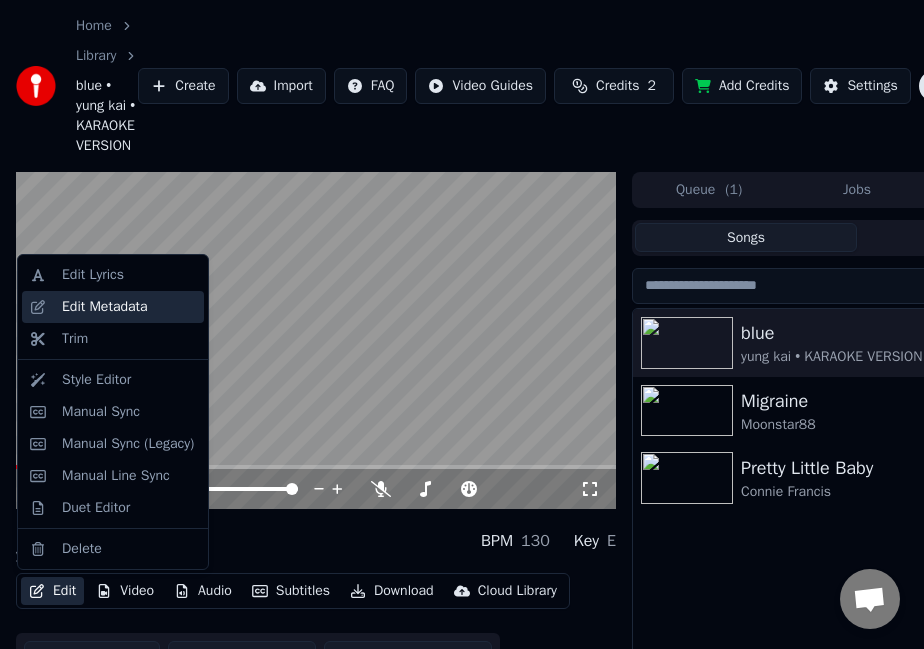 click on "Edit Metadata" at bounding box center (105, 307) 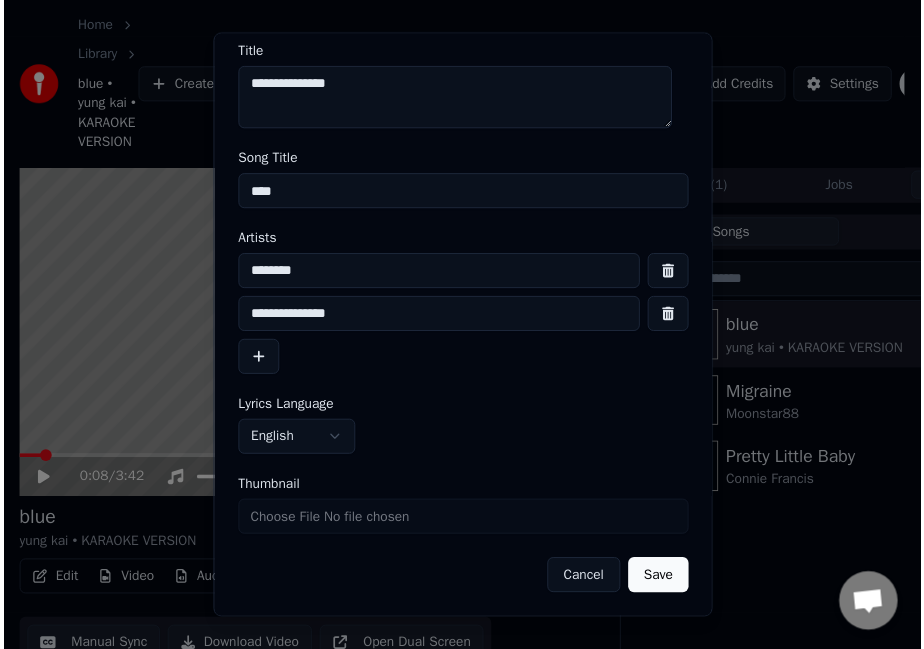 scroll, scrollTop: 0, scrollLeft: 0, axis: both 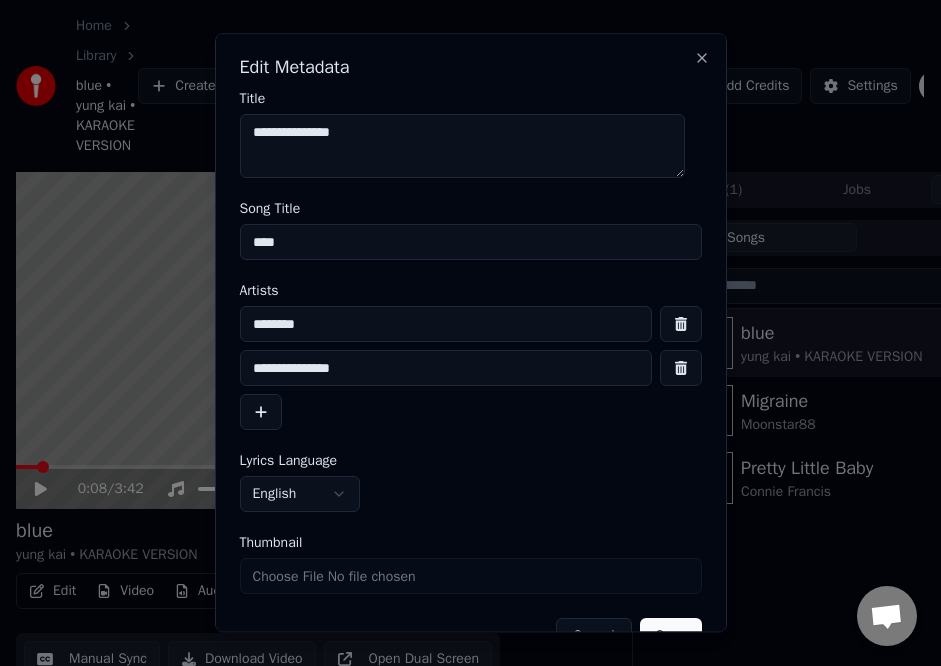 click on "**********" at bounding box center (446, 368) 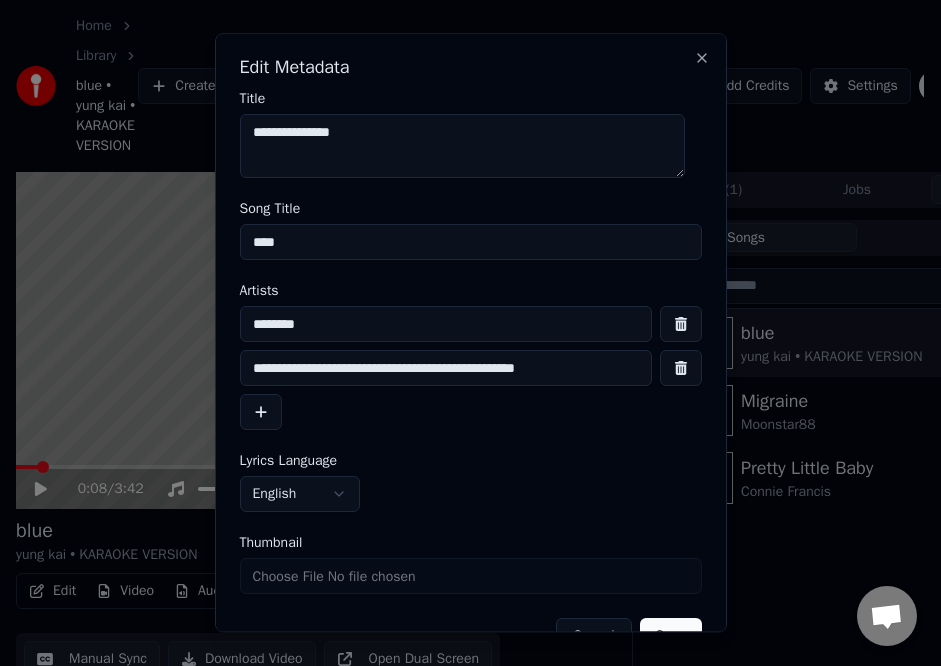 type on "**********" 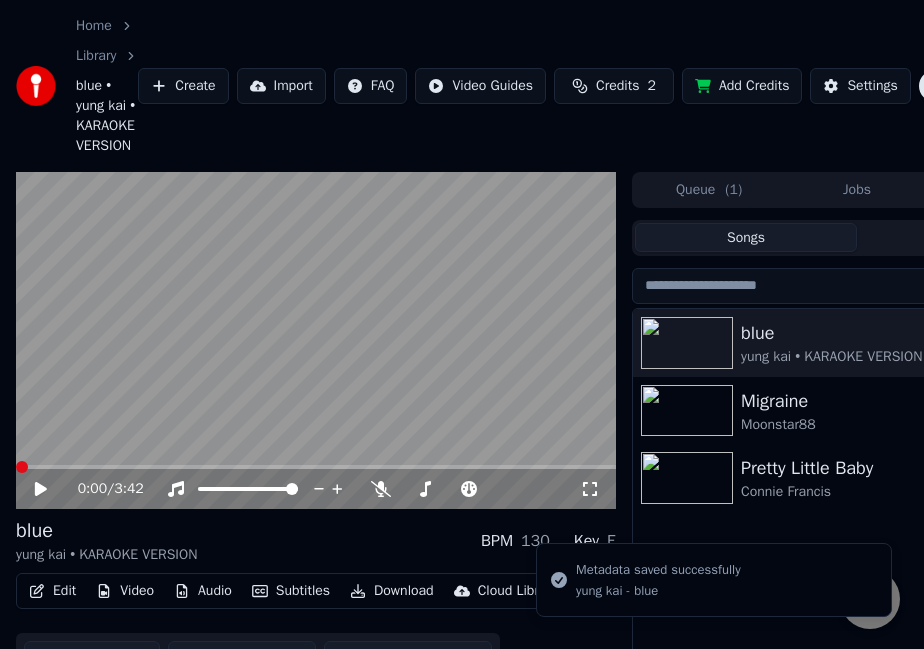 click 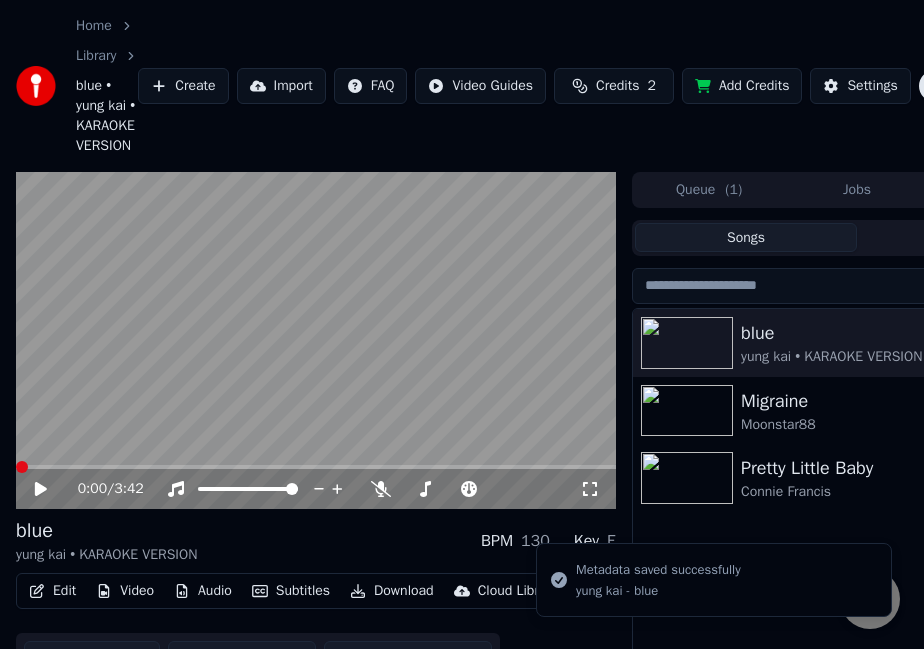 click 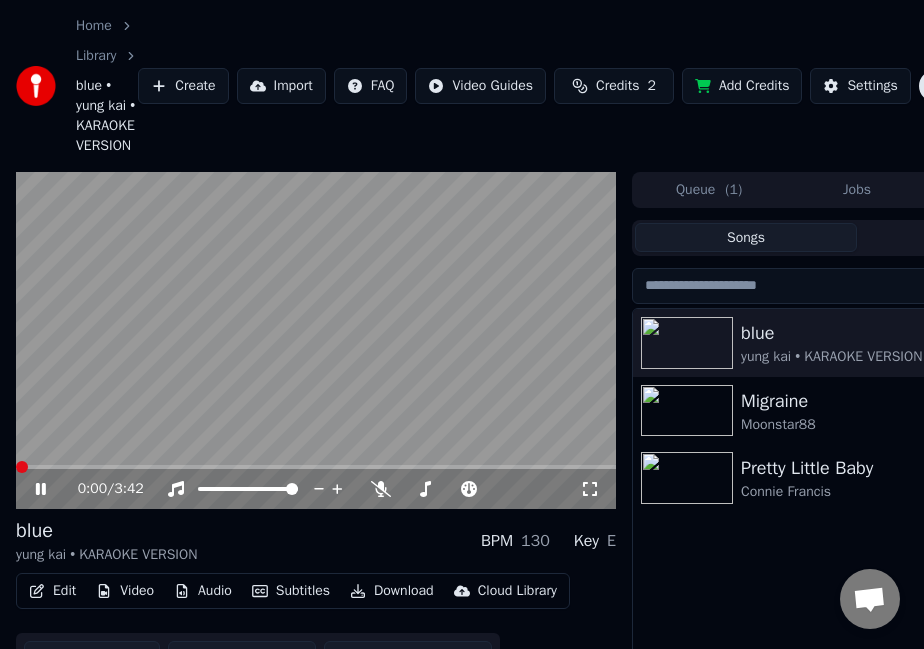 click at bounding box center [22, 467] 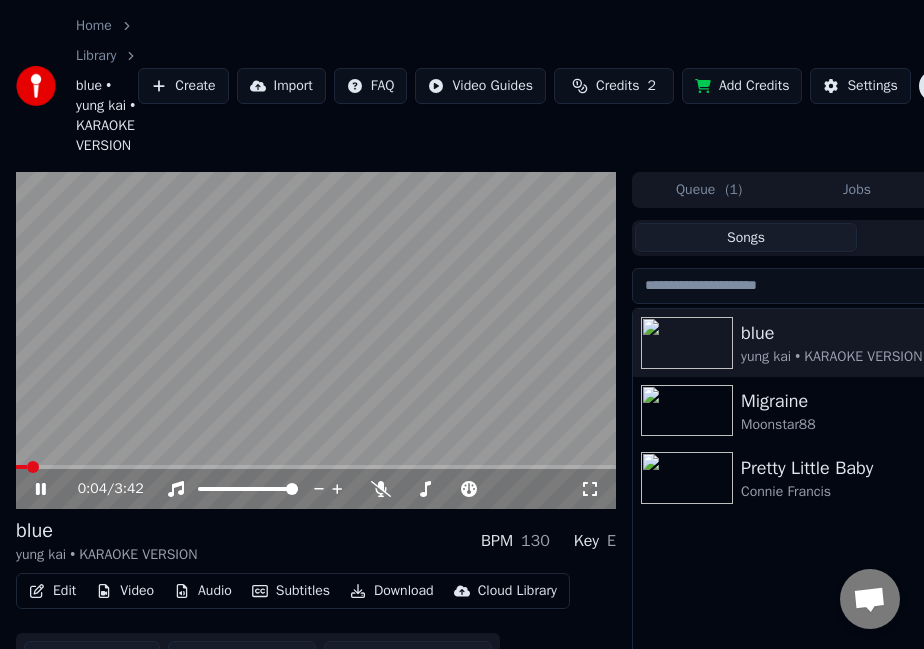 click on "blue • yung kai •                                      KARAOKE VERSION" at bounding box center (107, 116) 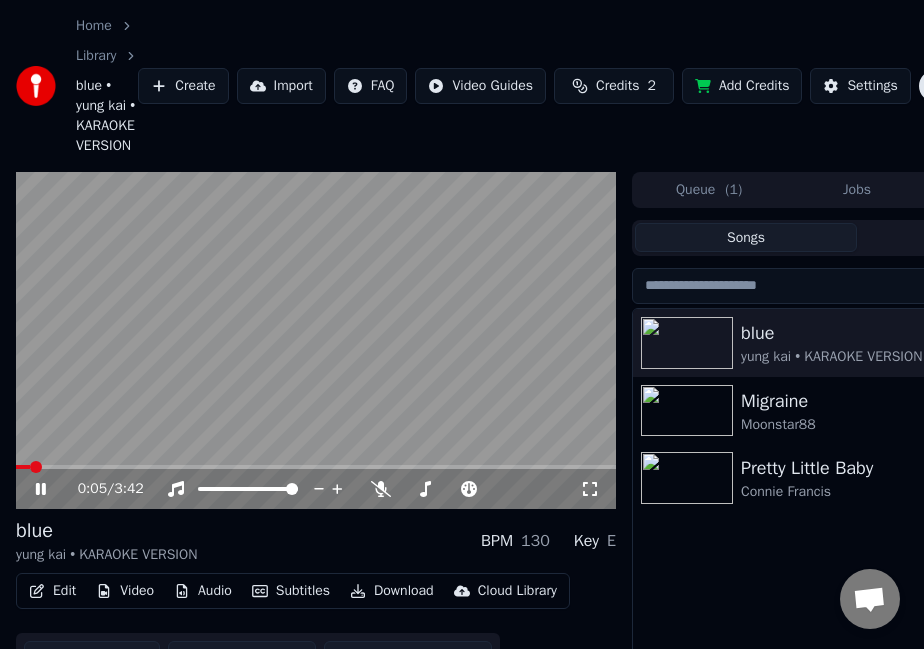click on "blue • yung kai •                                      KARAOKE VERSION" at bounding box center [107, 116] 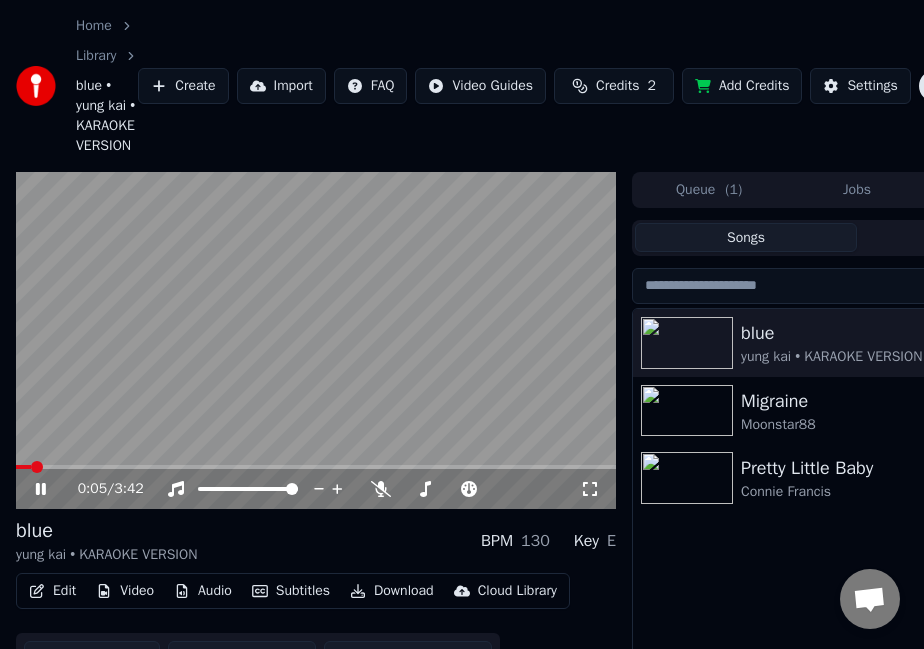 click on "blue • yung kai •                                      KARAOKE VERSION" at bounding box center [107, 116] 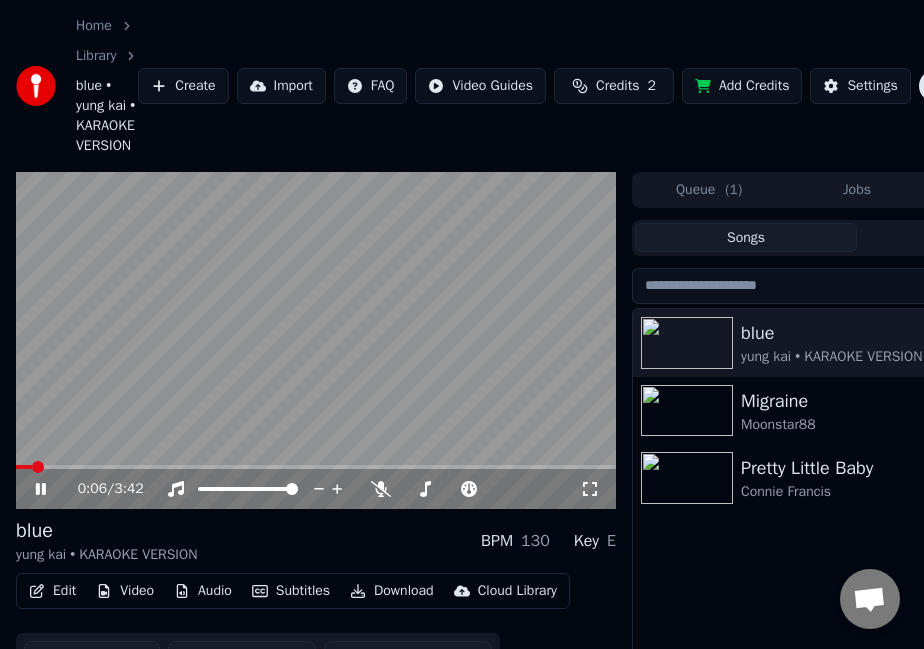 click on "blue • yung kai •                                      KARAOKE VERSION" at bounding box center [107, 116] 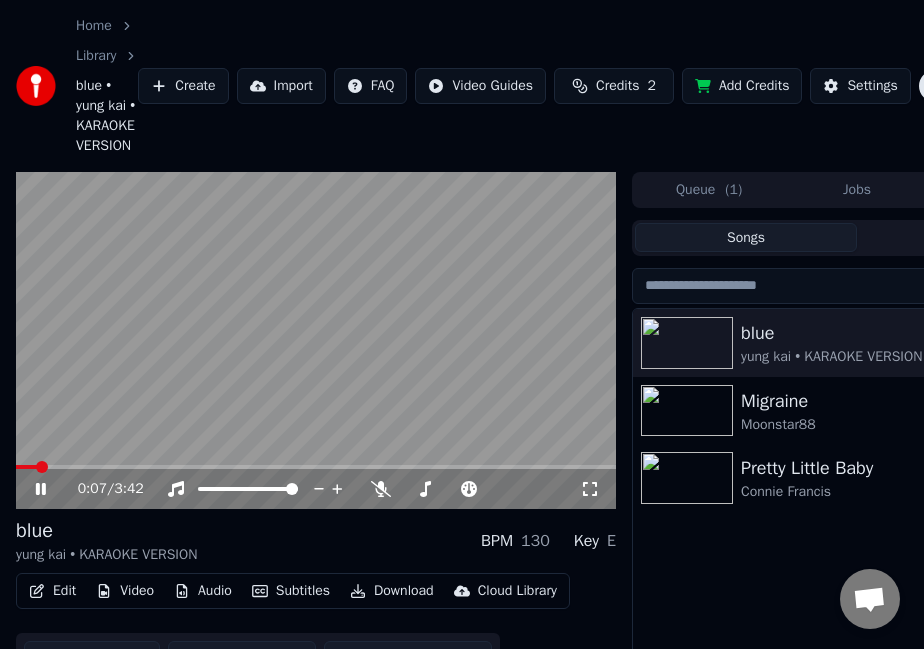 click 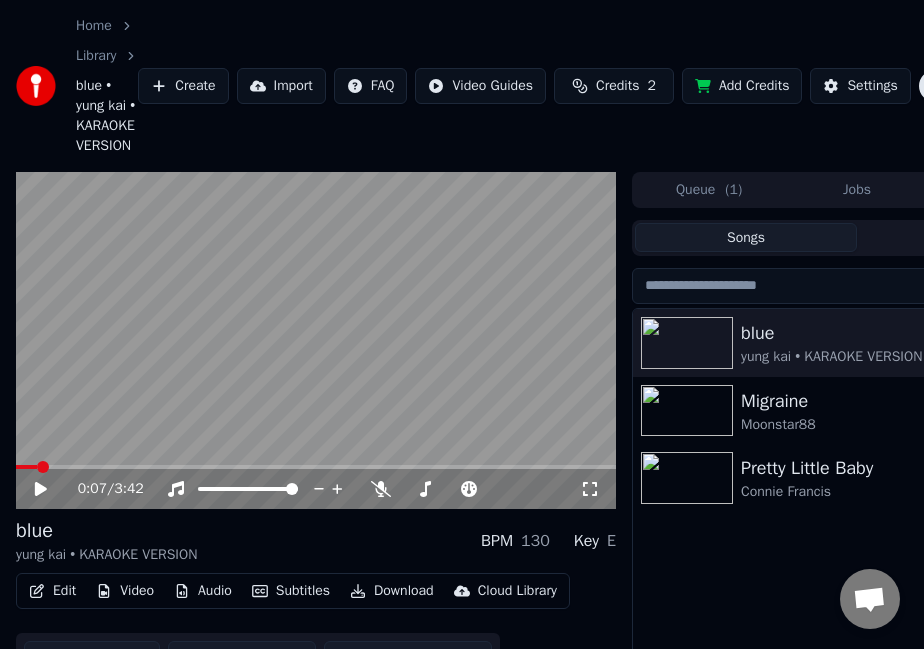 click on "yung kai •                                      KARAOKE VERSION" at bounding box center (106, 555) 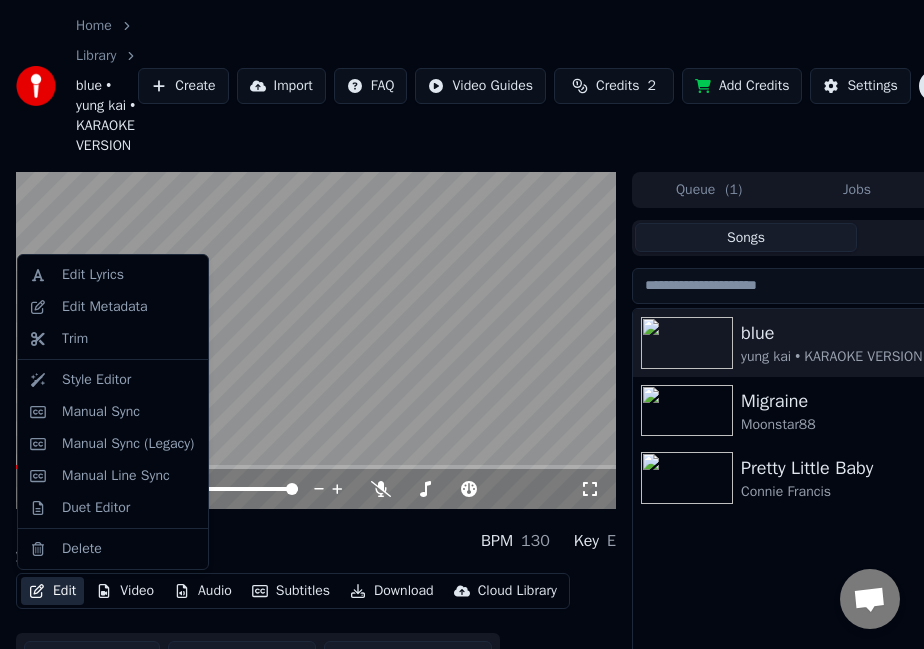 click on "Edit" at bounding box center (52, 591) 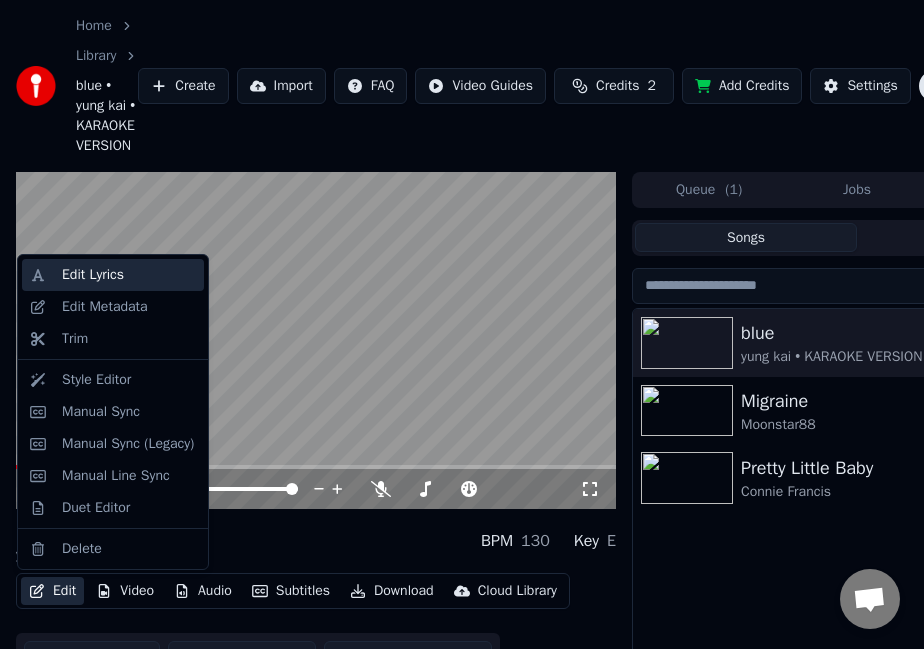 click on "Edit Lyrics" at bounding box center [129, 275] 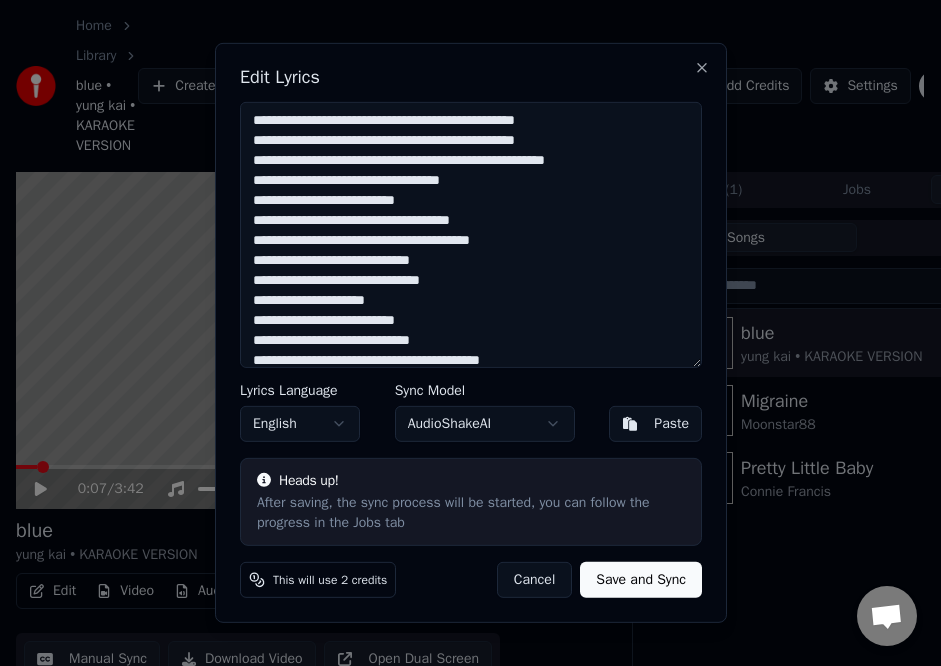 click on "Cancel" at bounding box center (533, 580) 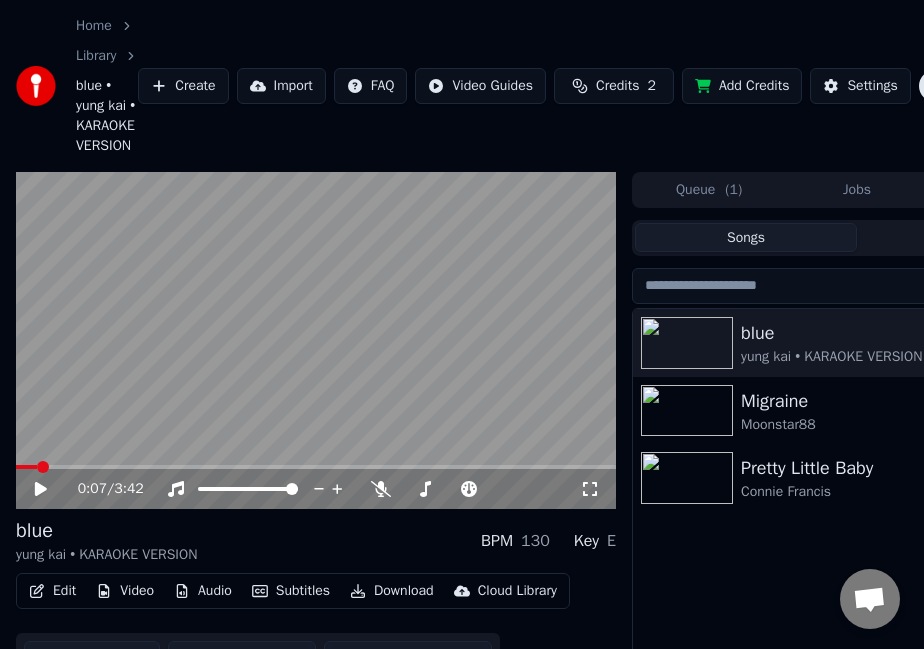 click on "Edit" at bounding box center [52, 591] 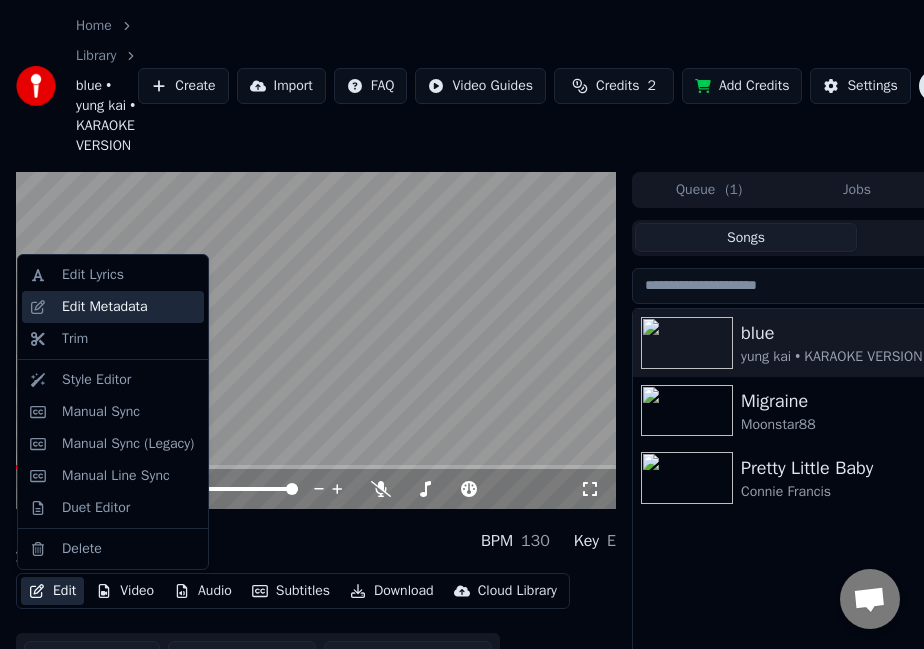click on "Edit Metadata" at bounding box center [105, 307] 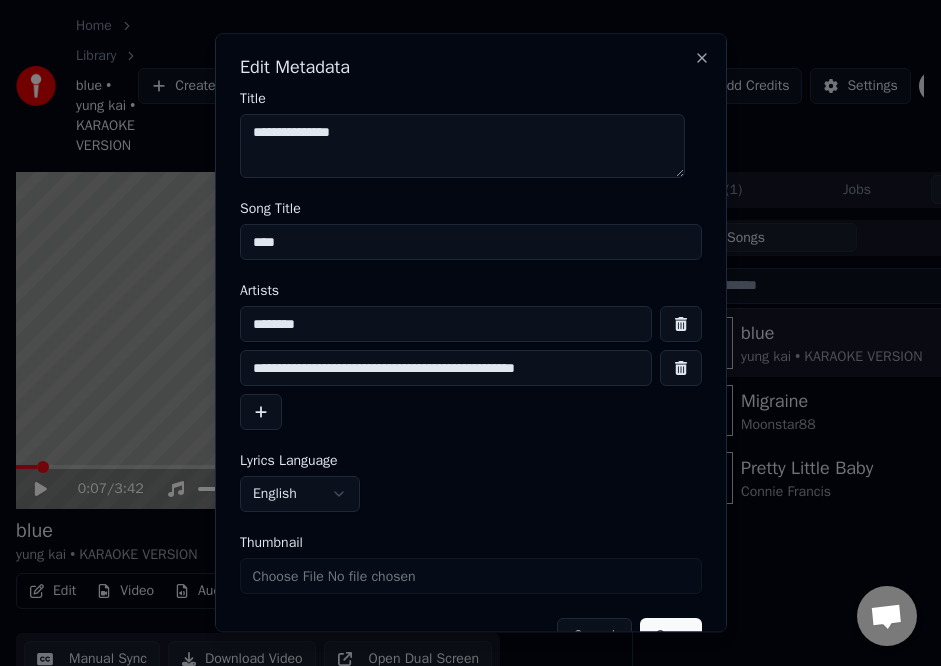 click on "********" at bounding box center (446, 324) 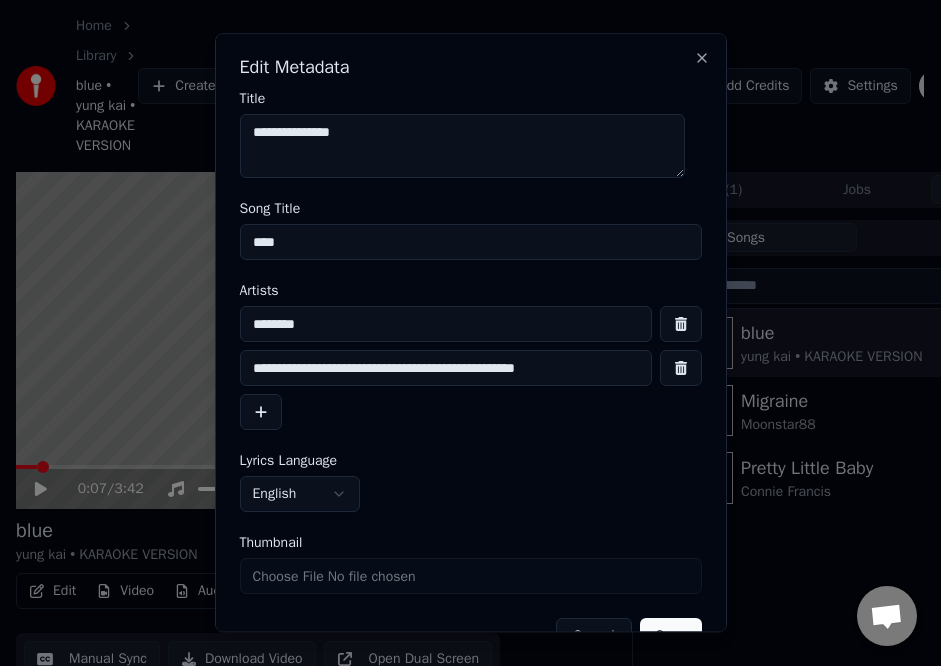 click on "**********" at bounding box center [462, 146] 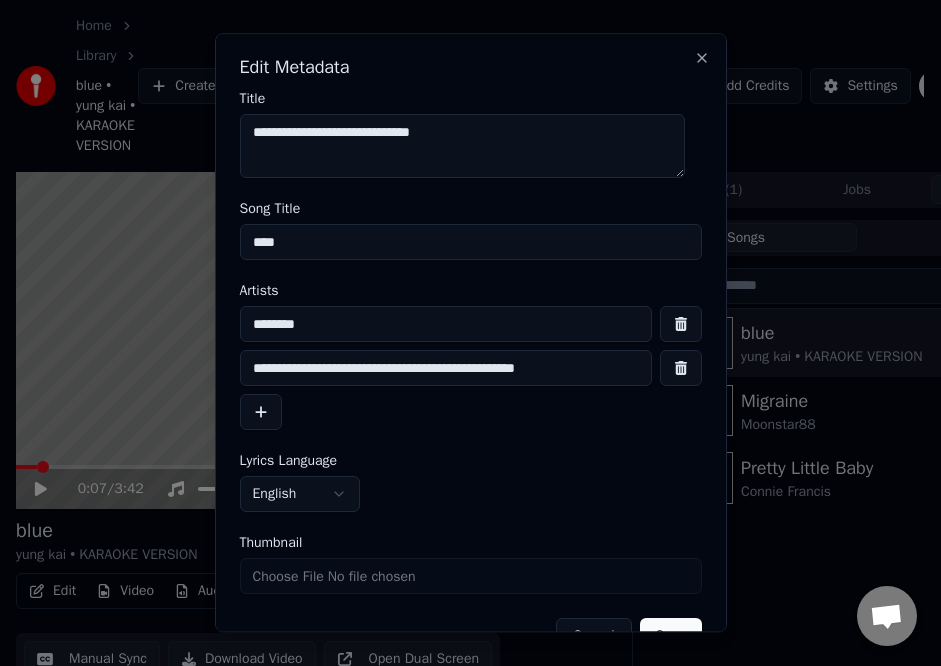 type on "**********" 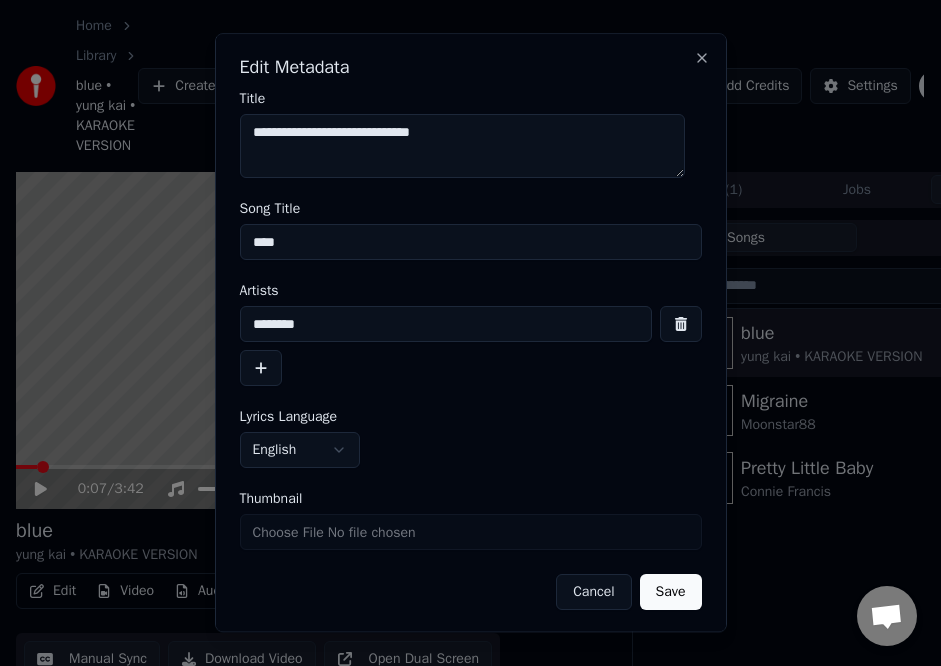 click on "Save" at bounding box center (671, 592) 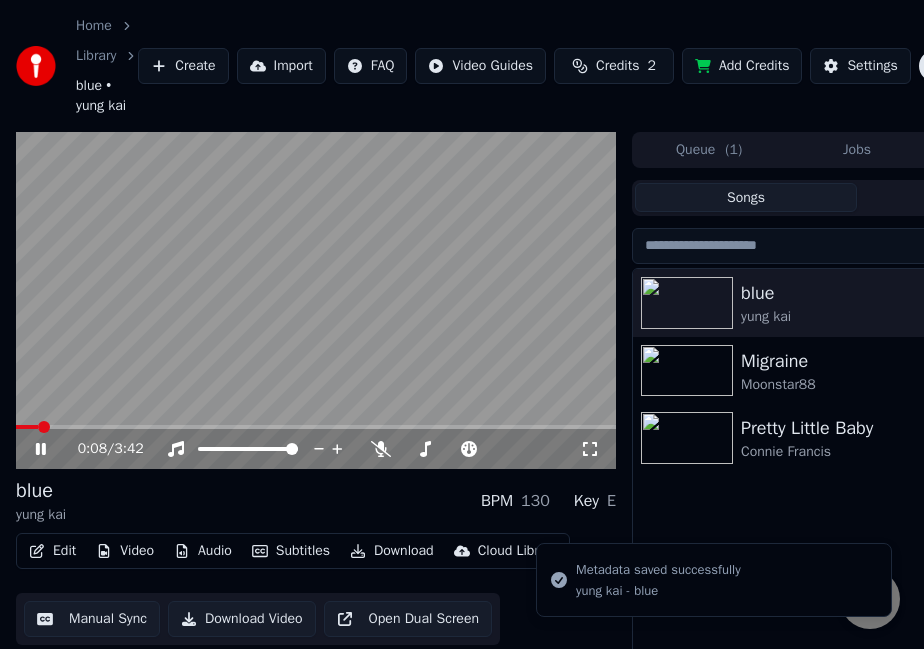 drag, startPoint x: 40, startPoint y: 420, endPoint x: -18, endPoint y: 425, distance: 58.21512 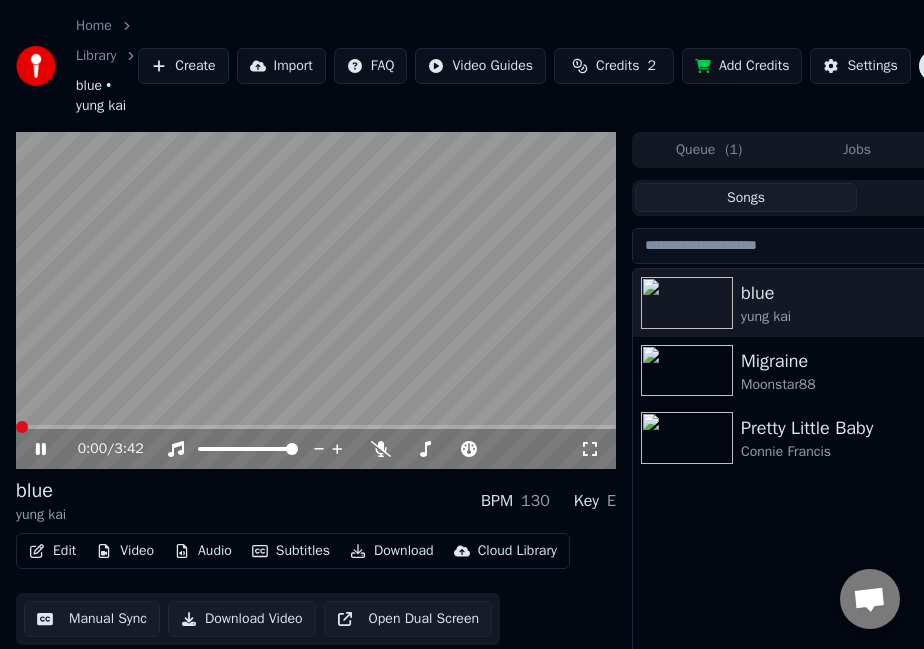click at bounding box center [22, 427] 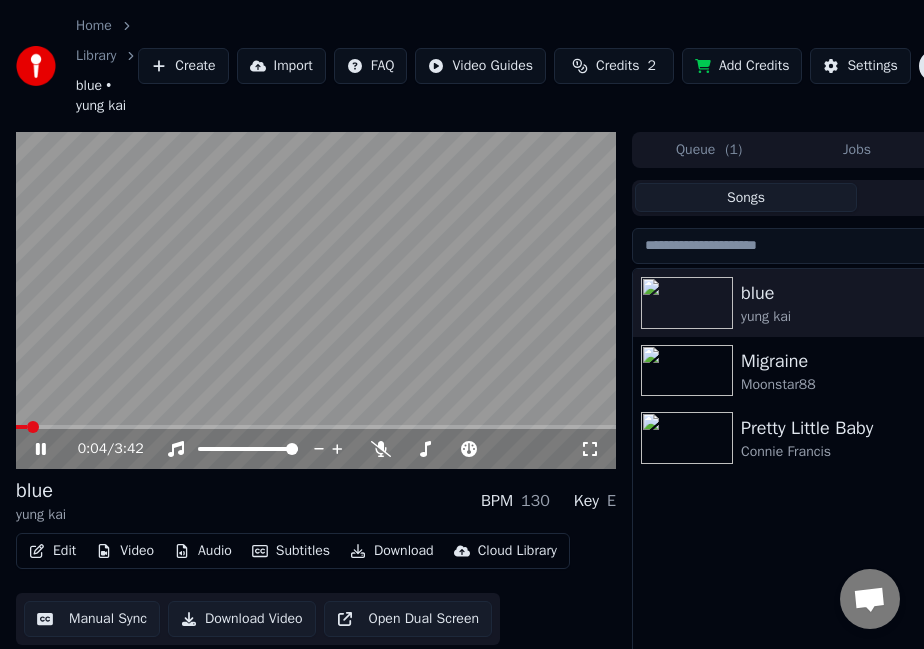 click 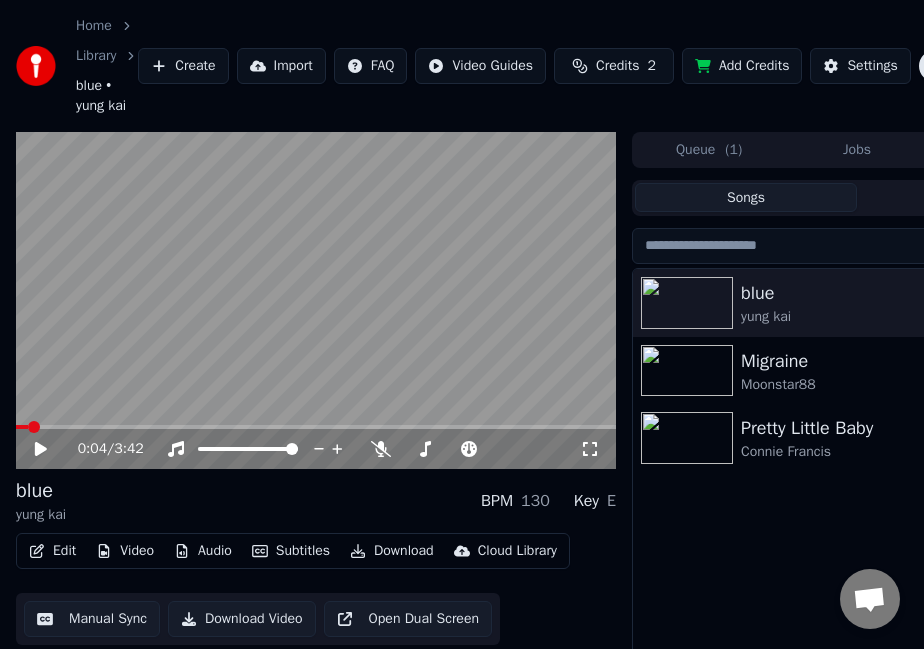 click on "blue • yung kai" at bounding box center (107, 96) 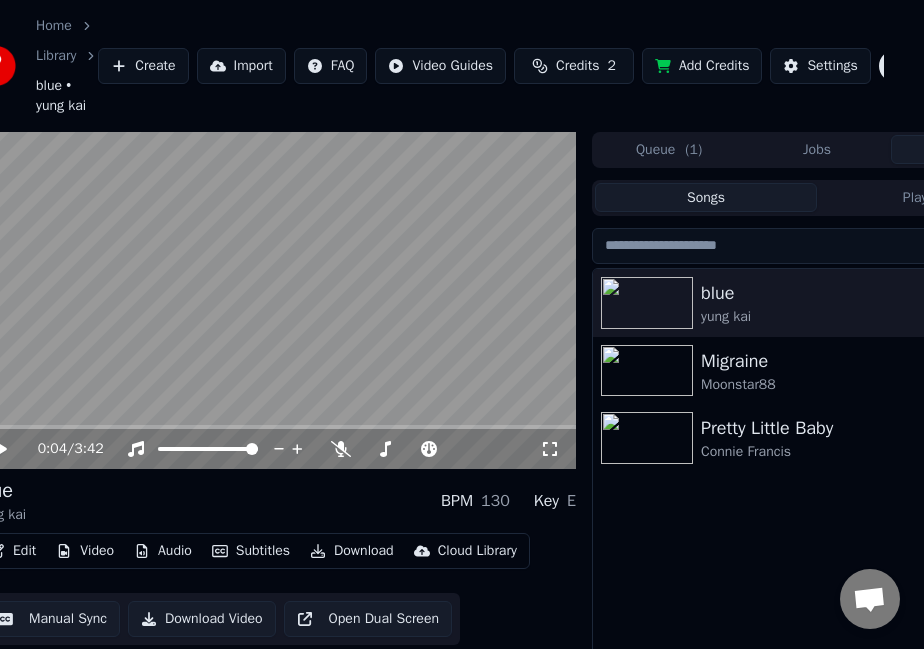scroll, scrollTop: 0, scrollLeft: 0, axis: both 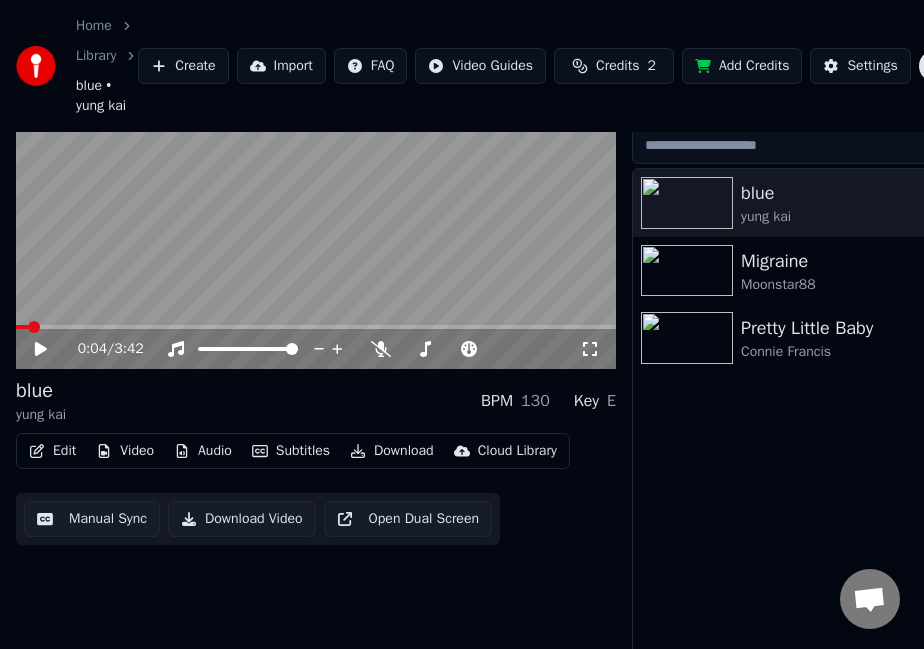 click on "Edit" at bounding box center [52, 451] 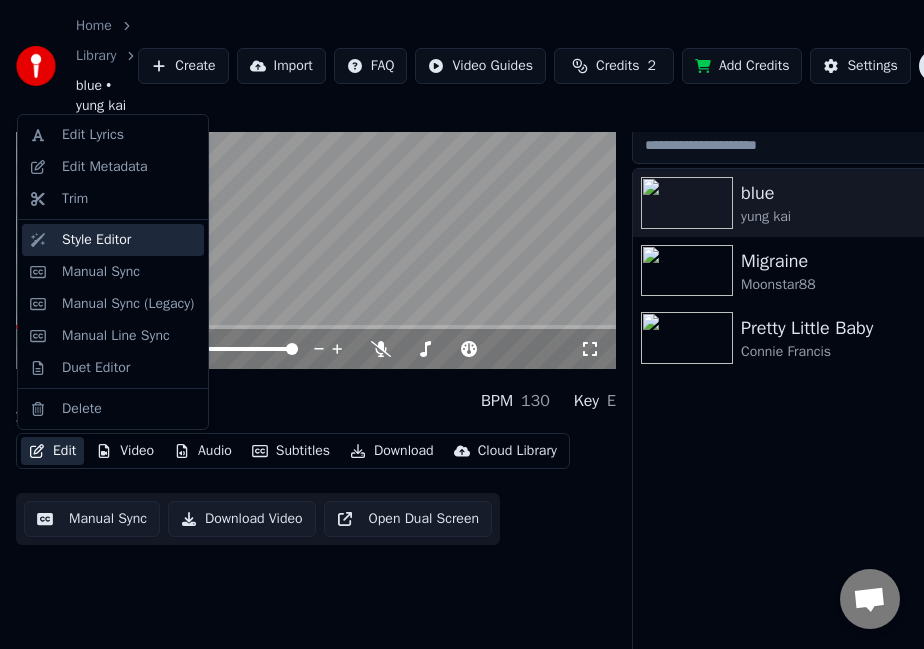 click on "Style Editor" at bounding box center [96, 240] 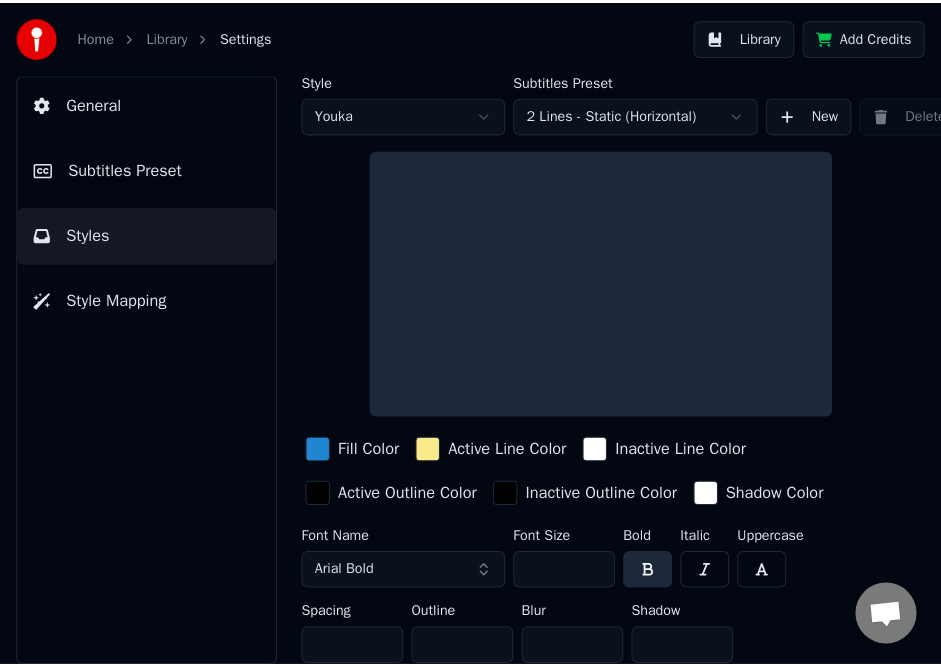 scroll, scrollTop: 0, scrollLeft: 0, axis: both 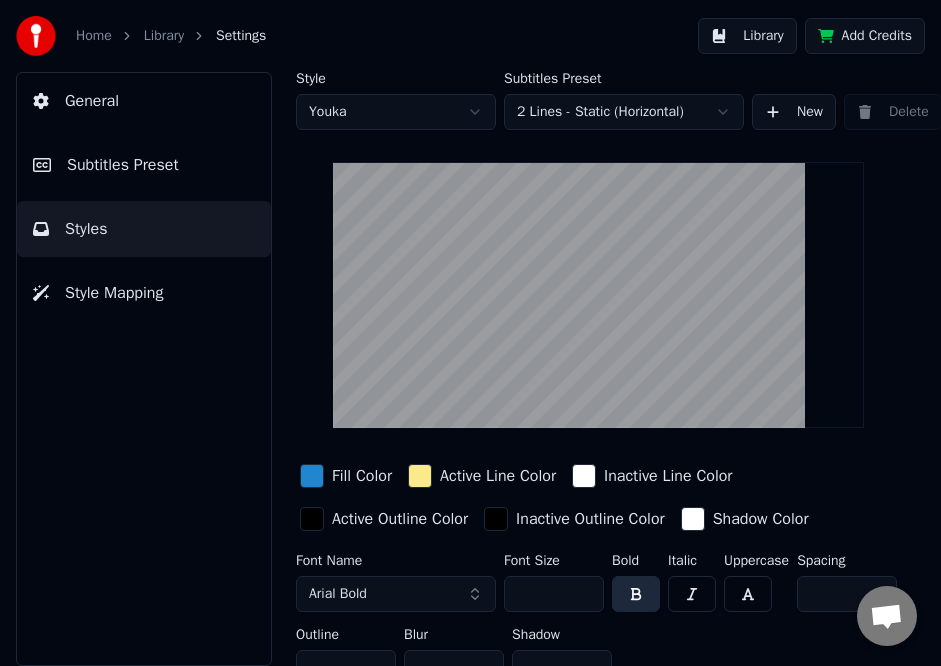 click on "Subtitles Preset" at bounding box center [123, 165] 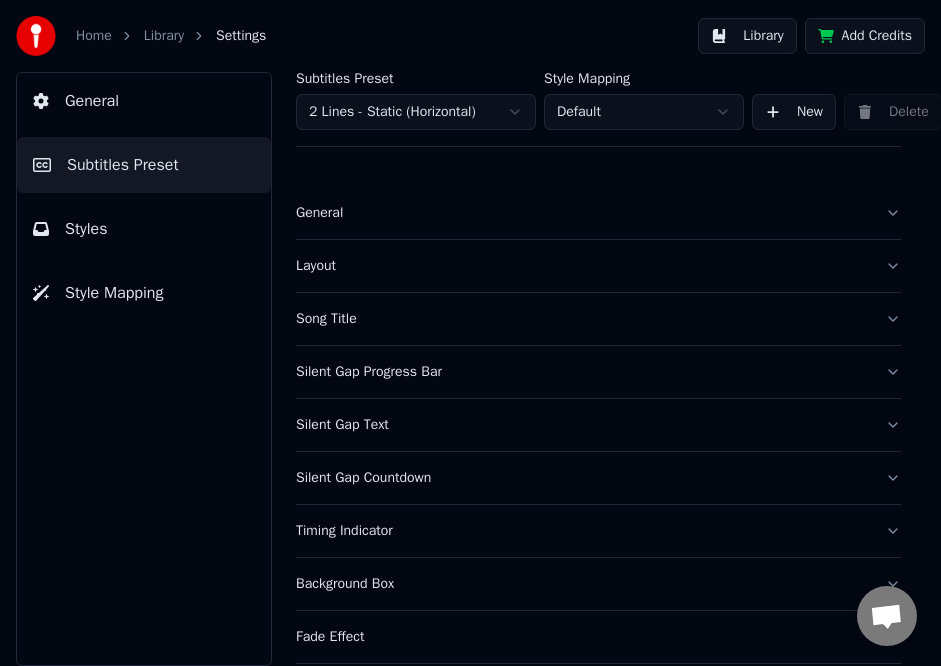click on "Song Title" at bounding box center [582, 319] 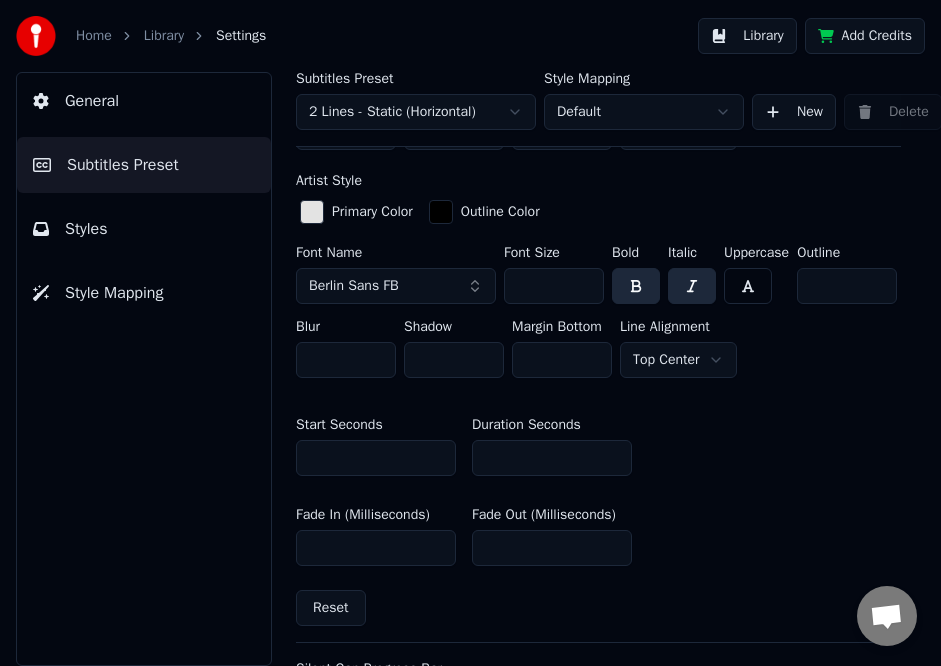 scroll, scrollTop: 700, scrollLeft: 0, axis: vertical 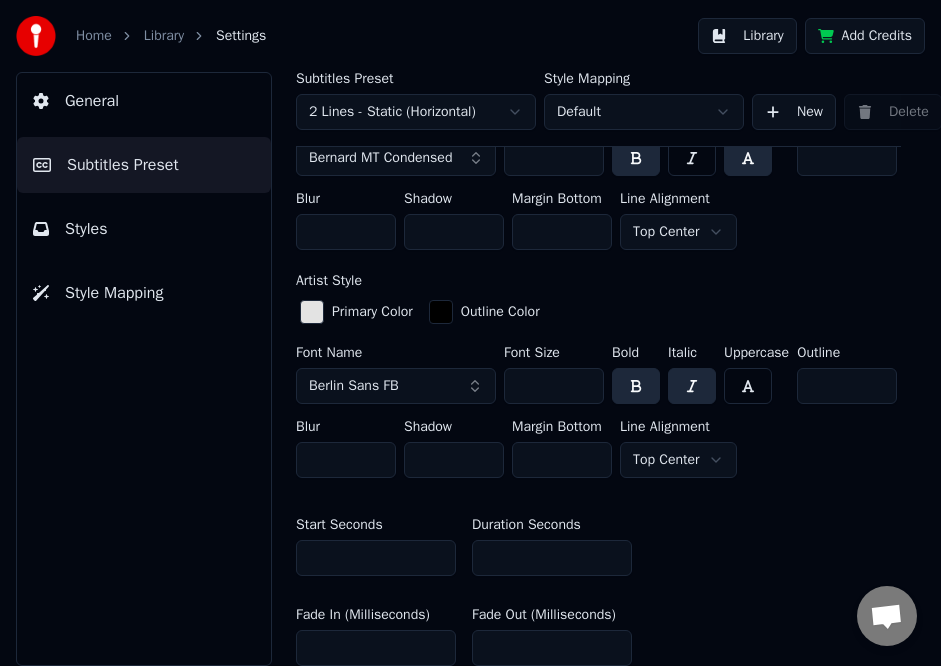 click on "Home Library Settings Library Add Credits General Subtitles Preset Styles Style Mapping Subtitles Preset 2 Lines - Static (Horizontal) Style Mapping Default New Delete Set as Default General Layout Song Title Insert the song title in the beginning of the video Enabled Title Style Primary Color Outline Color Font Name Bernard MT Condensed Font Size *** Bold Italic Uppercase Outline ** Blur * Shadow * Margin Bottom *** Line Alignment Top Center Artist Style Primary Color Outline Color Font Name Berlin Sans FB Font Size *** Bold Italic Uppercase Outline ** Blur * Shadow * Margin Bottom *** Line Alignment Top Center Start Seconds * Duration Seconds * Fade In (Milliseconds) *** Fade Out (Milliseconds) *** Reset Silent Gap Progress Bar Silent Gap Text Silent Gap Countdown Timing Indicator Background Box Fade Effect Offset Max Characters Per Line Auto Line Break Advanced Settings" at bounding box center [470, 333] 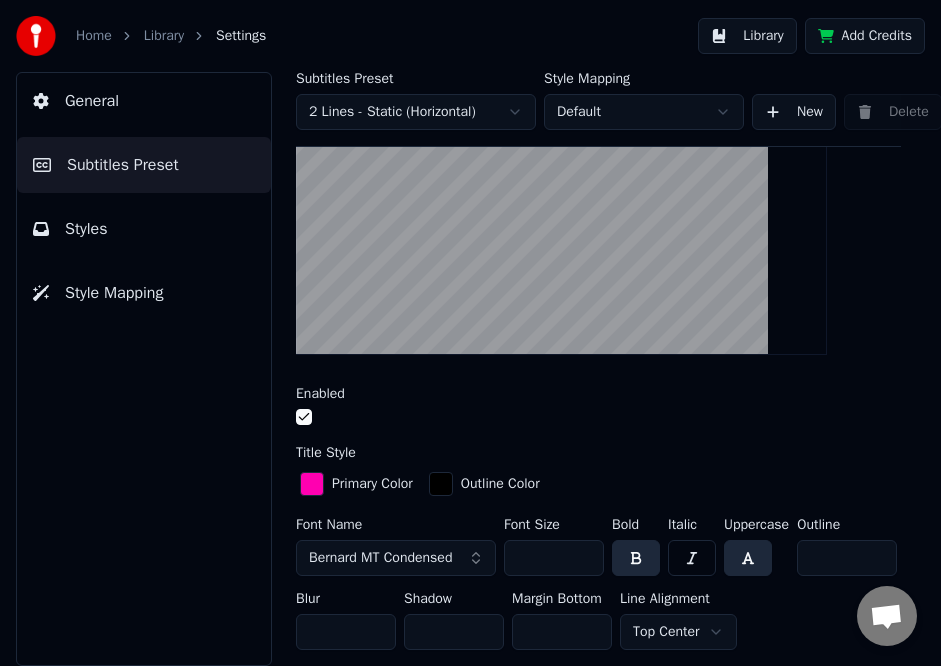 scroll, scrollTop: 200, scrollLeft: 0, axis: vertical 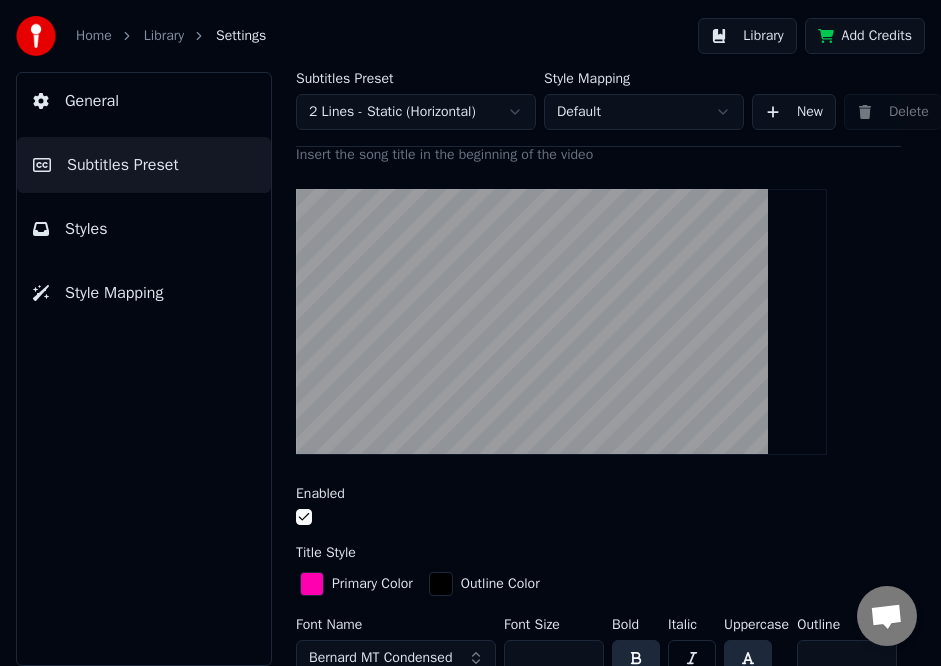 click on "Styles" at bounding box center [144, 229] 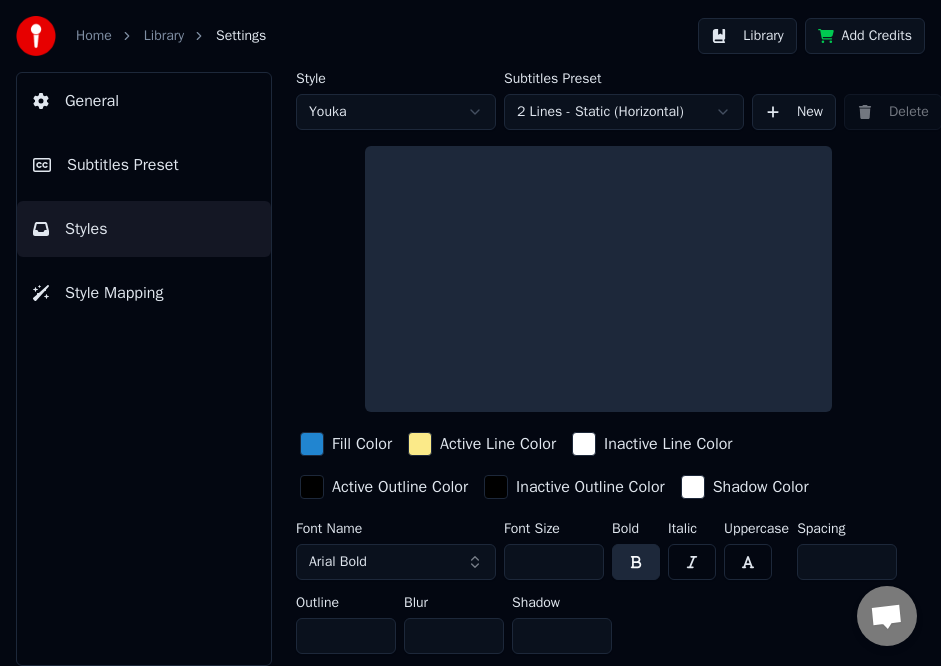 scroll, scrollTop: 43, scrollLeft: 0, axis: vertical 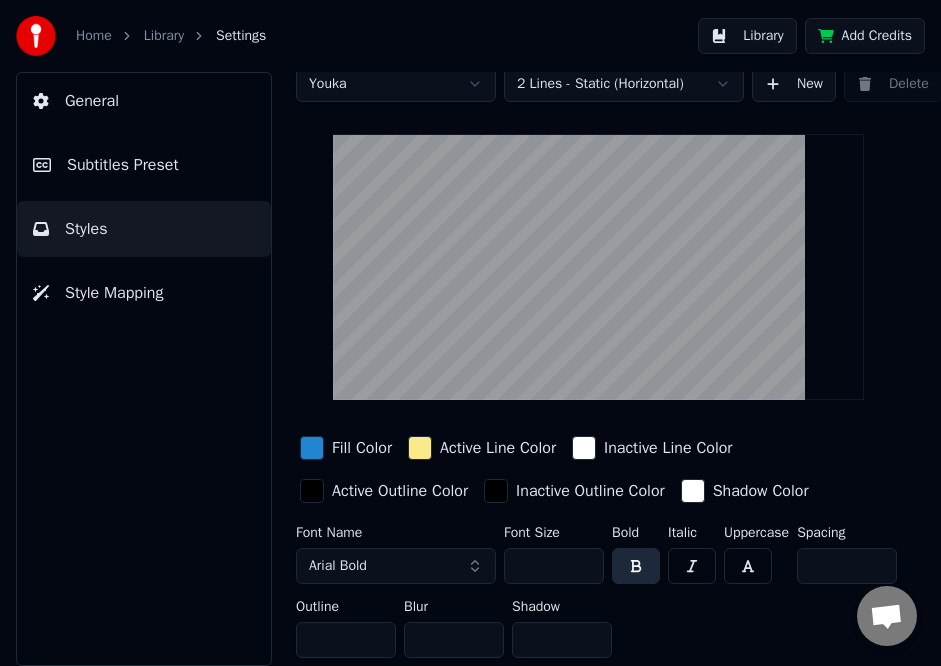click on "General" at bounding box center [144, 101] 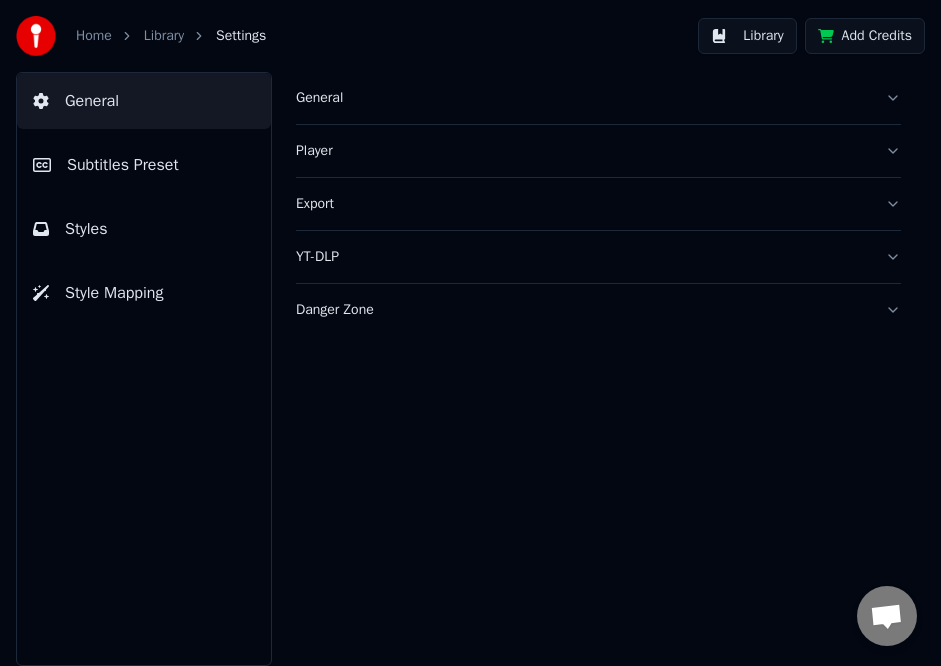 scroll, scrollTop: 0, scrollLeft: 0, axis: both 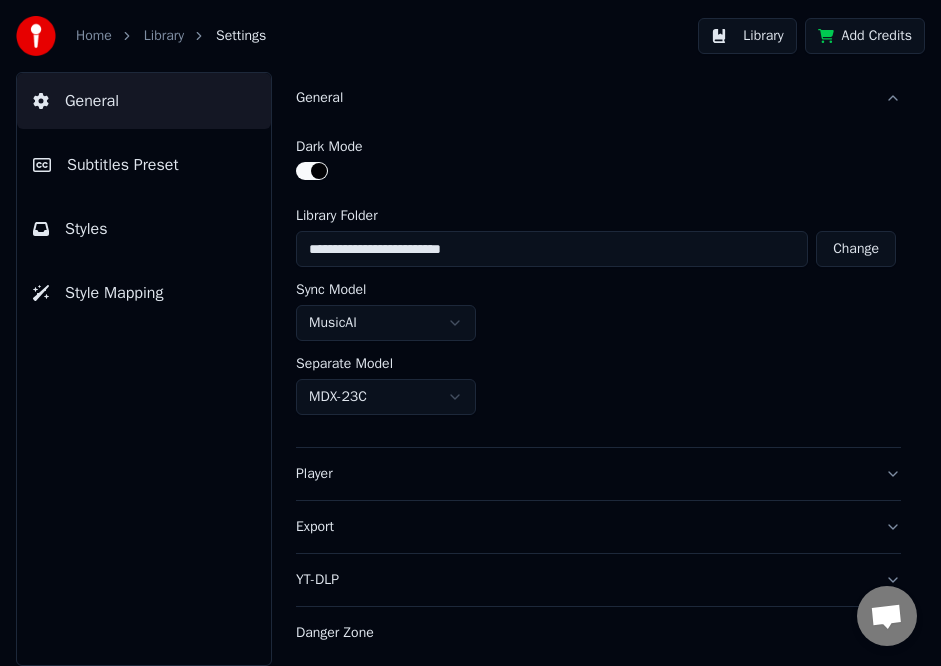 click on "General" at bounding box center (582, 98) 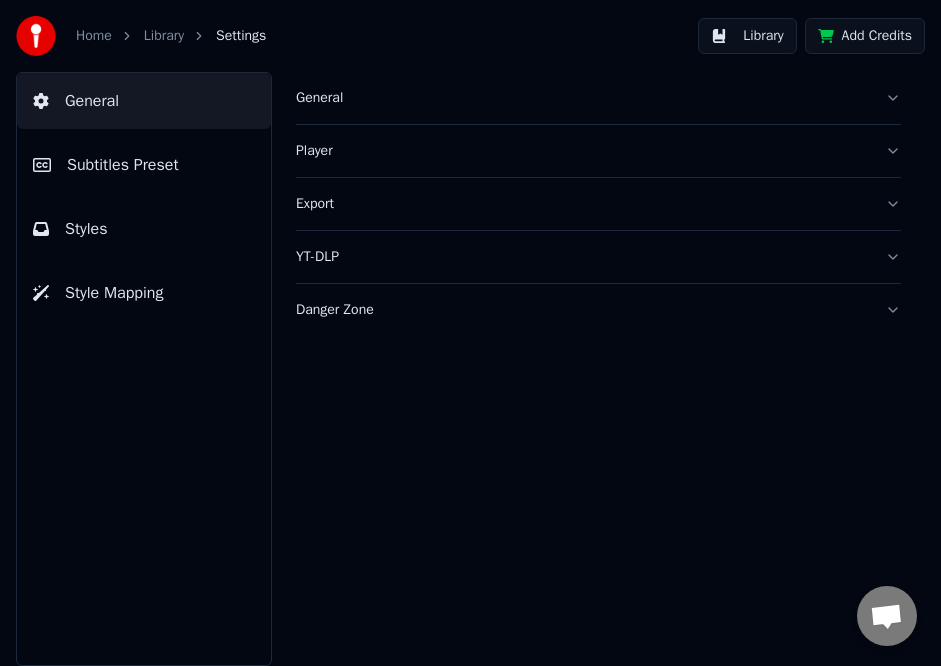 click on "Subtitles Preset" at bounding box center [123, 165] 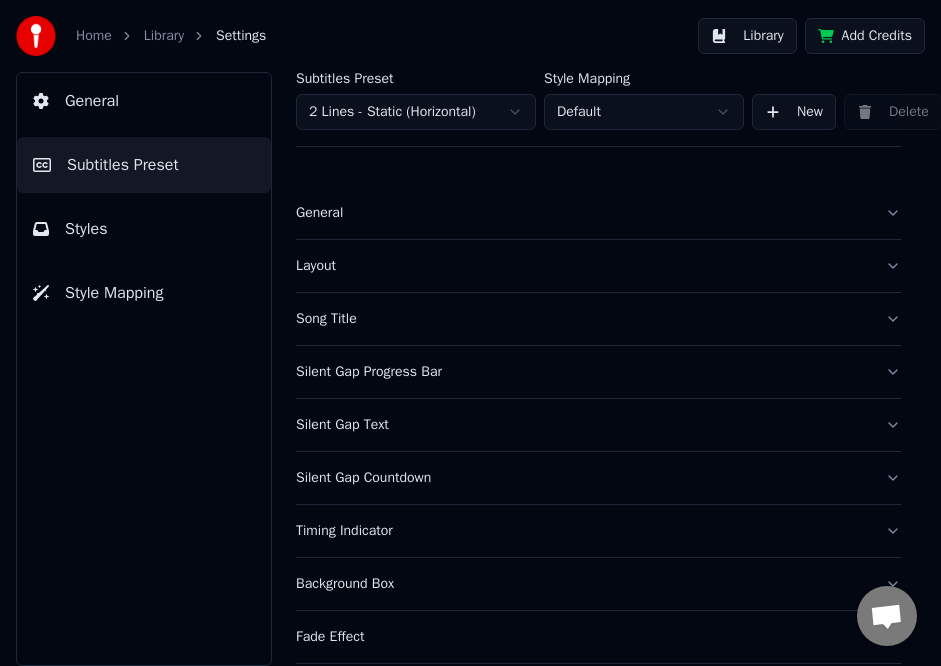 click on "Styles" at bounding box center (144, 229) 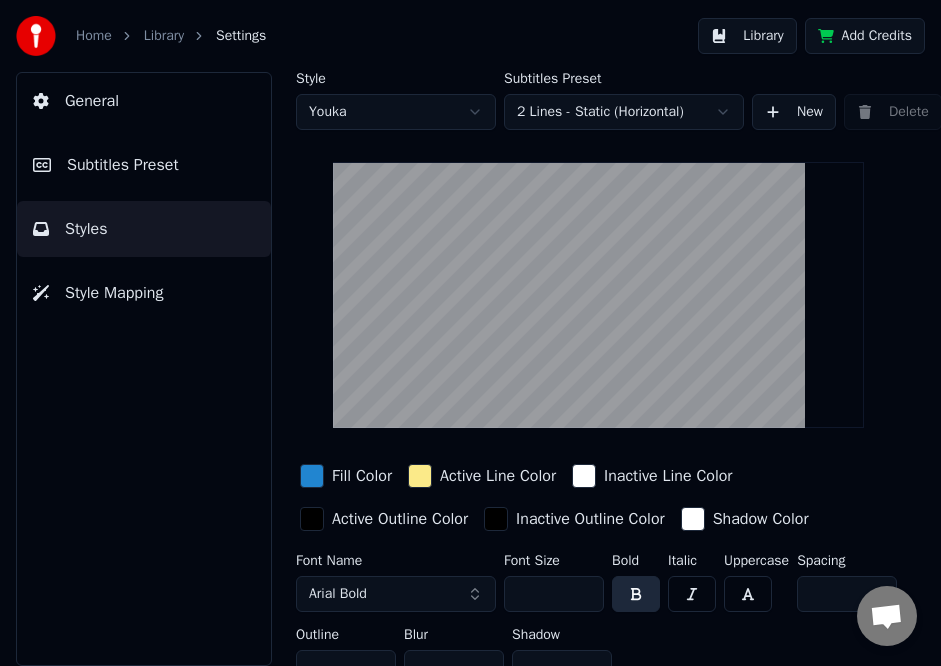 click on "Home" at bounding box center [105, 36] 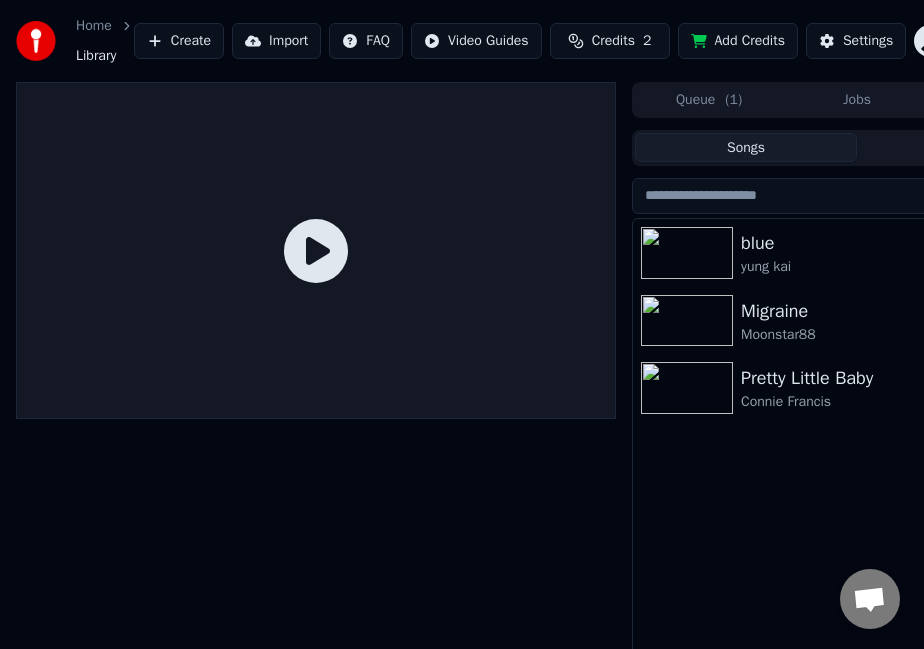 click at bounding box center [687, 253] 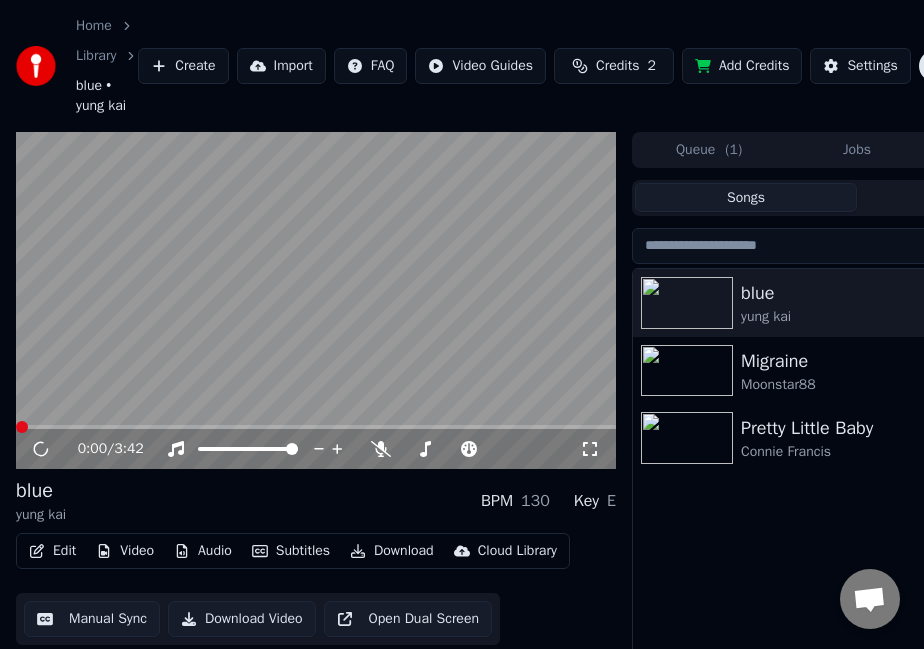 click on "blue yung kai BPM 130 Key E Edit Video Audio Subtitles Download Cloud Library Manual Sync Download Video Open Dual Screen" at bounding box center [316, 561] 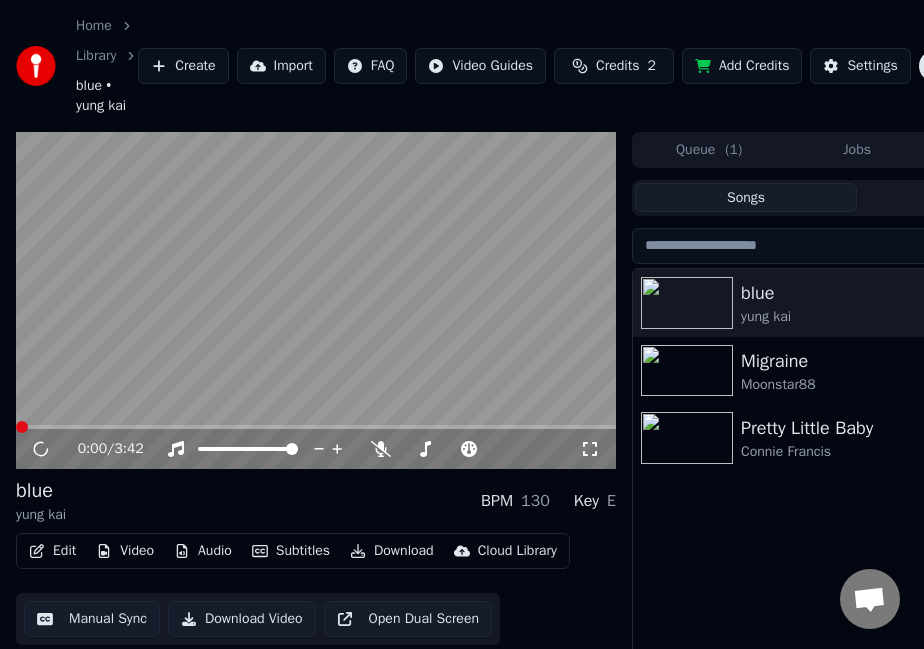 click on "Edit" at bounding box center [52, 551] 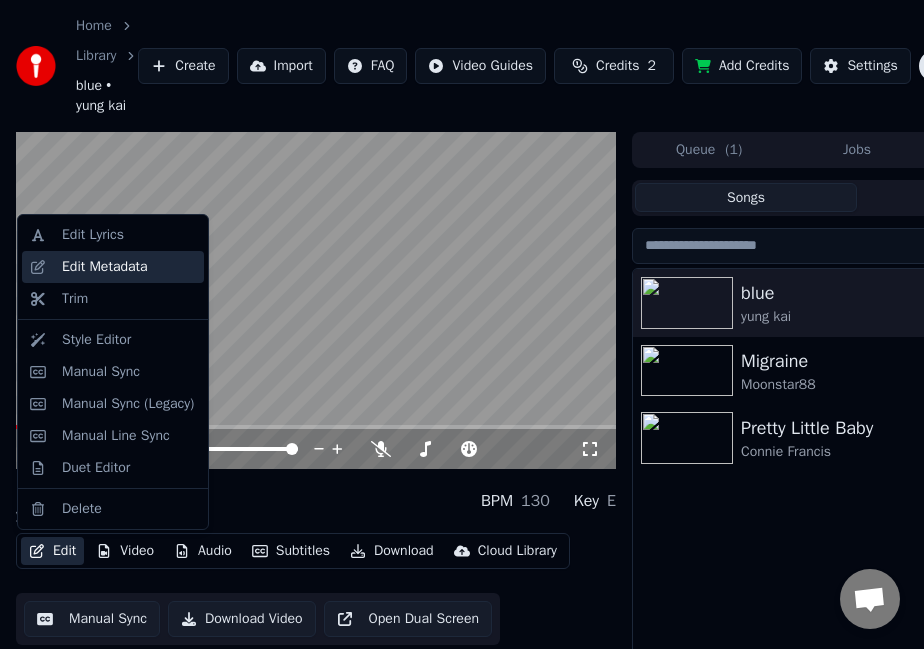 click on "Edit Metadata" at bounding box center [105, 267] 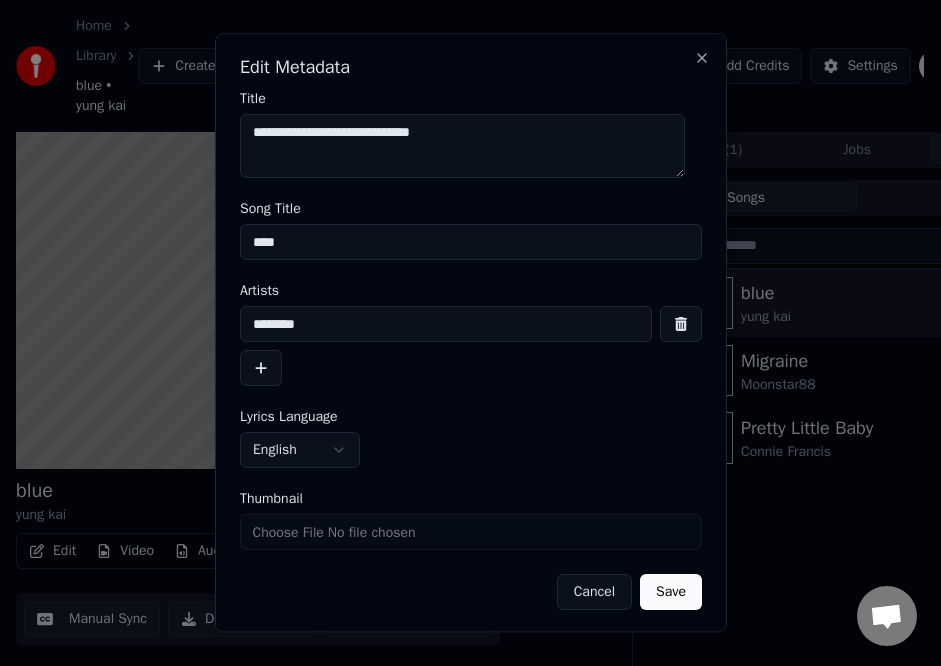 drag, startPoint x: 497, startPoint y: 145, endPoint x: 349, endPoint y: 136, distance: 148.27339 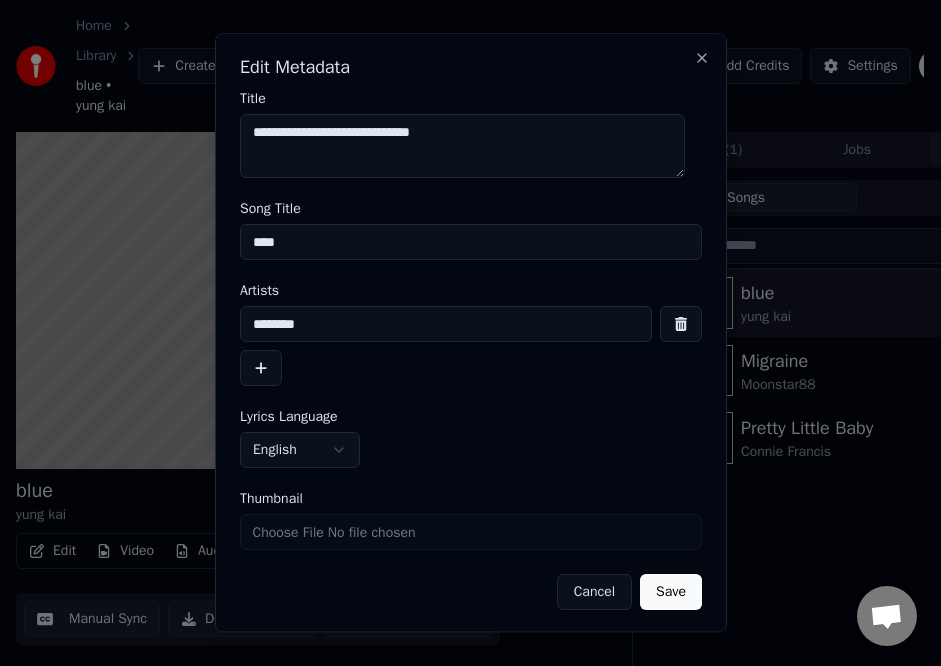 click on "**********" at bounding box center [462, 146] 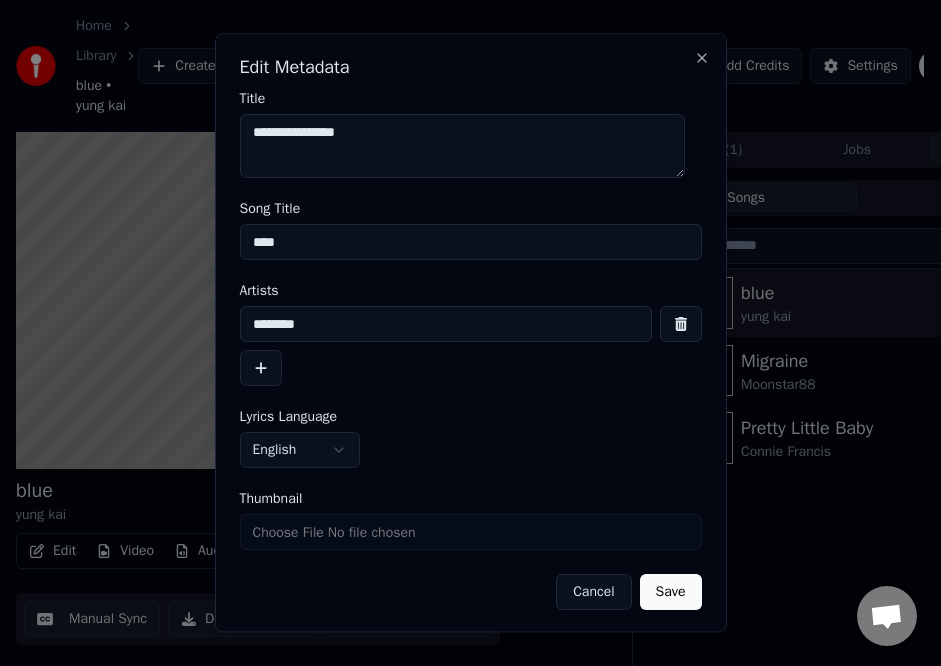 type on "**********" 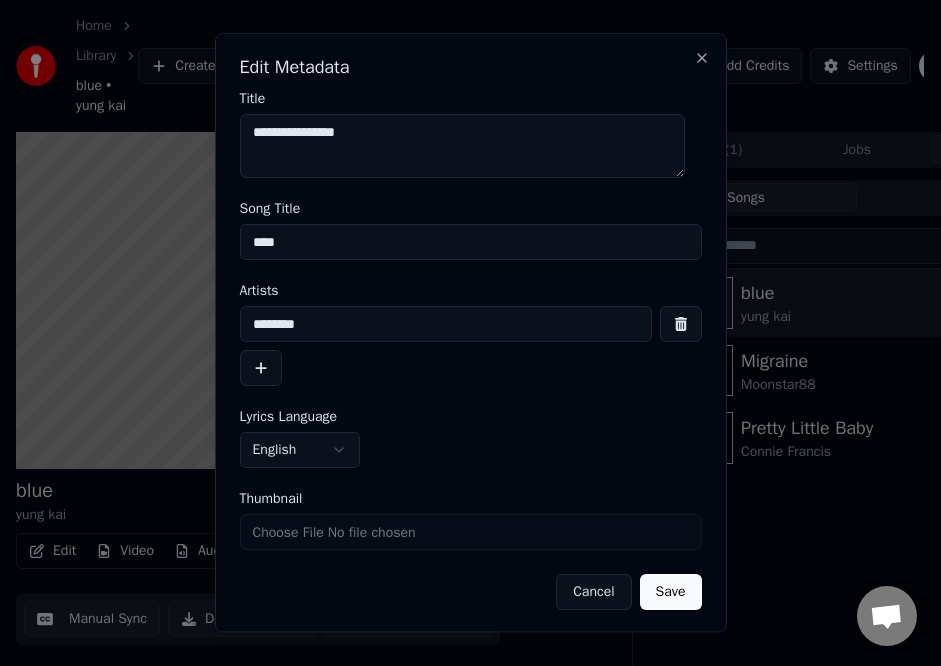 click on "********" at bounding box center [446, 324] 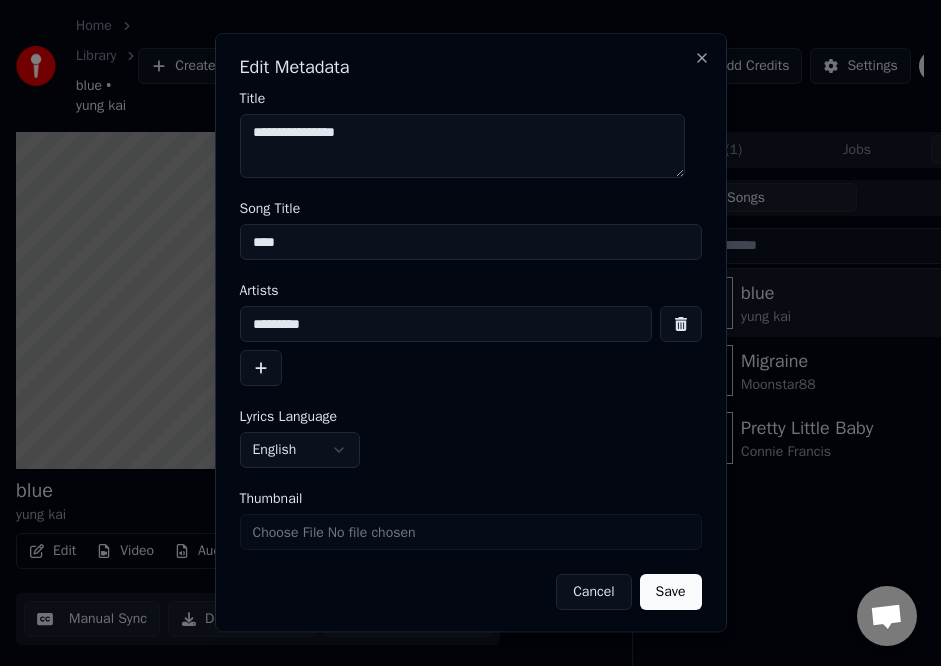 paste on "**********" 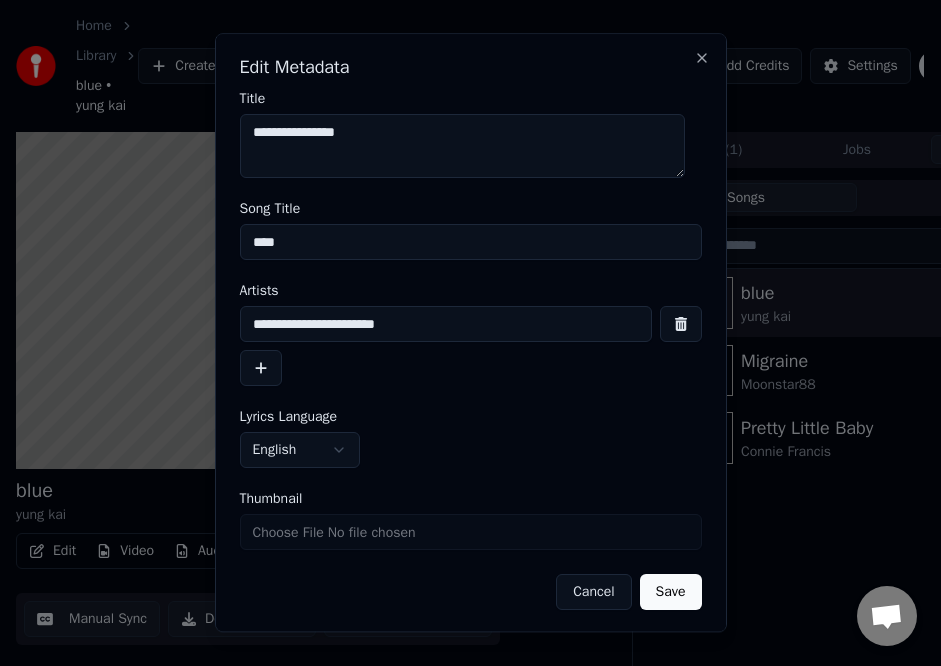 type on "**********" 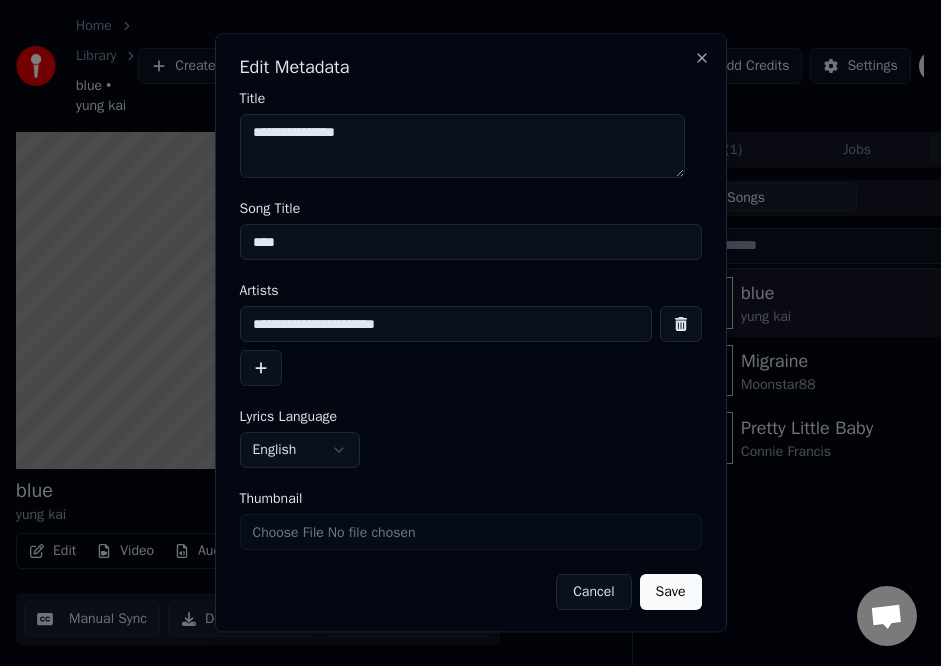 click on "Save" at bounding box center [671, 592] 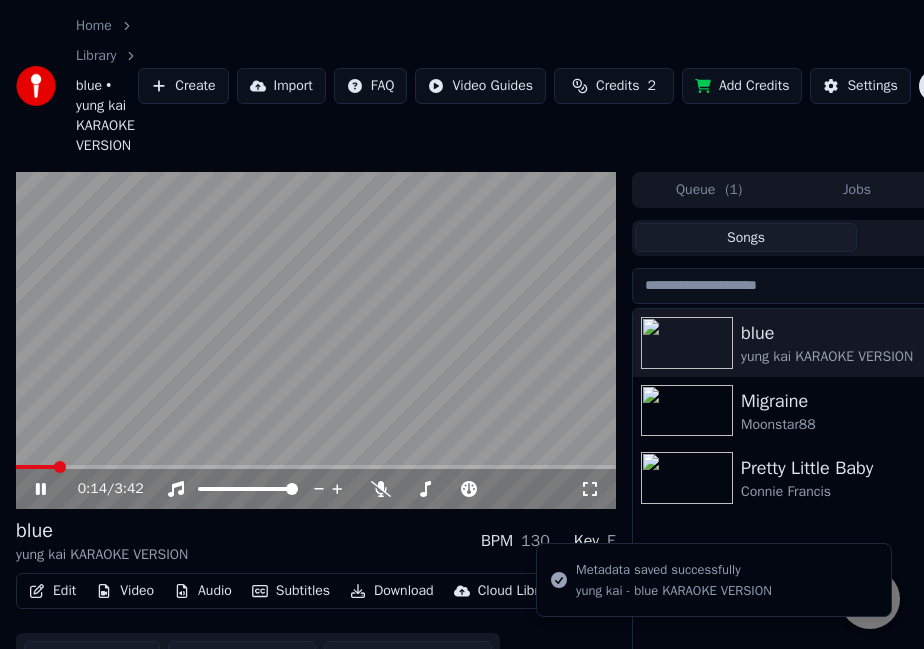 click at bounding box center [60, 467] 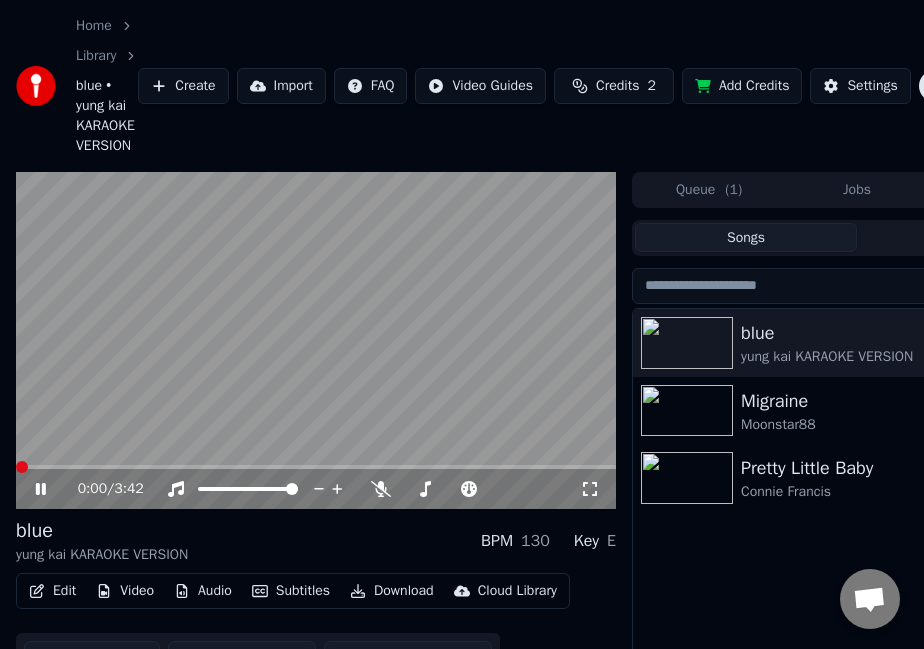 click at bounding box center (22, 467) 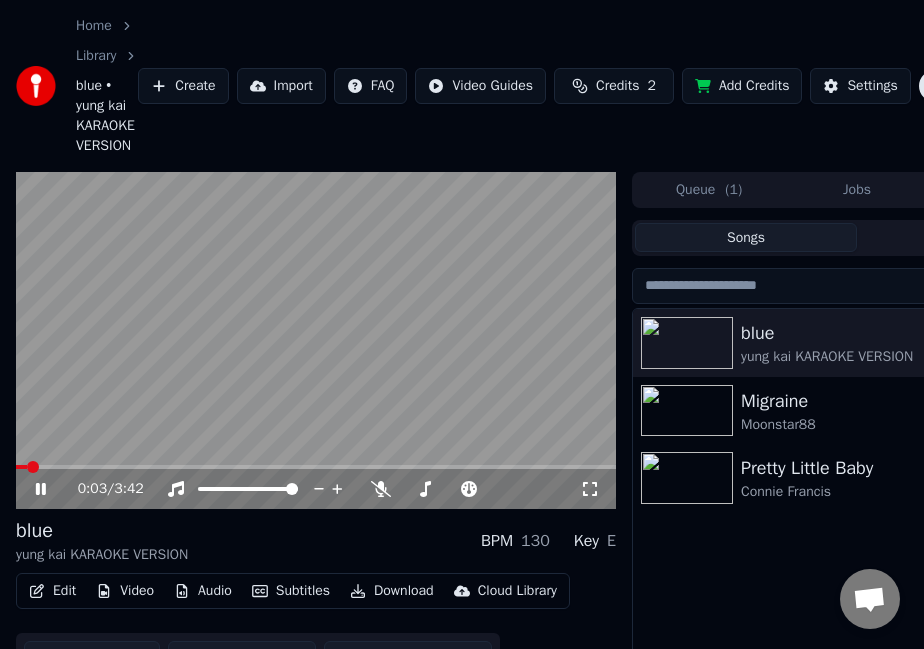 click on "0:03  /  3:42" at bounding box center [316, 489] 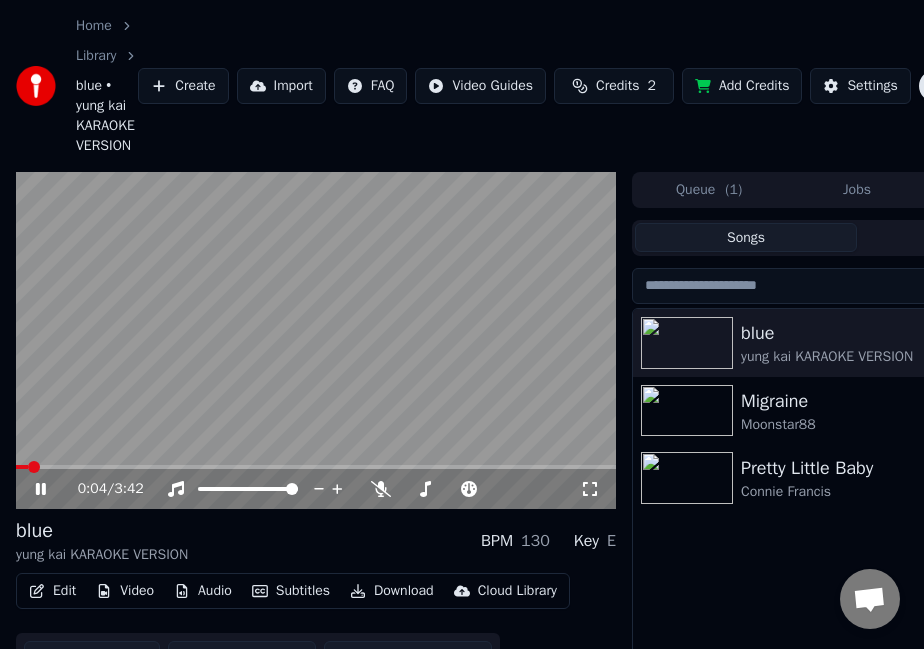 click on "Edit" at bounding box center (52, 591) 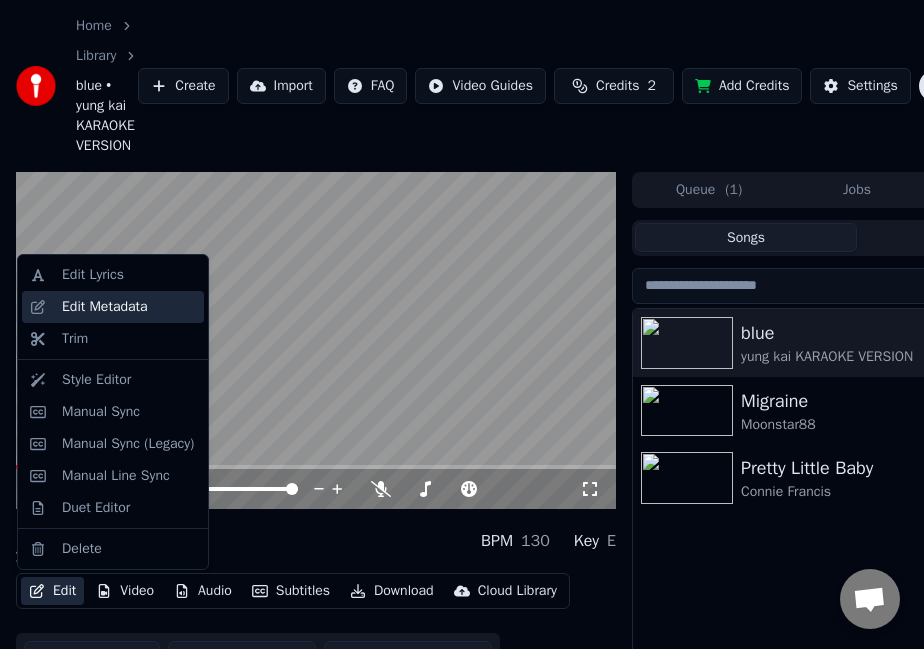 click on "Edit Metadata" at bounding box center [129, 307] 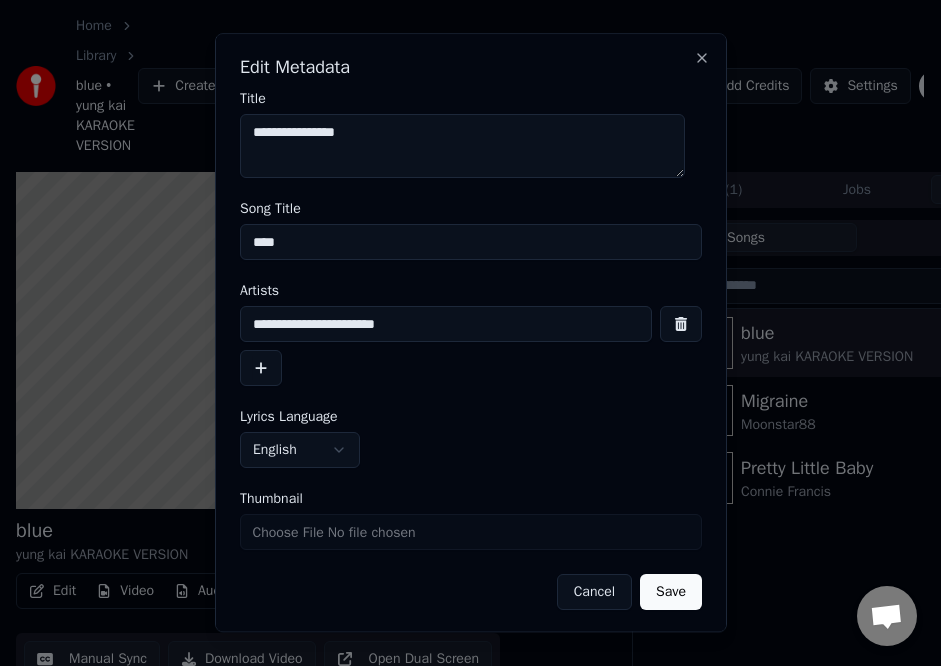 click on "**********" at bounding box center [446, 324] 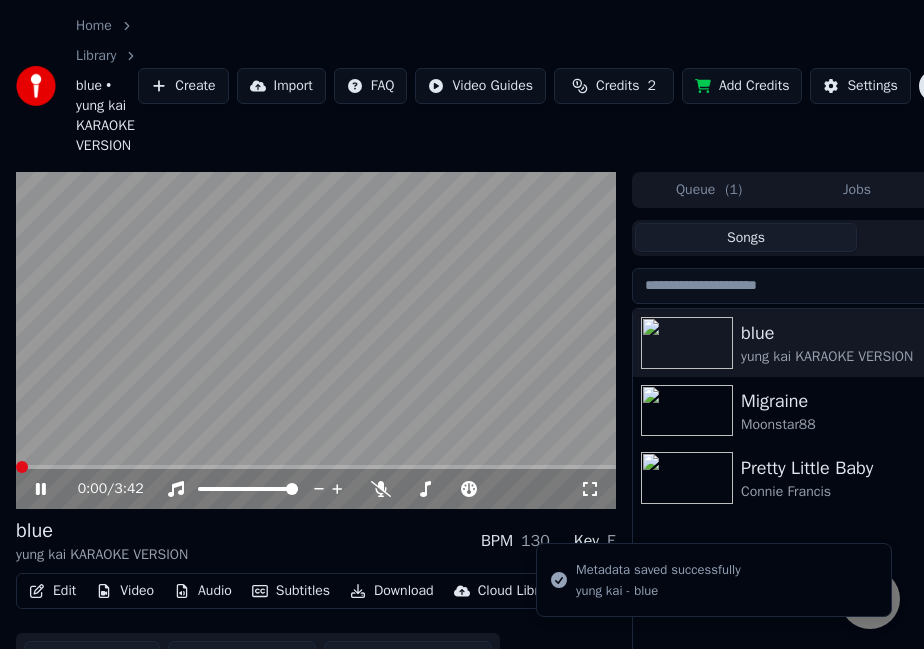 click 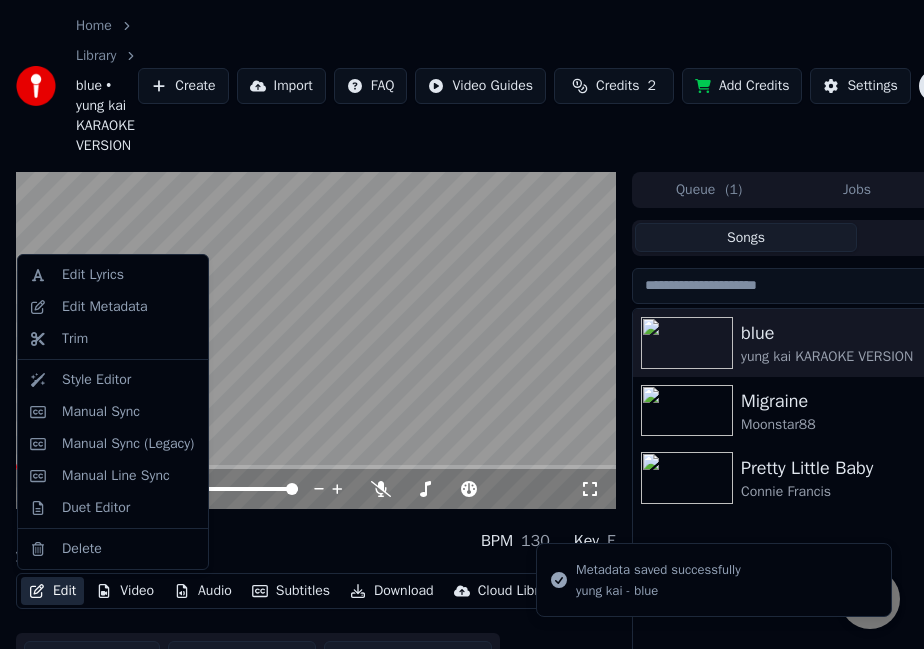 click on "Edit" at bounding box center [52, 591] 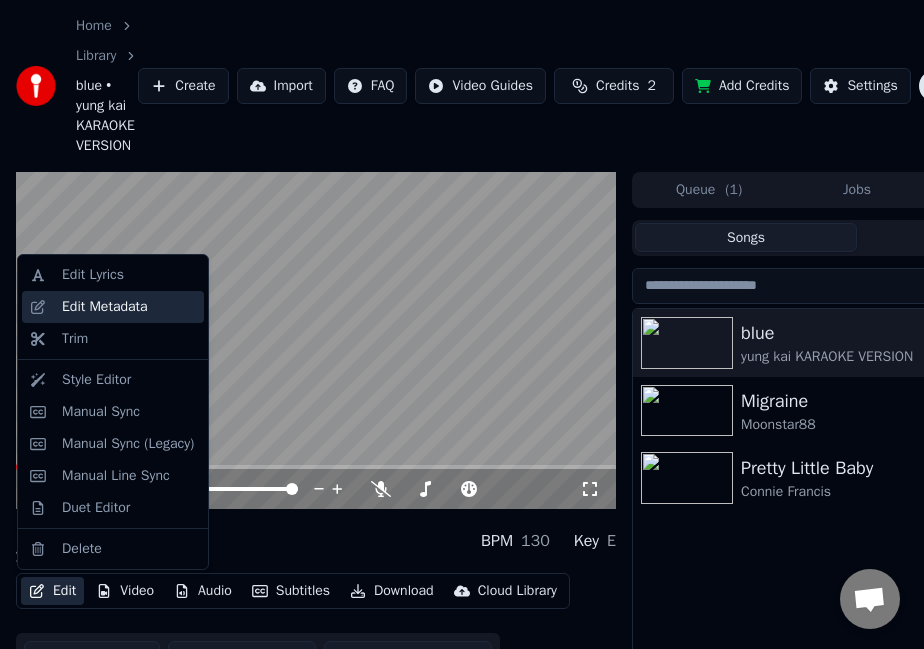 click on "Edit Metadata" at bounding box center [113, 307] 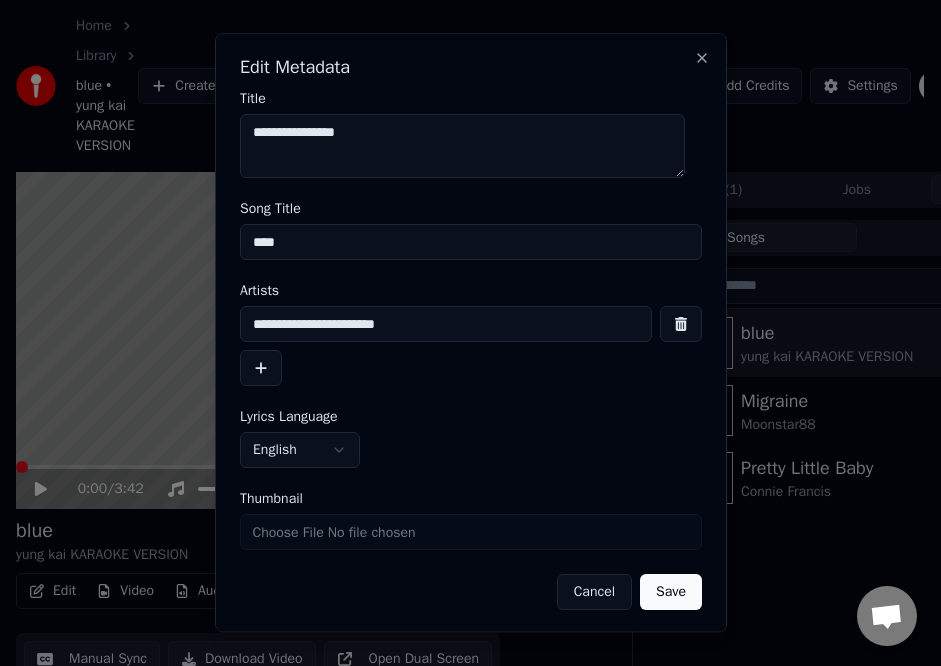 click at bounding box center (261, 368) 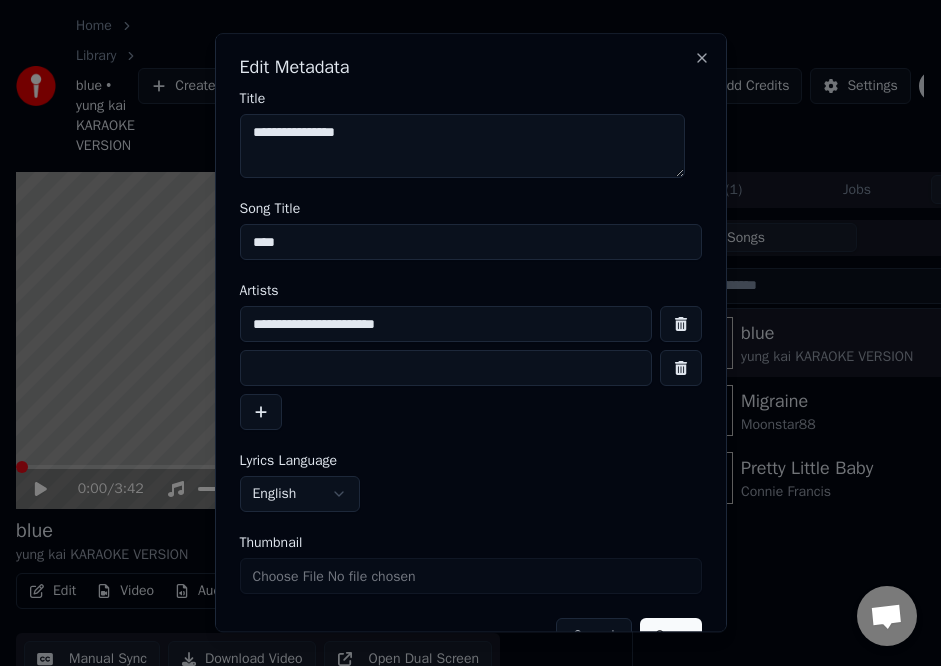 click at bounding box center [446, 368] 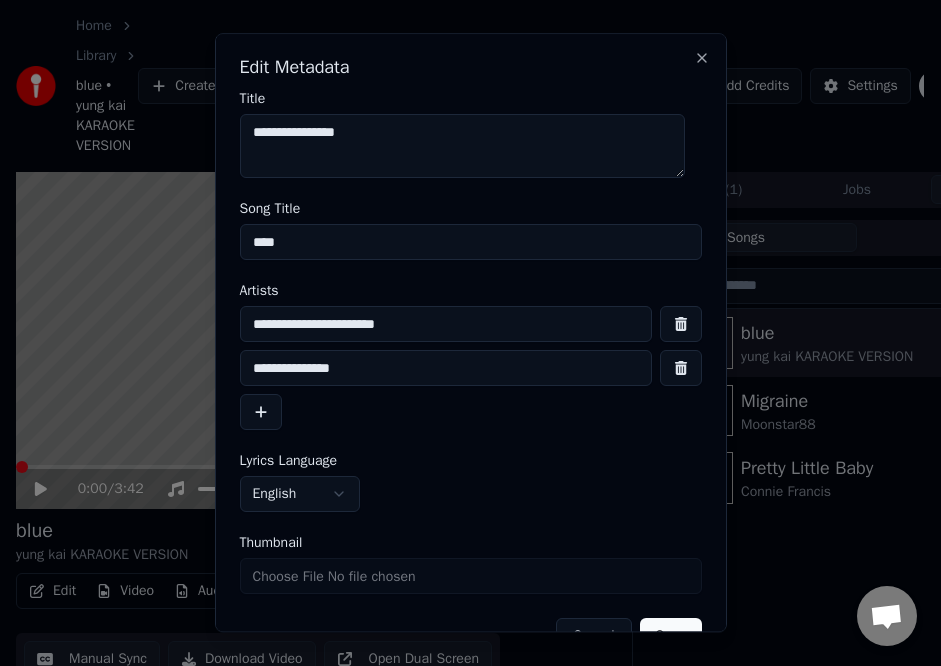 type on "**********" 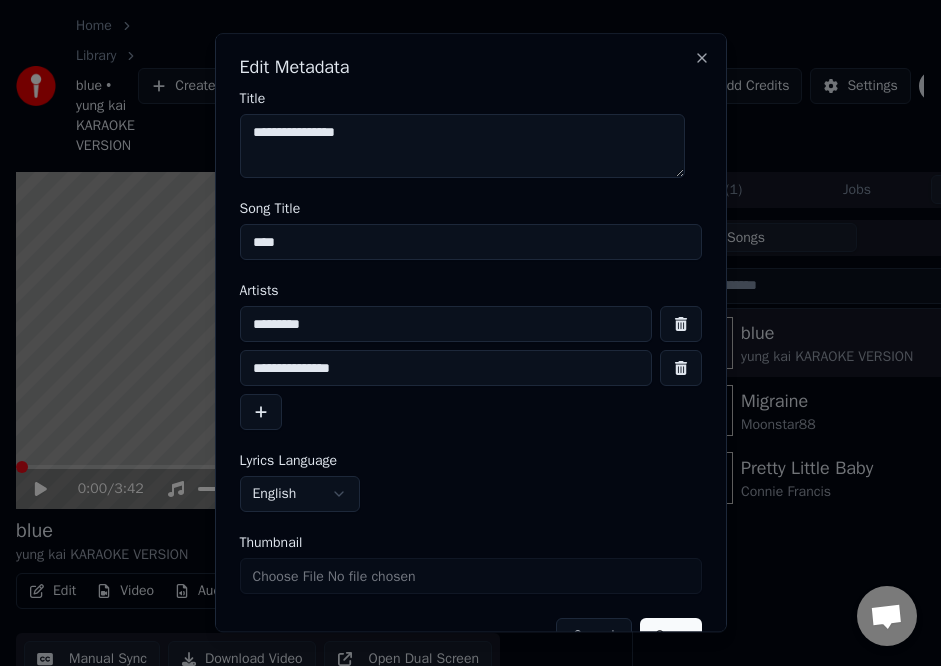 type on "********" 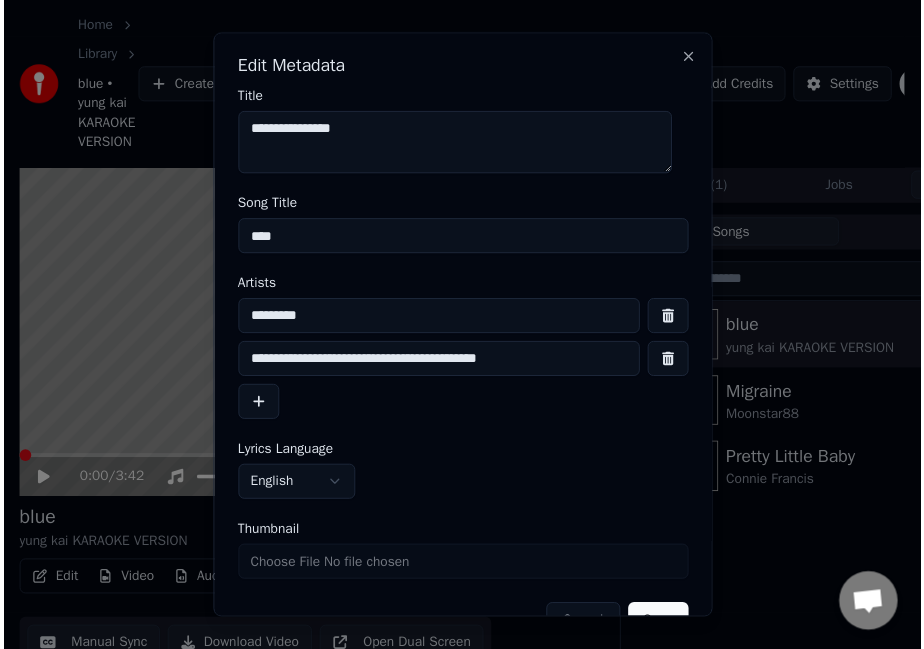 scroll, scrollTop: 47, scrollLeft: 0, axis: vertical 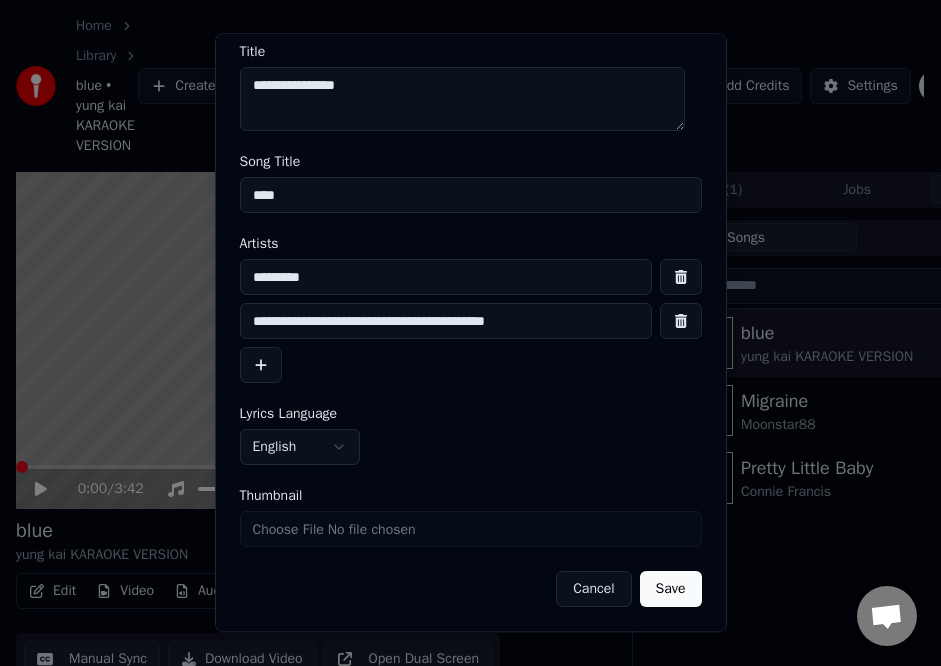 type on "**********" 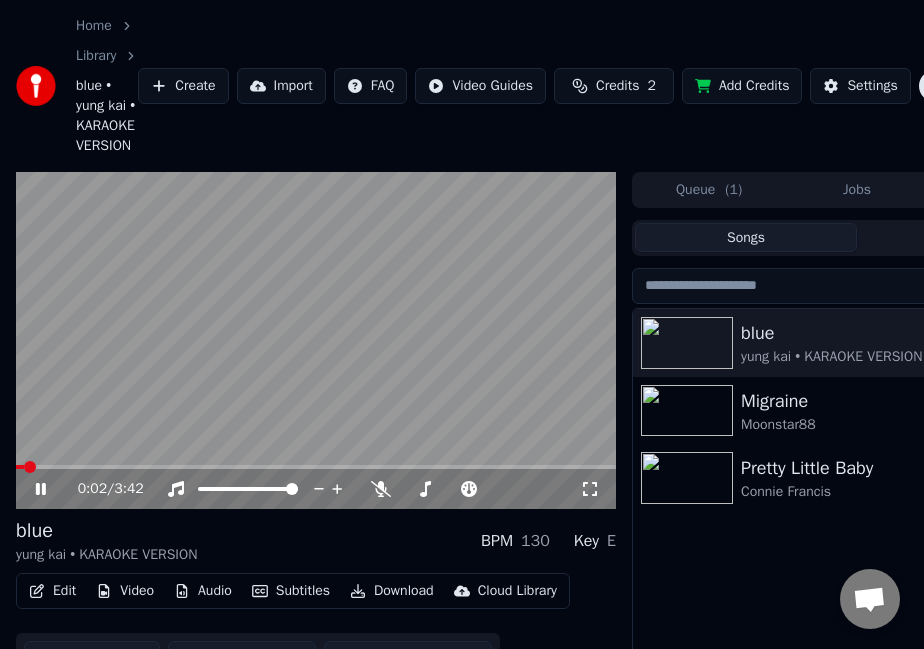 click at bounding box center [316, 341] 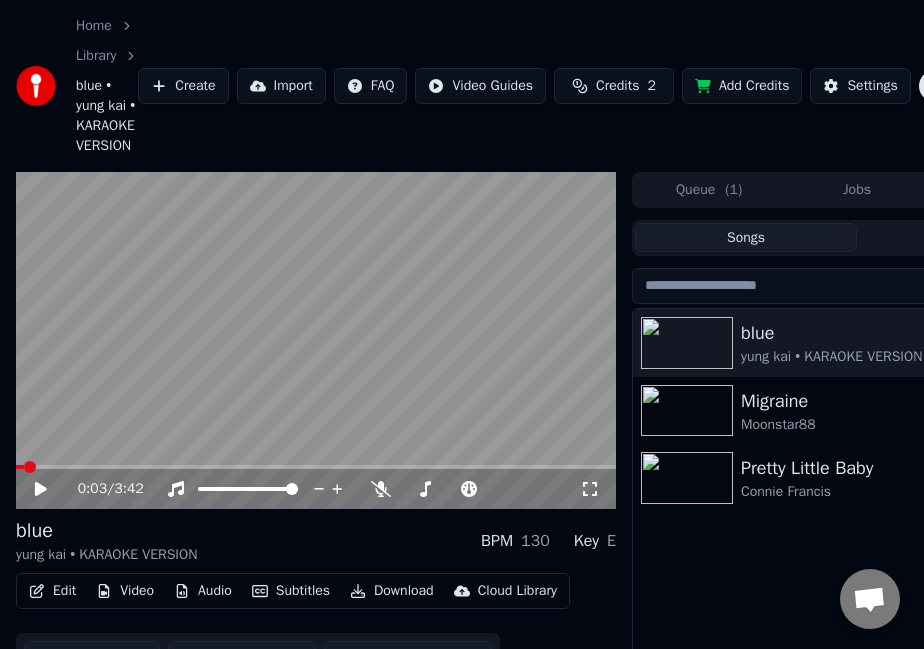 click on "blue • yung kai  •                                KARAOKE VERSION" at bounding box center (107, 116) 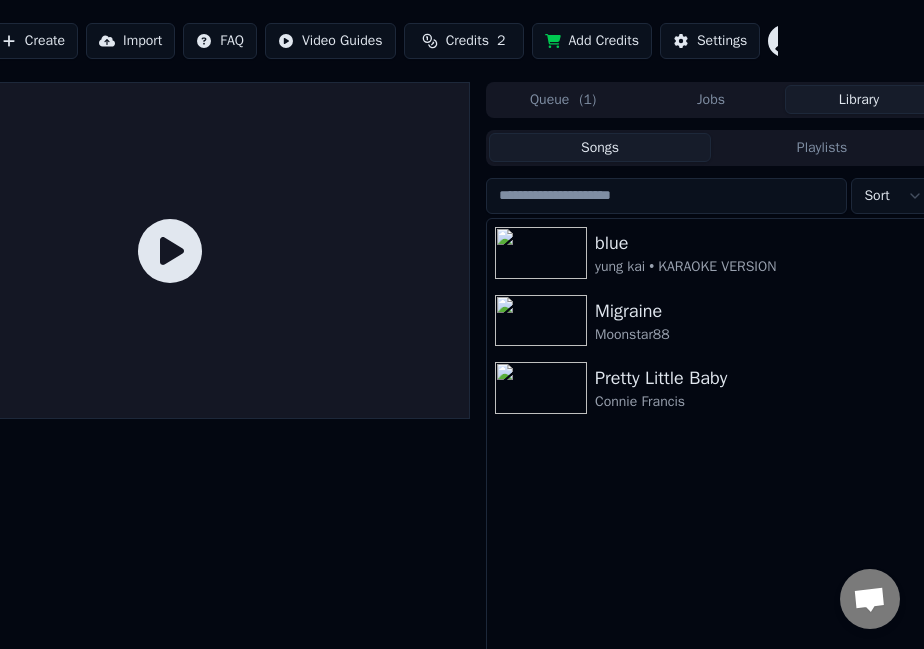 scroll, scrollTop: 0, scrollLeft: 151, axis: horizontal 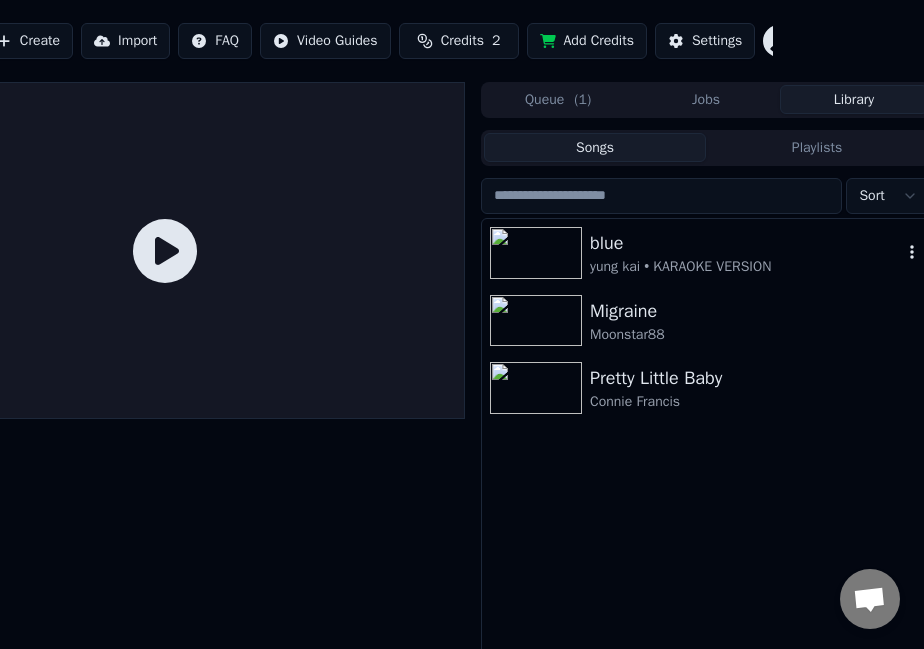click at bounding box center [912, 253] 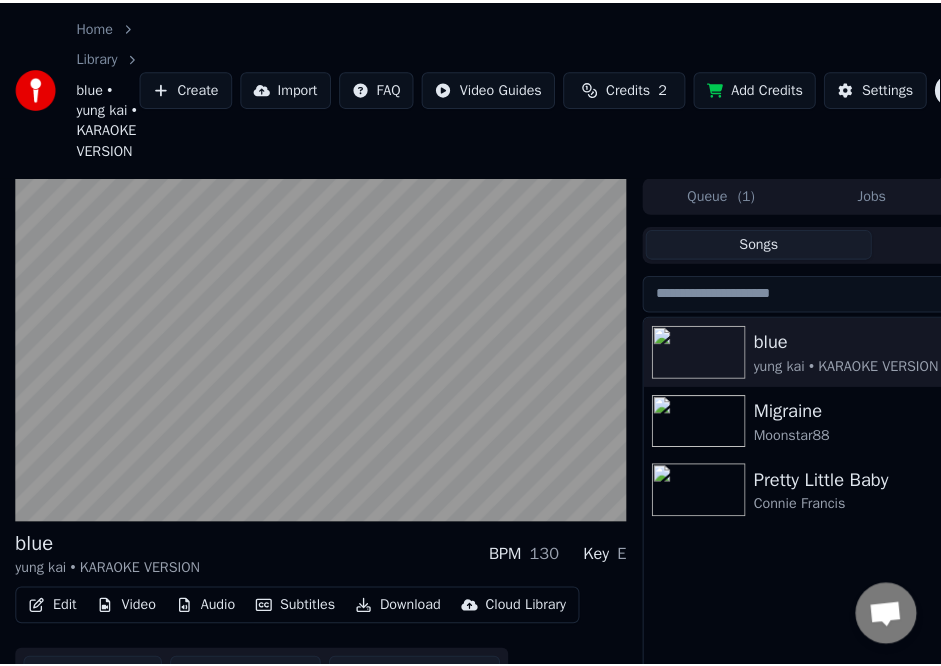 scroll, scrollTop: 0, scrollLeft: 0, axis: both 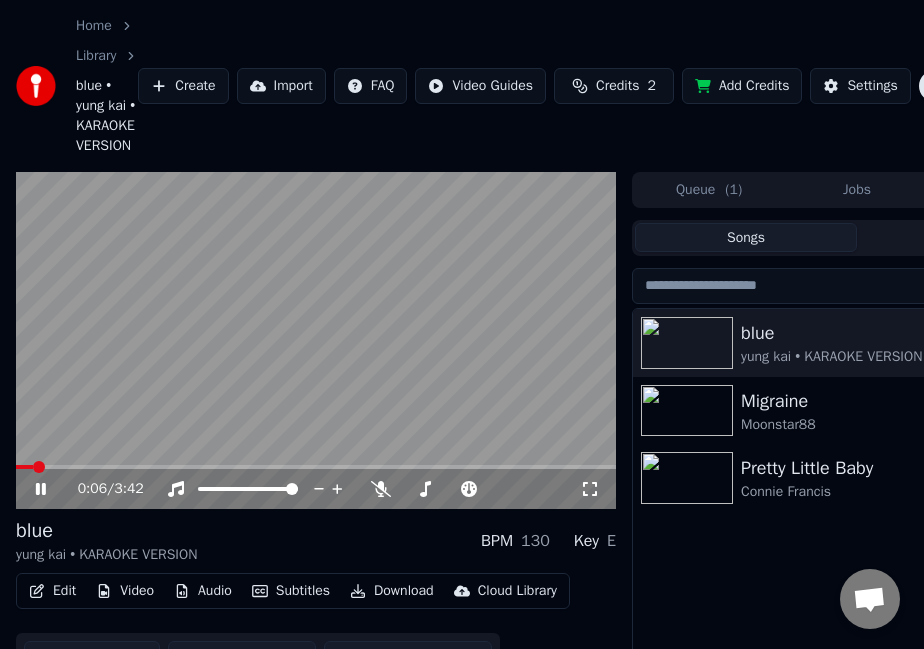 click at bounding box center [316, 341] 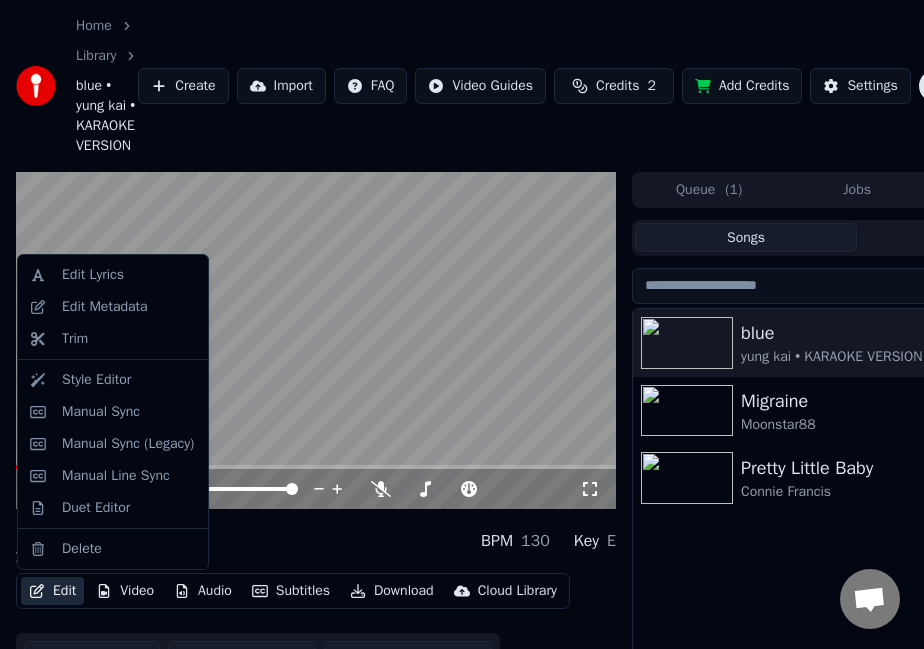 click on "Edit" at bounding box center (52, 591) 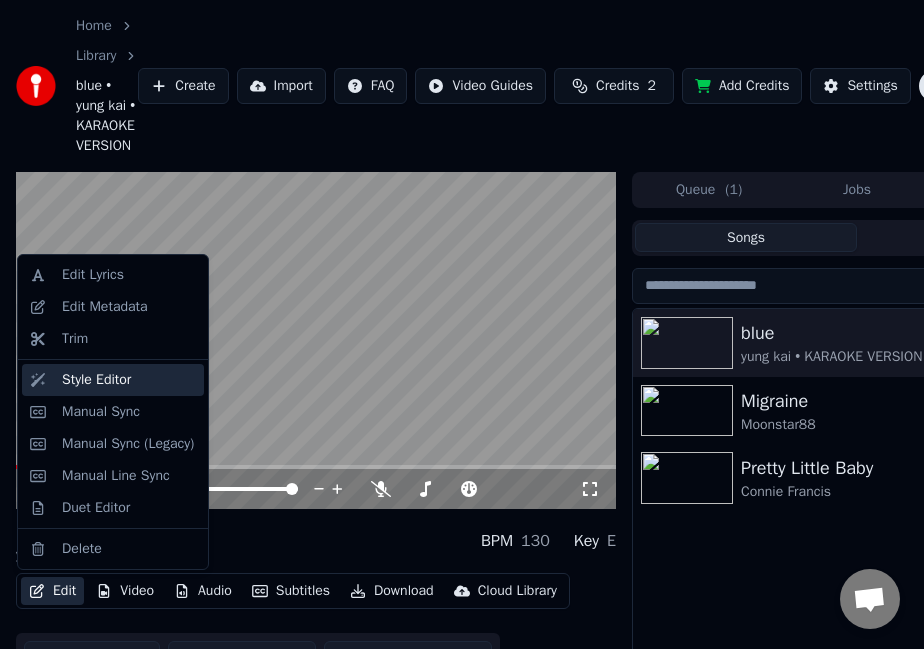 click on "Style Editor" at bounding box center [96, 380] 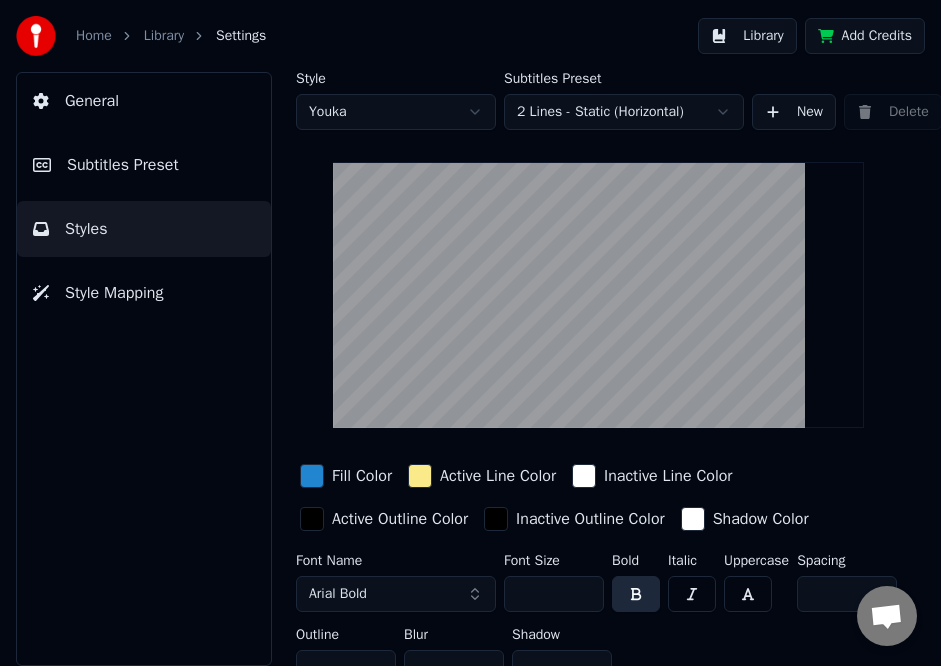 scroll, scrollTop: 43, scrollLeft: 0, axis: vertical 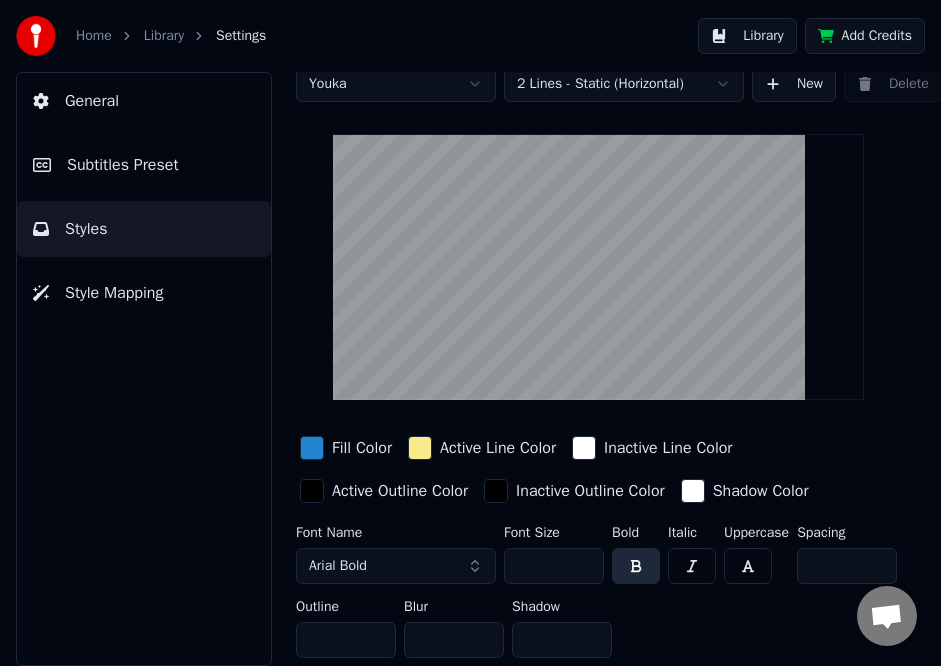 click on "Style Mapping" at bounding box center (114, 293) 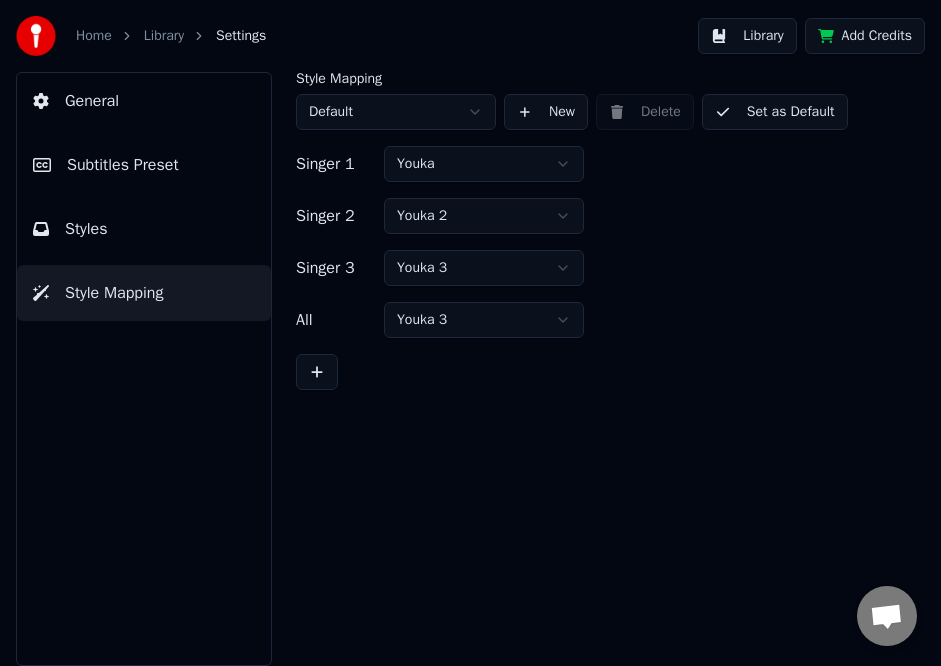 click on "Styles" at bounding box center (144, 229) 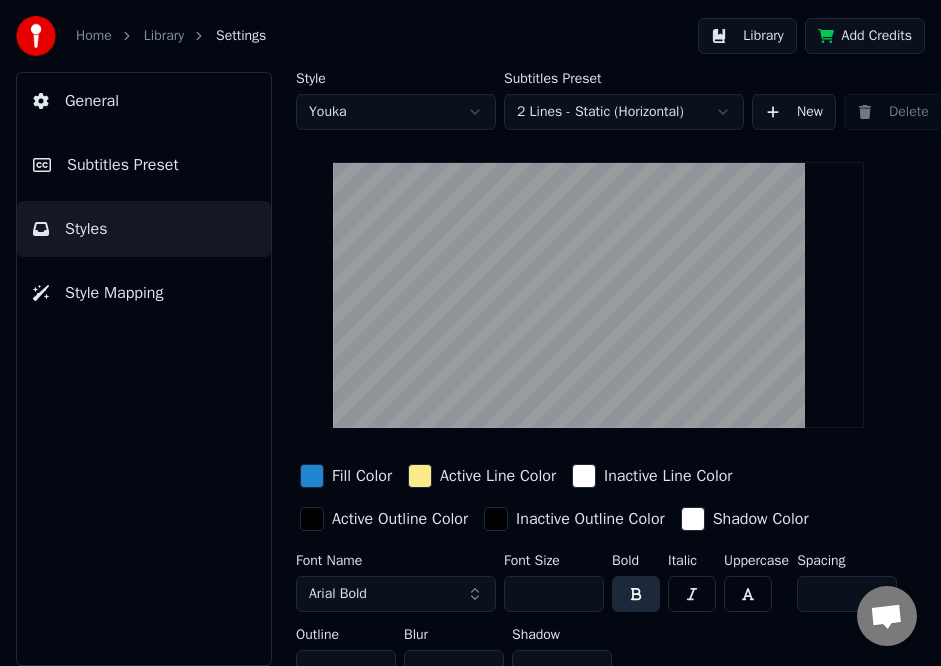 click on "Subtitles Preset" at bounding box center [123, 165] 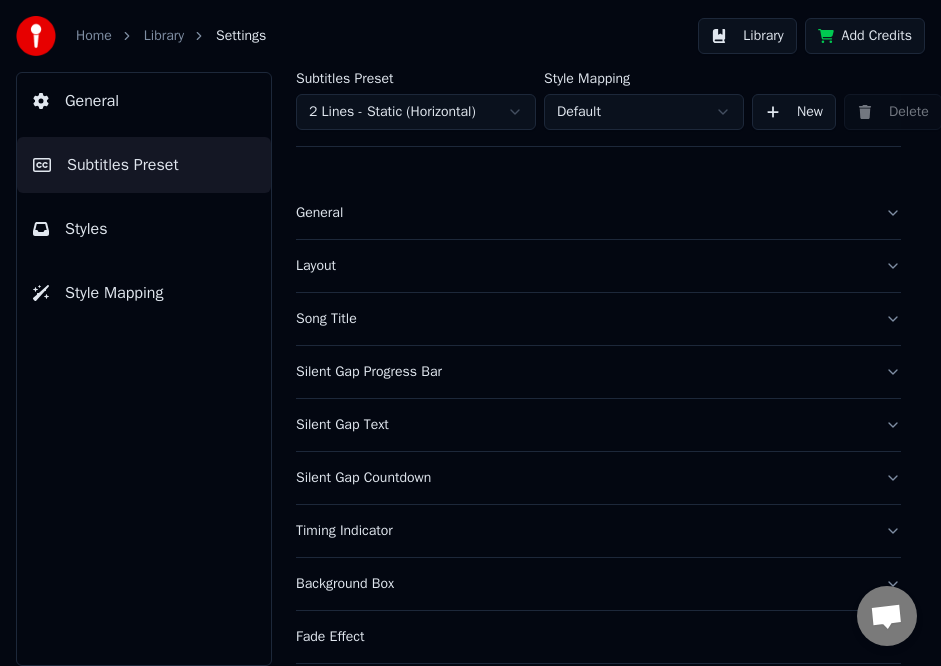 click on "General" at bounding box center (144, 101) 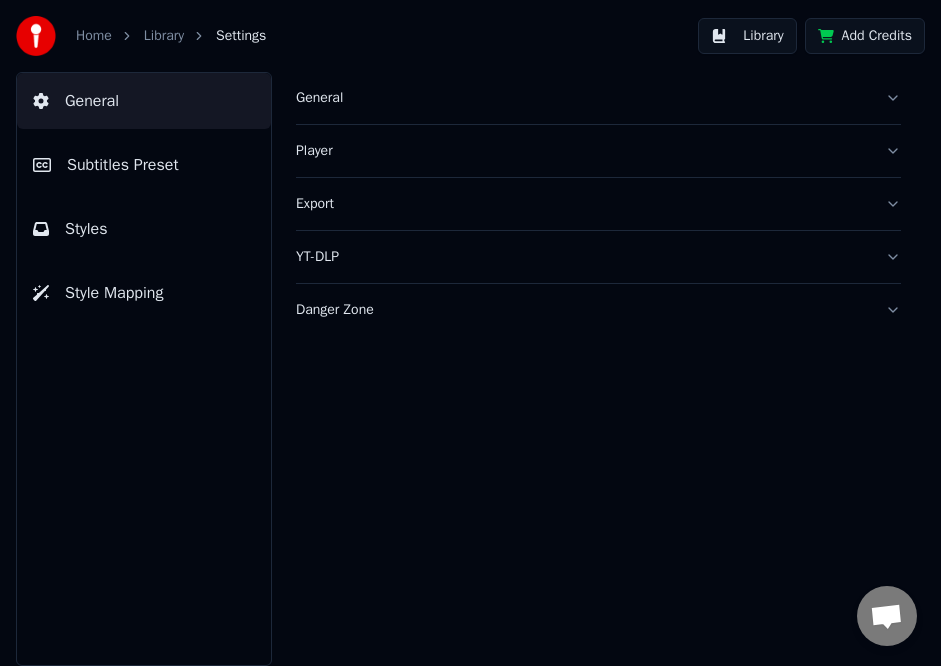 click on "Subtitles Preset" at bounding box center (123, 165) 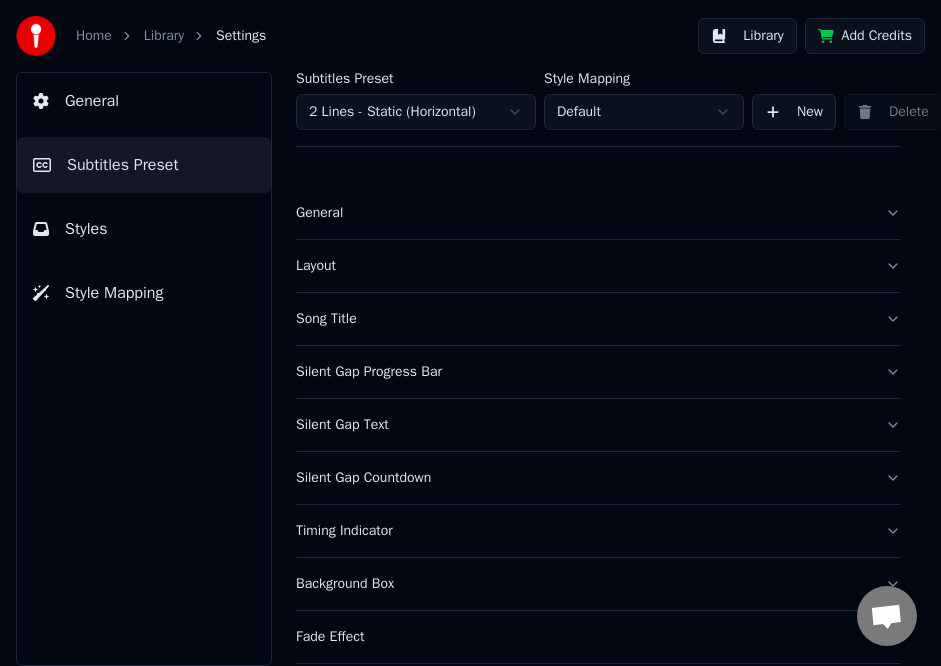 click on "Styles" at bounding box center [144, 229] 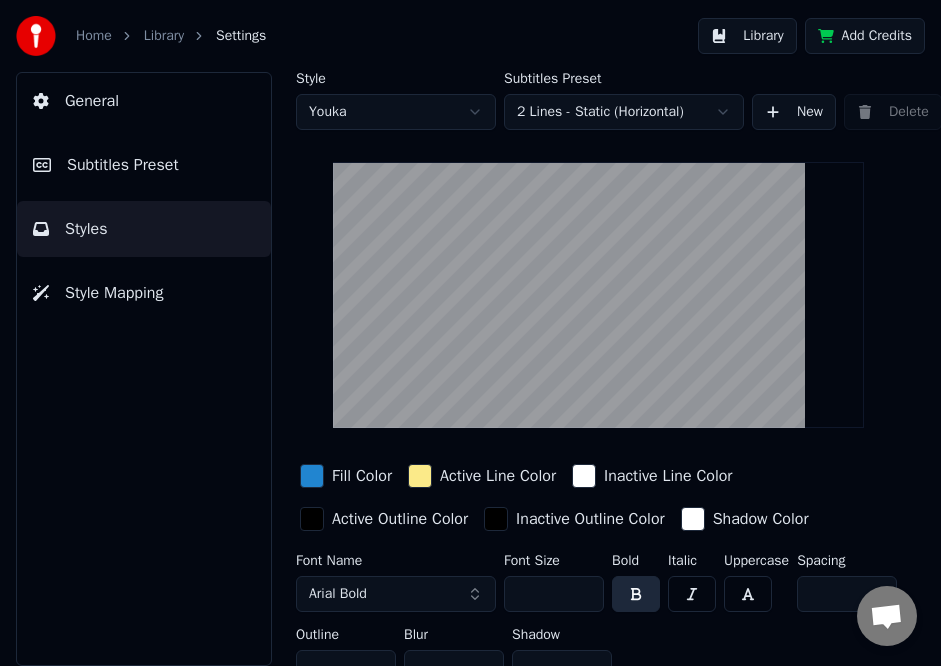 click on "Subtitles Preset" at bounding box center (123, 165) 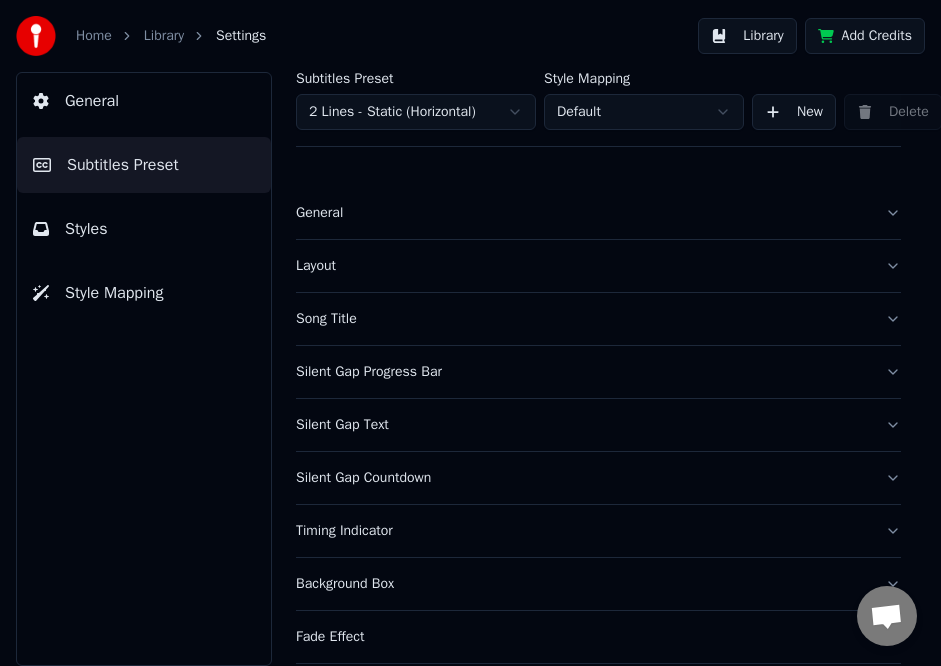 click on "Song Title" at bounding box center [582, 319] 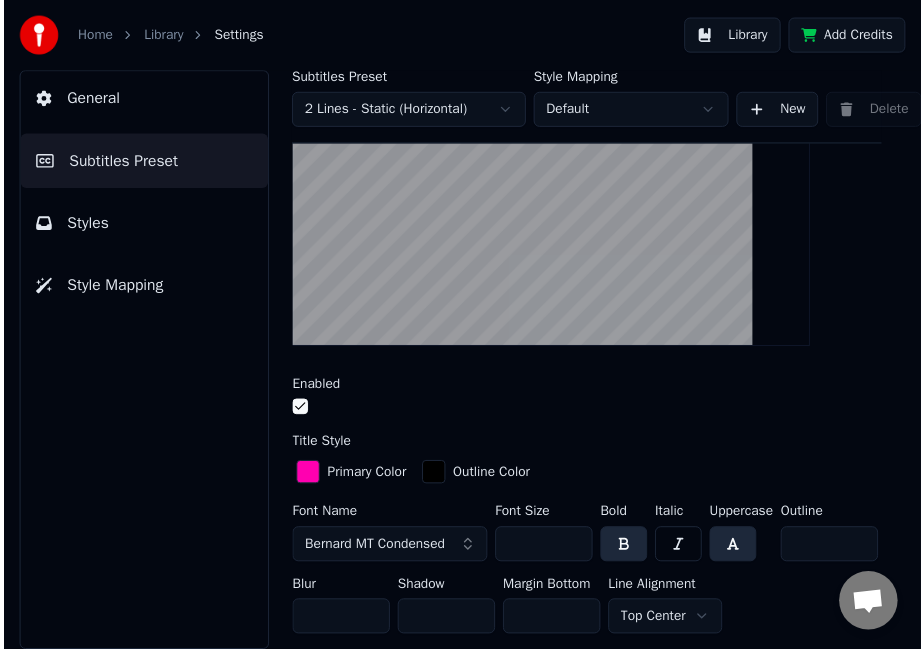 scroll, scrollTop: 0, scrollLeft: 0, axis: both 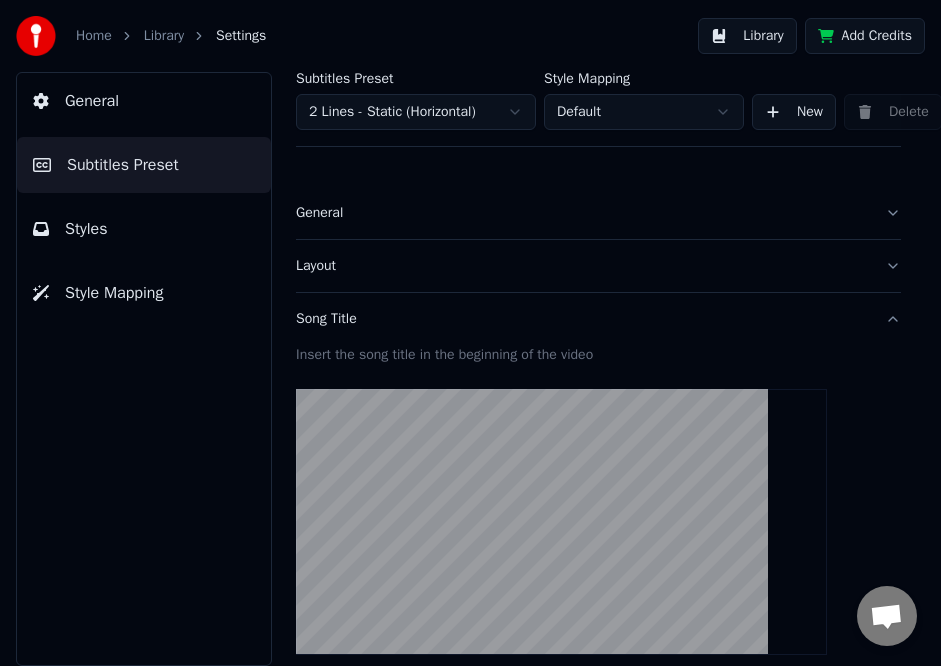 click on "Library" at bounding box center (164, 36) 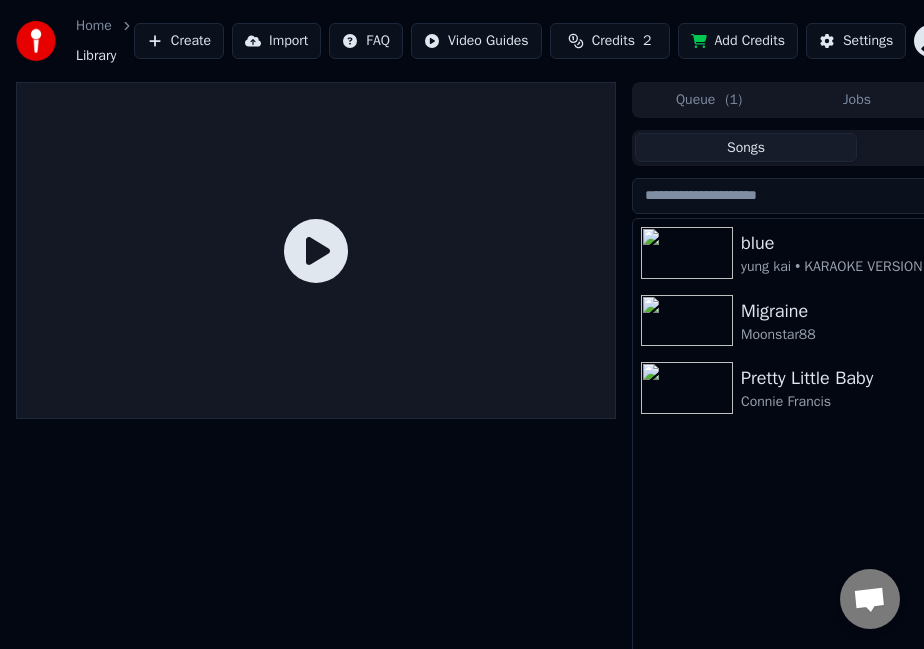 click at bounding box center [687, 253] 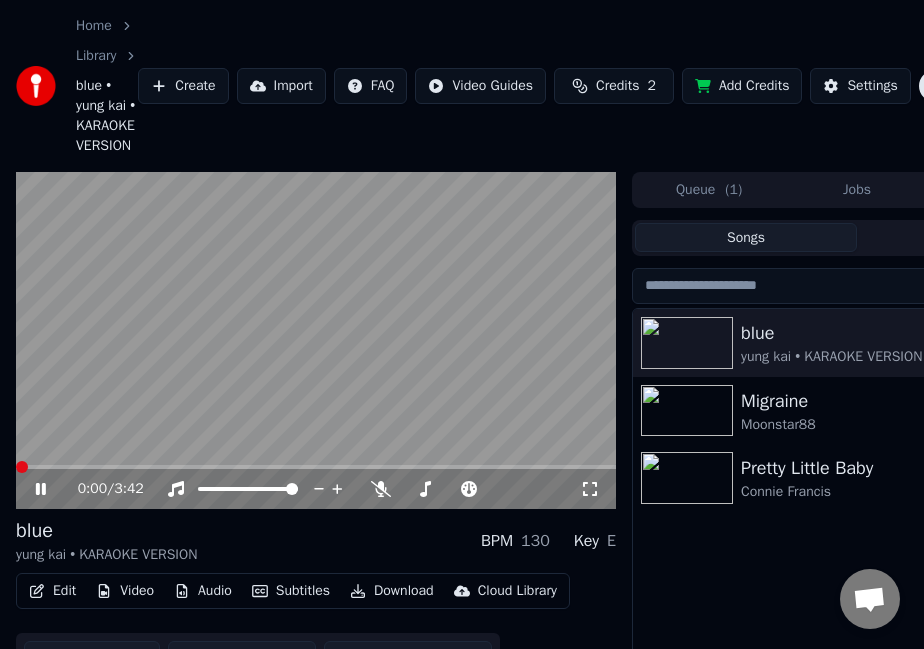 click at bounding box center [22, 467] 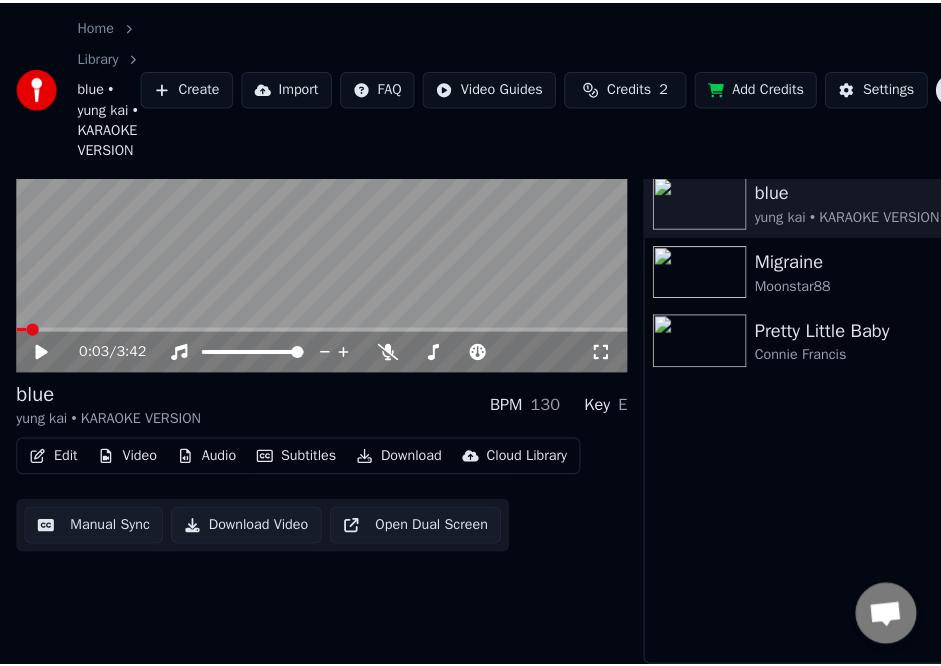scroll, scrollTop: 0, scrollLeft: 0, axis: both 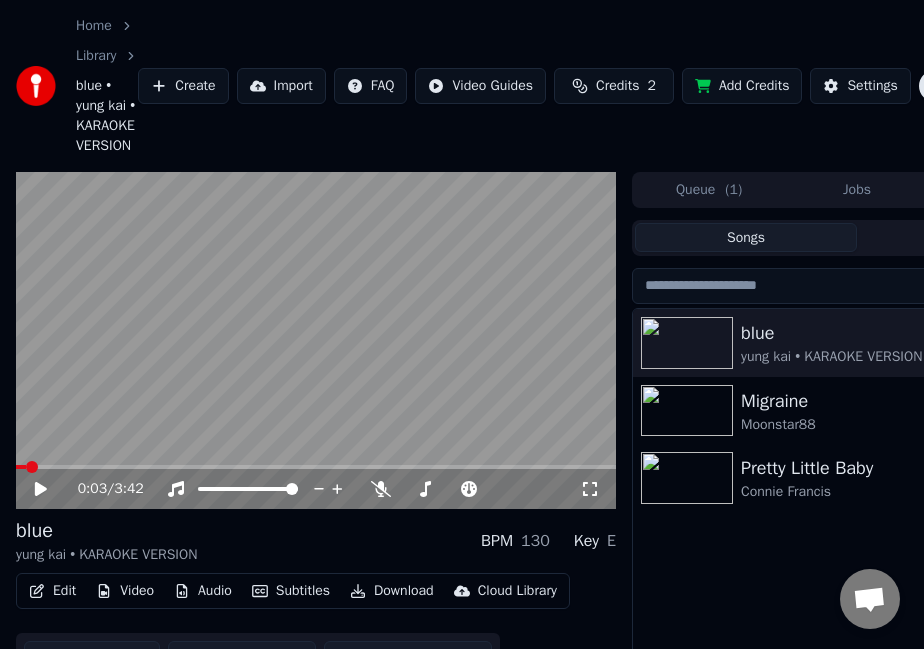 click at bounding box center [316, 341] 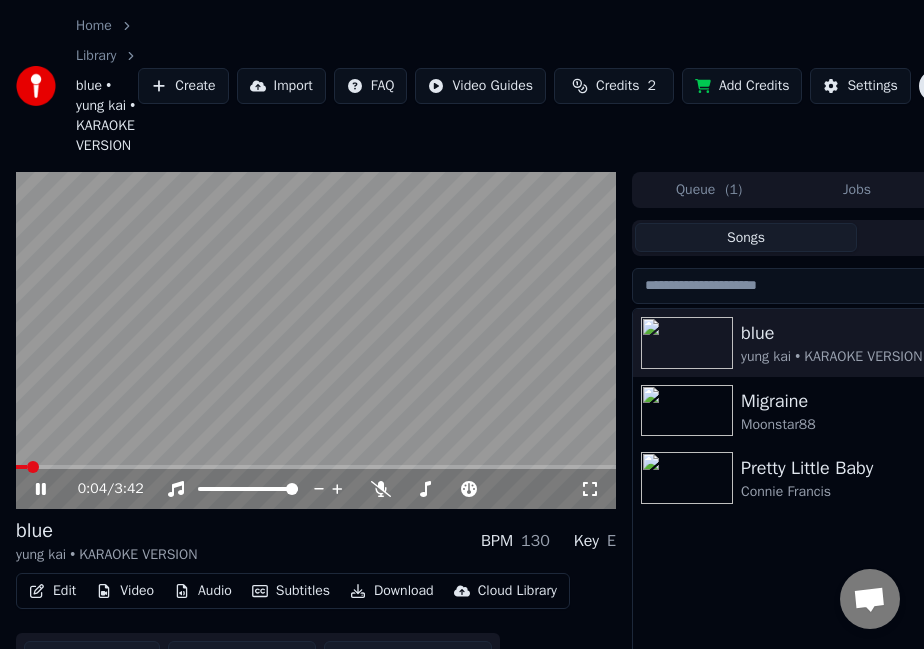 click at bounding box center (316, 341) 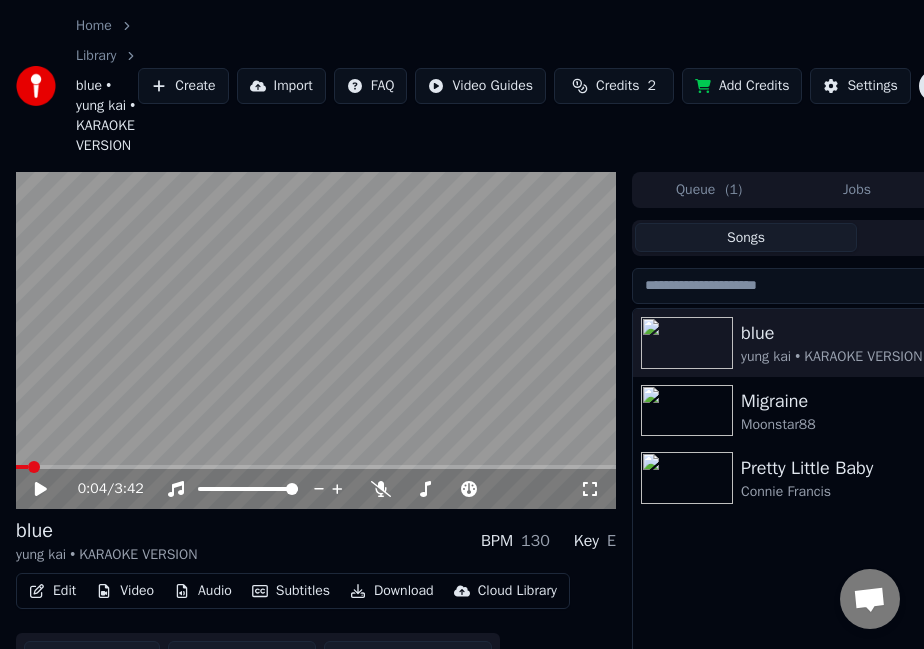 drag, startPoint x: 77, startPoint y: 84, endPoint x: 105, endPoint y: 107, distance: 36.23534 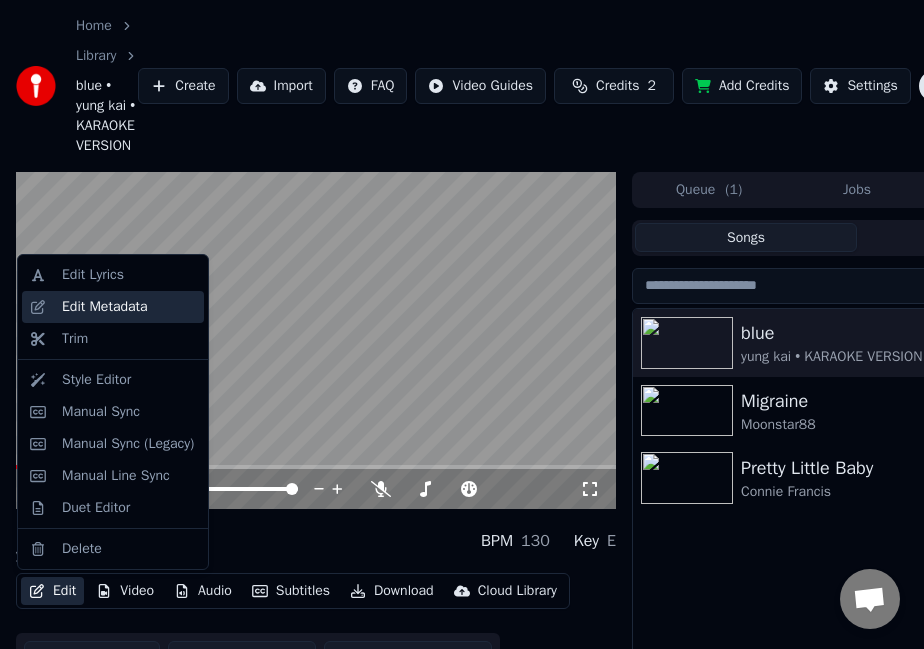 click on "Edit Metadata" at bounding box center (105, 307) 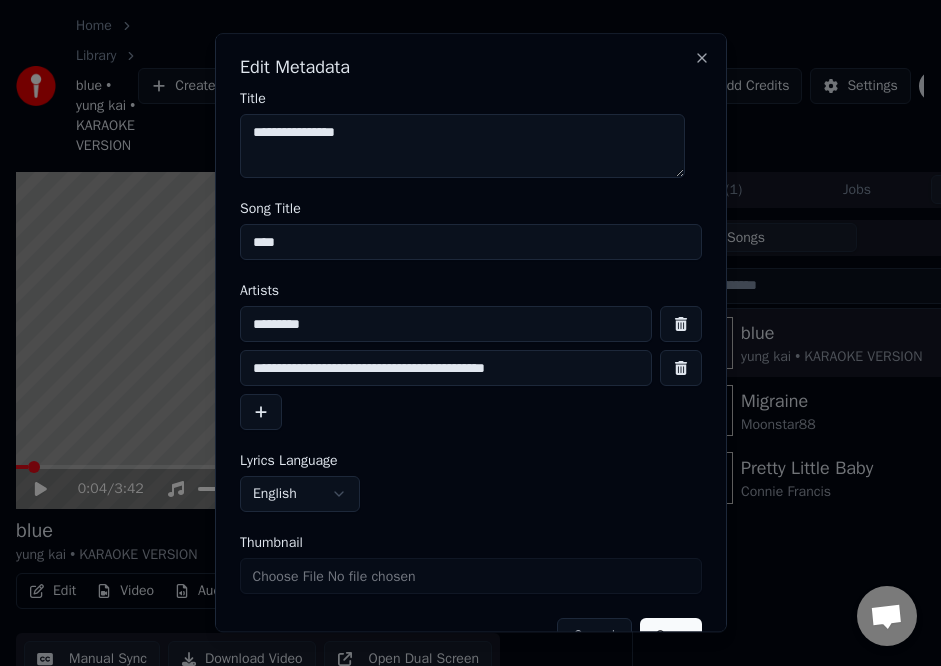 drag, startPoint x: 595, startPoint y: 360, endPoint x: 349, endPoint y: 364, distance: 246.03252 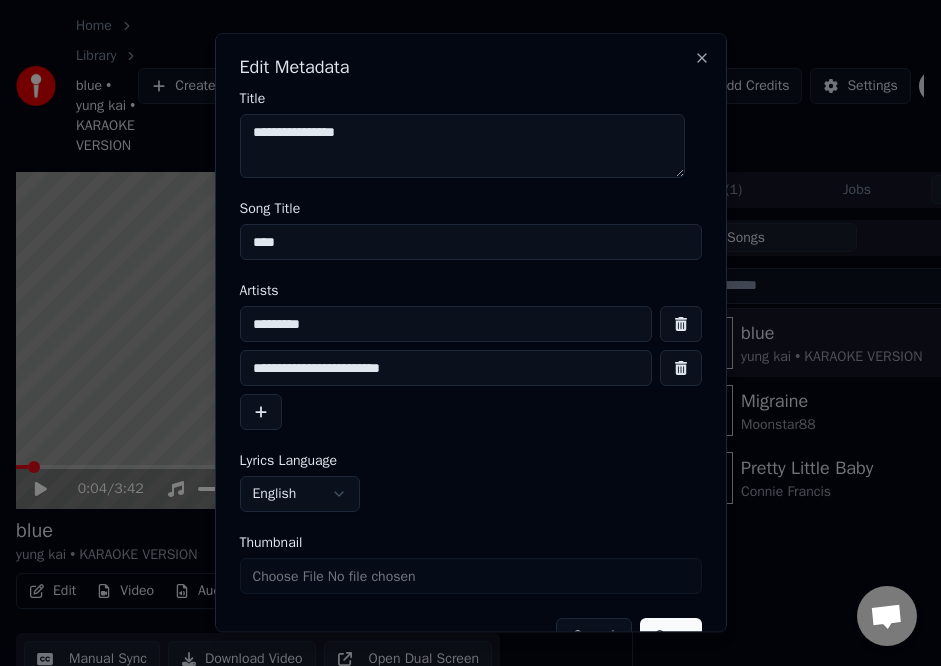type 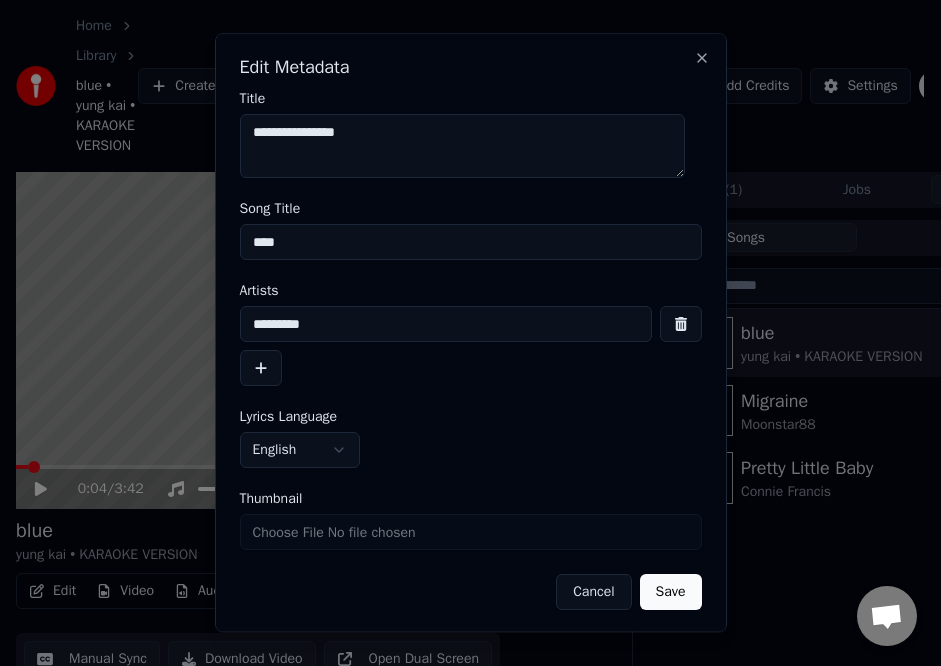 click on "****" at bounding box center (471, 242) 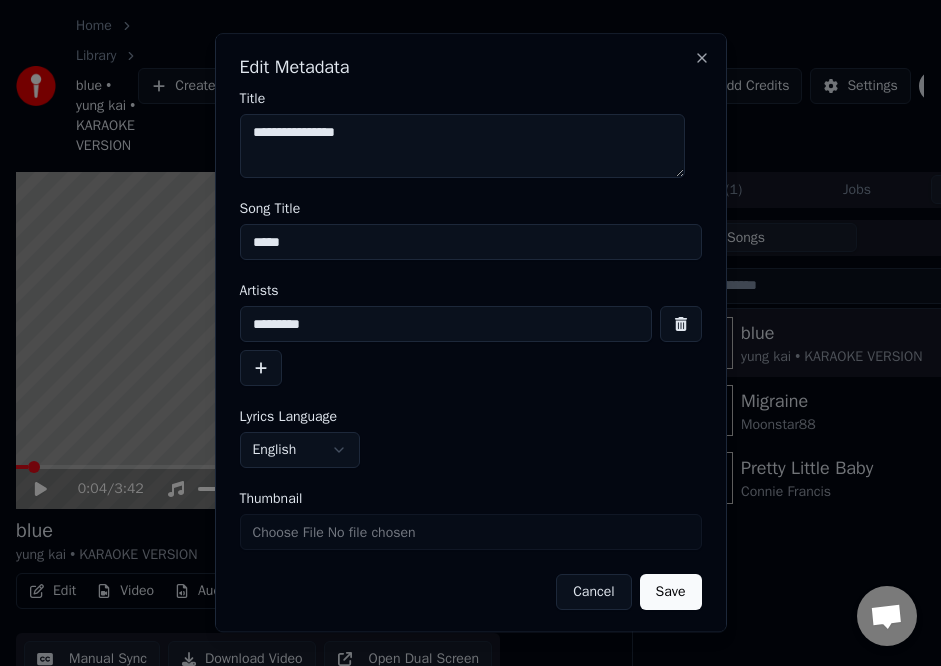 paste on "**********" 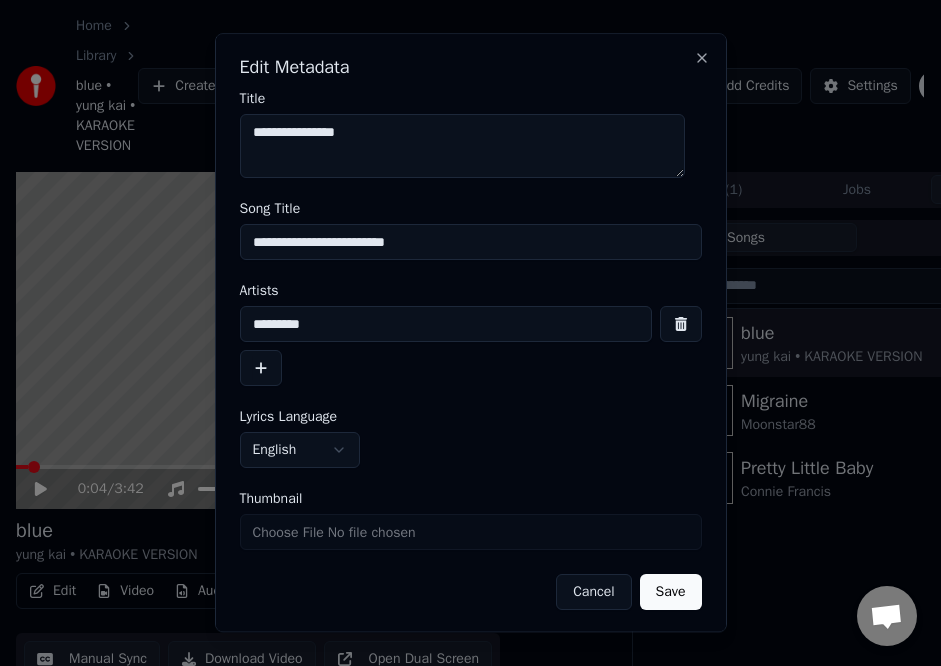 type on "**********" 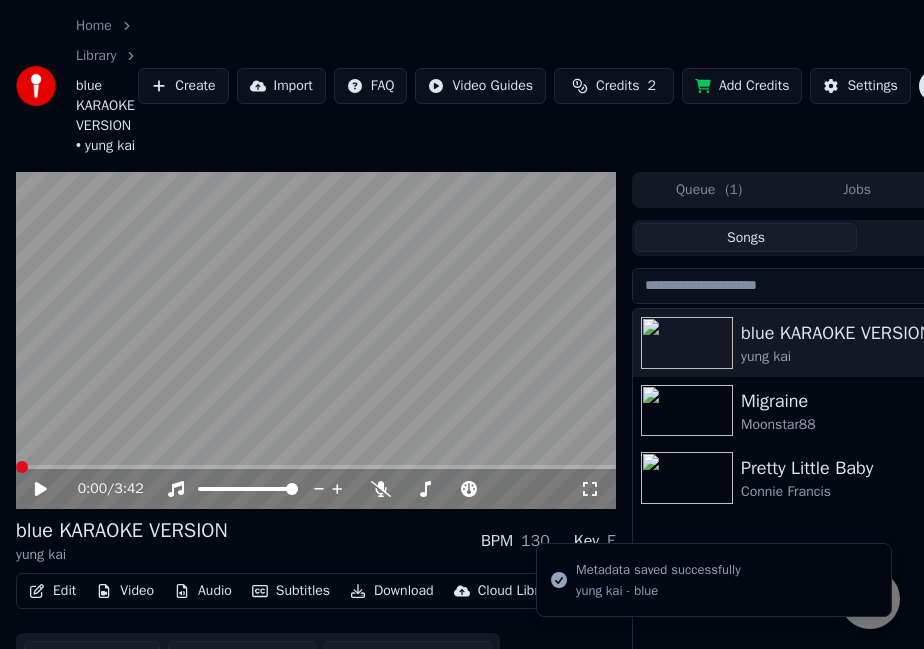 click 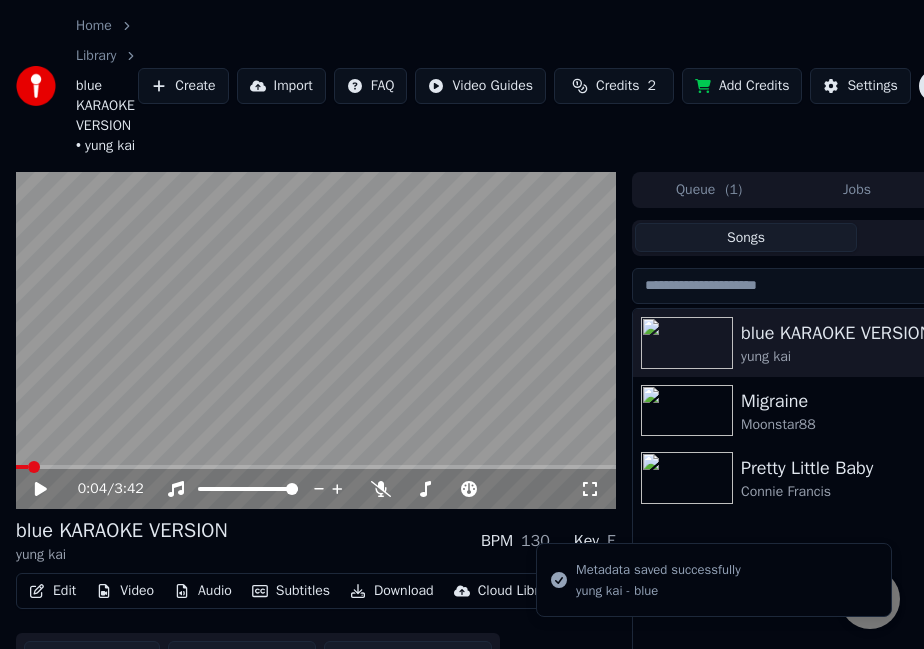 click 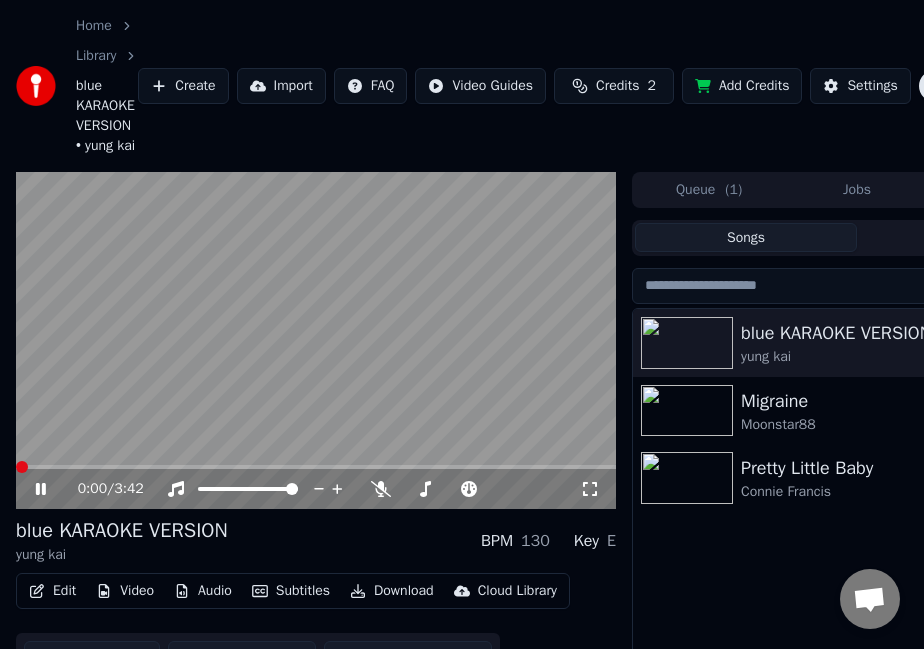click at bounding box center [22, 467] 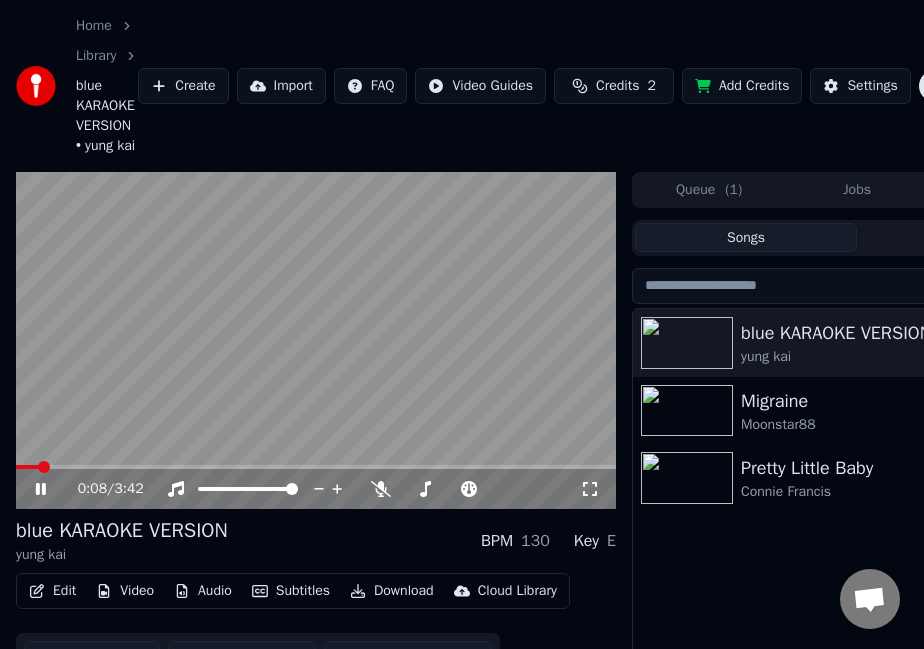 click on "Edit" at bounding box center [52, 591] 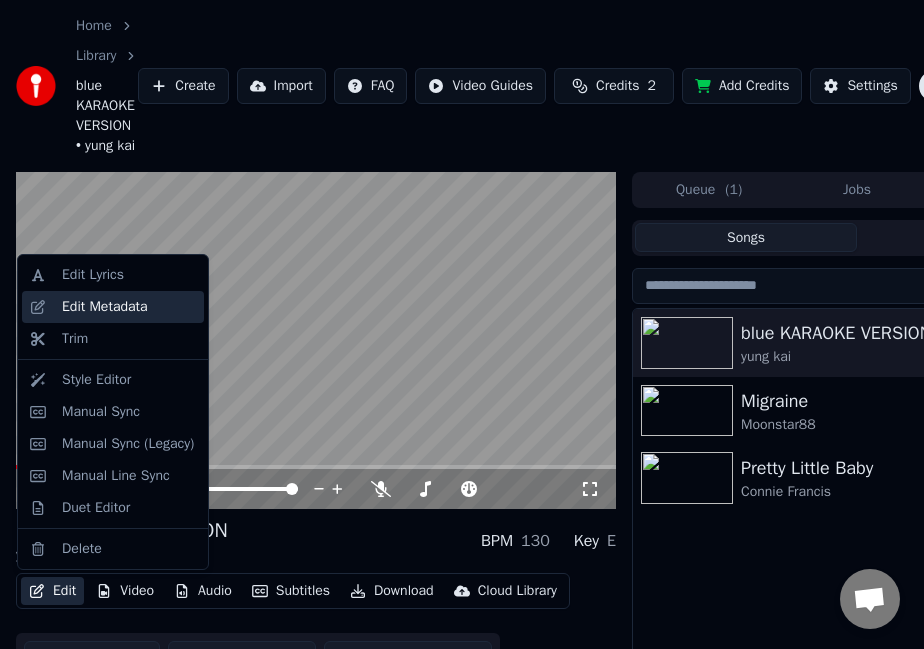 click on "Edit Metadata" at bounding box center (105, 307) 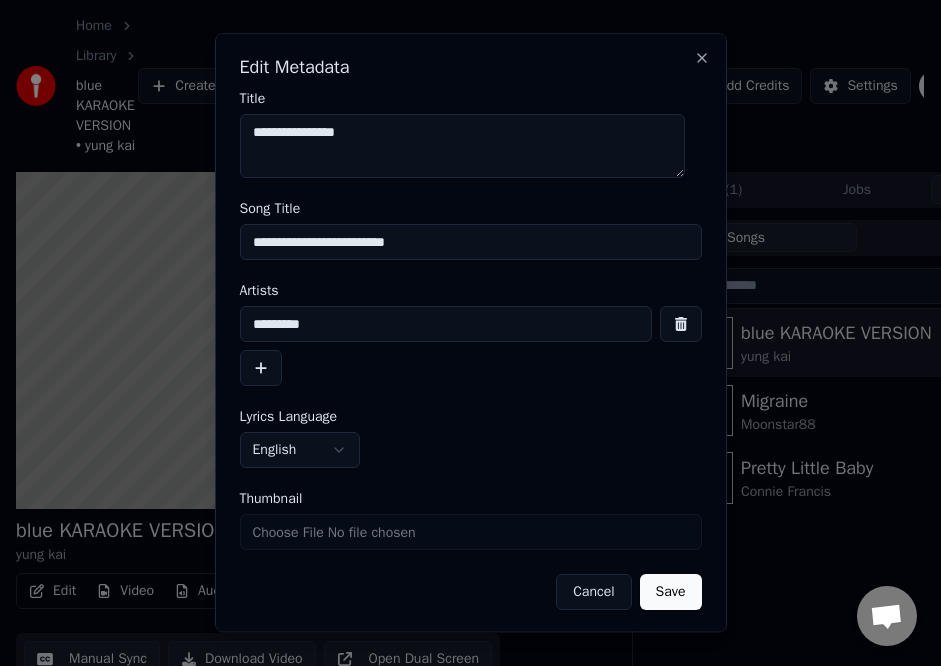 drag, startPoint x: 454, startPoint y: 246, endPoint x: 283, endPoint y: 253, distance: 171.14322 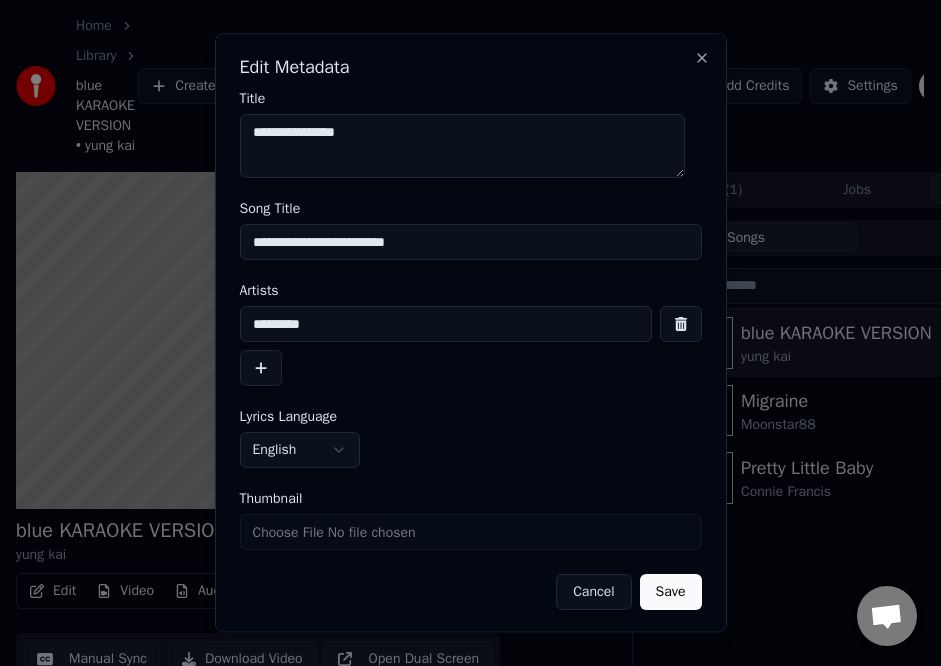 click on "**********" at bounding box center [471, 242] 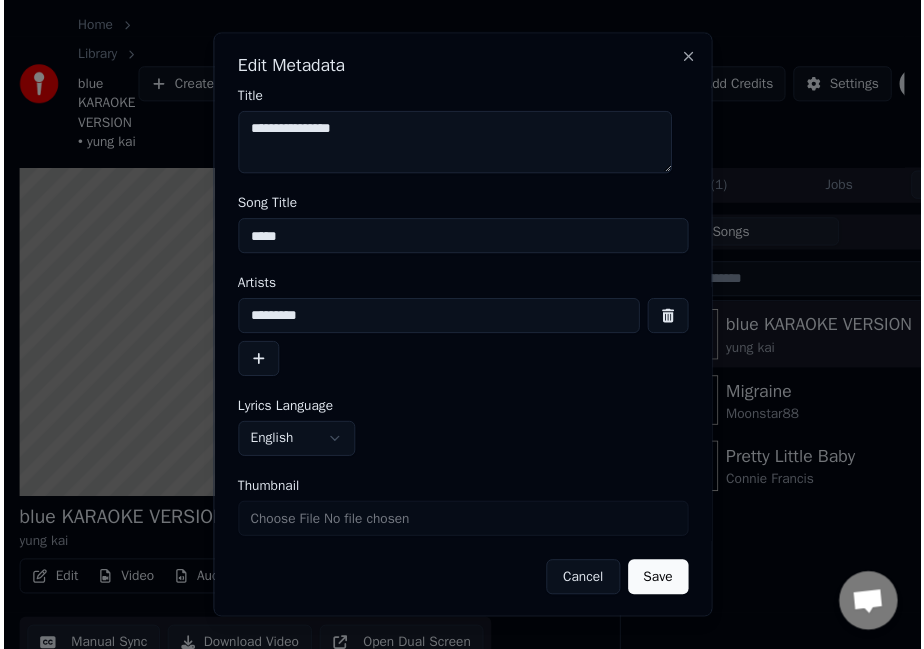 scroll, scrollTop: 3, scrollLeft: 0, axis: vertical 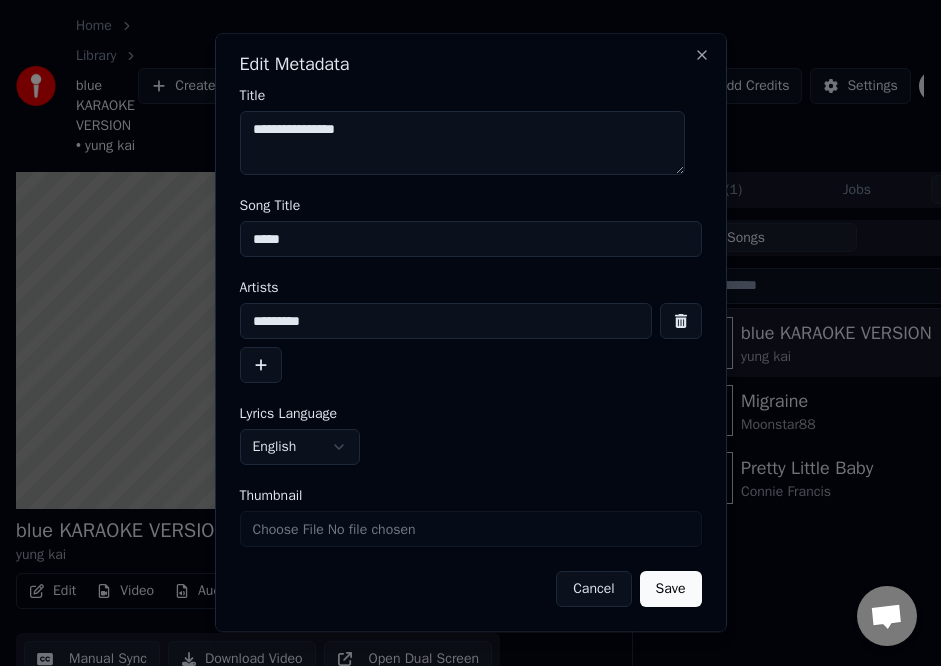 type on "****" 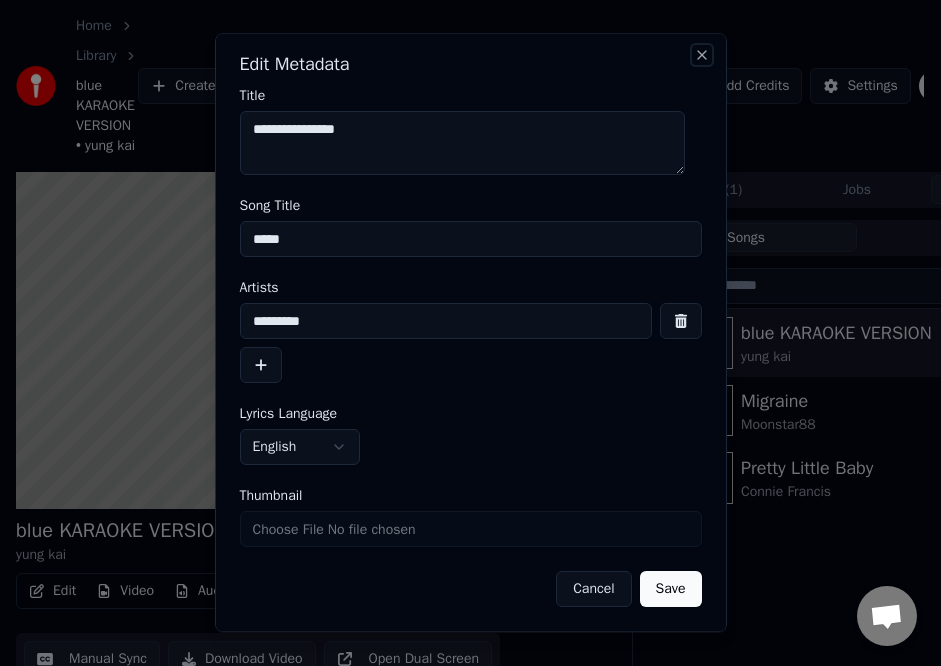 click on "Close" at bounding box center (702, 55) 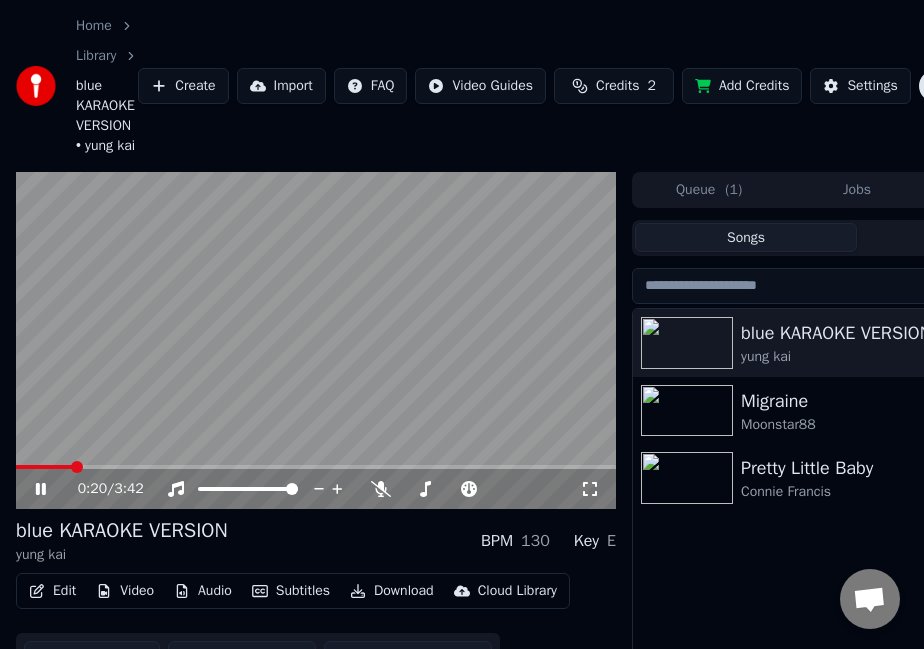 click at bounding box center [316, 341] 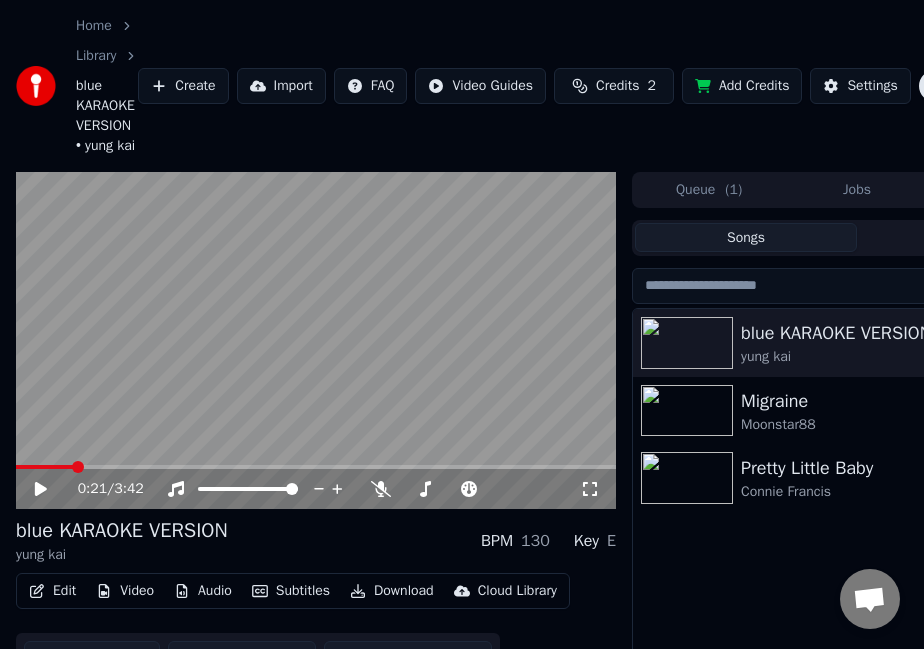 scroll, scrollTop: 0, scrollLeft: 158, axis: horizontal 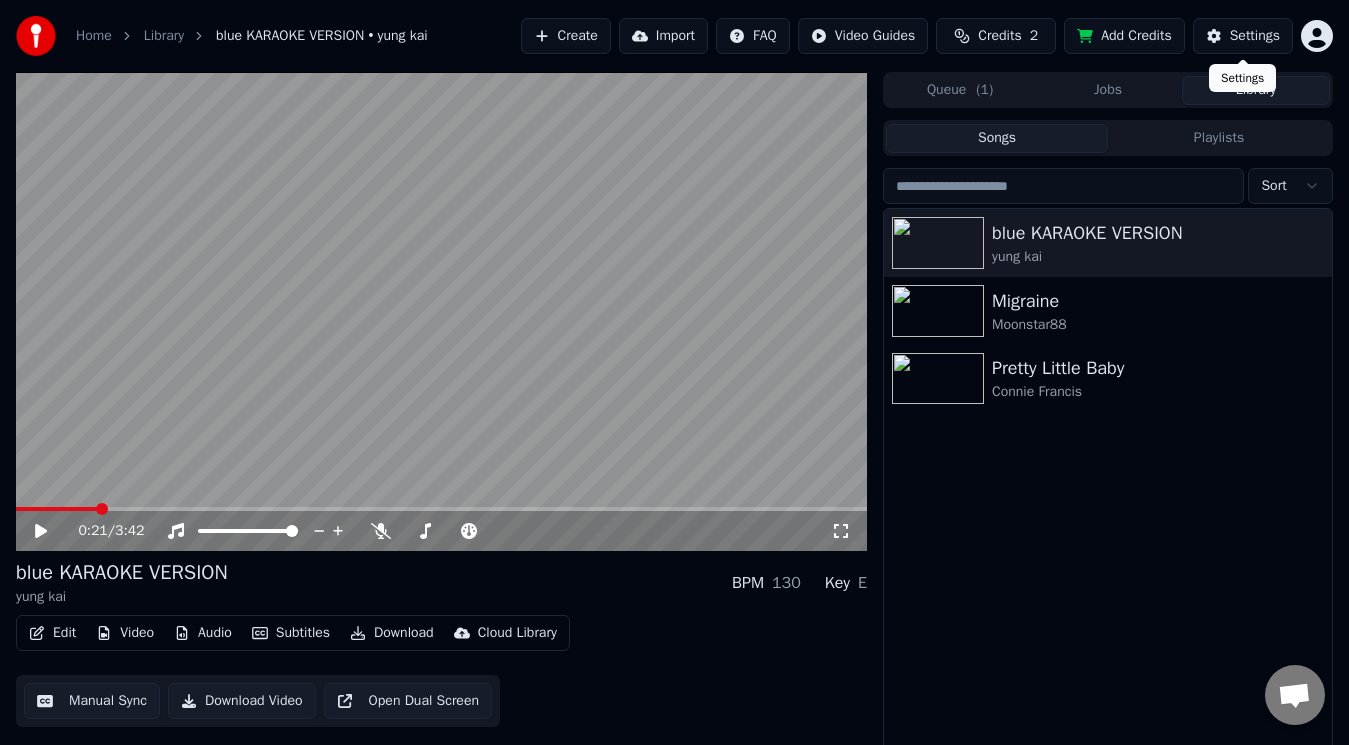 click on "Home Library blue       KARAOKE VERSION • yung kai  Create Import FAQ Video Guides Credits 2 Add Credits Settings 0:21  /  3:42 blue       KARAOKE VERSION yung kai  BPM 130 Key E Edit Video Audio Subtitles Download Cloud Library Manual Sync Download Video Open Dual Screen Queue ( 1 ) Jobs Library Songs Playlists Sort blue       KARAOKE VERSION yung kai  Migraine Moonstar88 Pretty Little Baby Connie Francis Settings Settings" at bounding box center [674, 372] 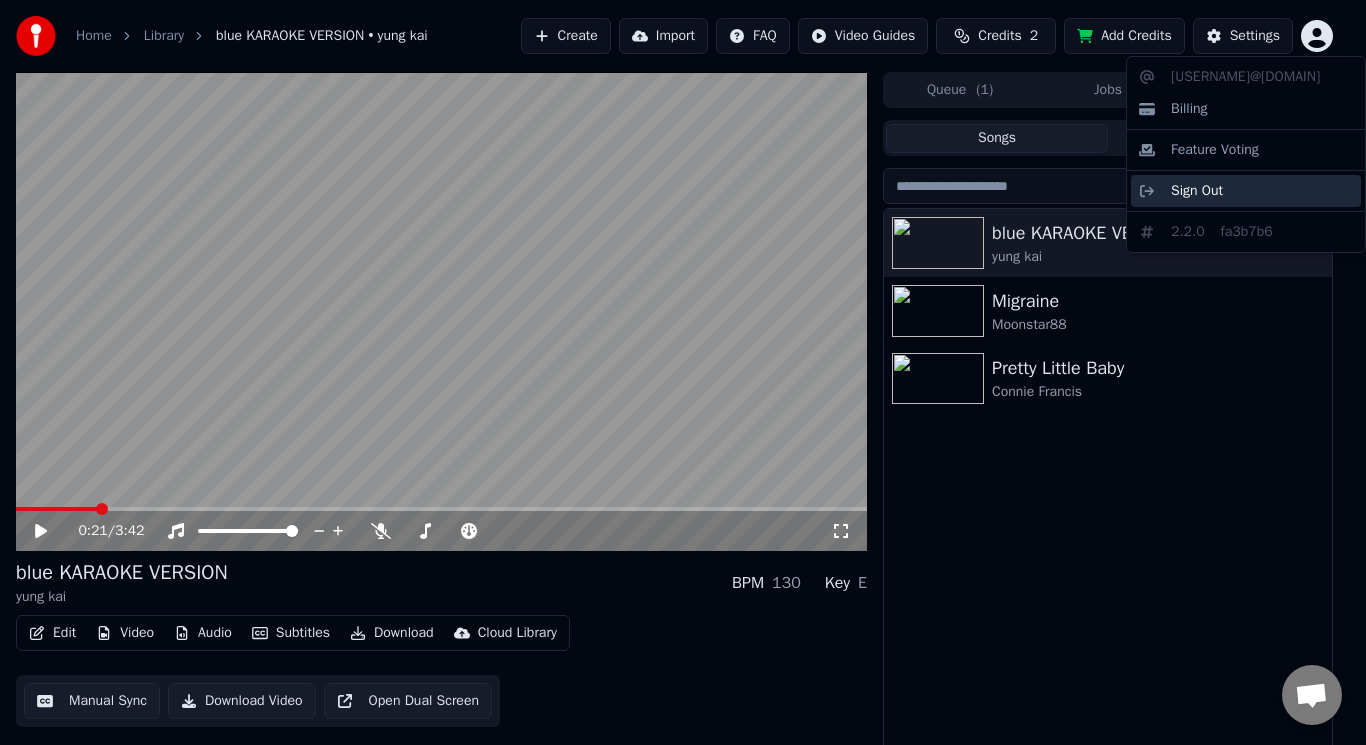click on "Sign Out" at bounding box center [1246, 191] 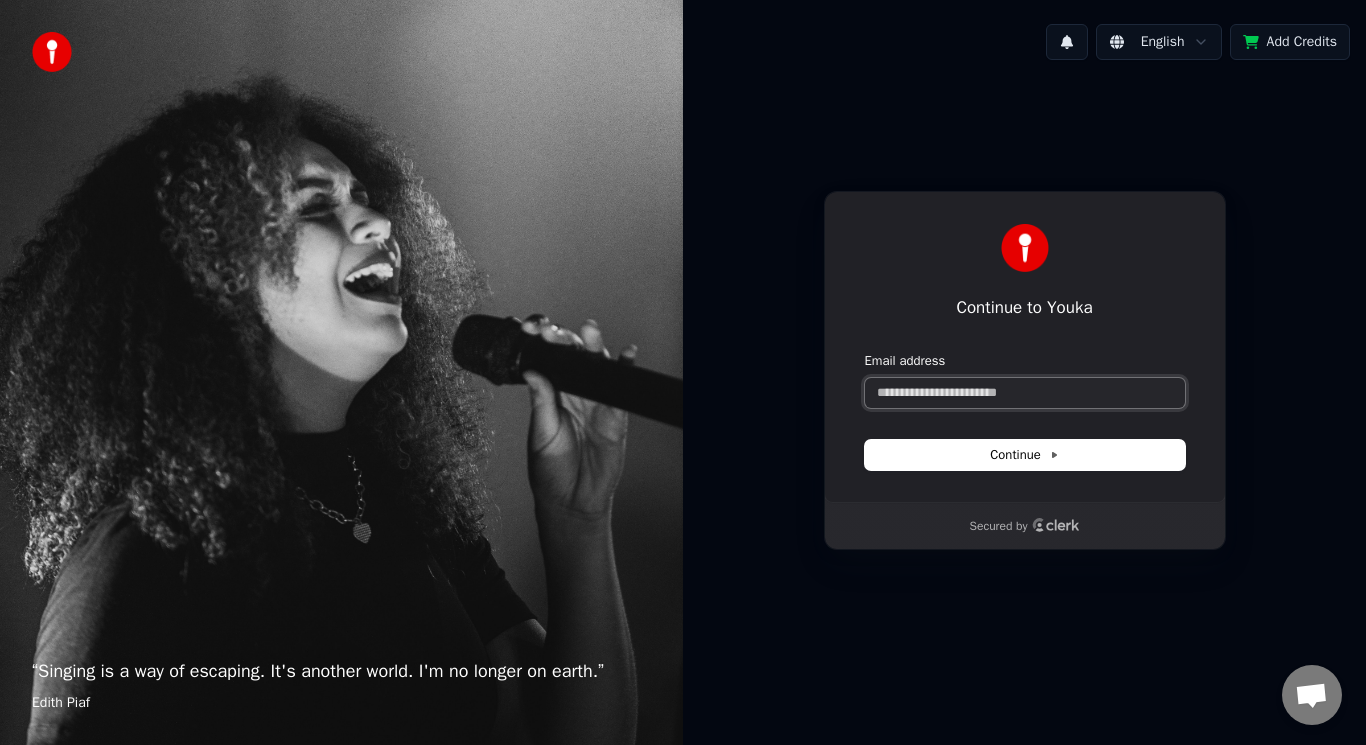 click on "Email address" at bounding box center (1025, 393) 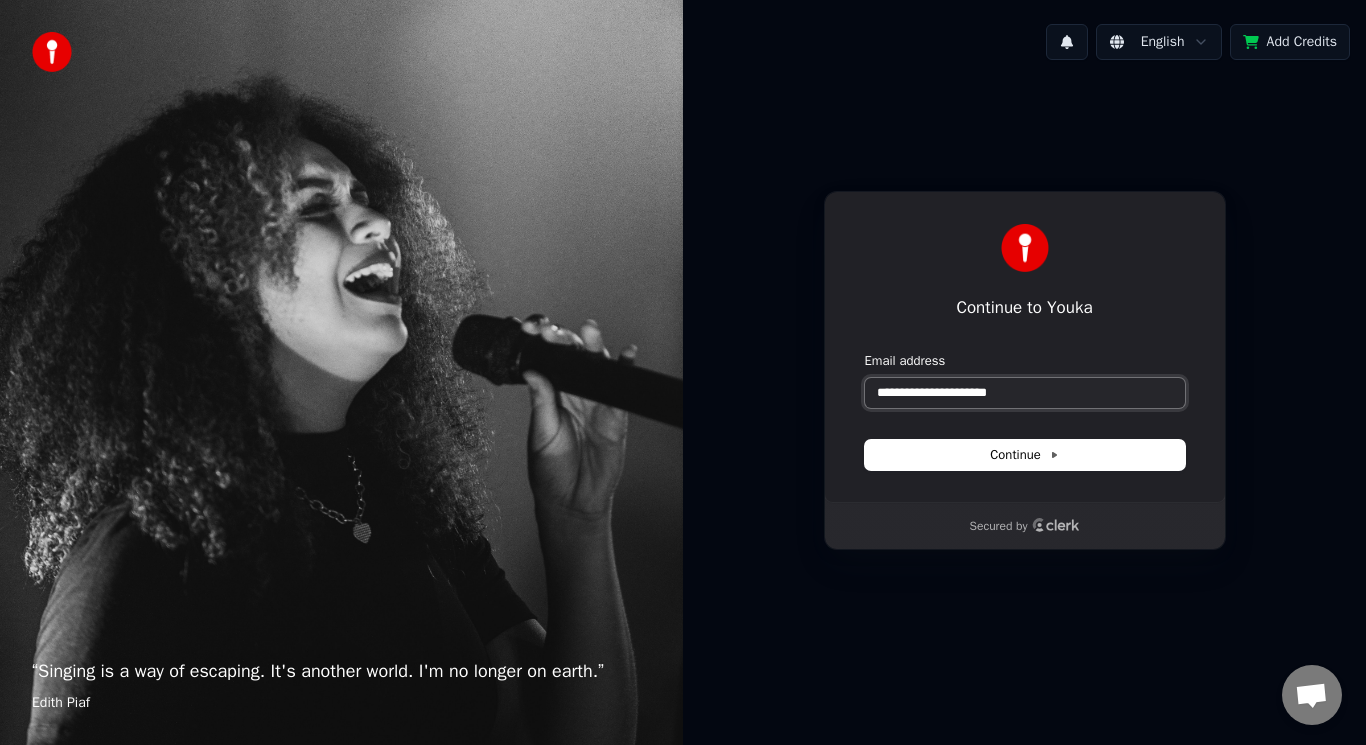 click at bounding box center [865, 352] 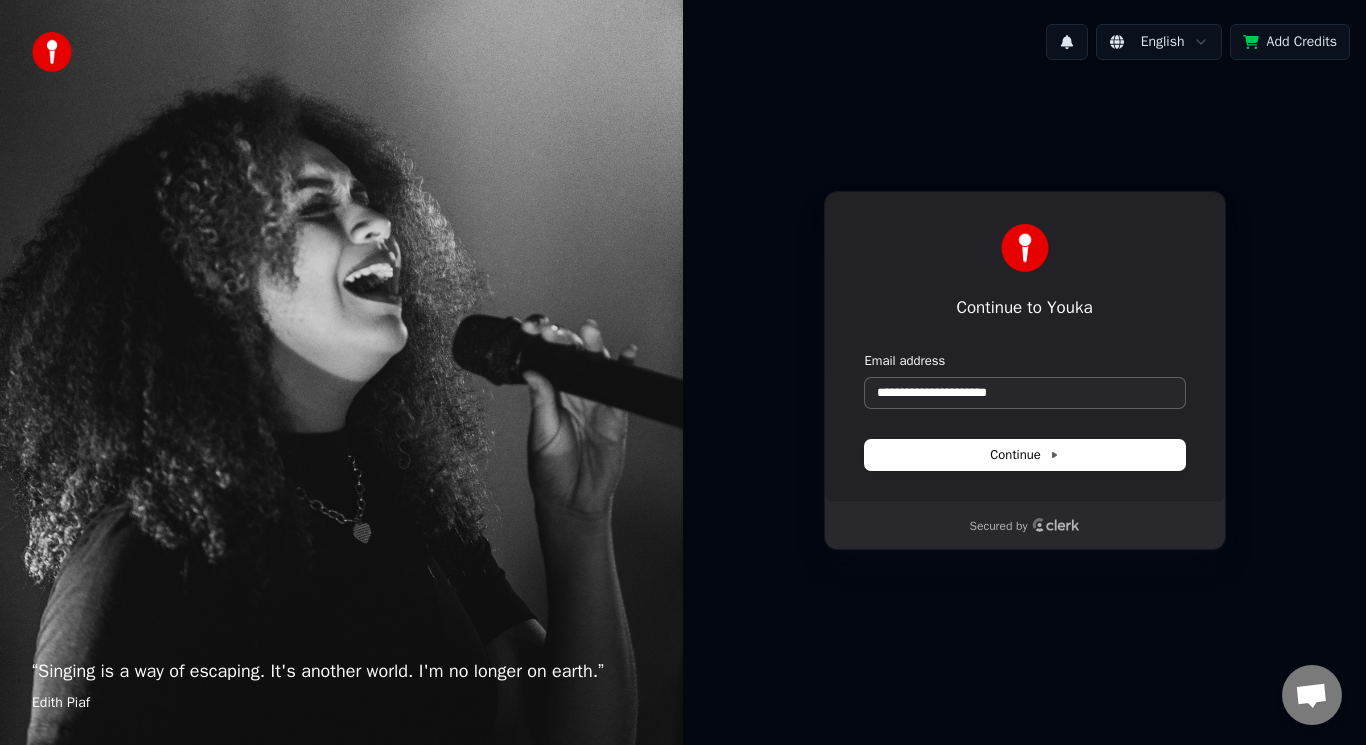 type on "**********" 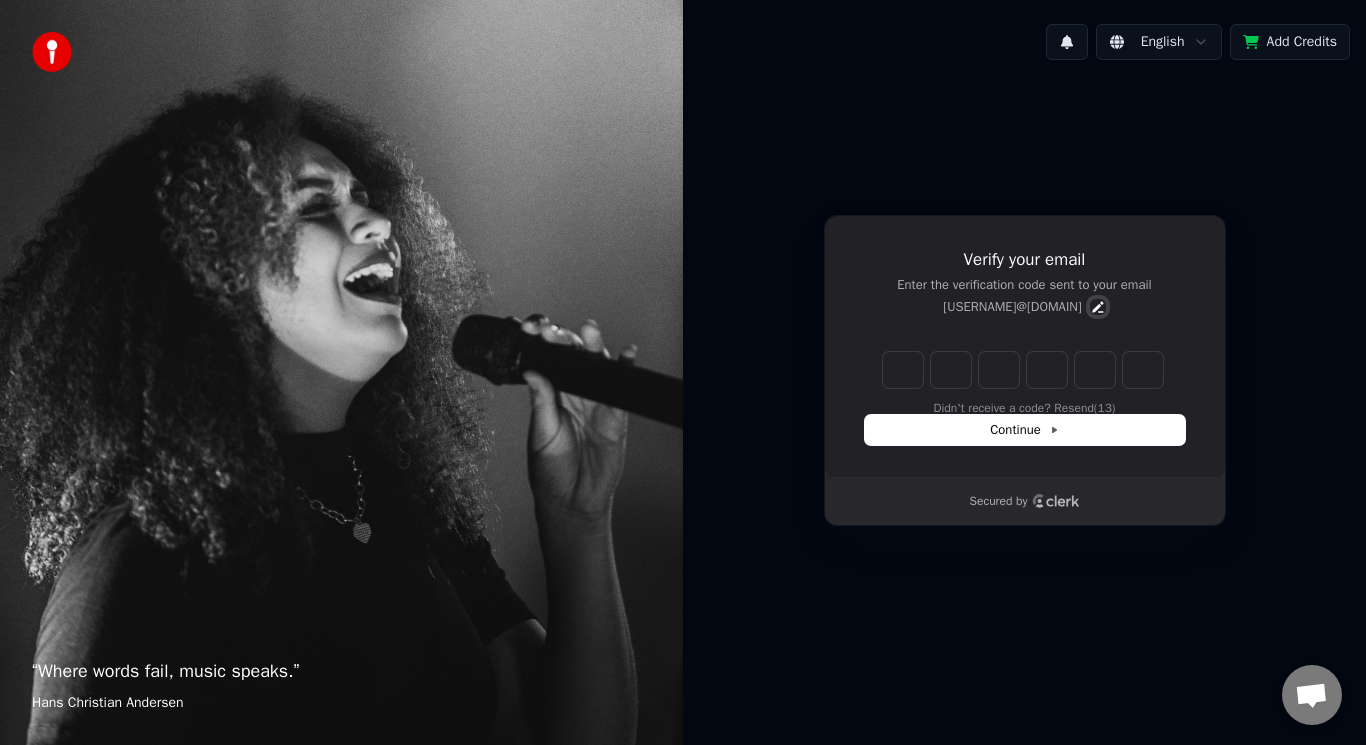 click 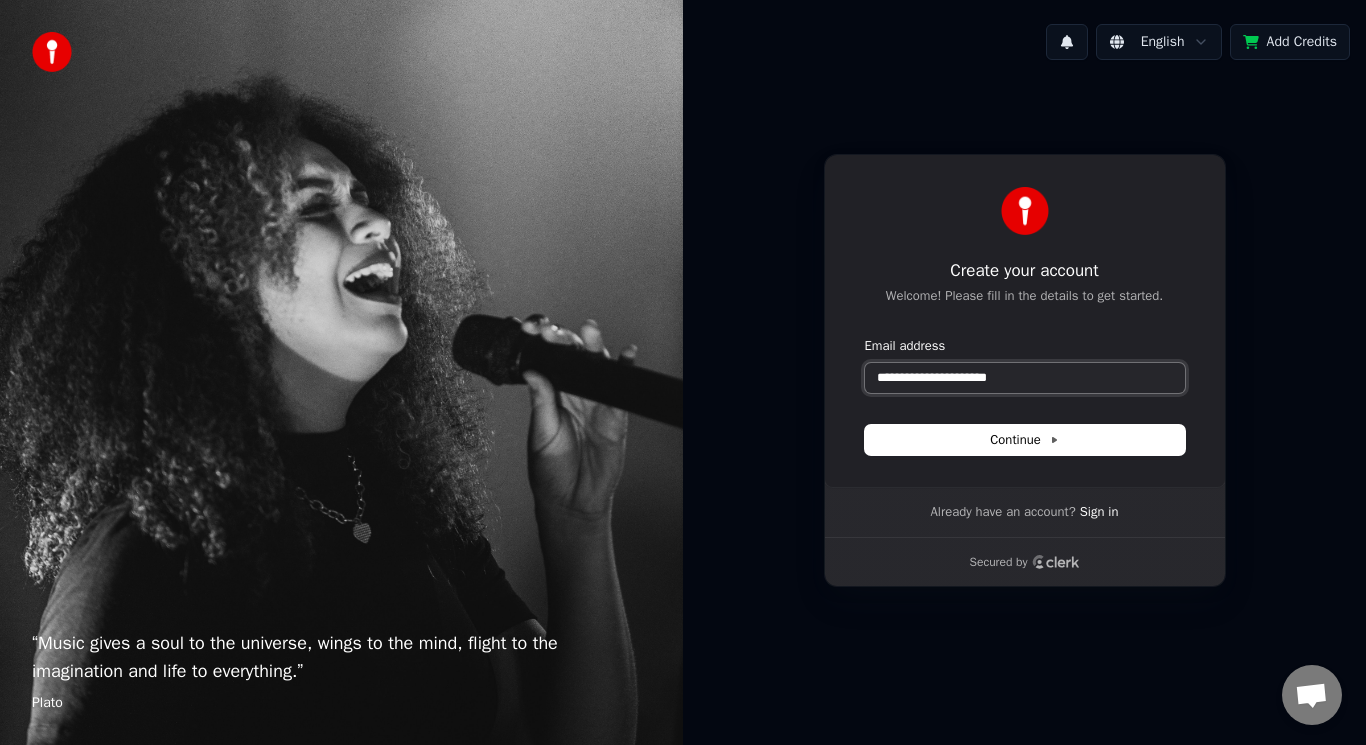 click on "**********" at bounding box center [1025, 378] 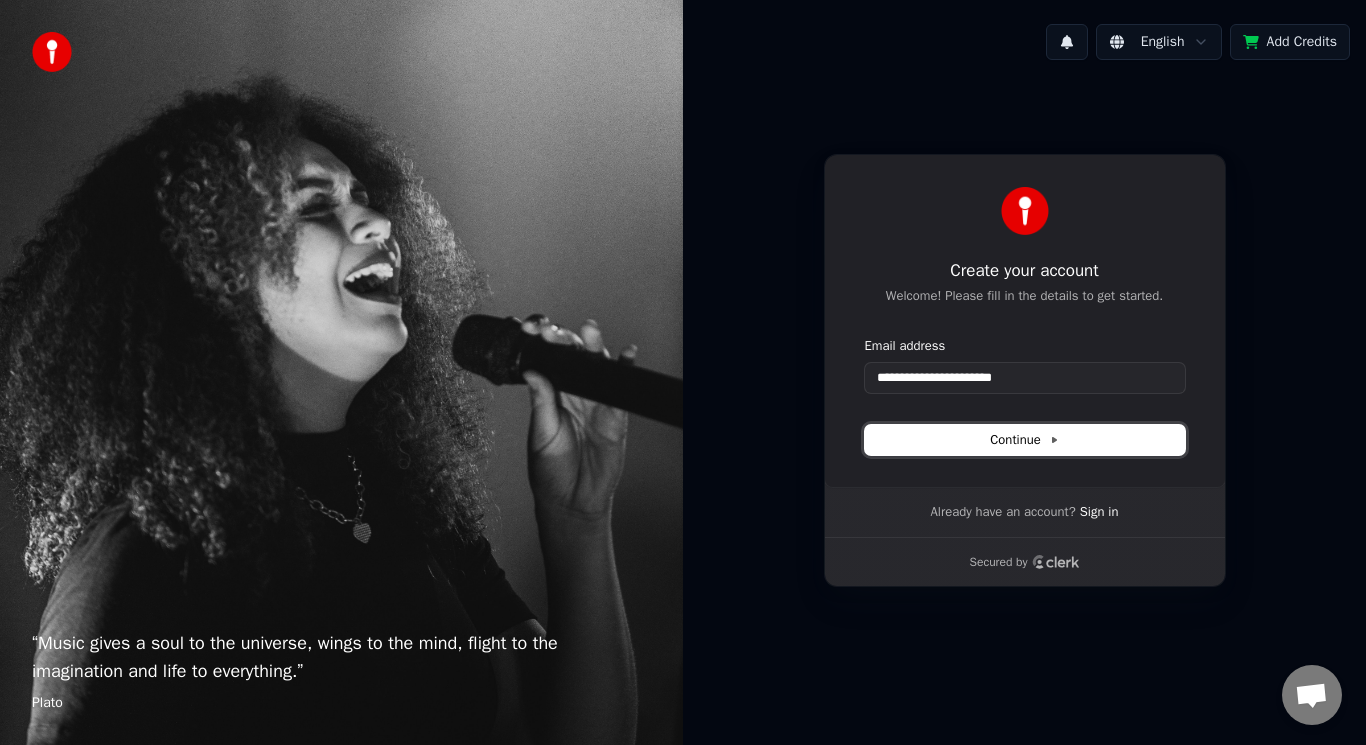 click on "Continue" at bounding box center [1025, 440] 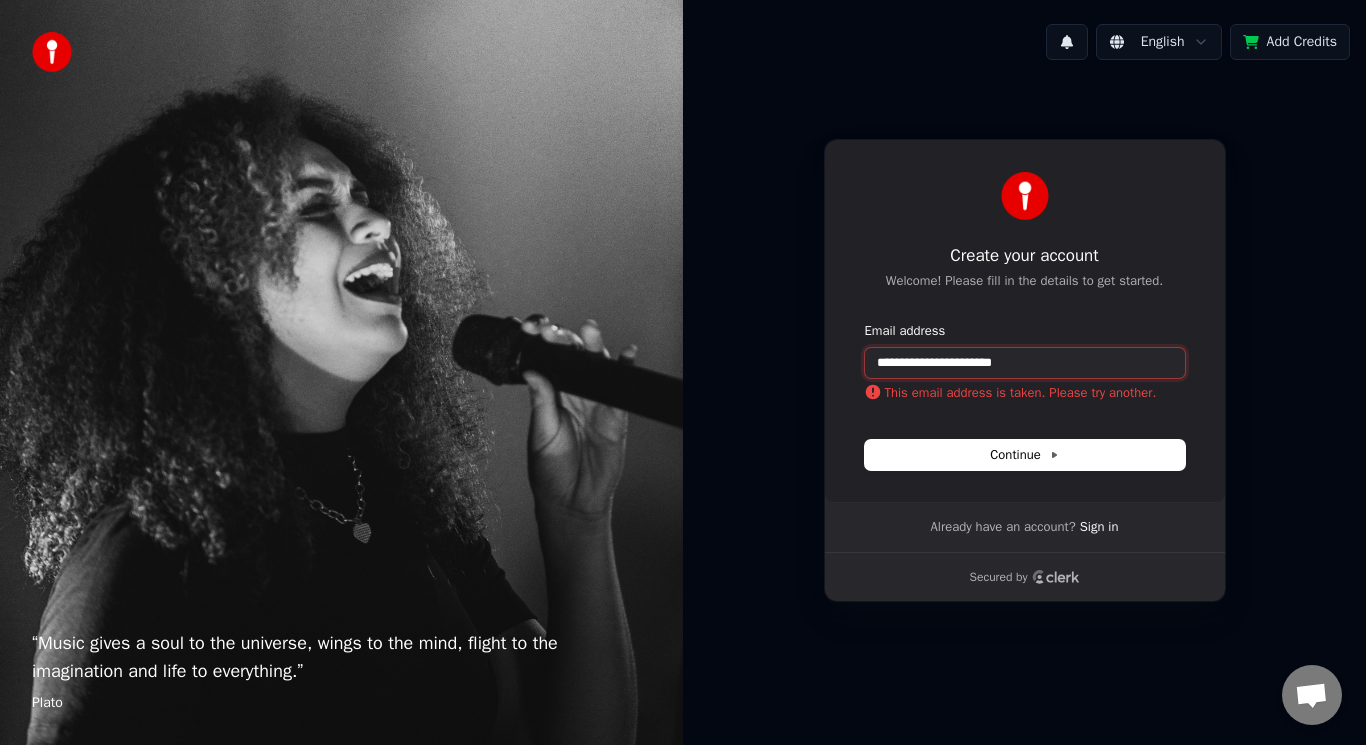 drag, startPoint x: 1052, startPoint y: 364, endPoint x: 840, endPoint y: 392, distance: 213.84106 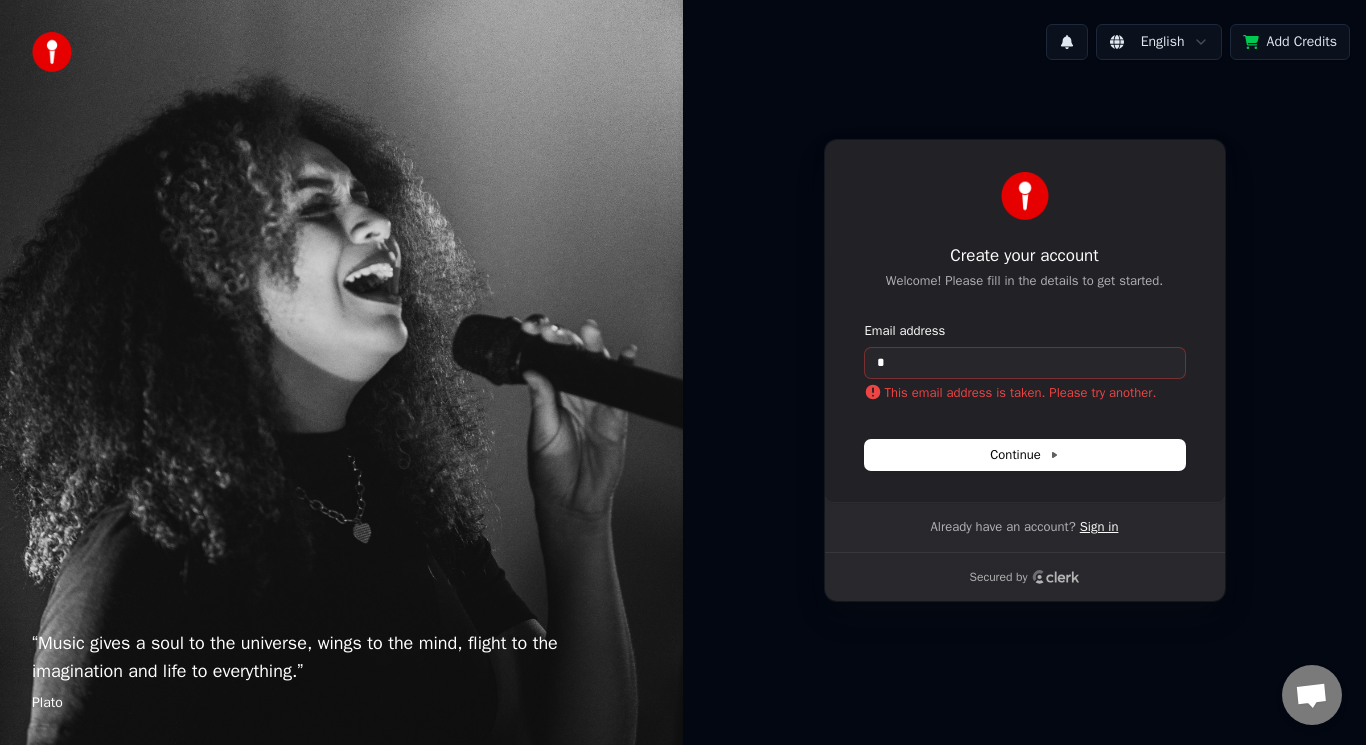 type on "*" 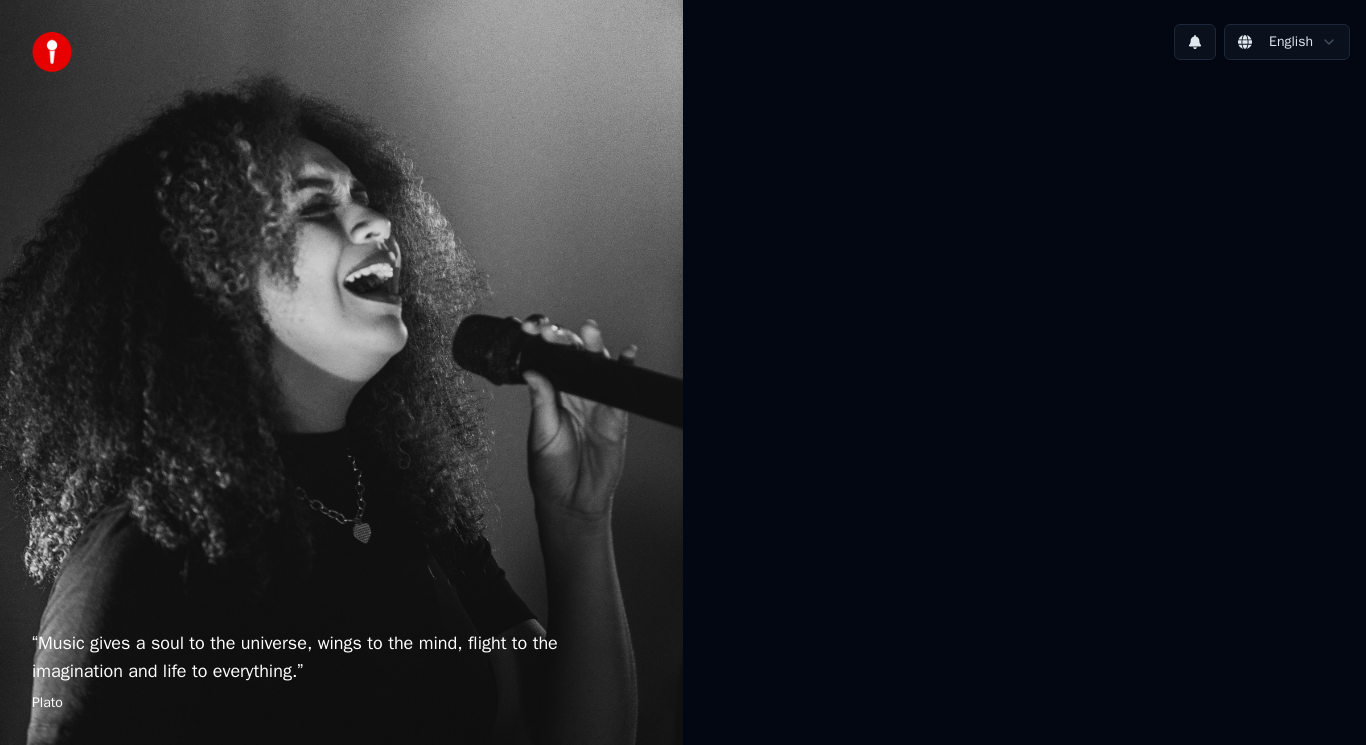 scroll, scrollTop: 0, scrollLeft: 0, axis: both 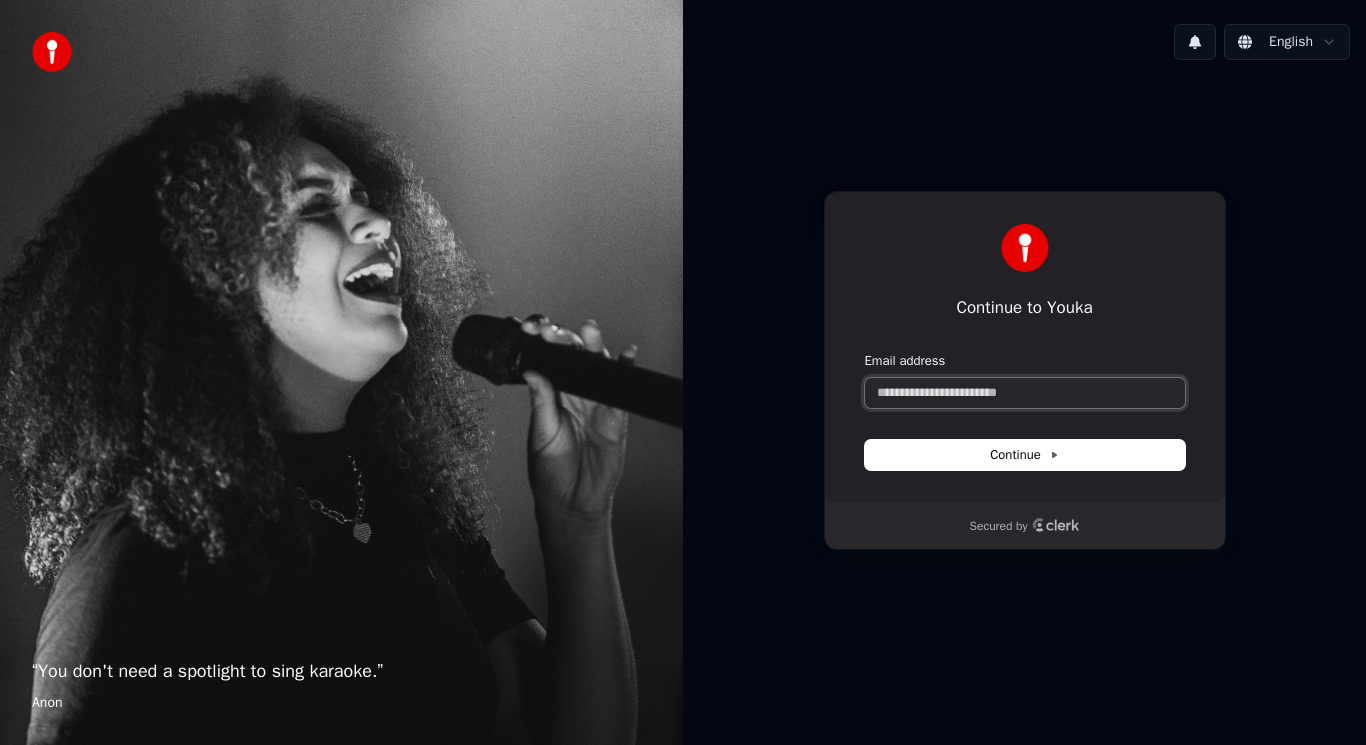 click on "Email address" at bounding box center (1025, 393) 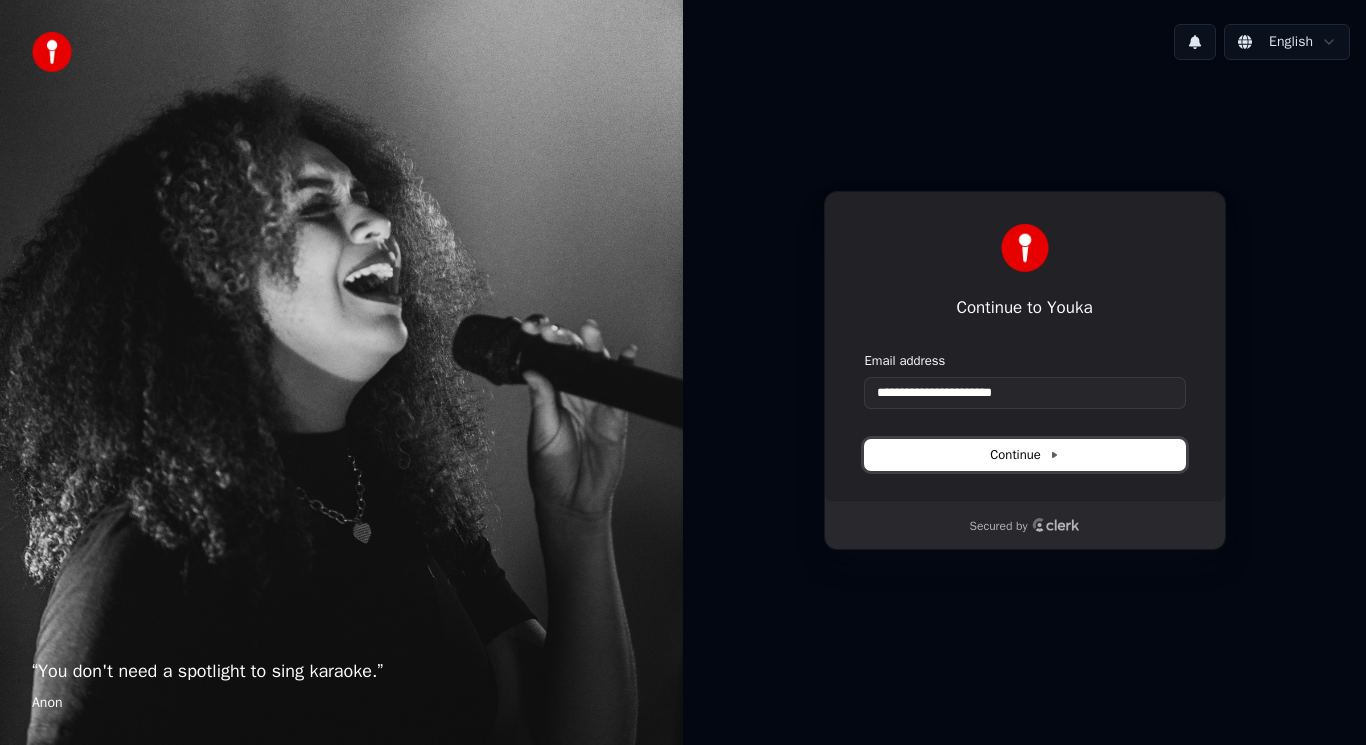 click on "Continue" at bounding box center (1025, 455) 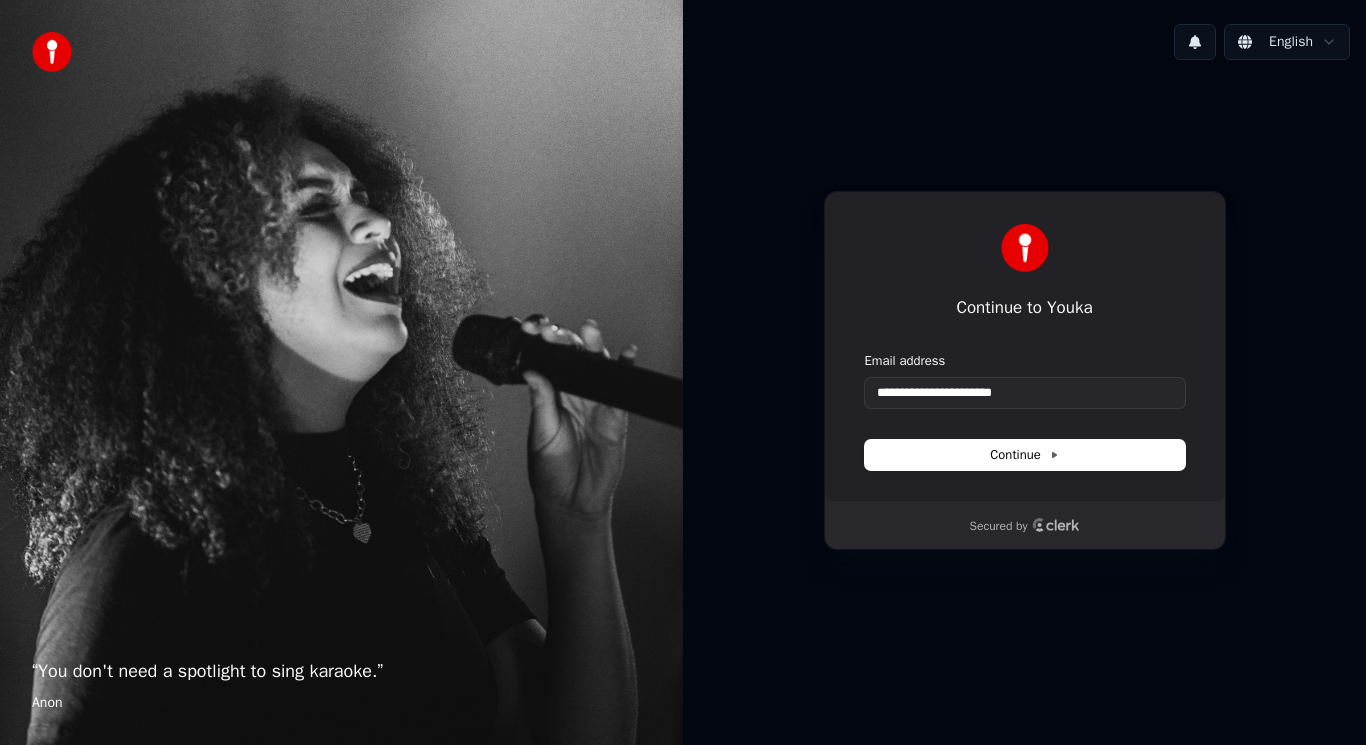 type on "**********" 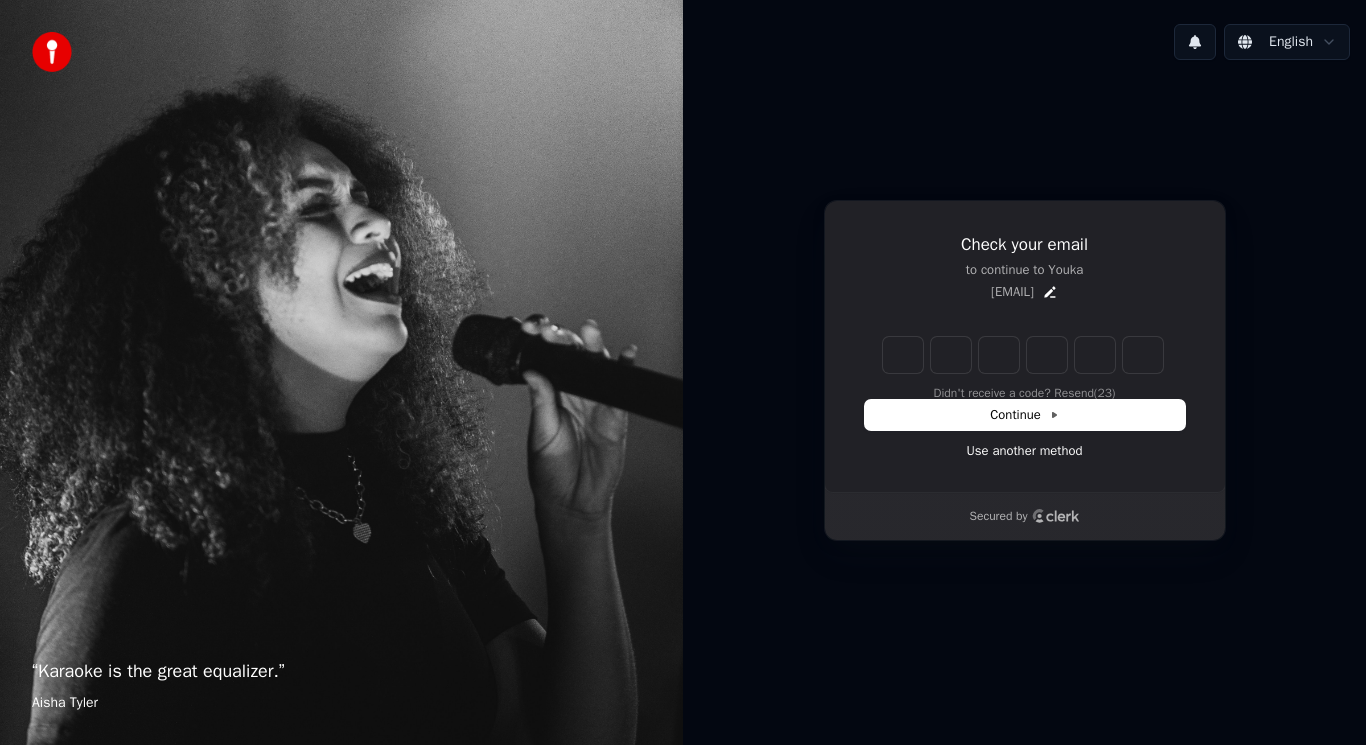 type on "*" 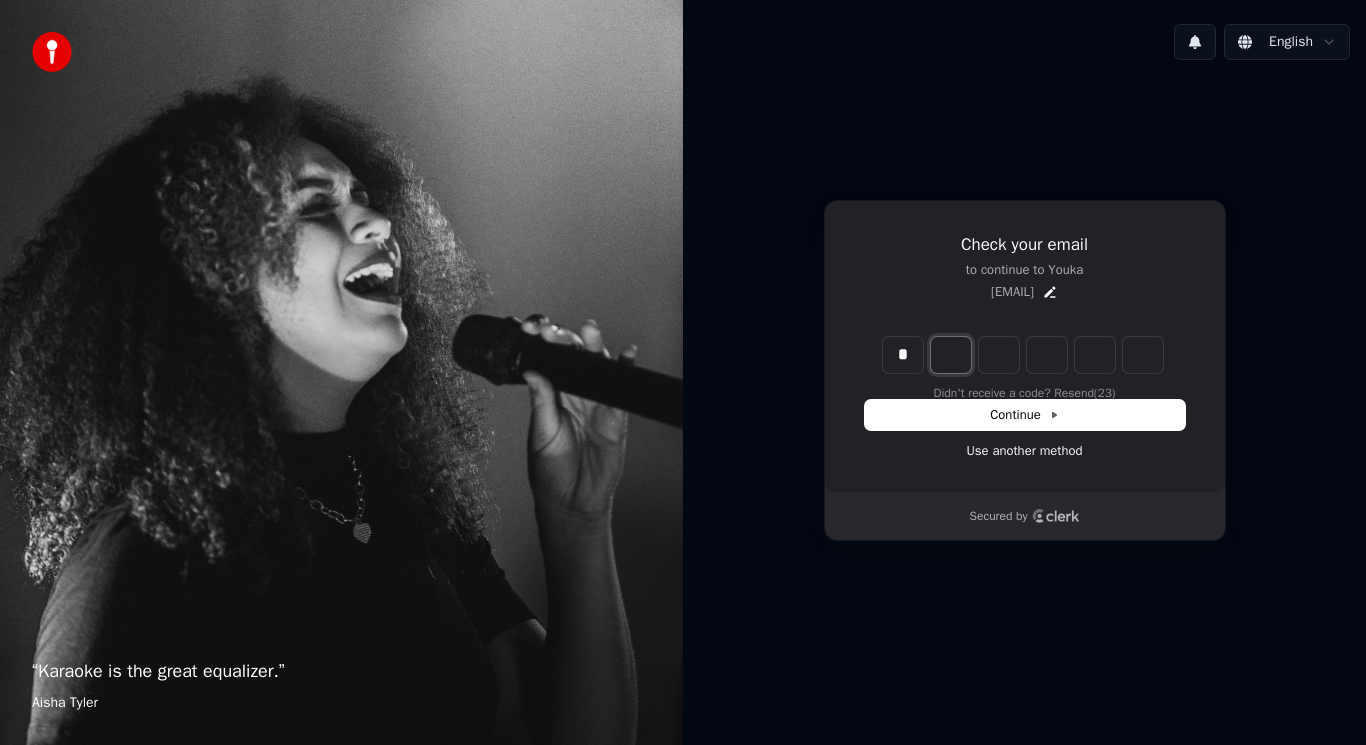 type on "*" 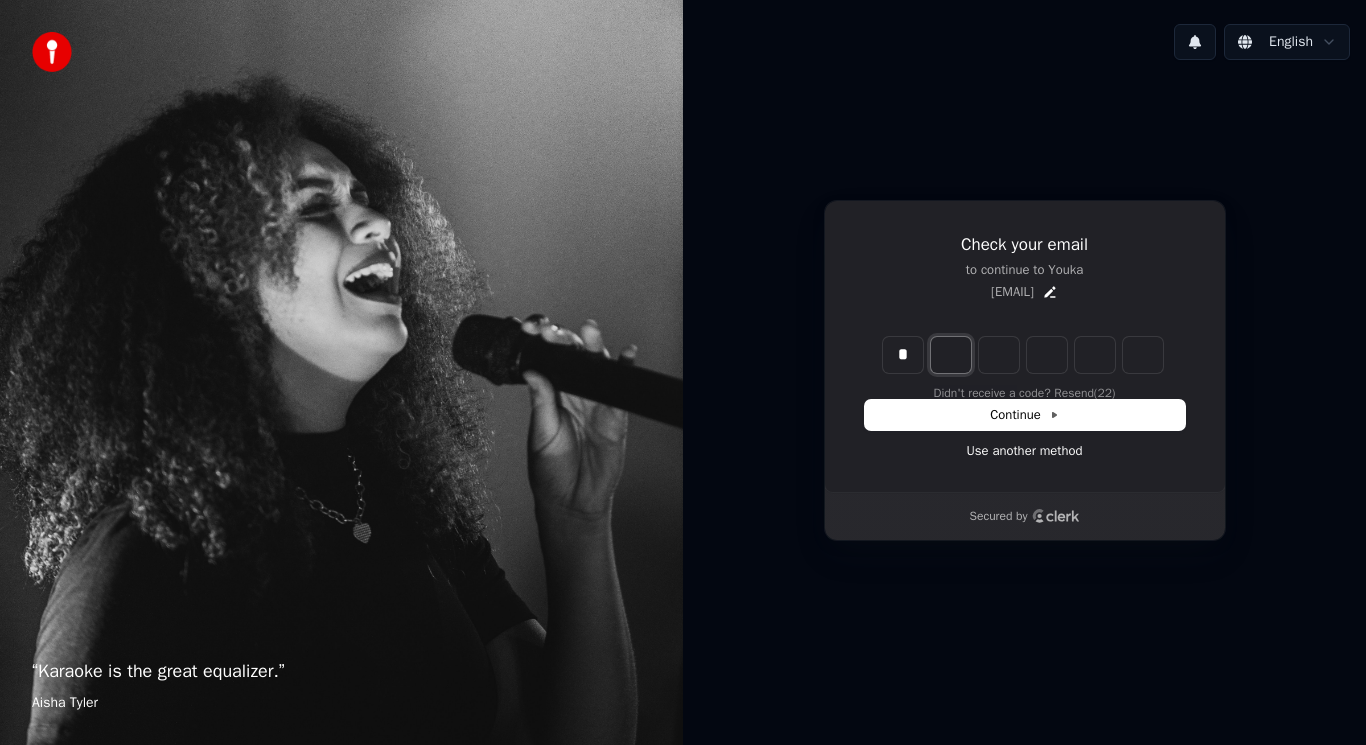 type on "*" 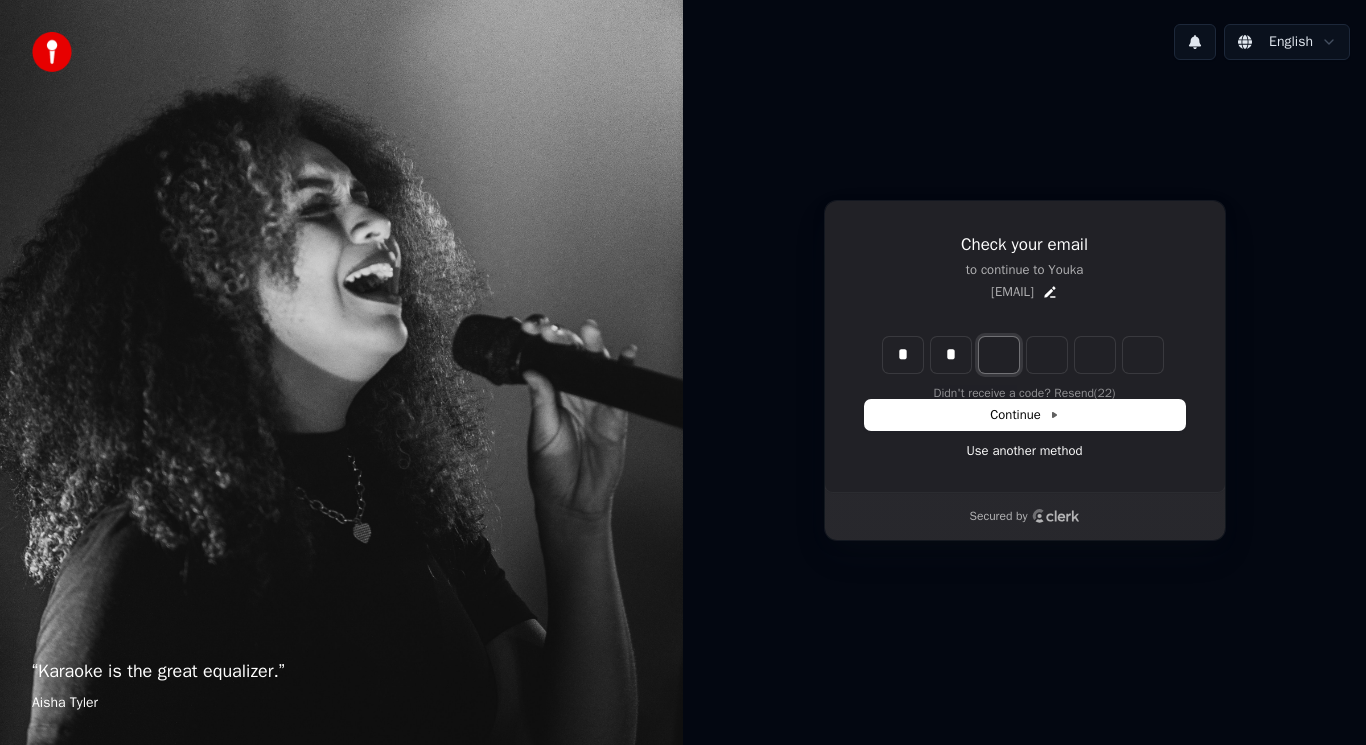 type on "**" 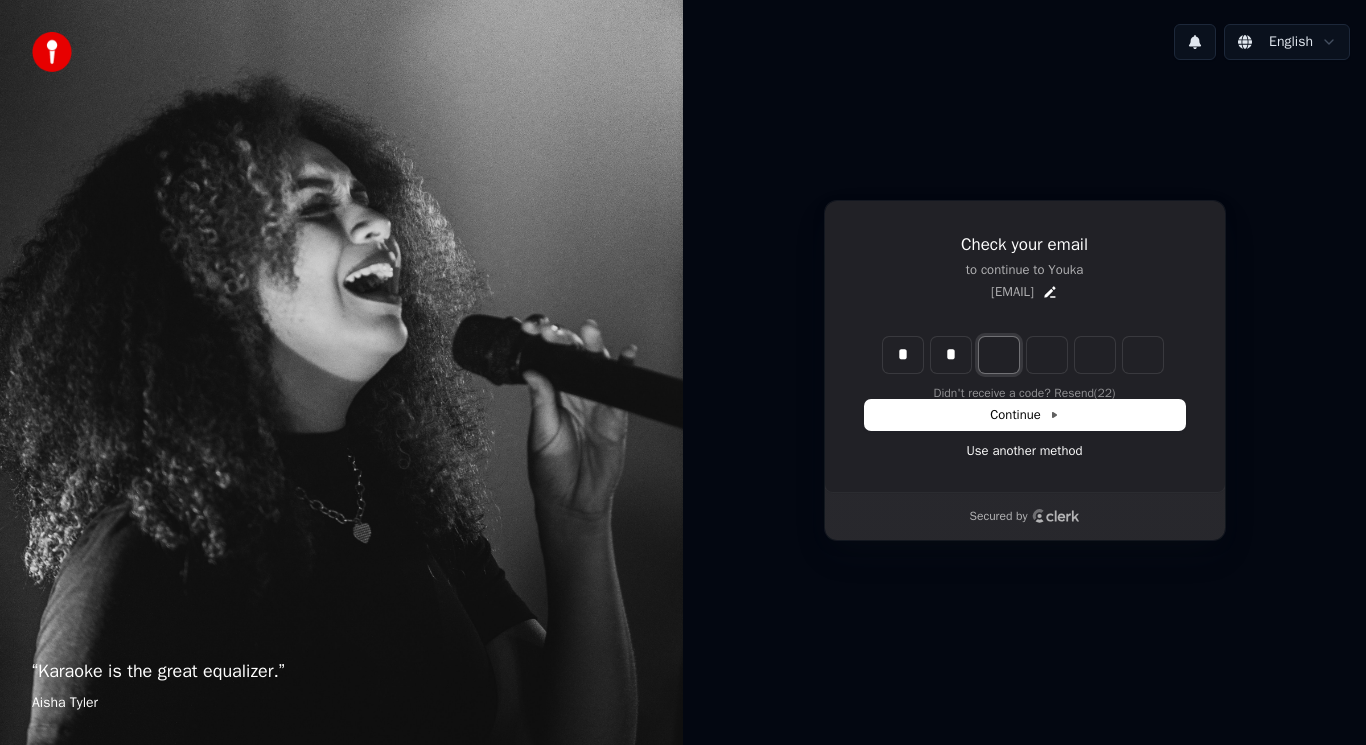 type on "*" 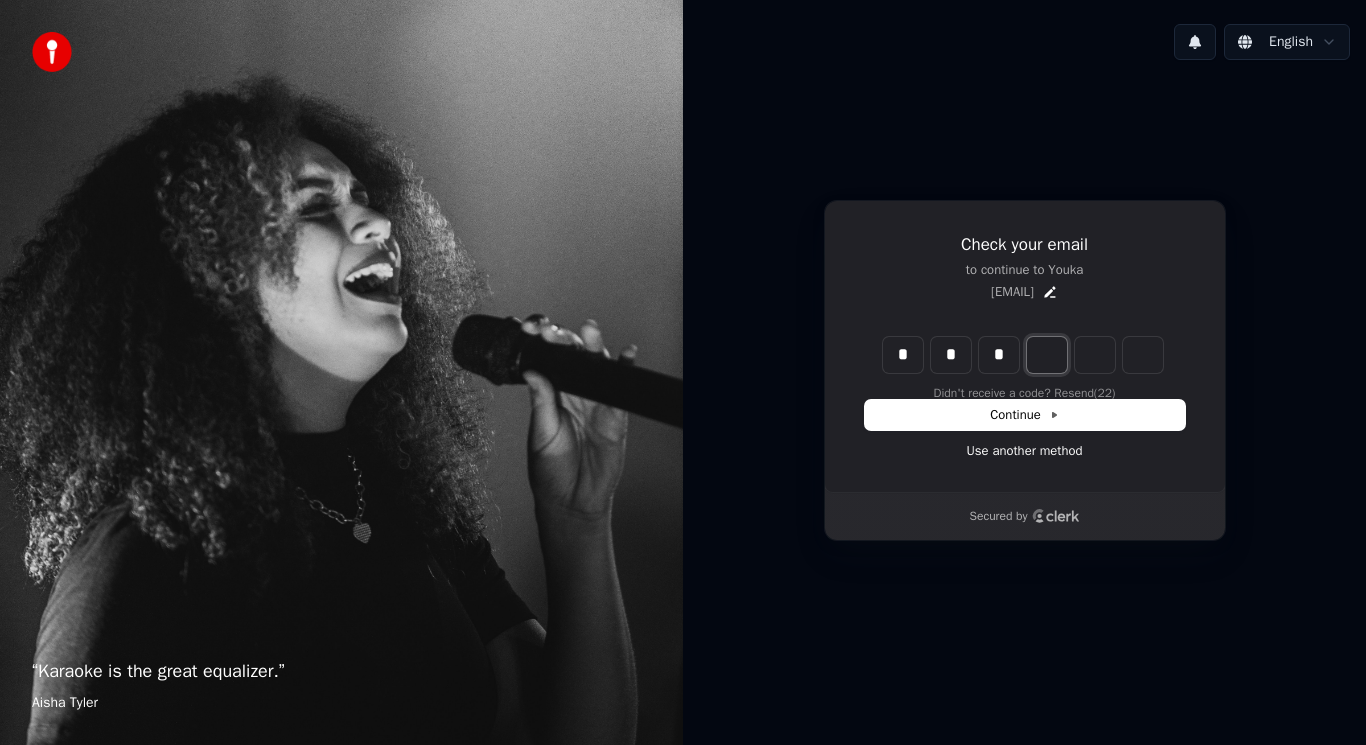type on "***" 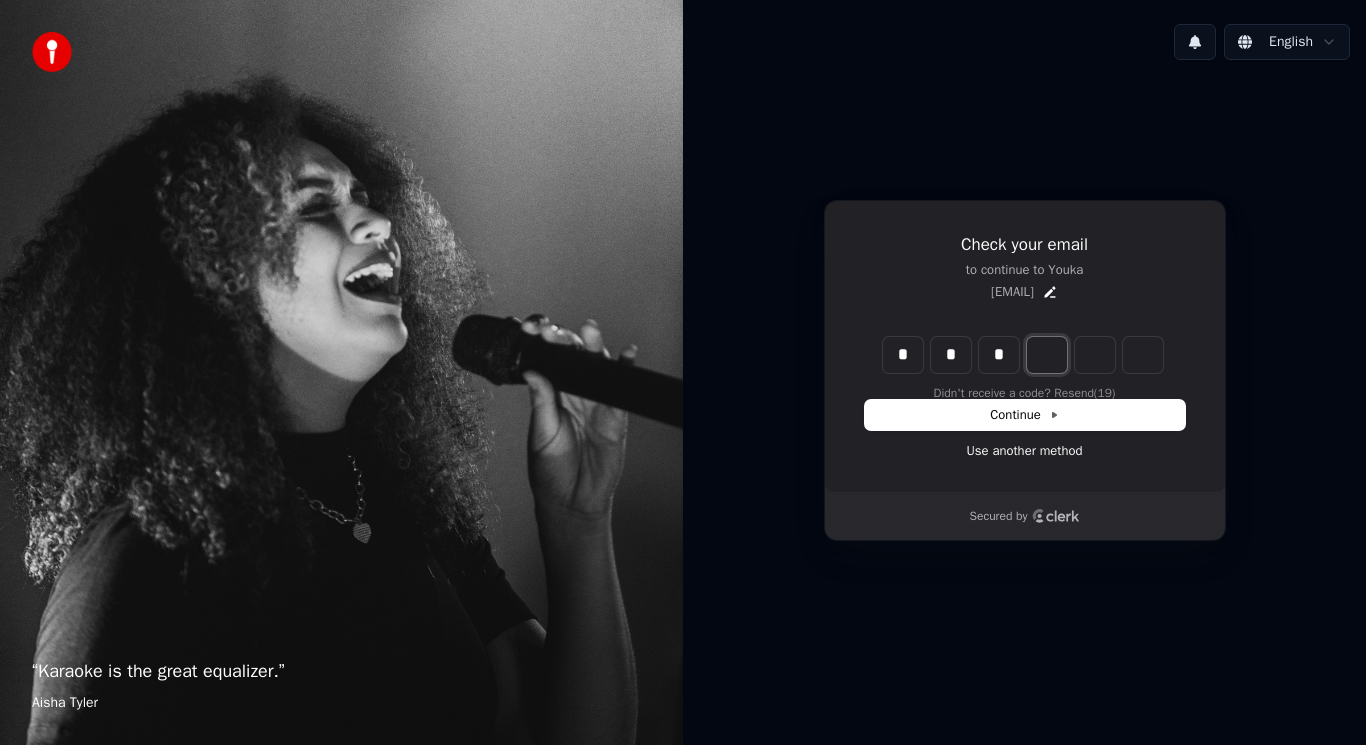 type on "*" 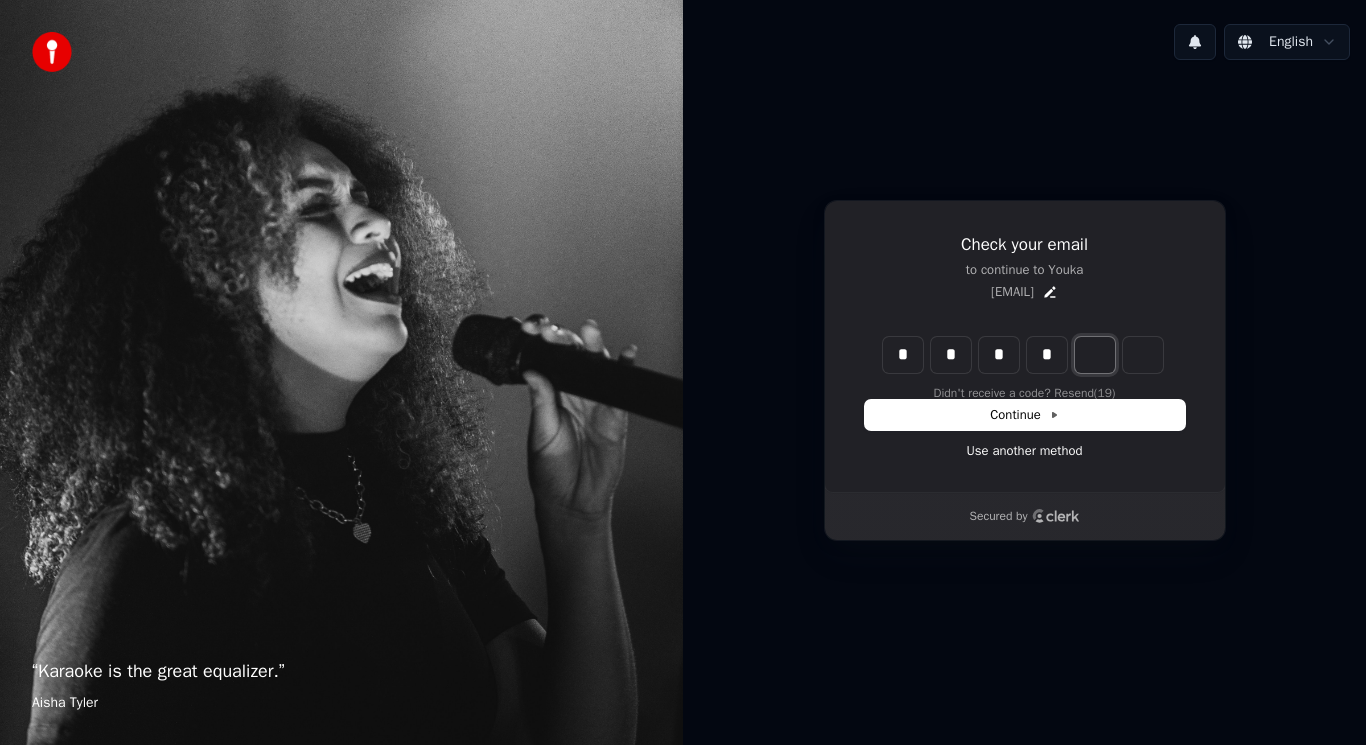 type on "****" 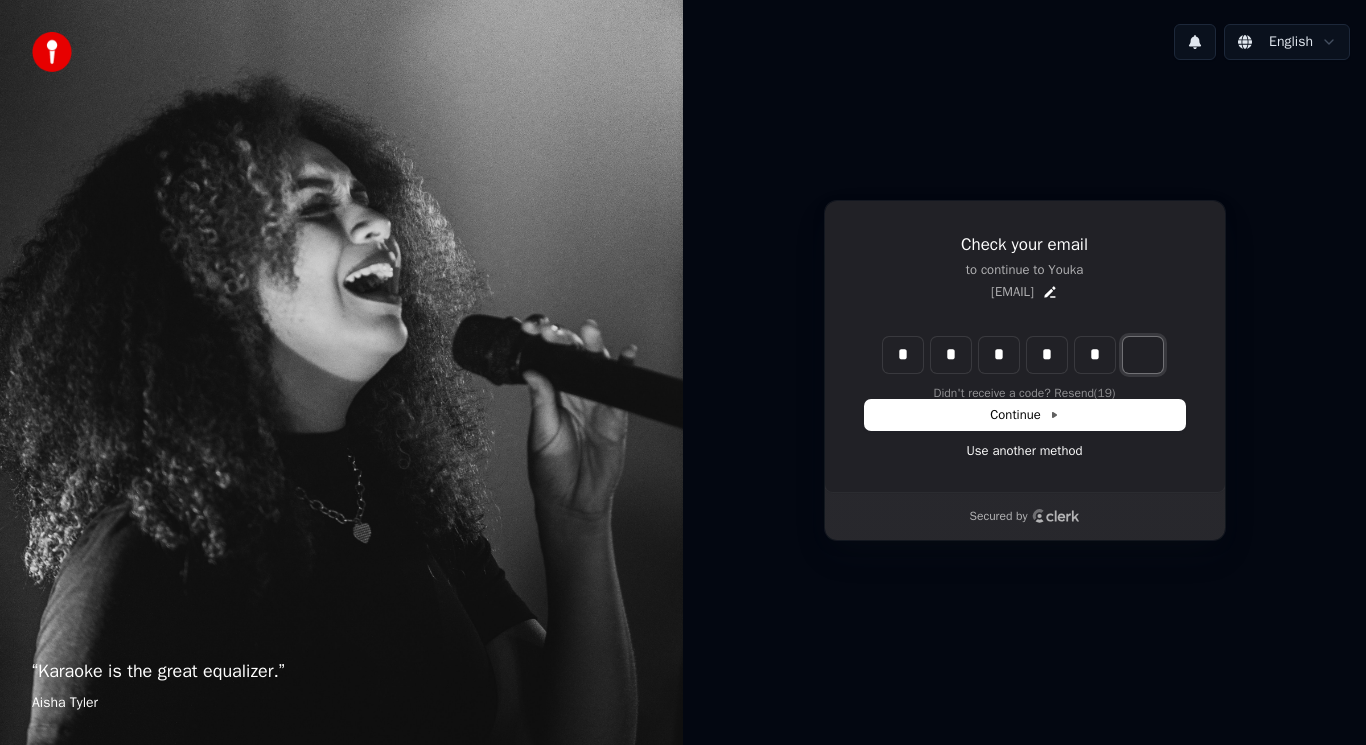 type on "******" 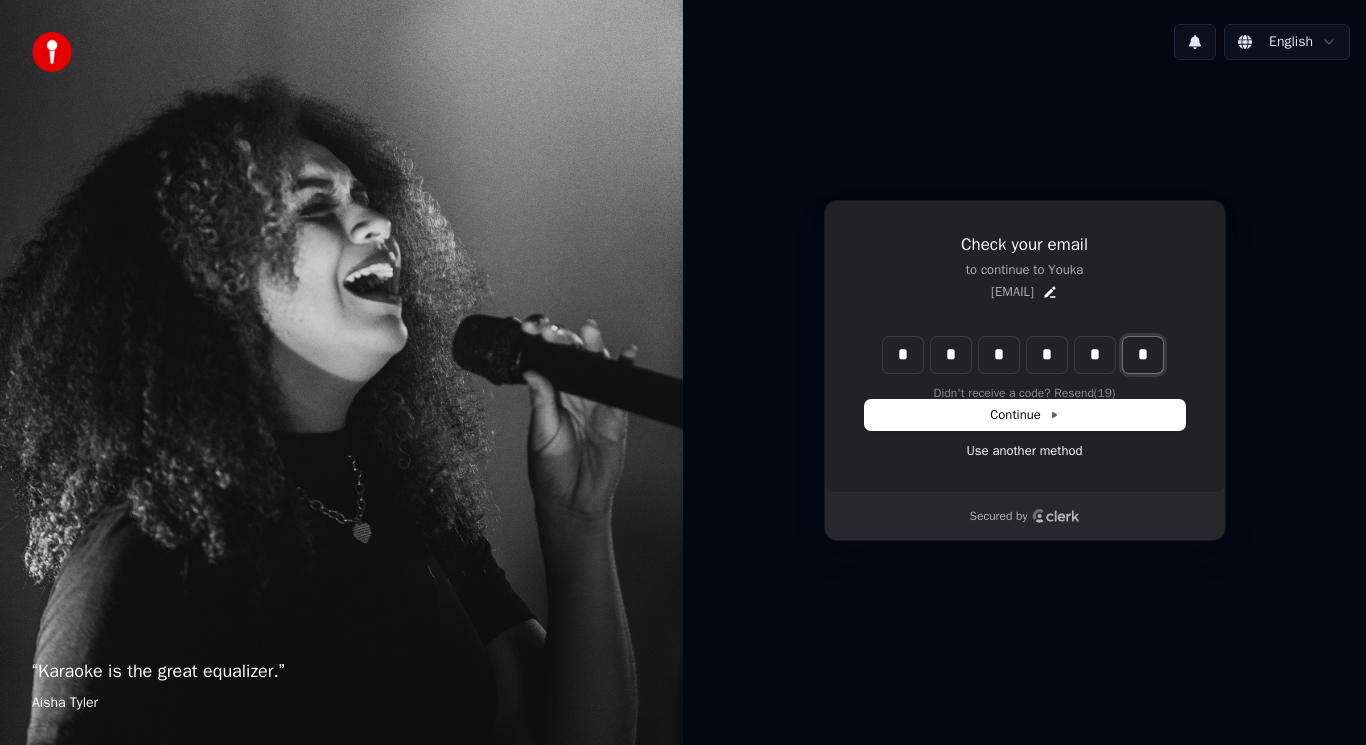 type on "*" 